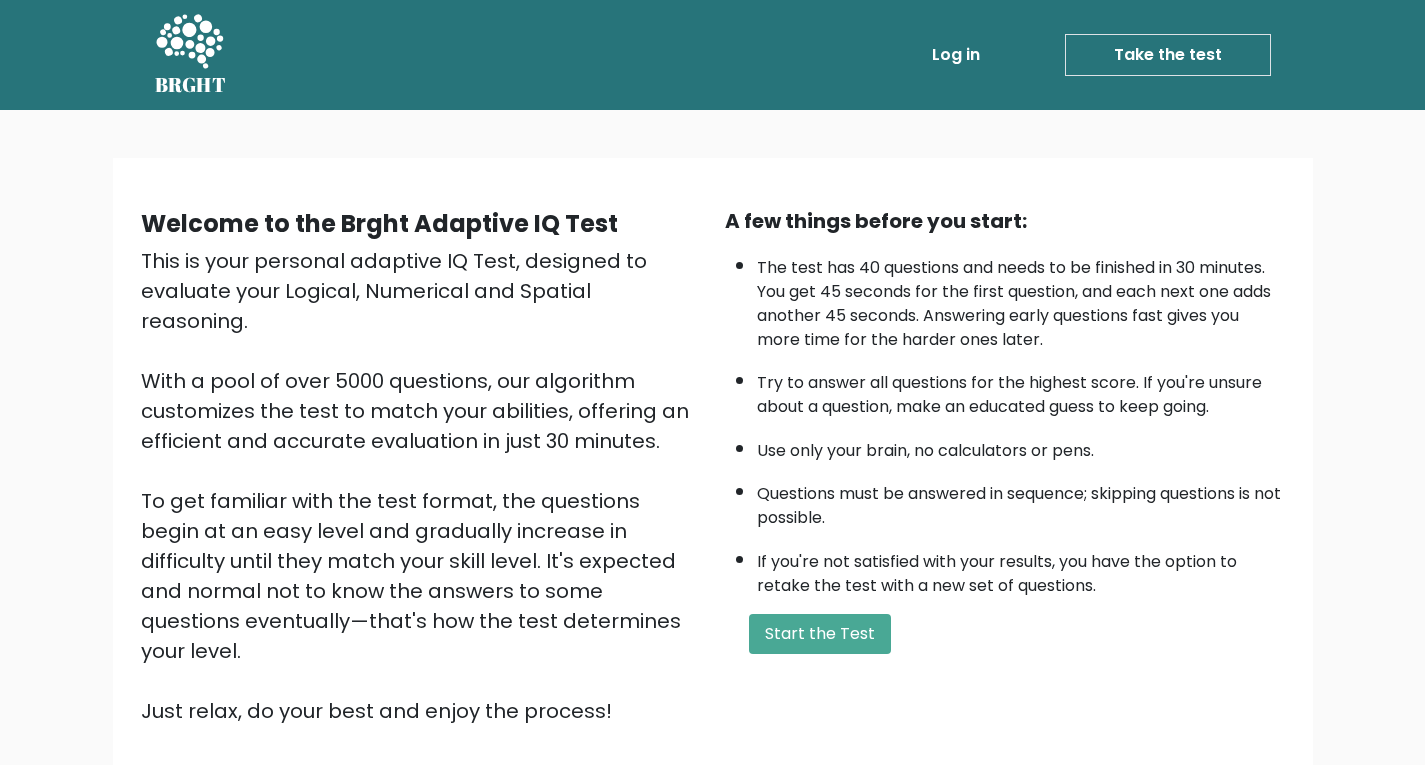 scroll, scrollTop: 0, scrollLeft: 0, axis: both 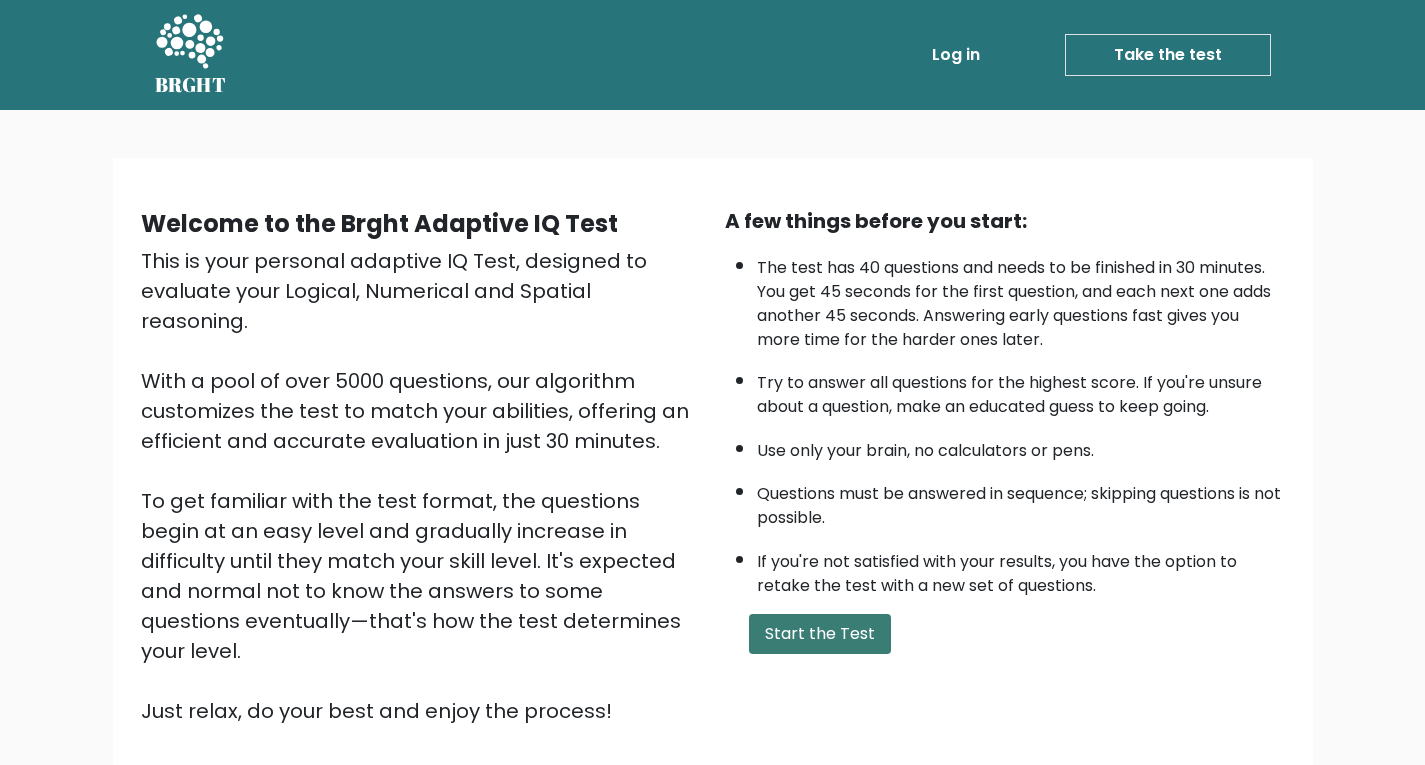 click on "Start the Test" at bounding box center (820, 634) 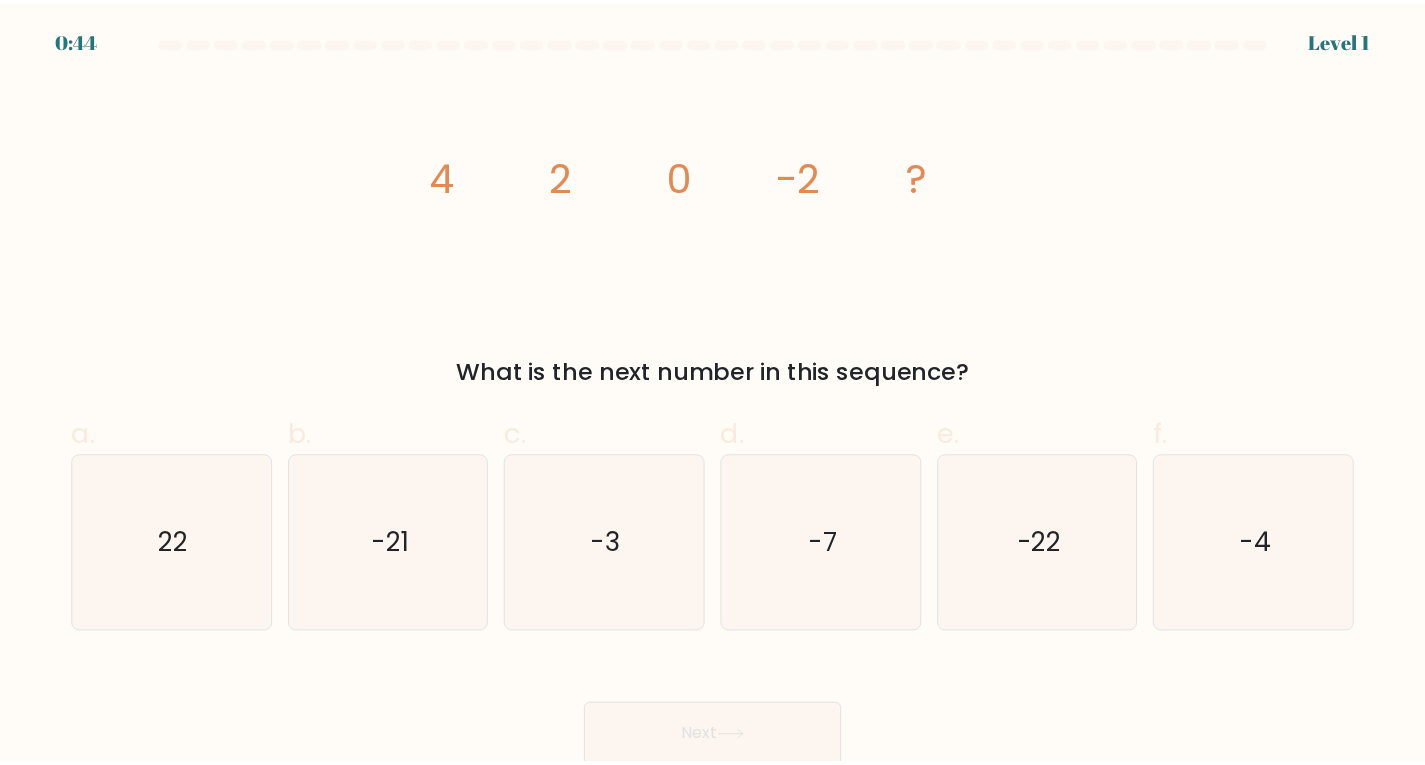 scroll, scrollTop: 0, scrollLeft: 0, axis: both 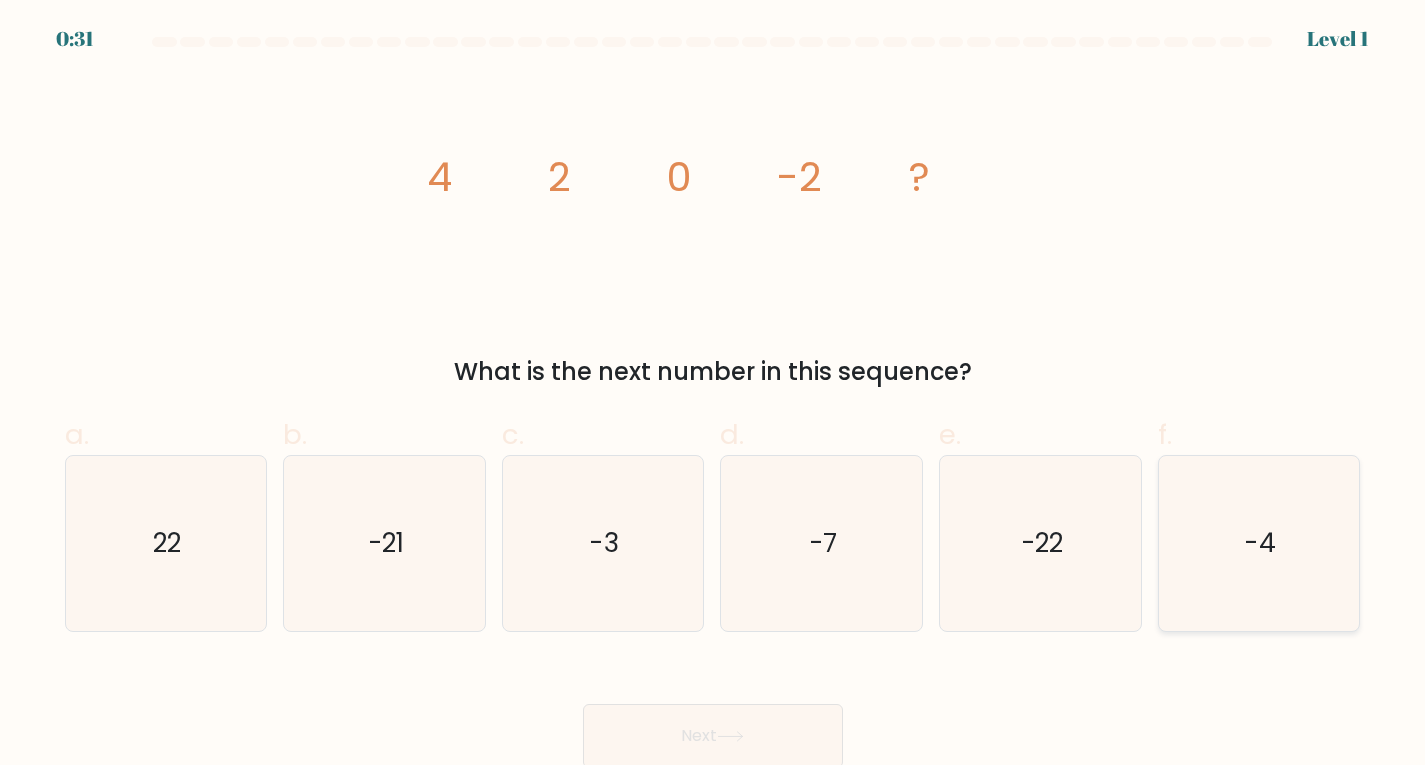 click on "-4" 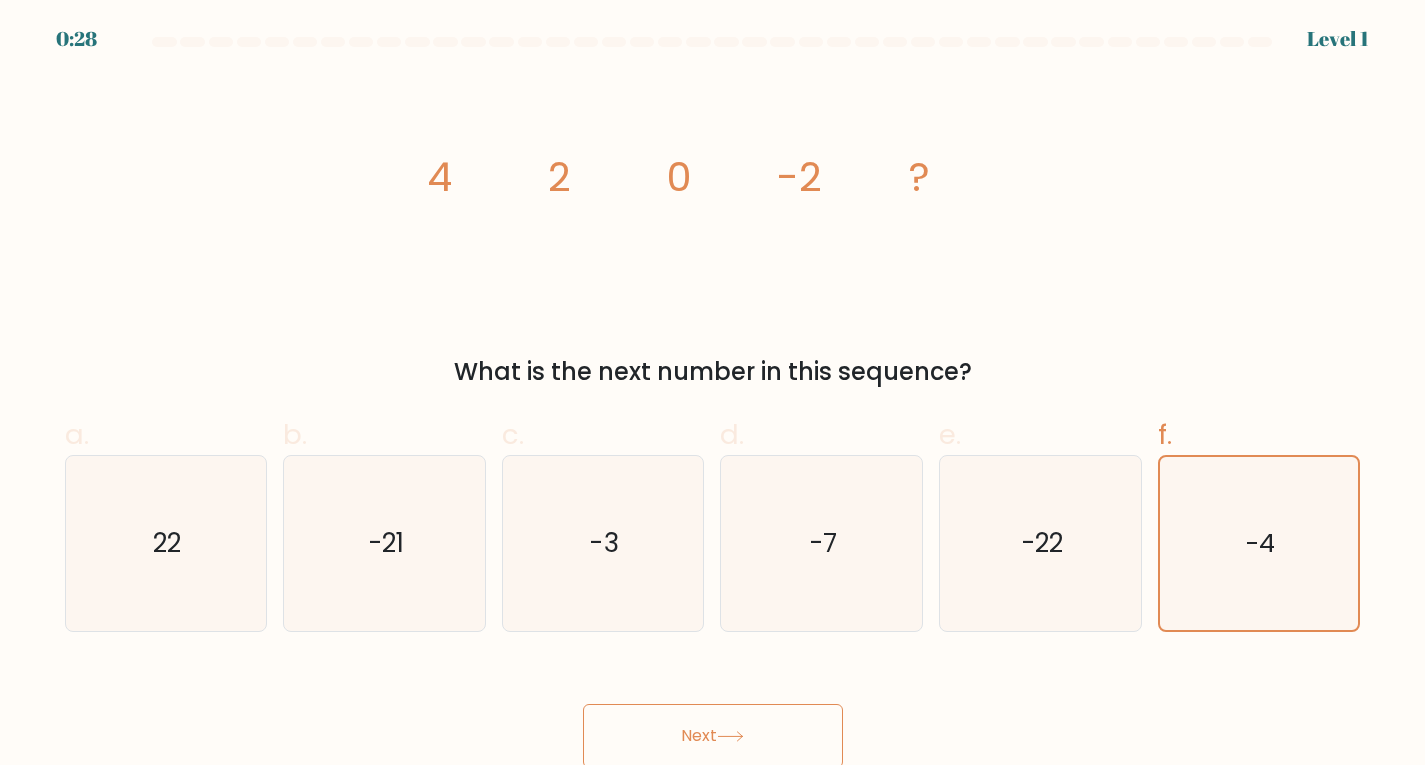 click 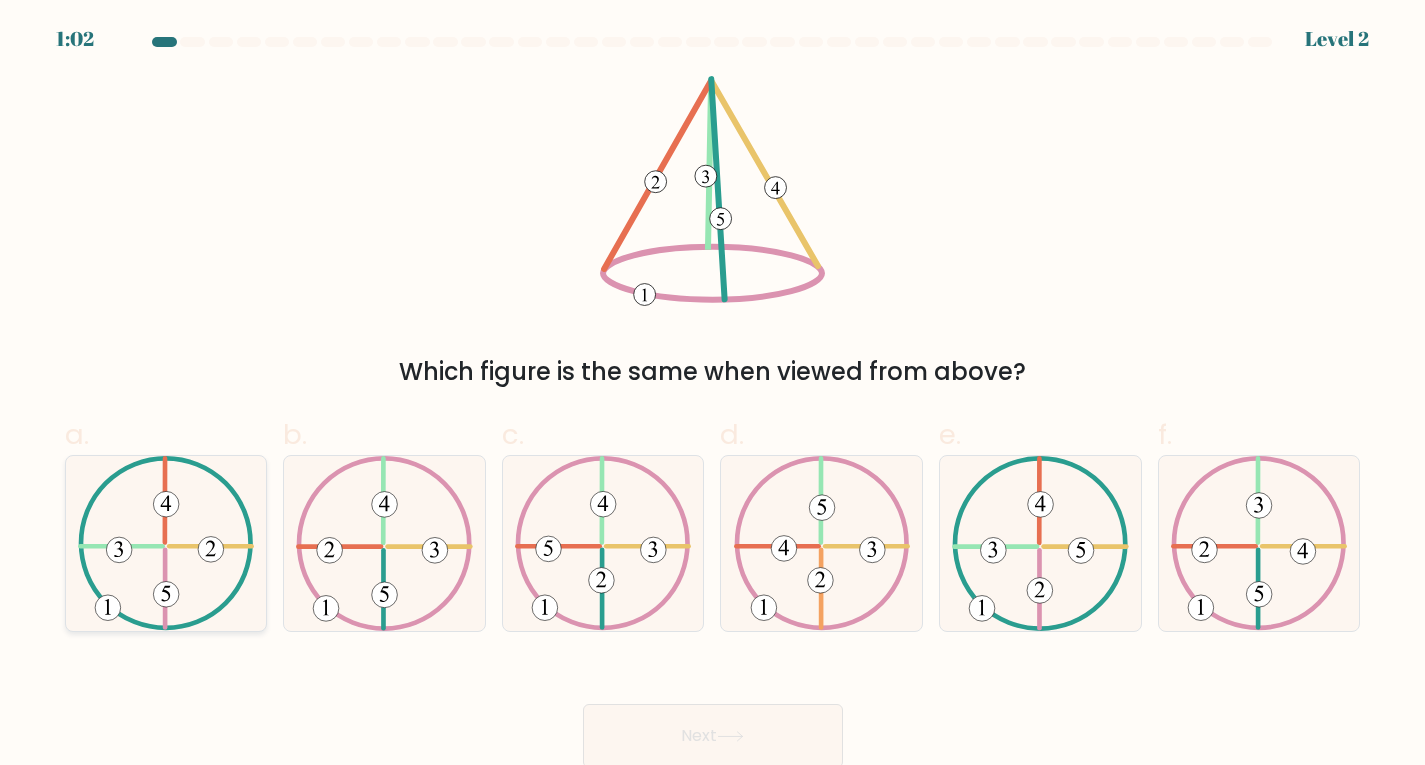 click 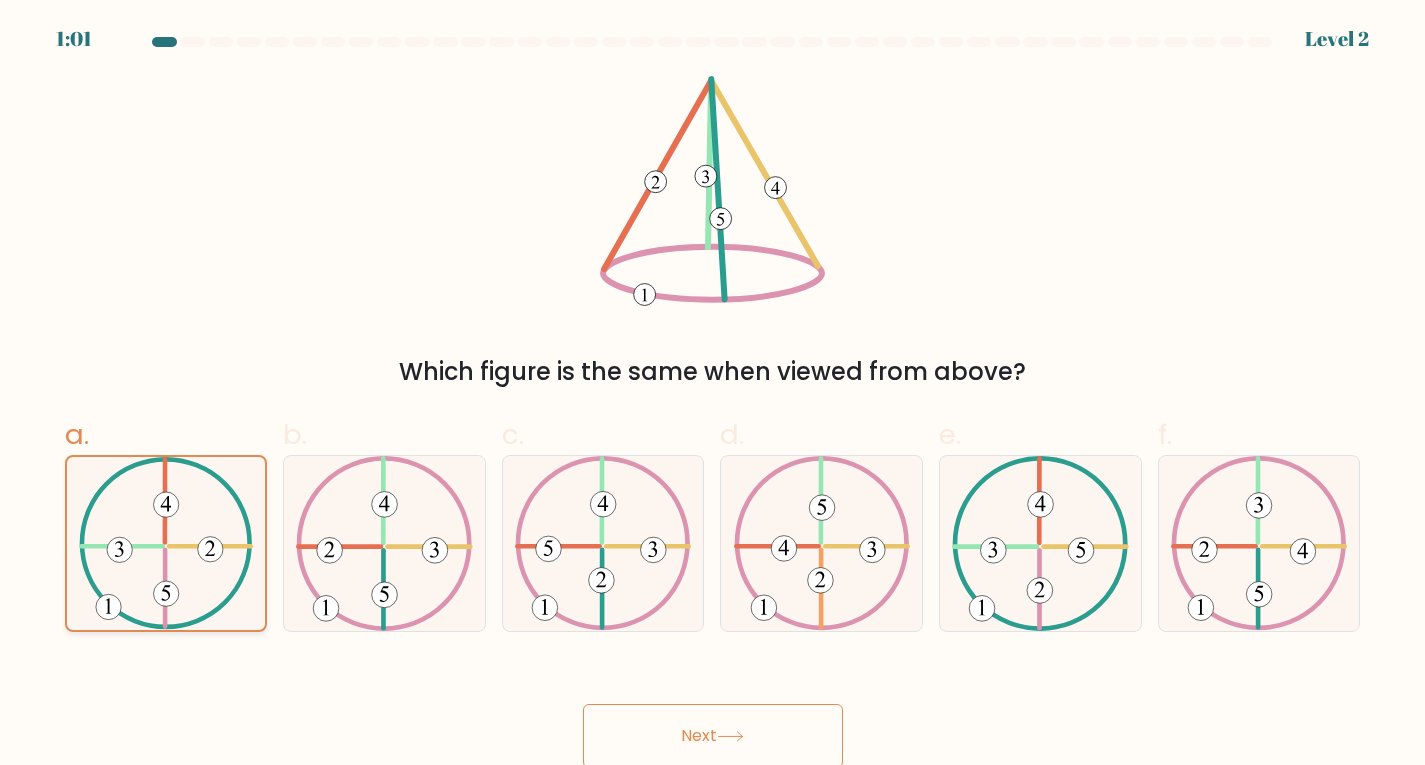click 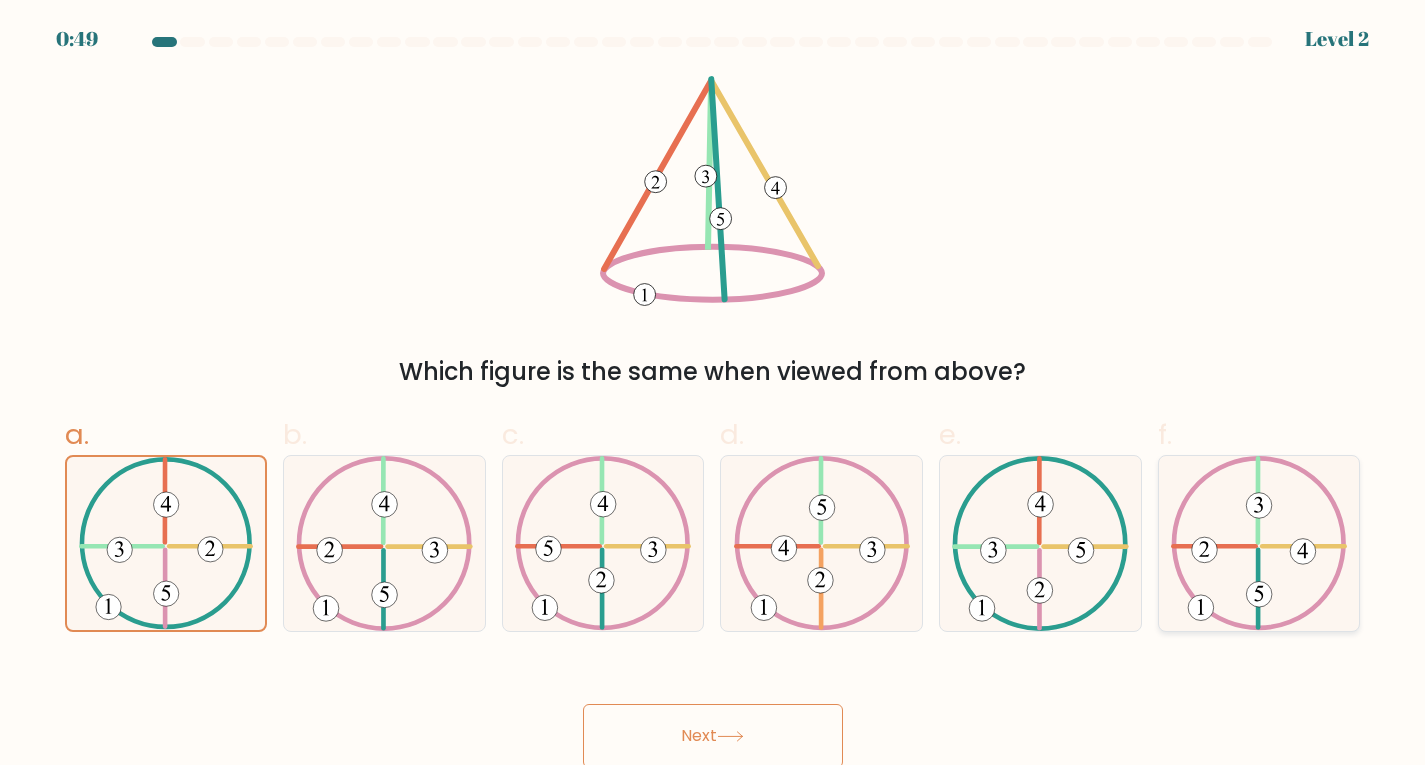 click 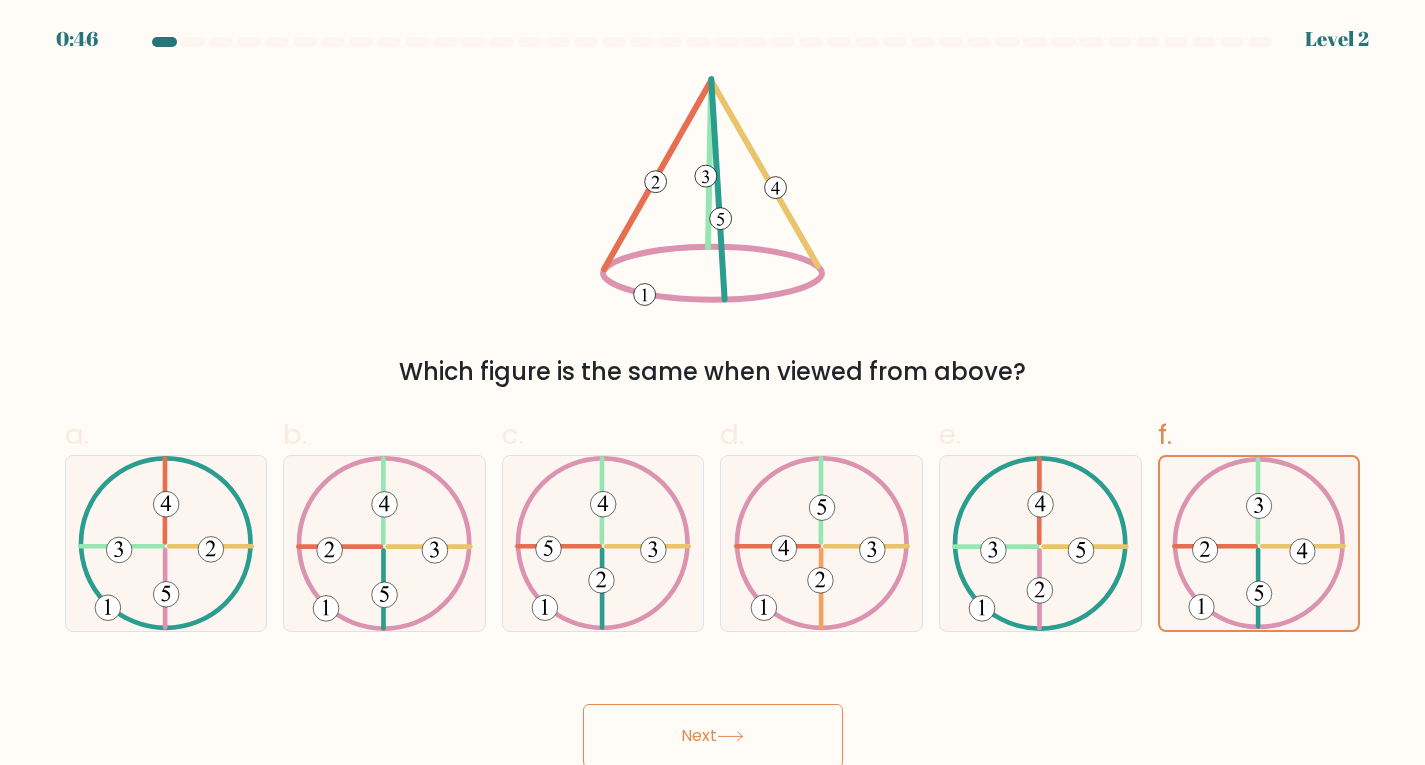 click on "Next" at bounding box center (713, 736) 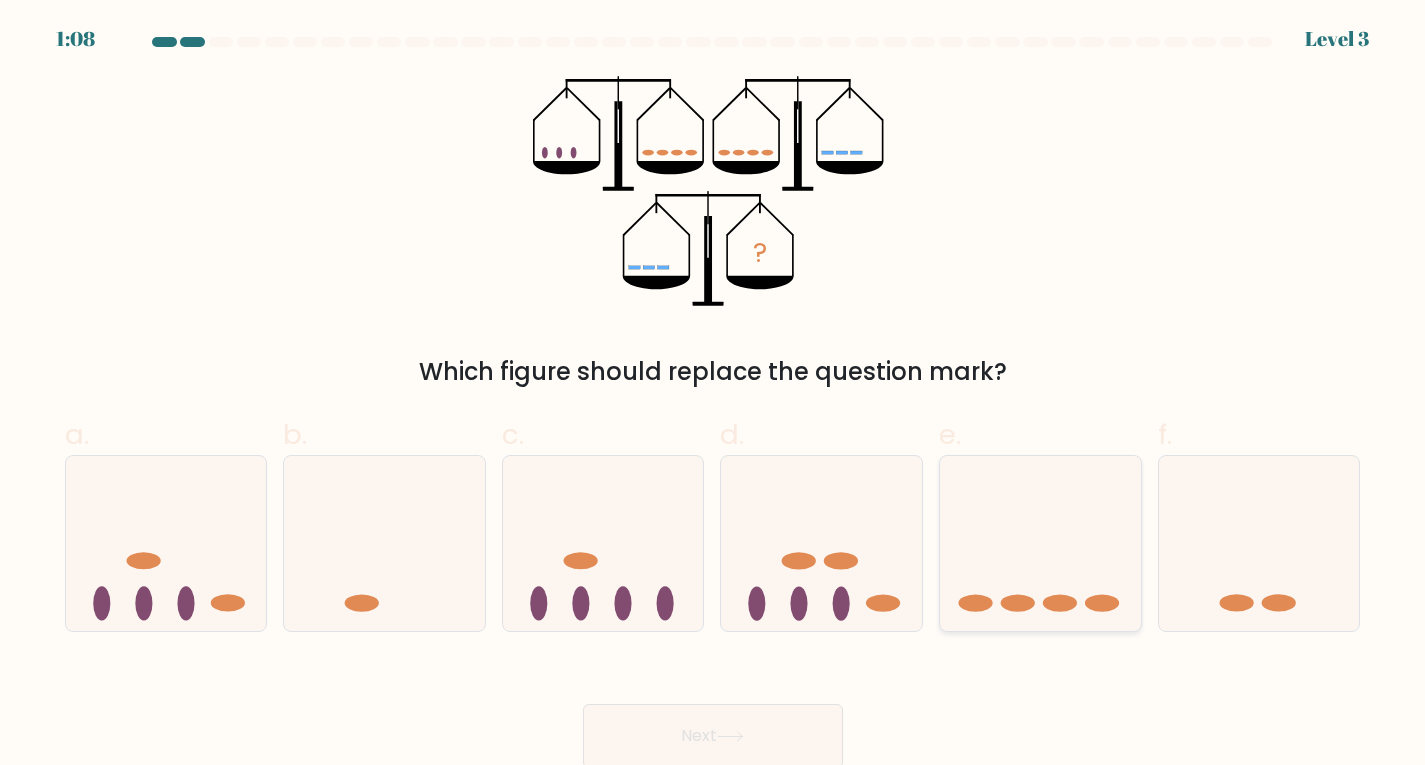 click 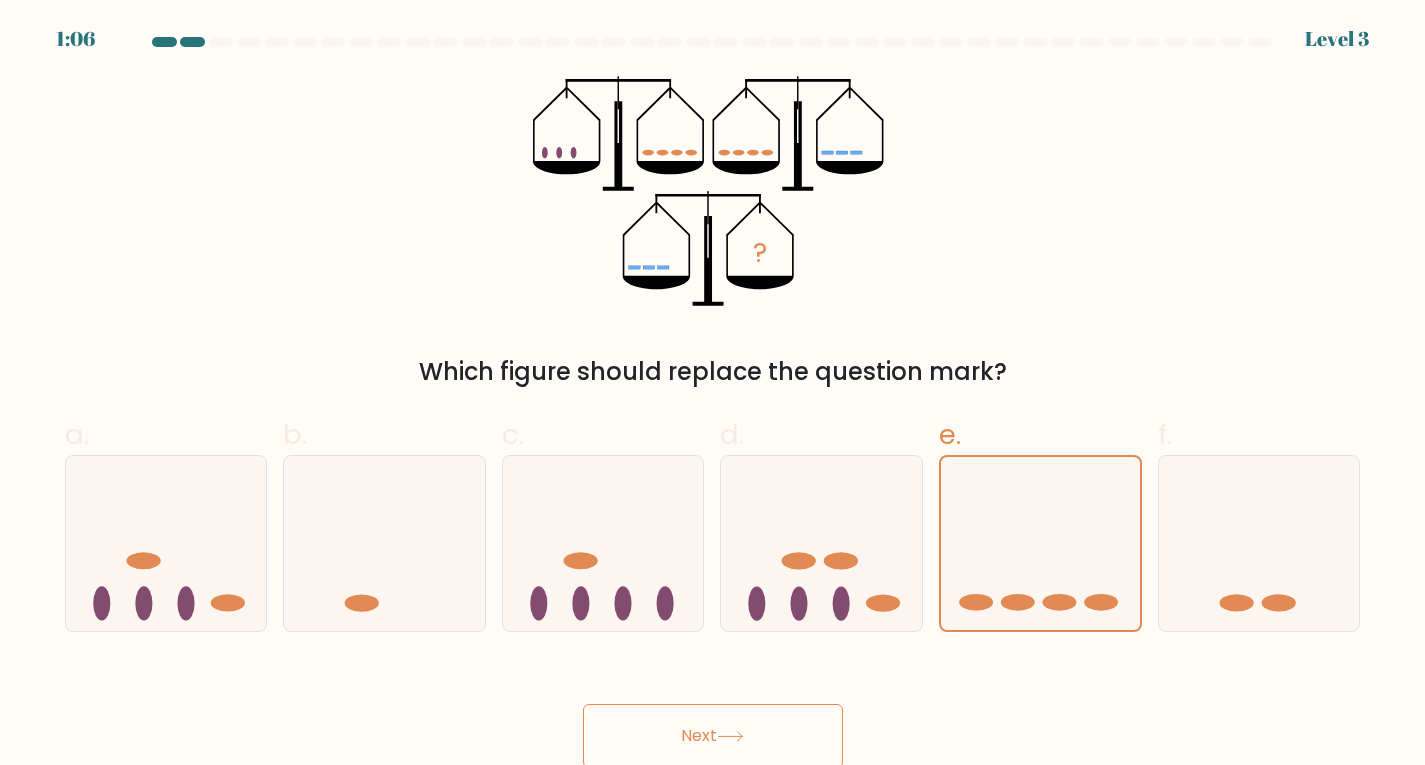 drag, startPoint x: 627, startPoint y: 704, endPoint x: 635, endPoint y: 743, distance: 39.812057 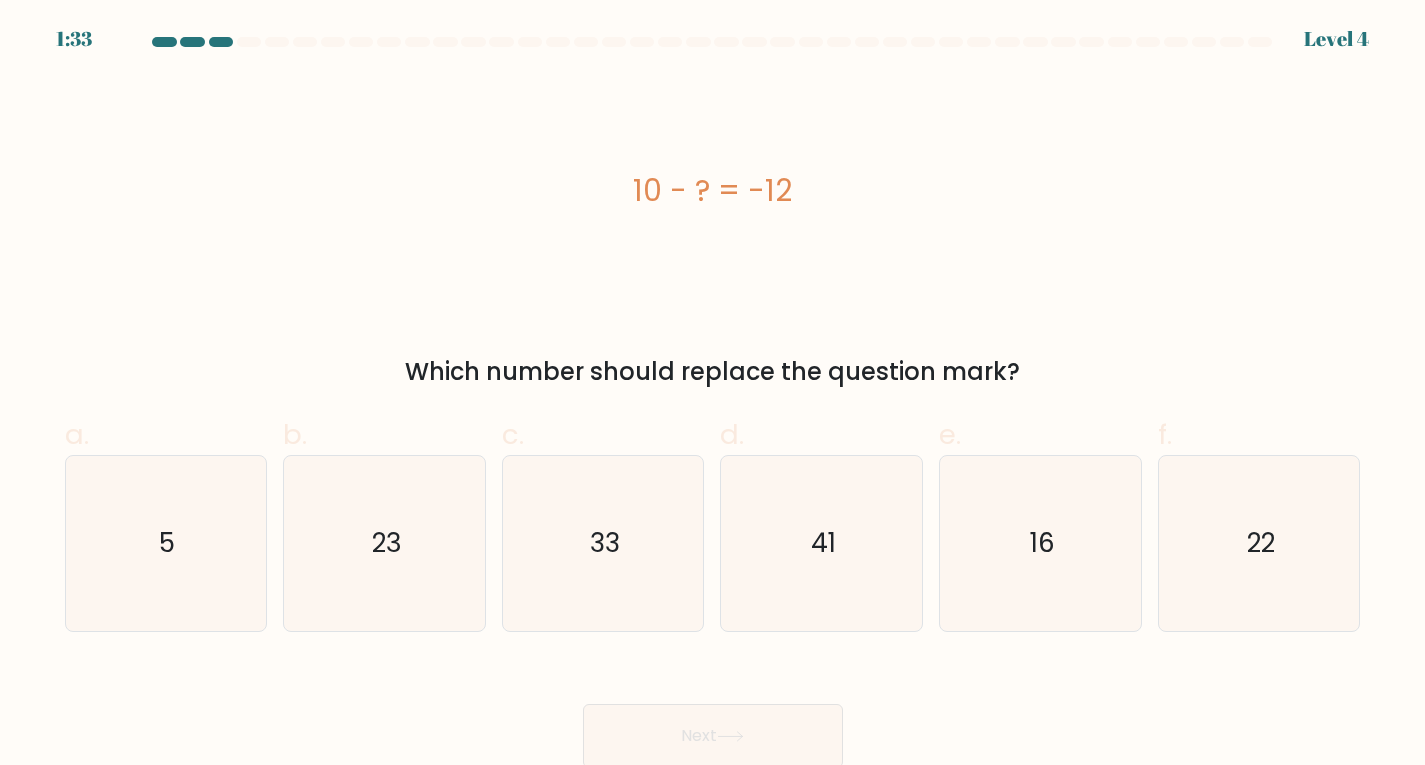 click on "10 - ?  = -12" at bounding box center [713, 191] 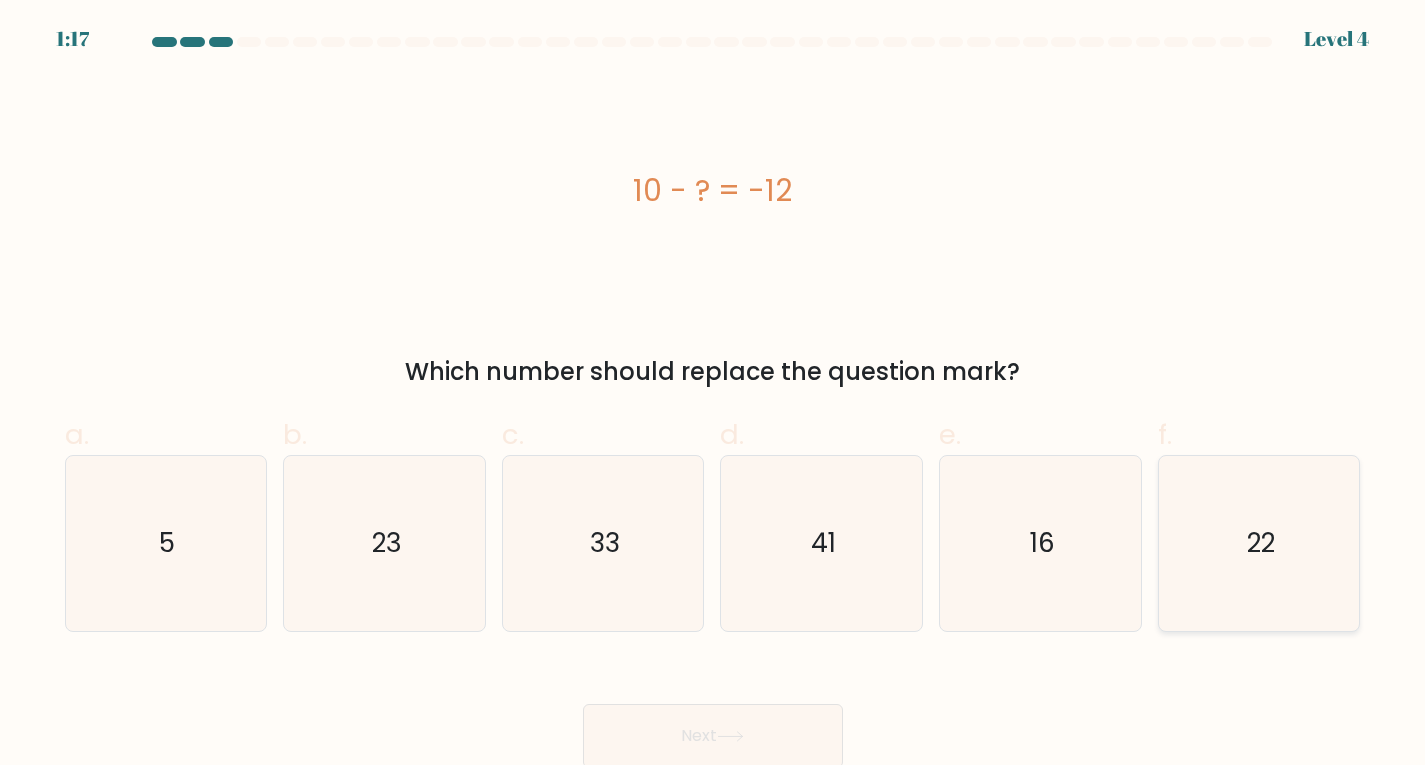 click on "22" 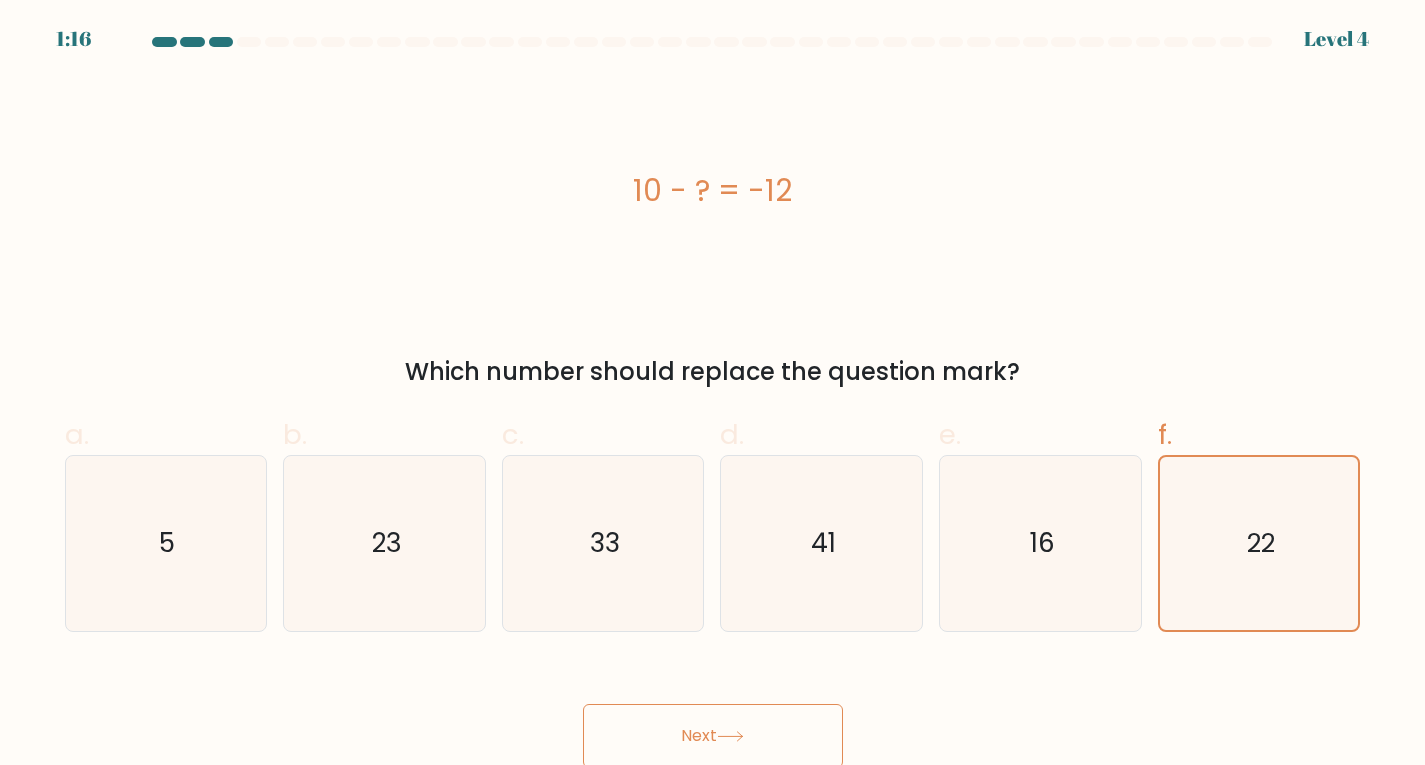 click on "Next" at bounding box center [713, 736] 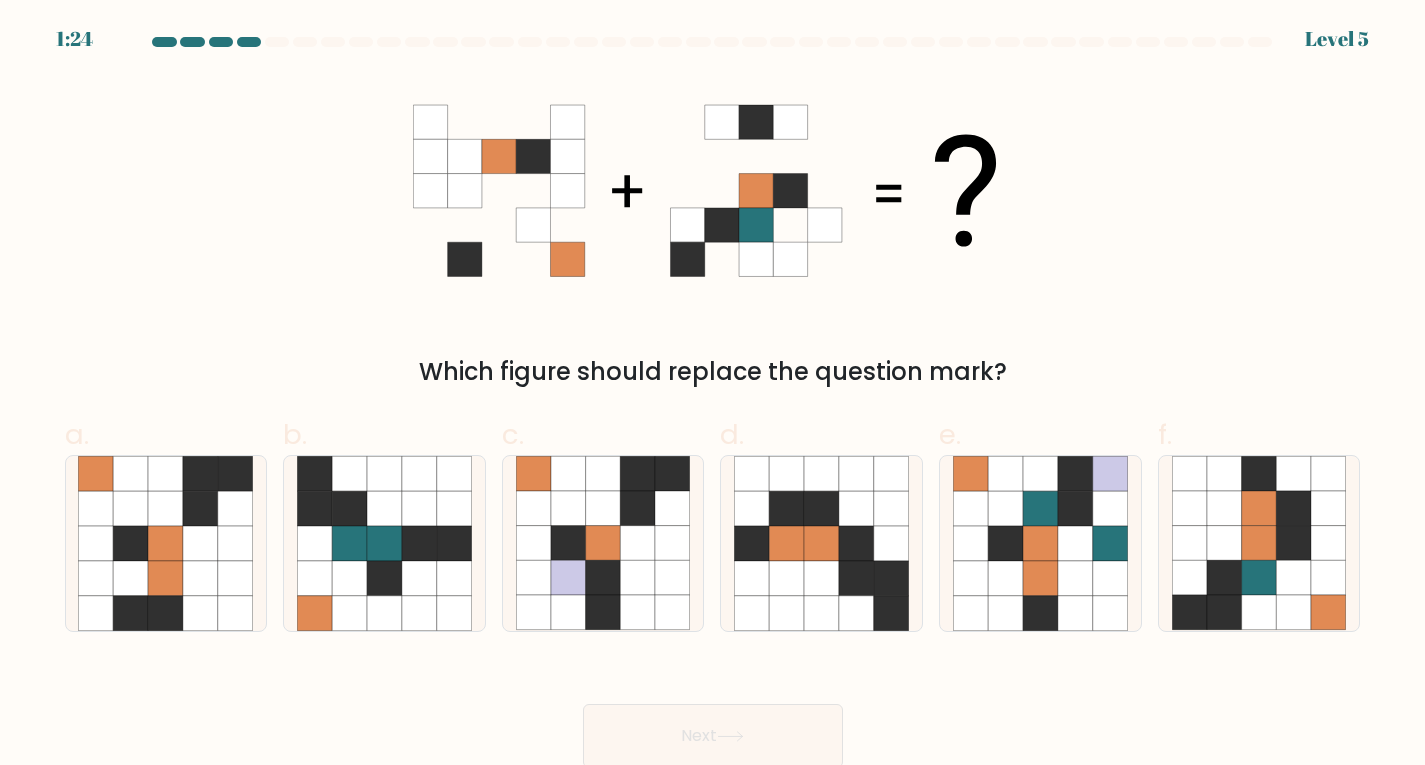click on "Next" at bounding box center [713, 736] 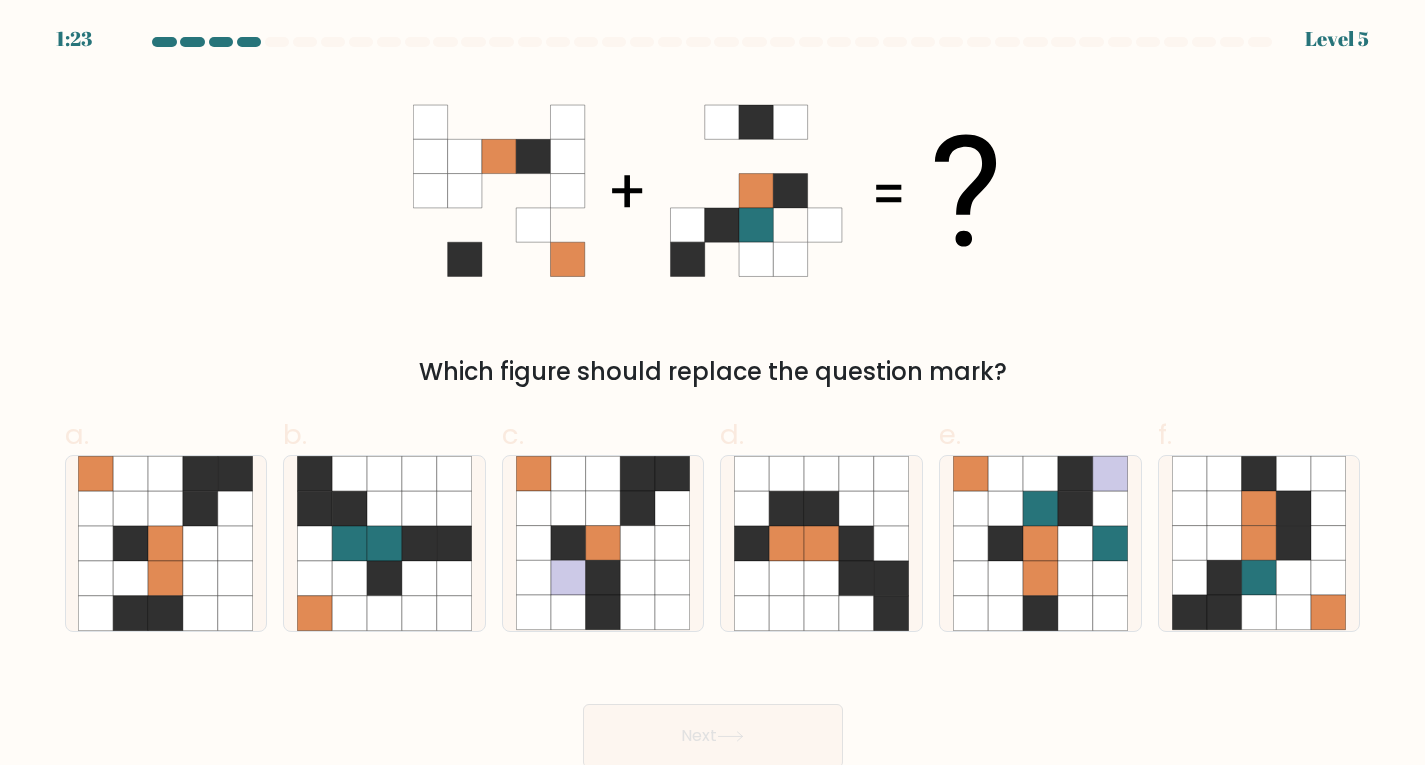 click on "Next" at bounding box center [713, 712] 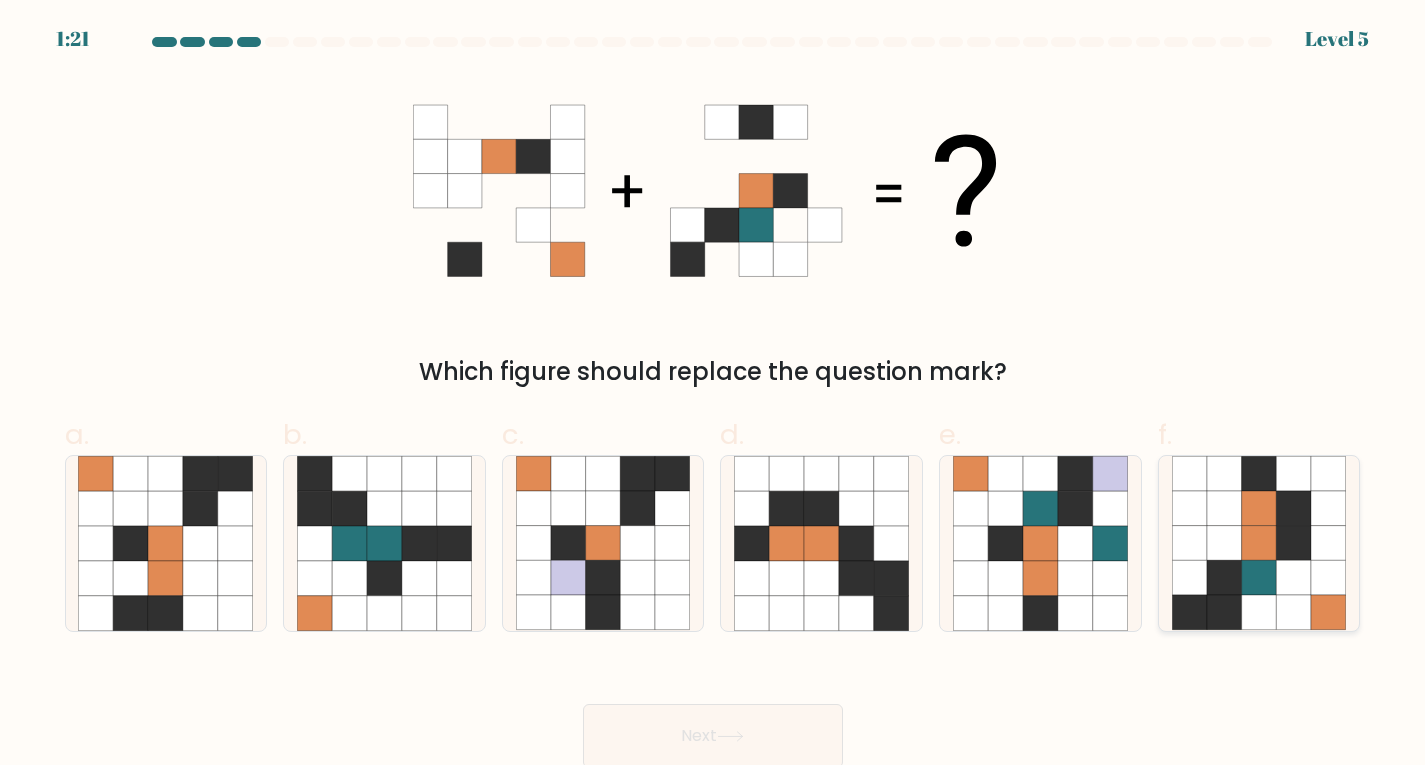 click 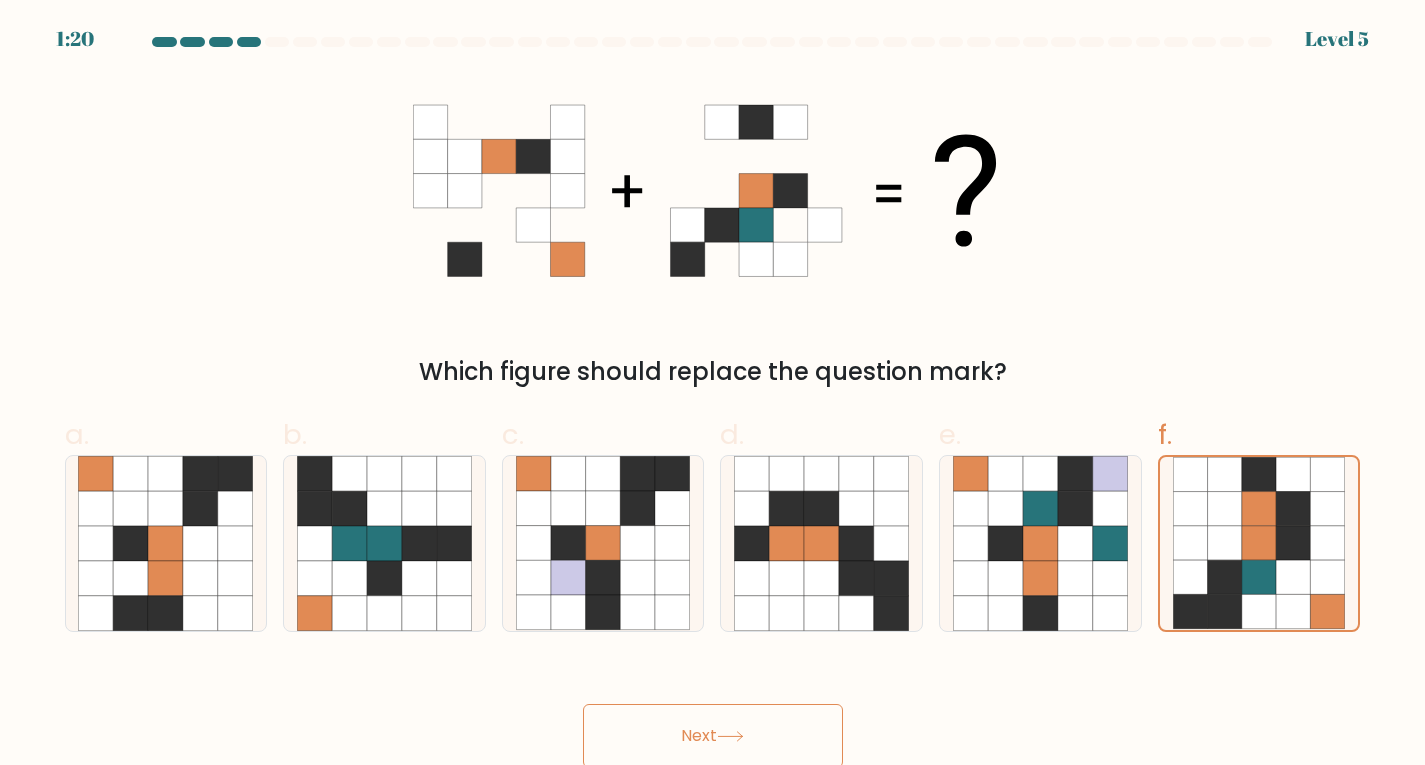 click on "Next" at bounding box center (713, 736) 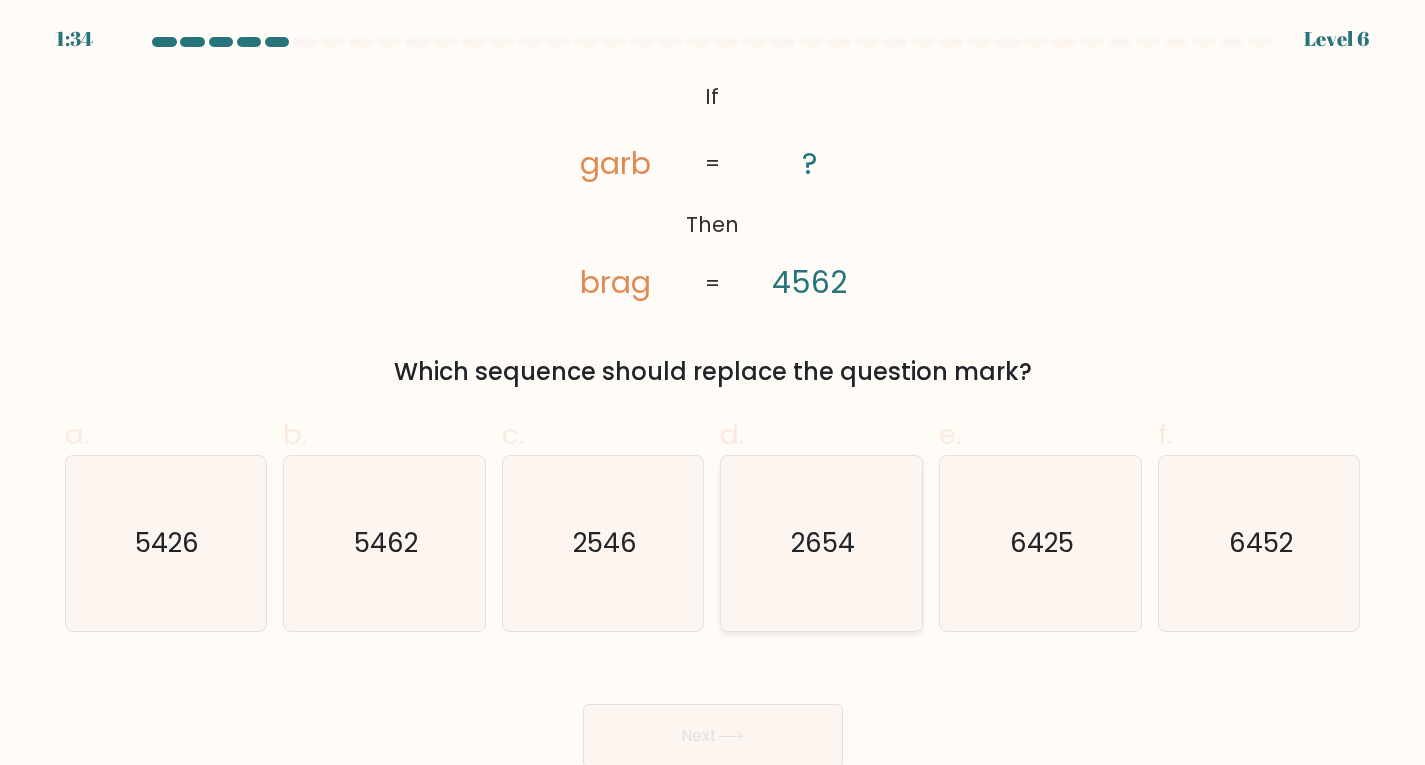click on "2654" 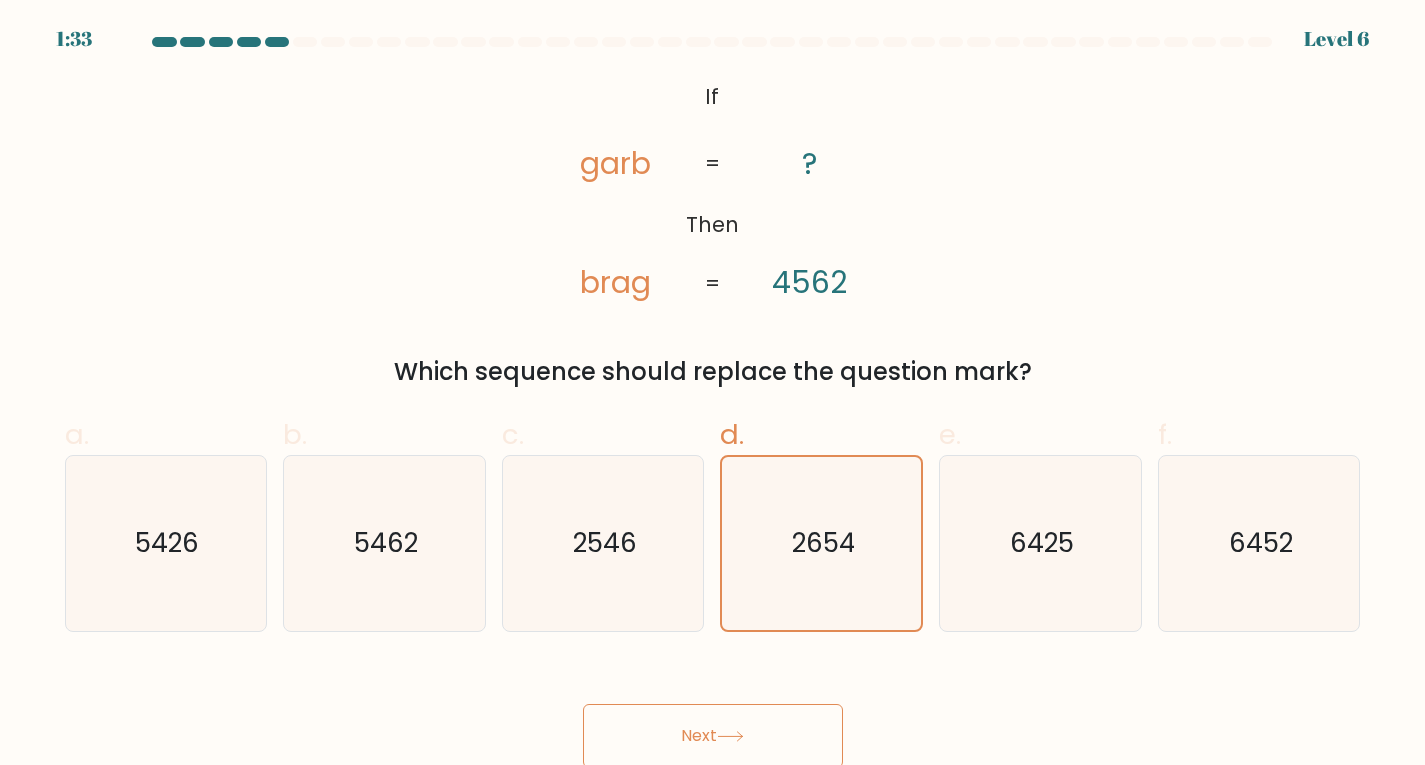 click on "Next" at bounding box center (713, 736) 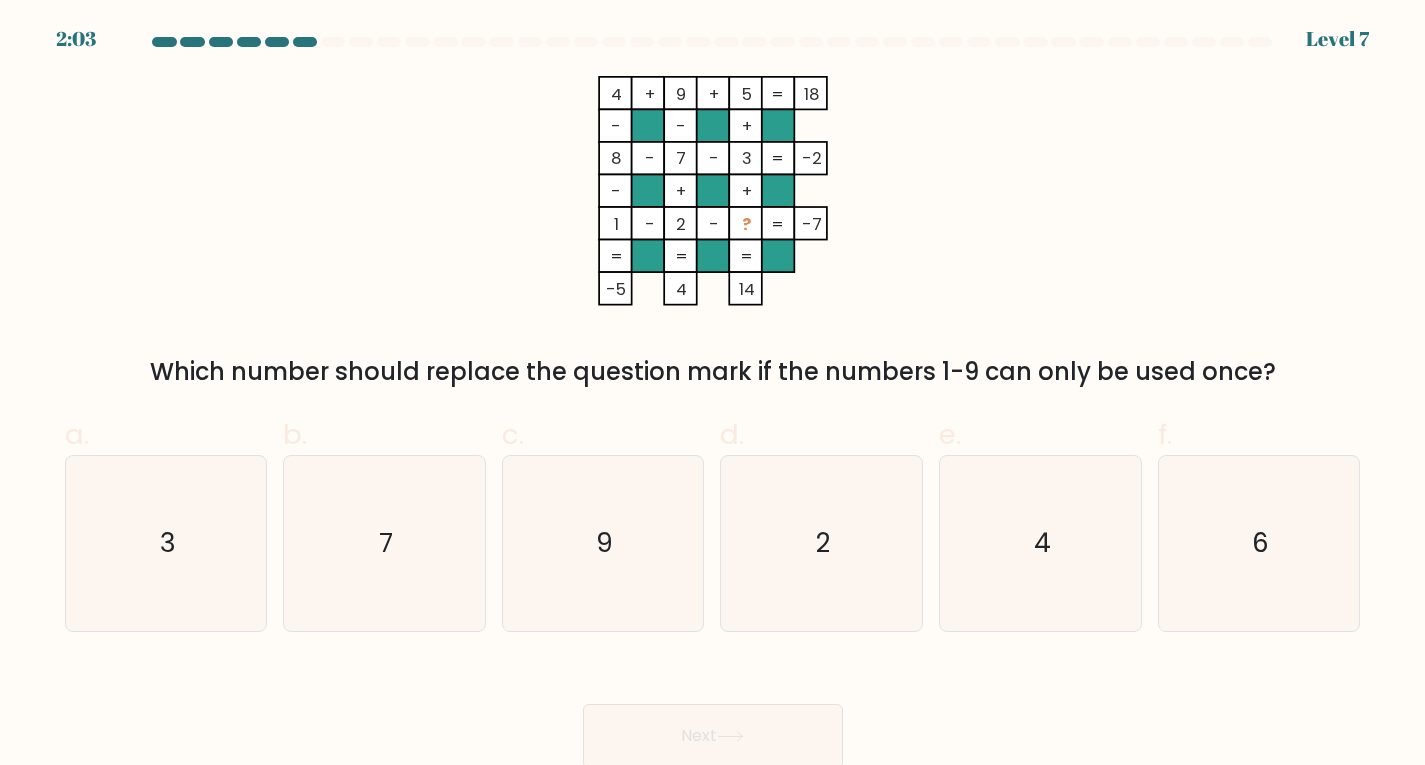 click at bounding box center (712, 402) 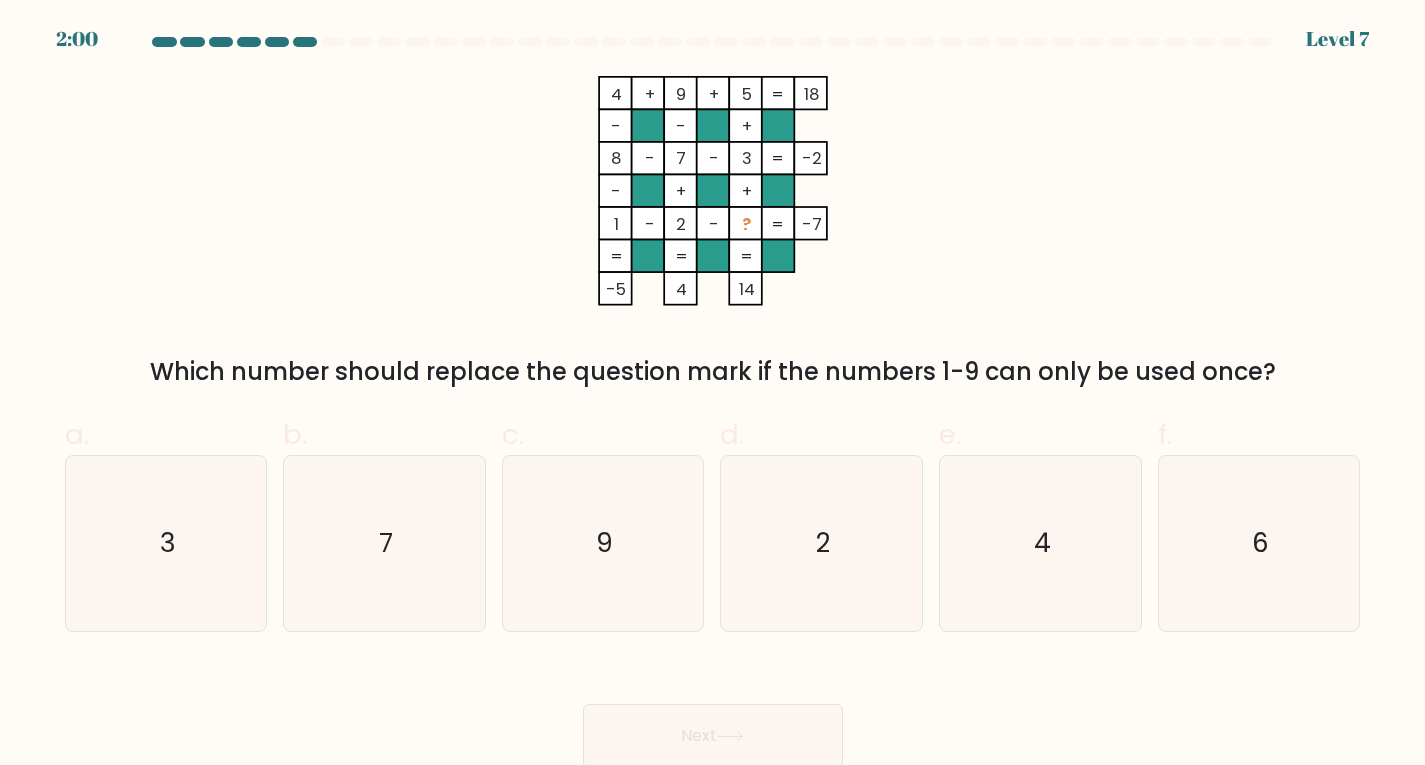 click on "a.
3
b.
7
c.
9
d." at bounding box center (713, 515) 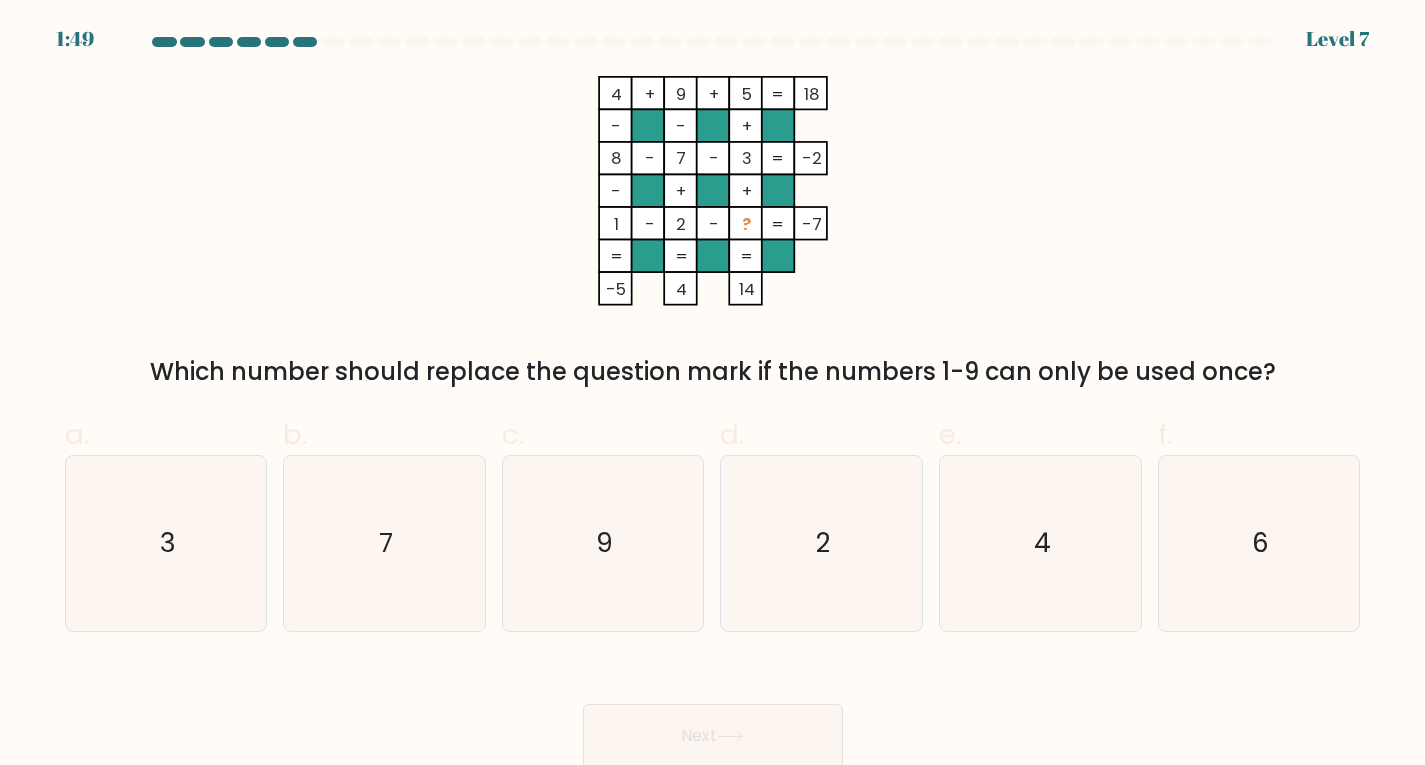 click on "4    +    9    +    5    18    -    -    +    8    -    7    -    3    -2    -    +    +    1    -    2    -    ?    =   -7    =   =   =   =   -5    4    14    =" 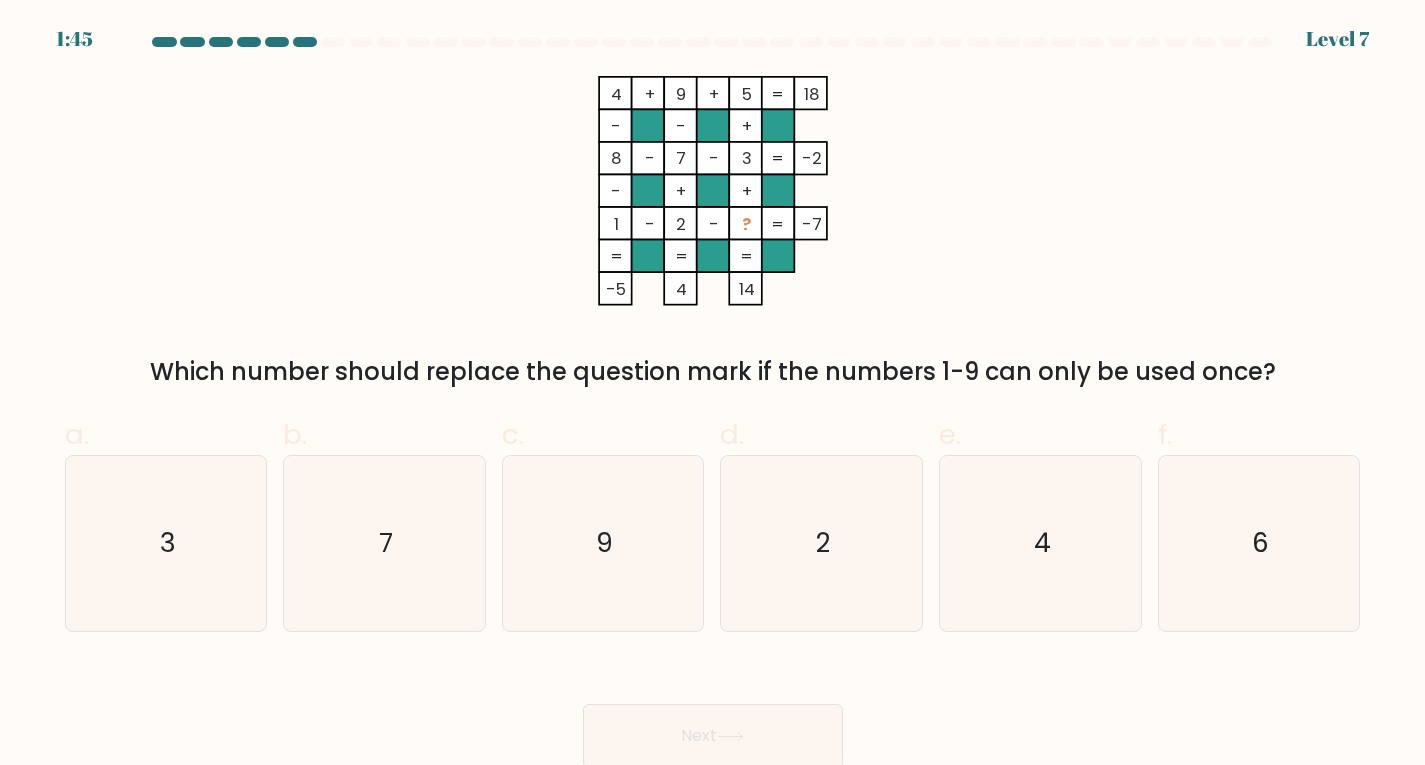 drag, startPoint x: 753, startPoint y: 207, endPoint x: 1280, endPoint y: 109, distance: 536.0345 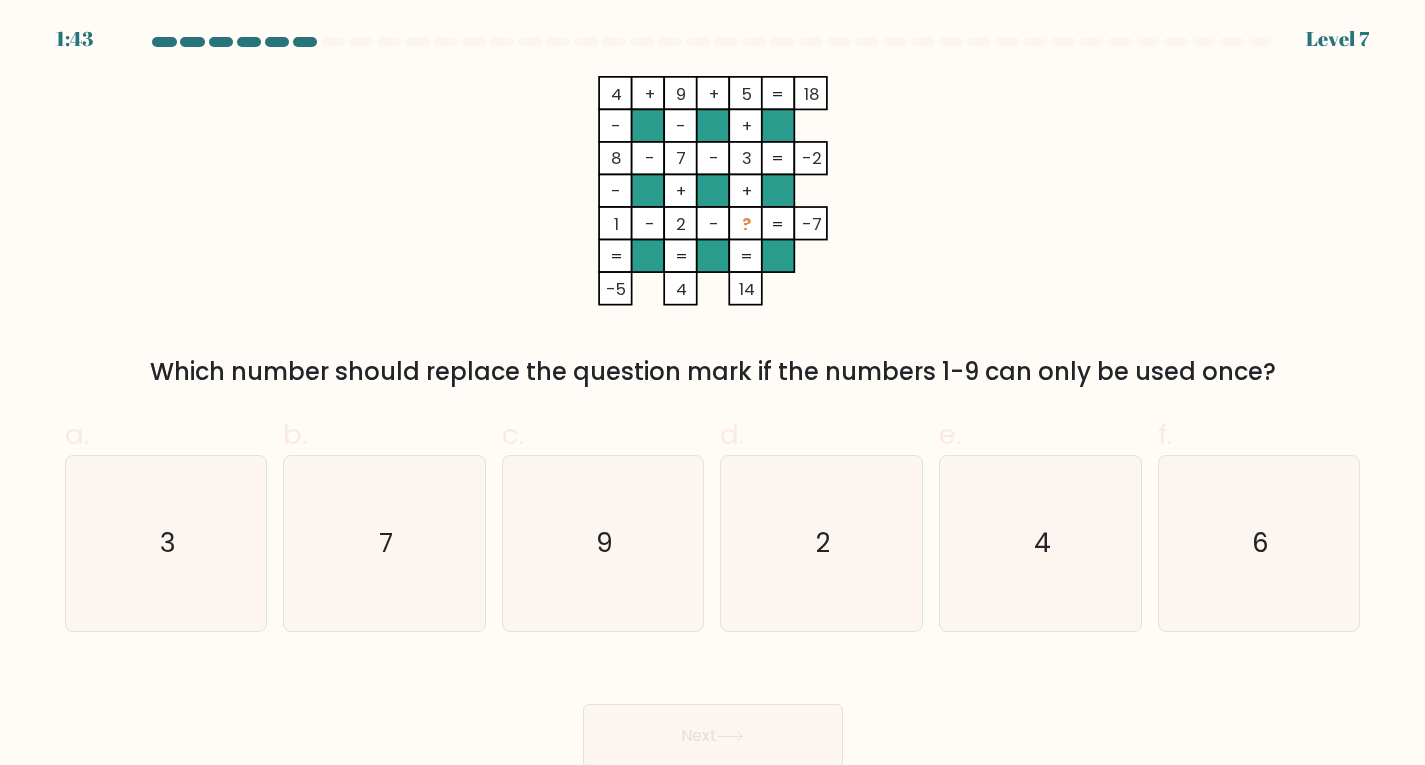 click on "4    +    9    +    5    18    -    -    +    8    -    7    -    3    -2    -    +    +    1    -    2    -    ?    =   -7    =   =   =   =   -5    4    14    =" 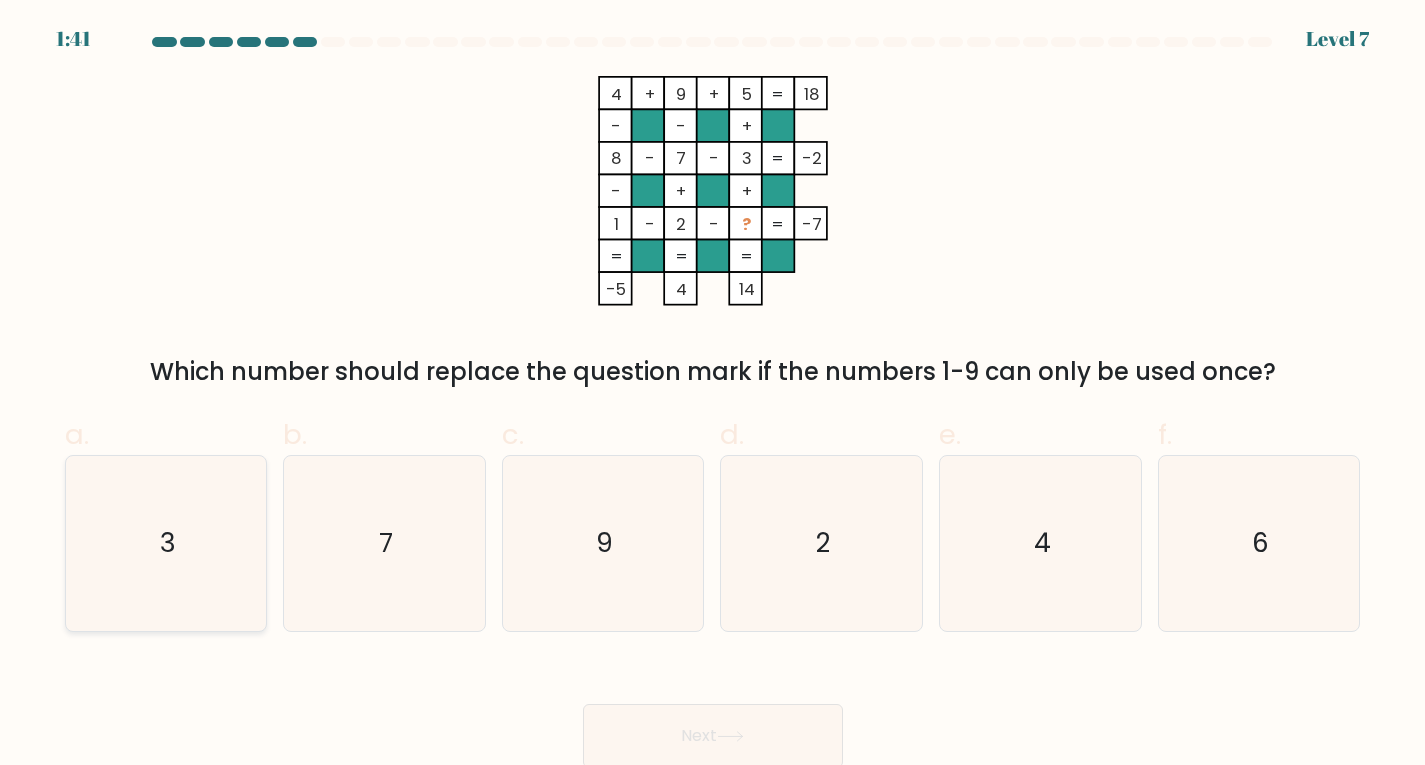 click on "3" at bounding box center [166, 543] 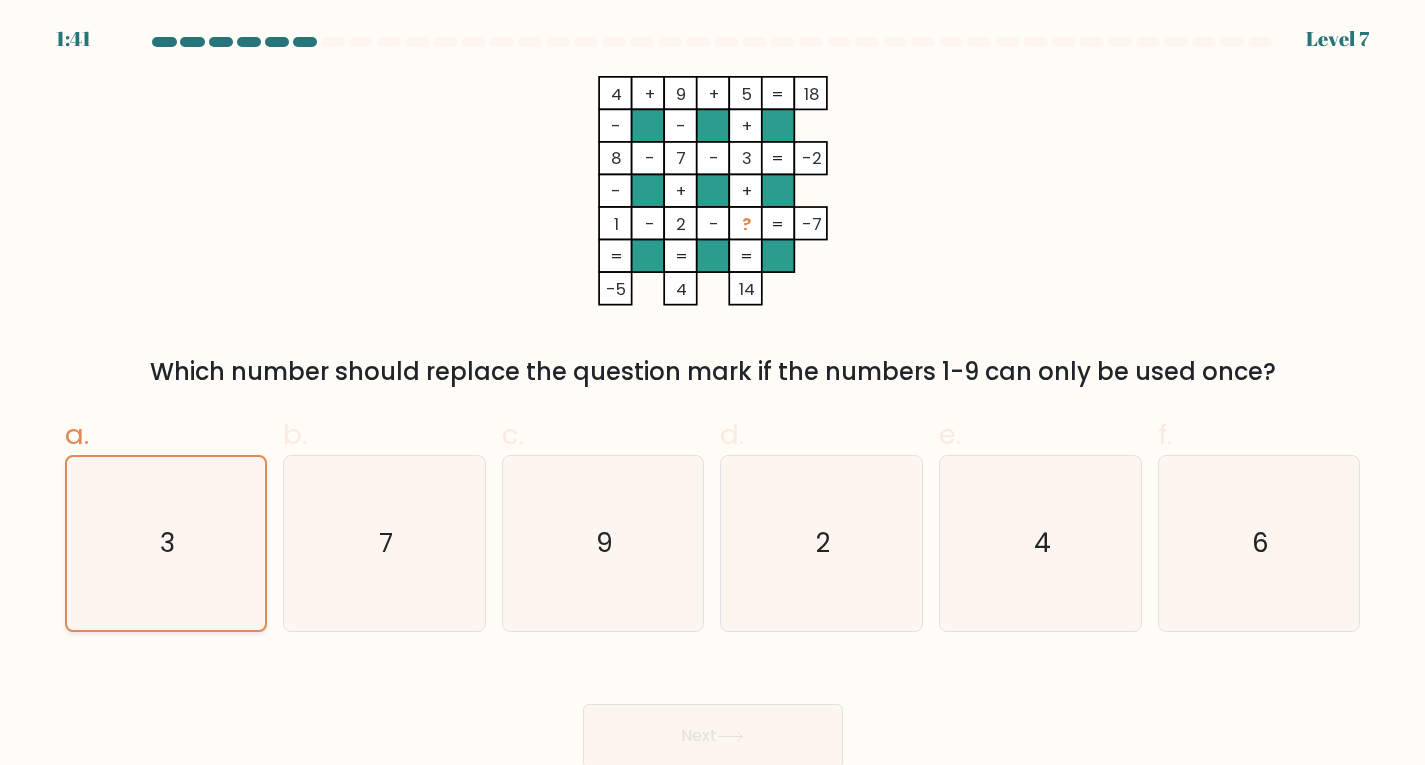 click on "3" at bounding box center [166, 543] 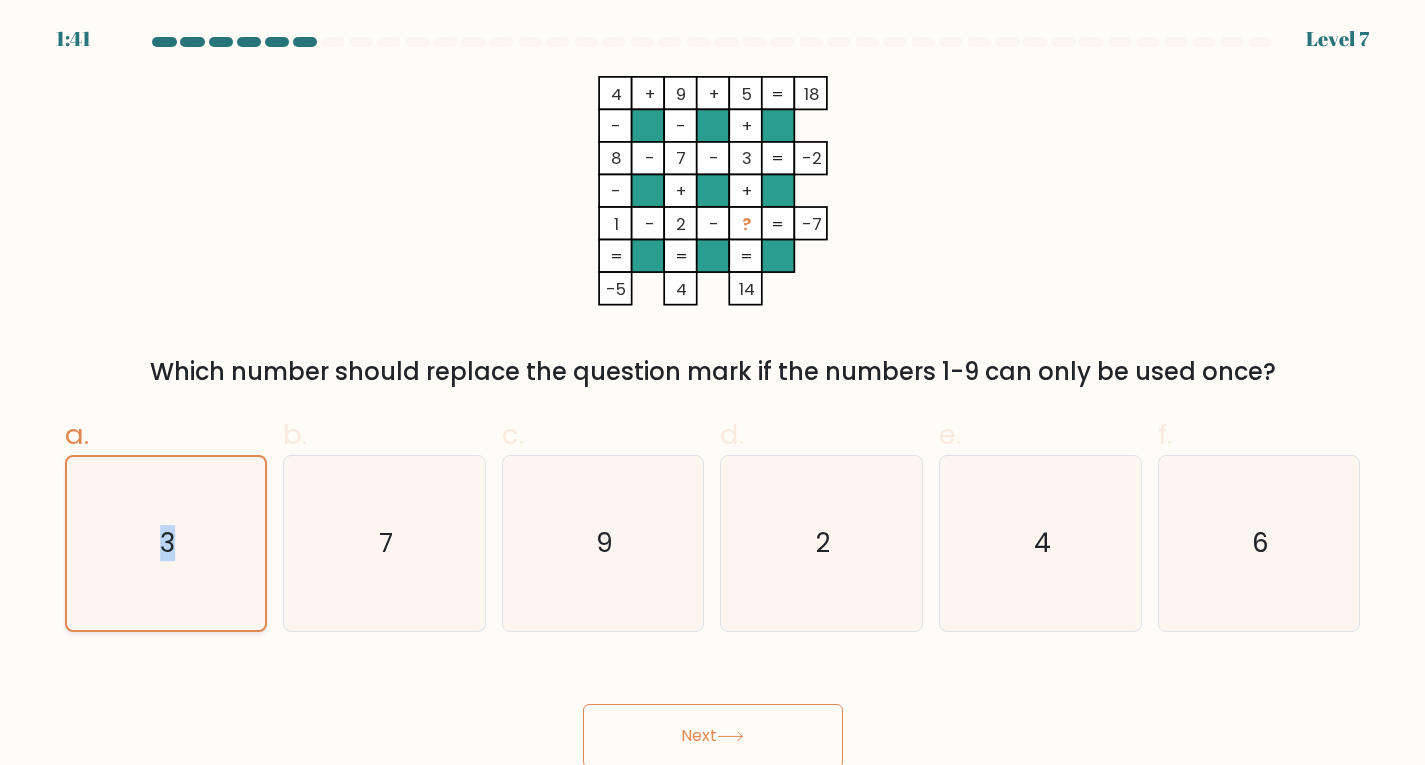 click on "3" at bounding box center (166, 543) 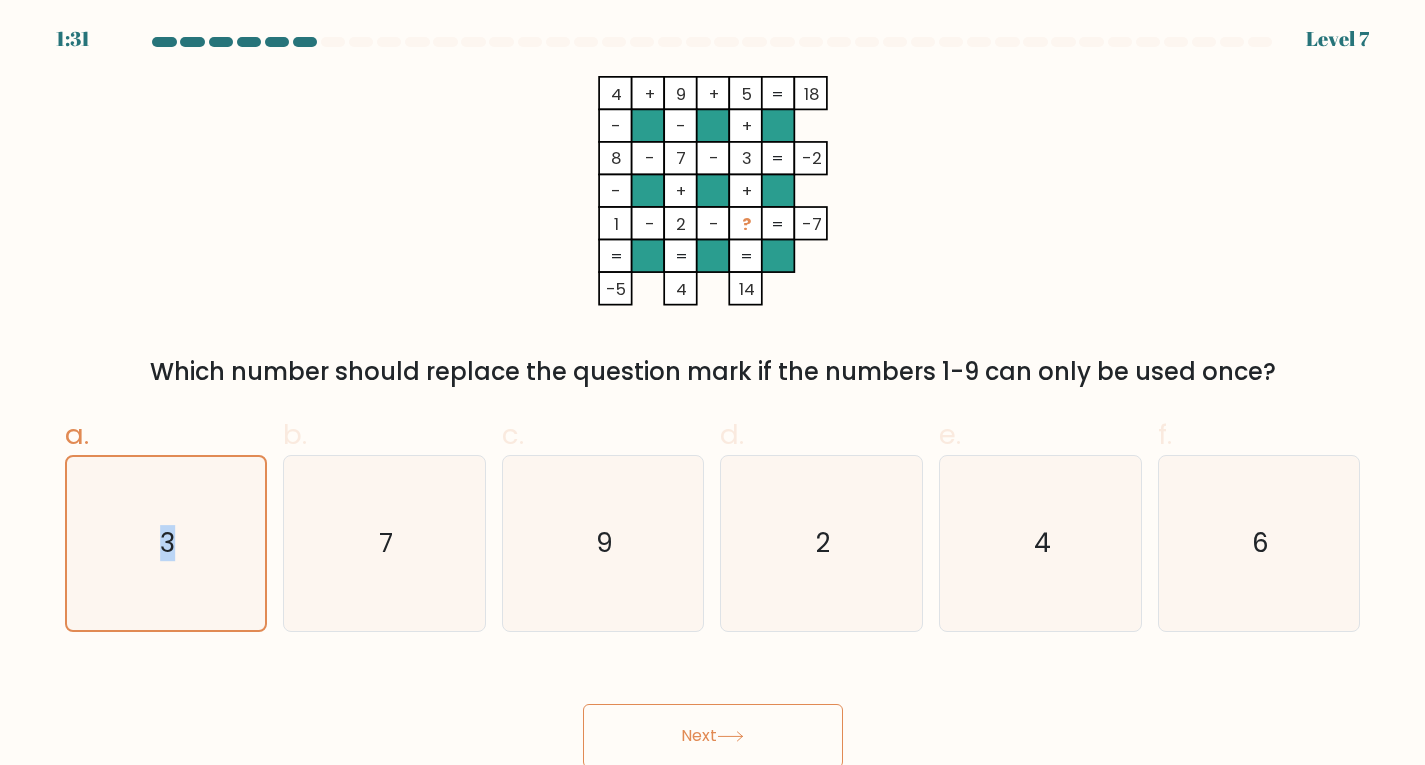 click 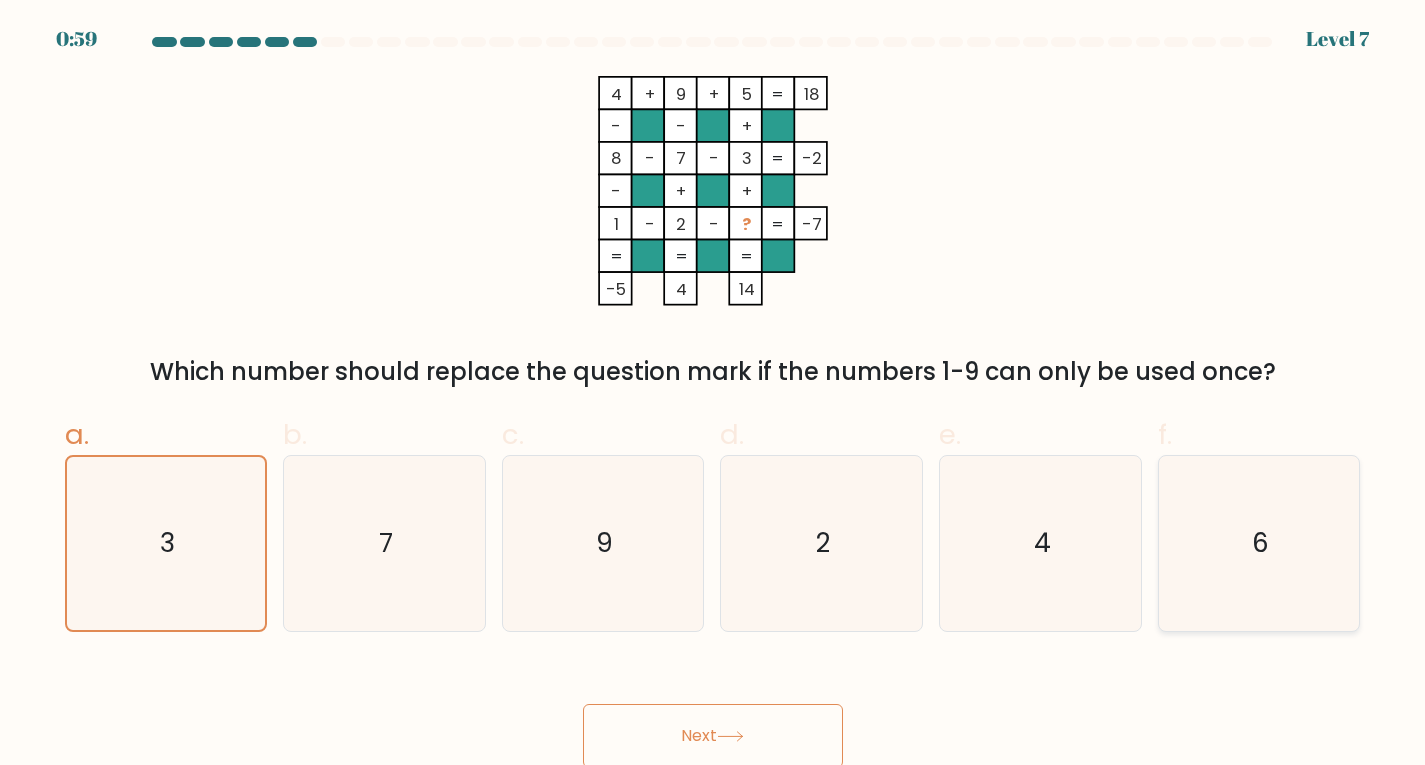 click on "6" 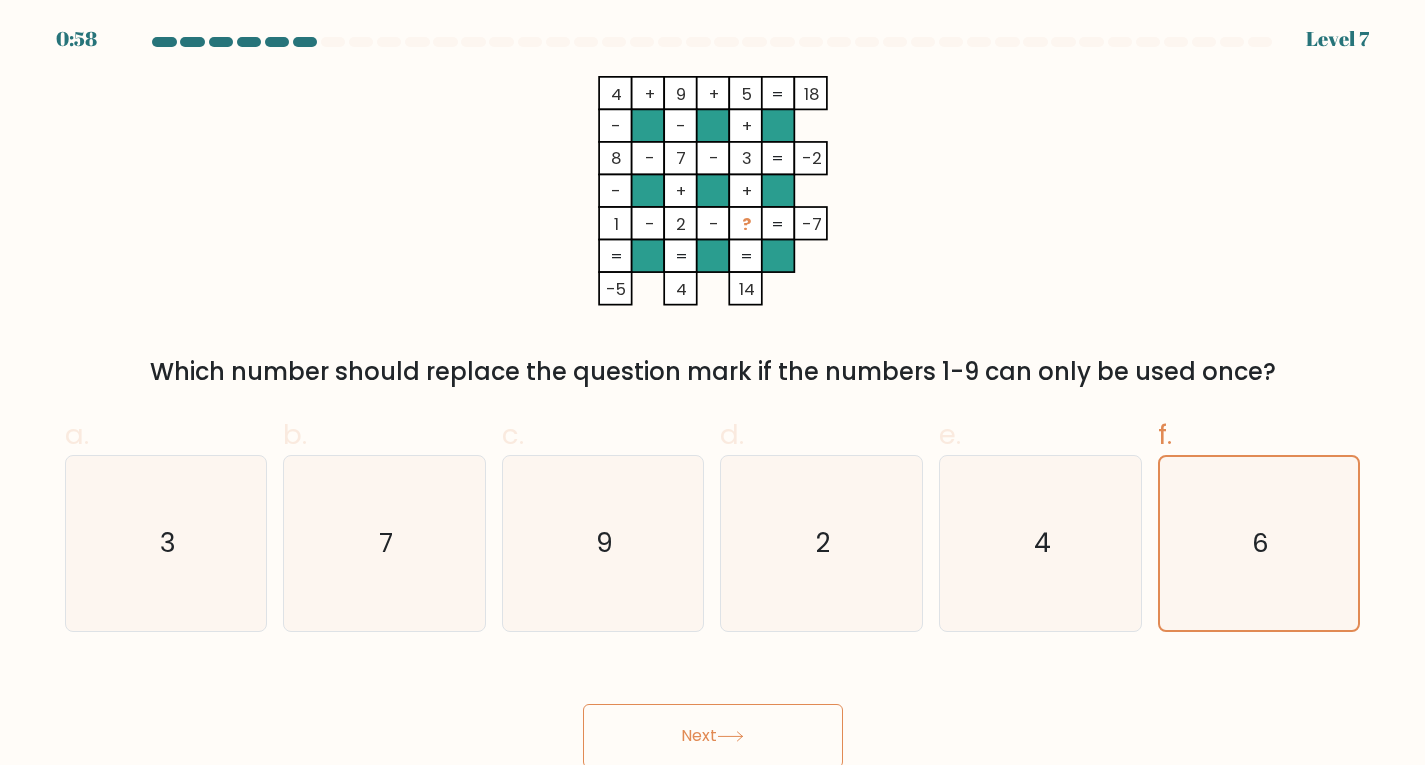 click on "Next" at bounding box center [713, 736] 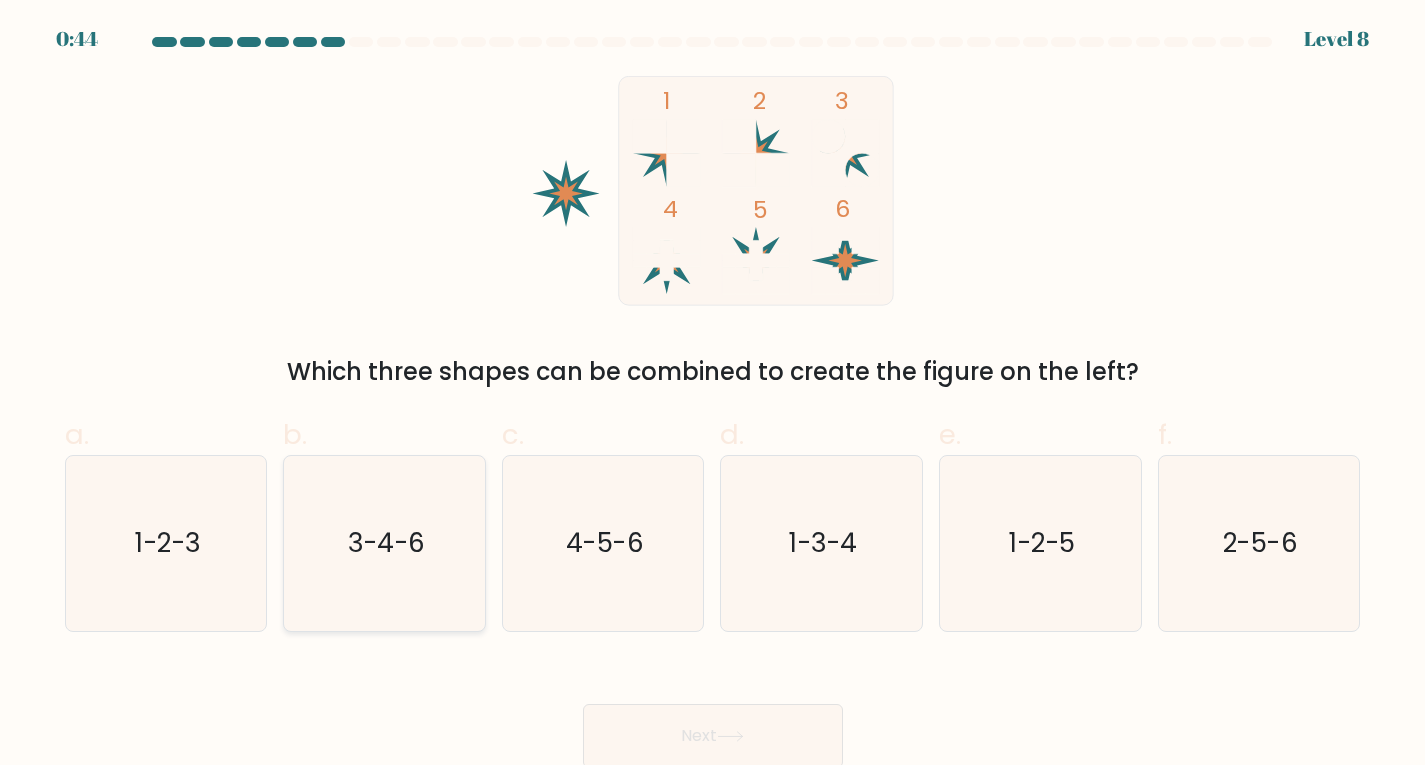 click on "3-4-6" at bounding box center [384, 543] 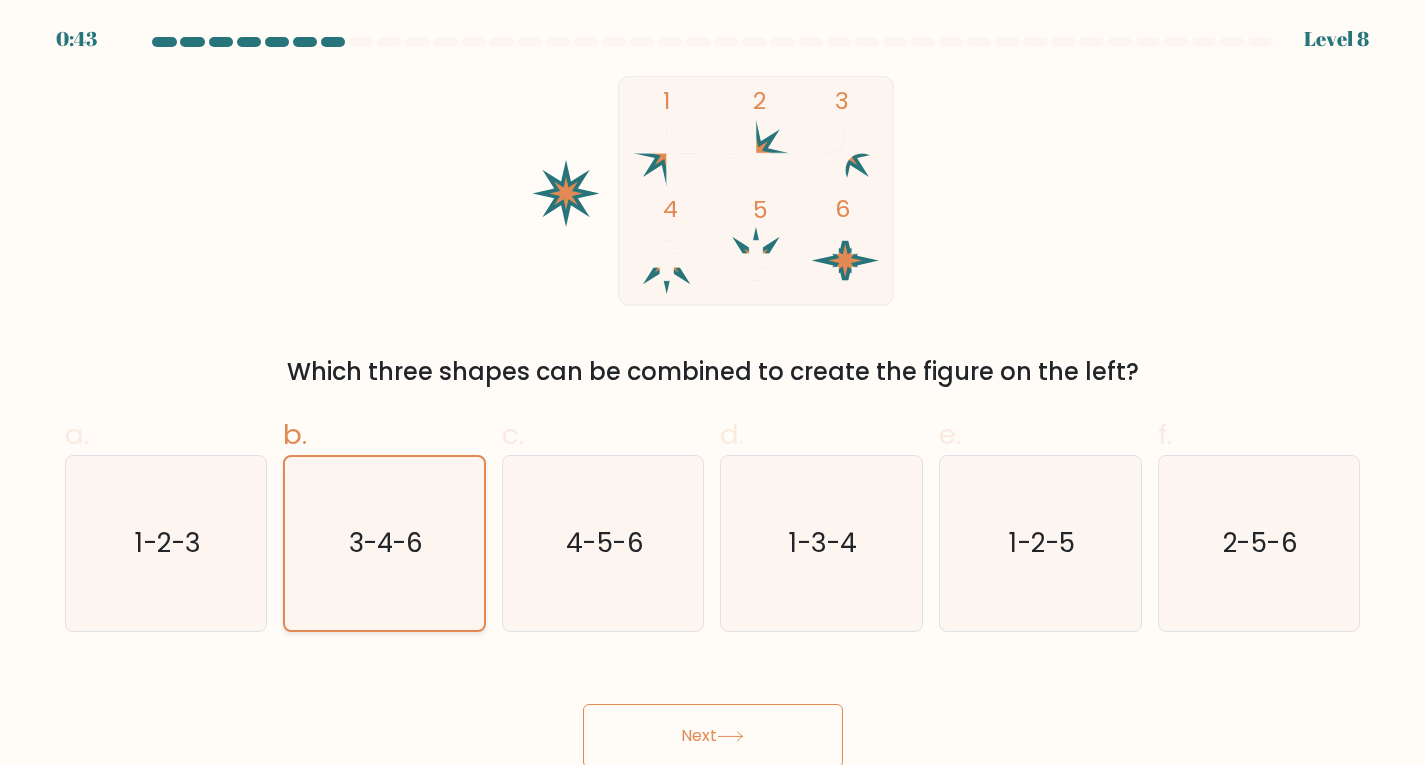 click on "3-4-6" at bounding box center (384, 543) 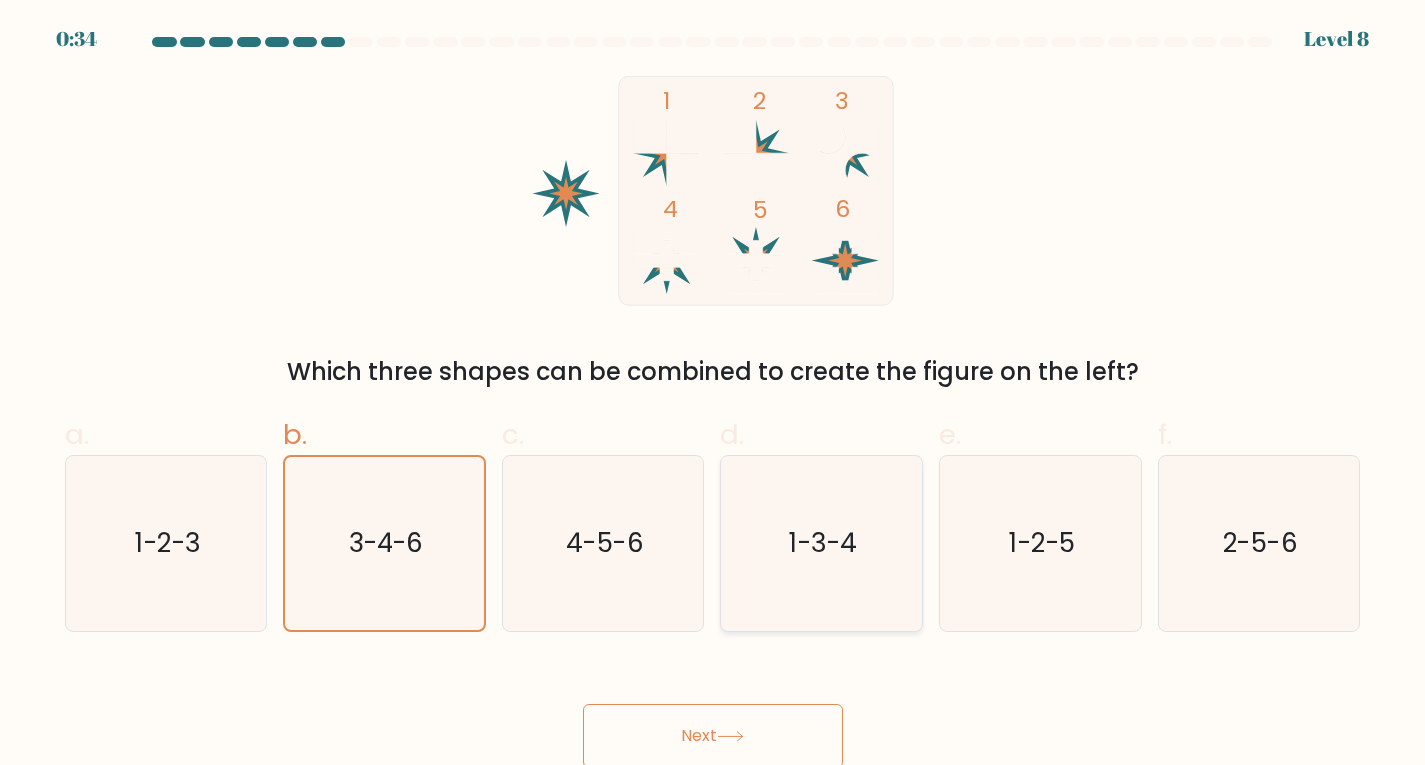 click on "1-3-4" 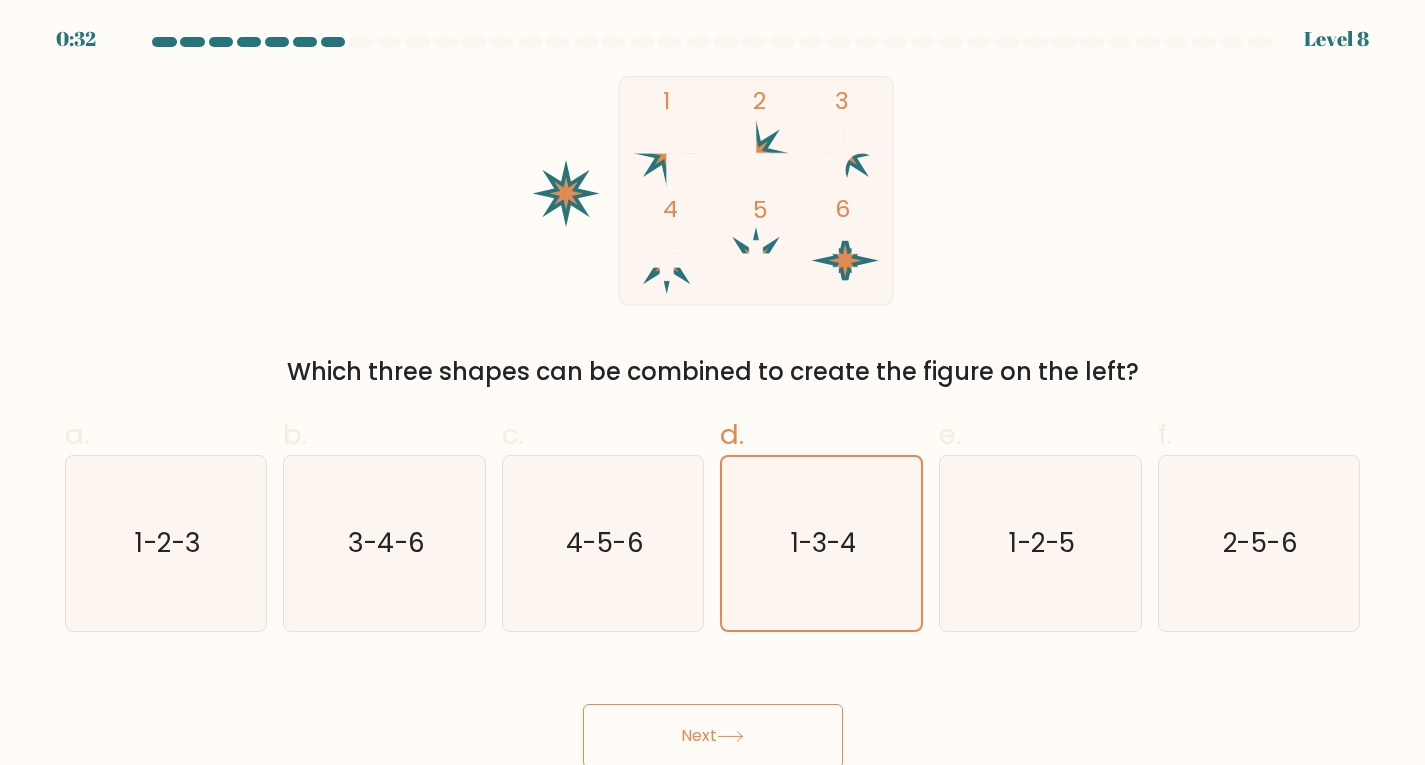 drag, startPoint x: 798, startPoint y: 498, endPoint x: 371, endPoint y: 209, distance: 515.60645 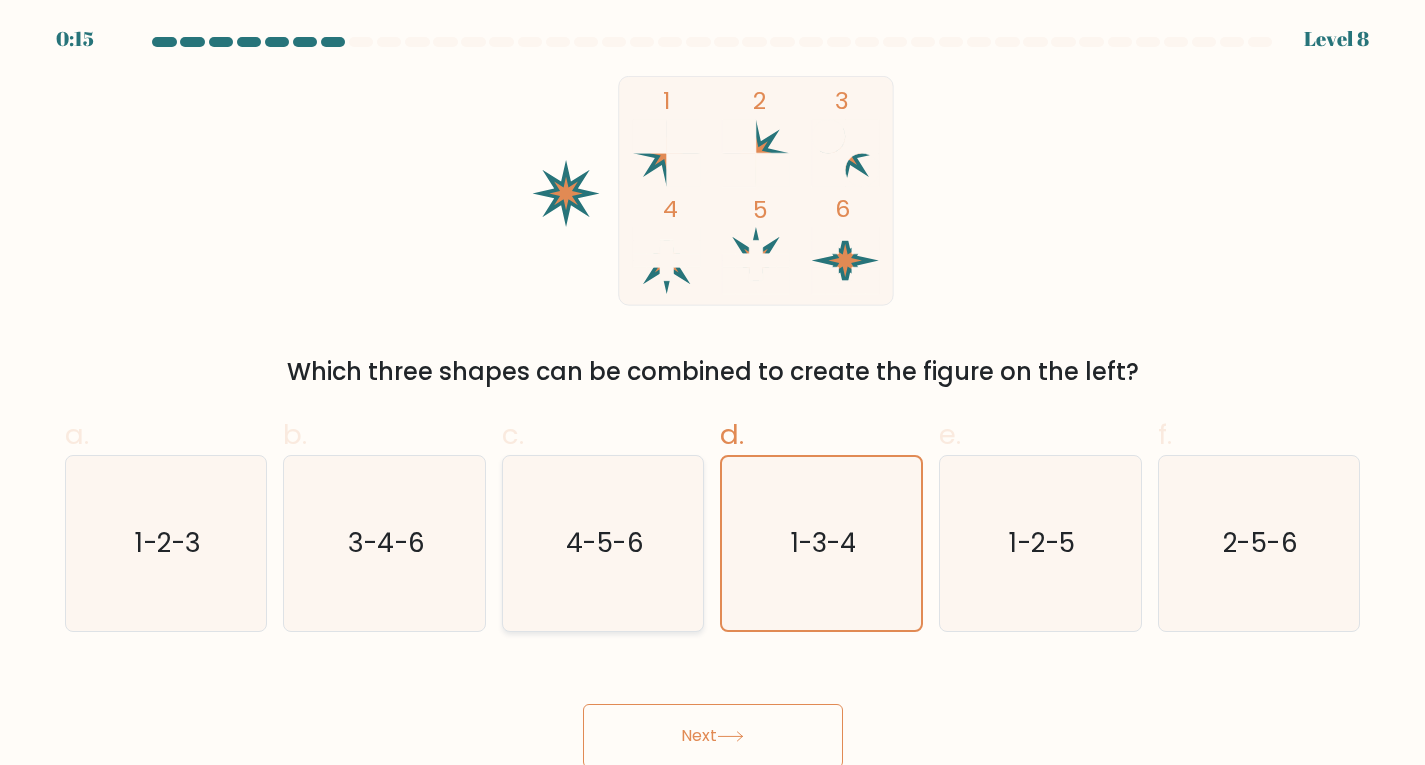 click on "4-5-6" 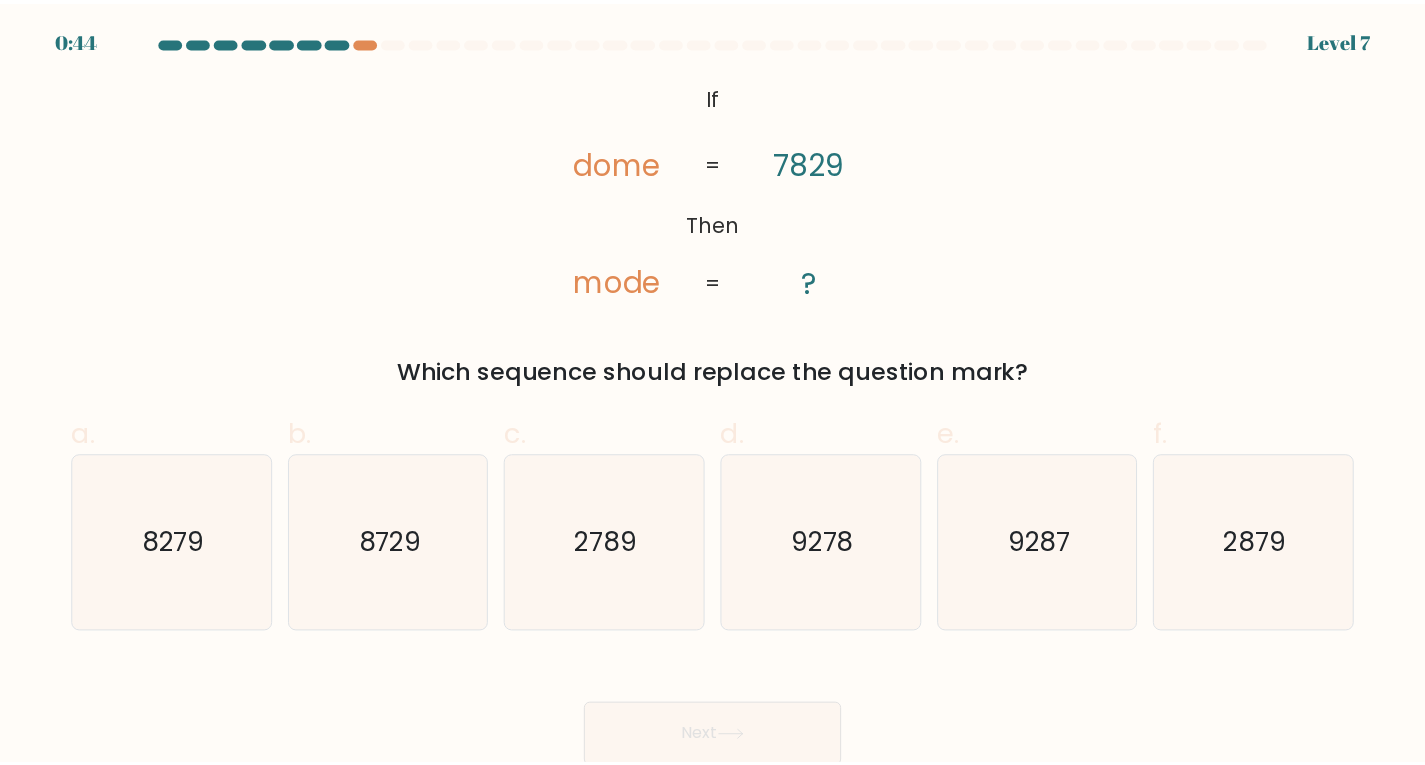 scroll, scrollTop: 0, scrollLeft: 0, axis: both 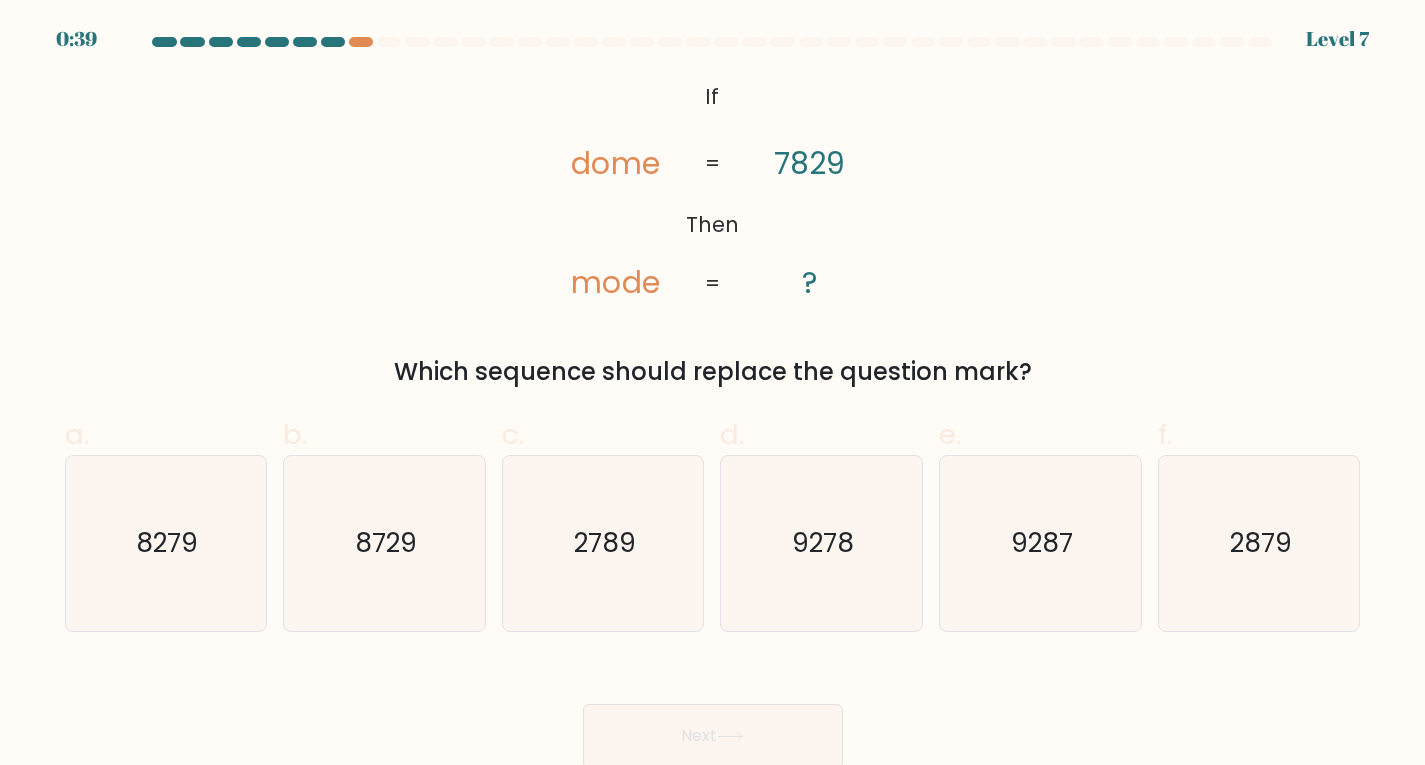 click on "b.
8729" at bounding box center (384, 523) 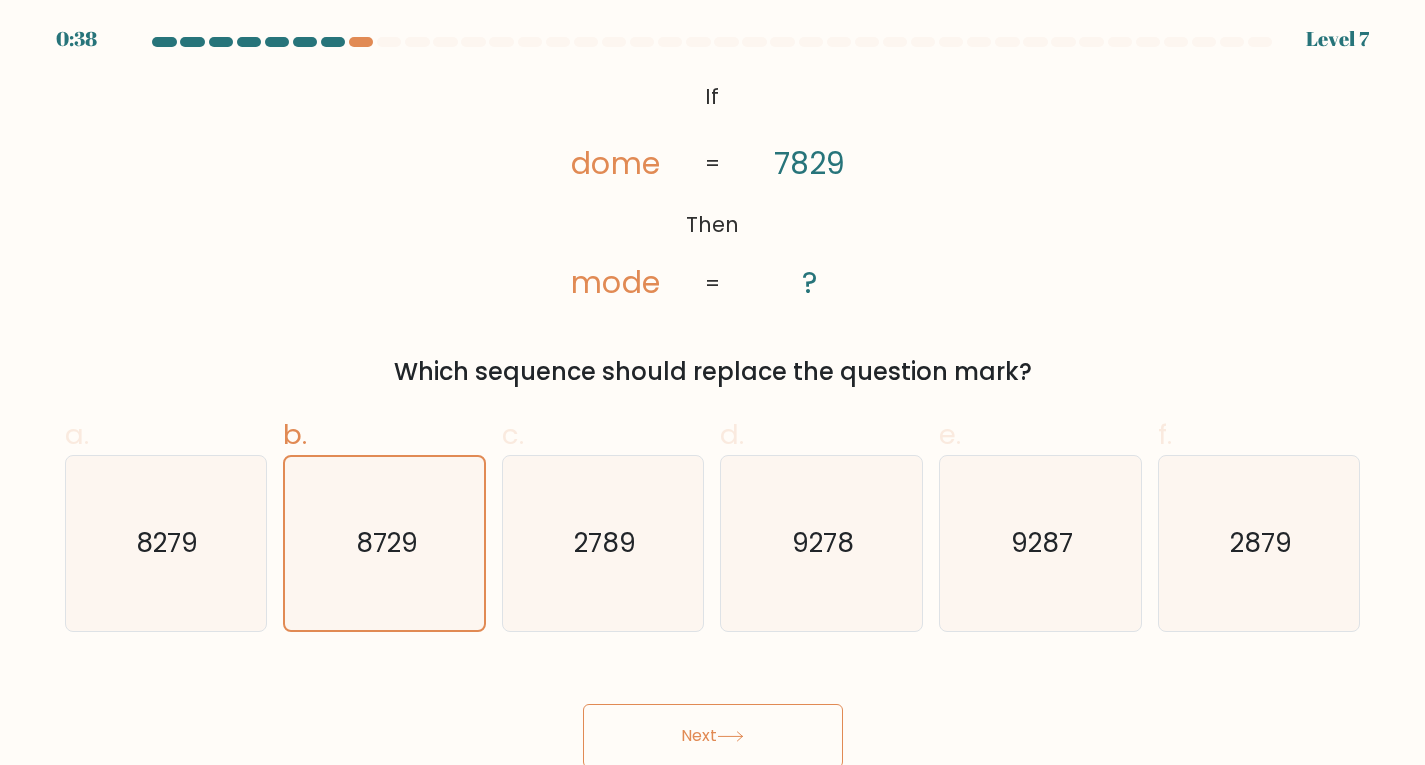 click on "If ?" at bounding box center [712, 402] 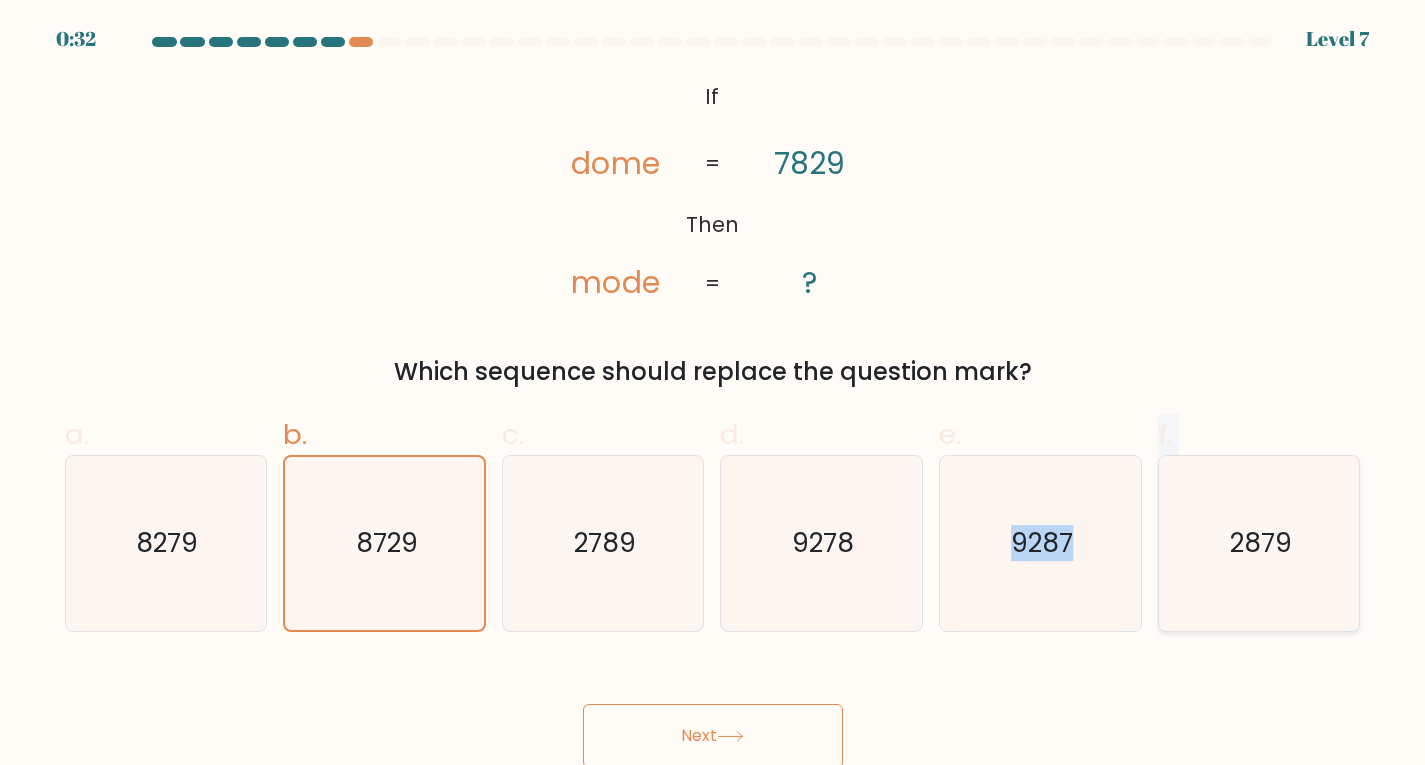 drag, startPoint x: 974, startPoint y: 494, endPoint x: 1177, endPoint y: 496, distance: 203.00986 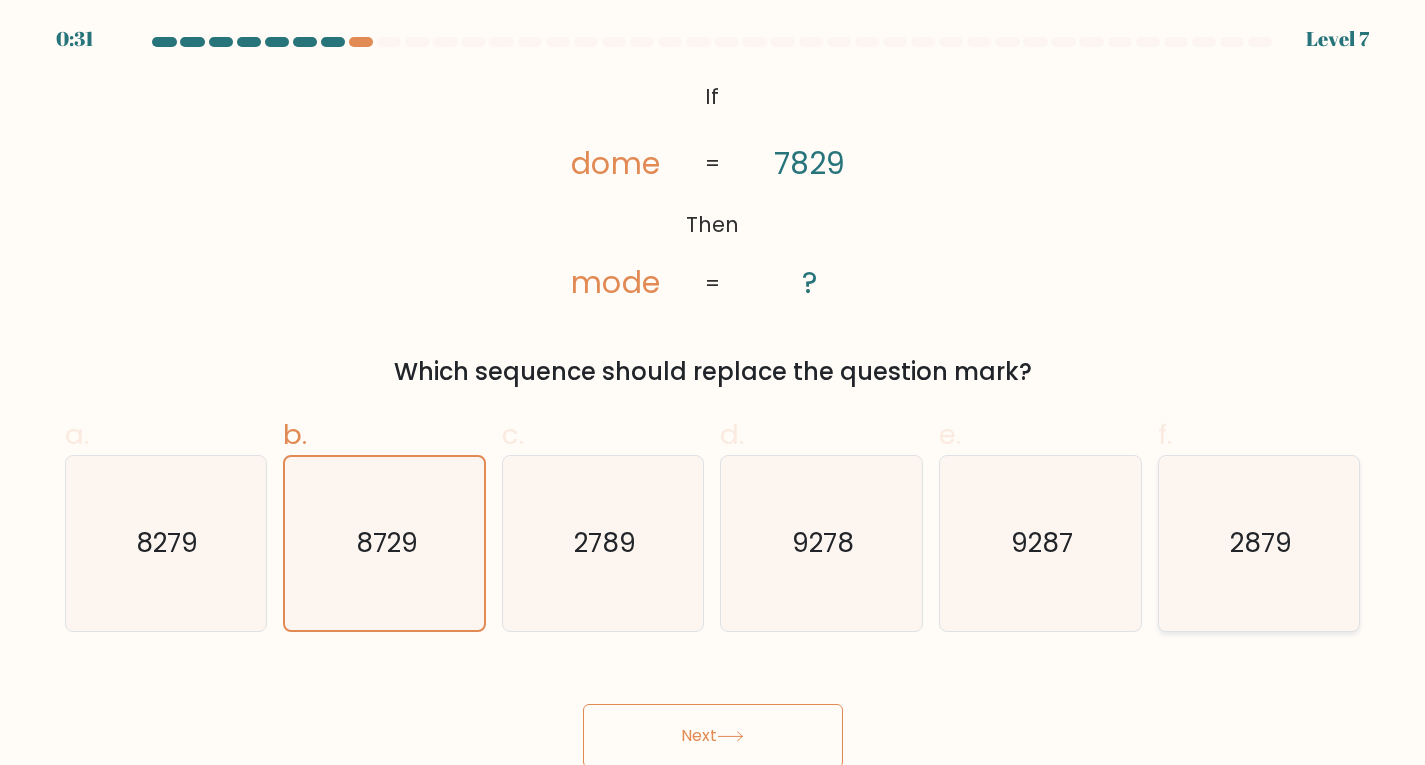 click on "2879" 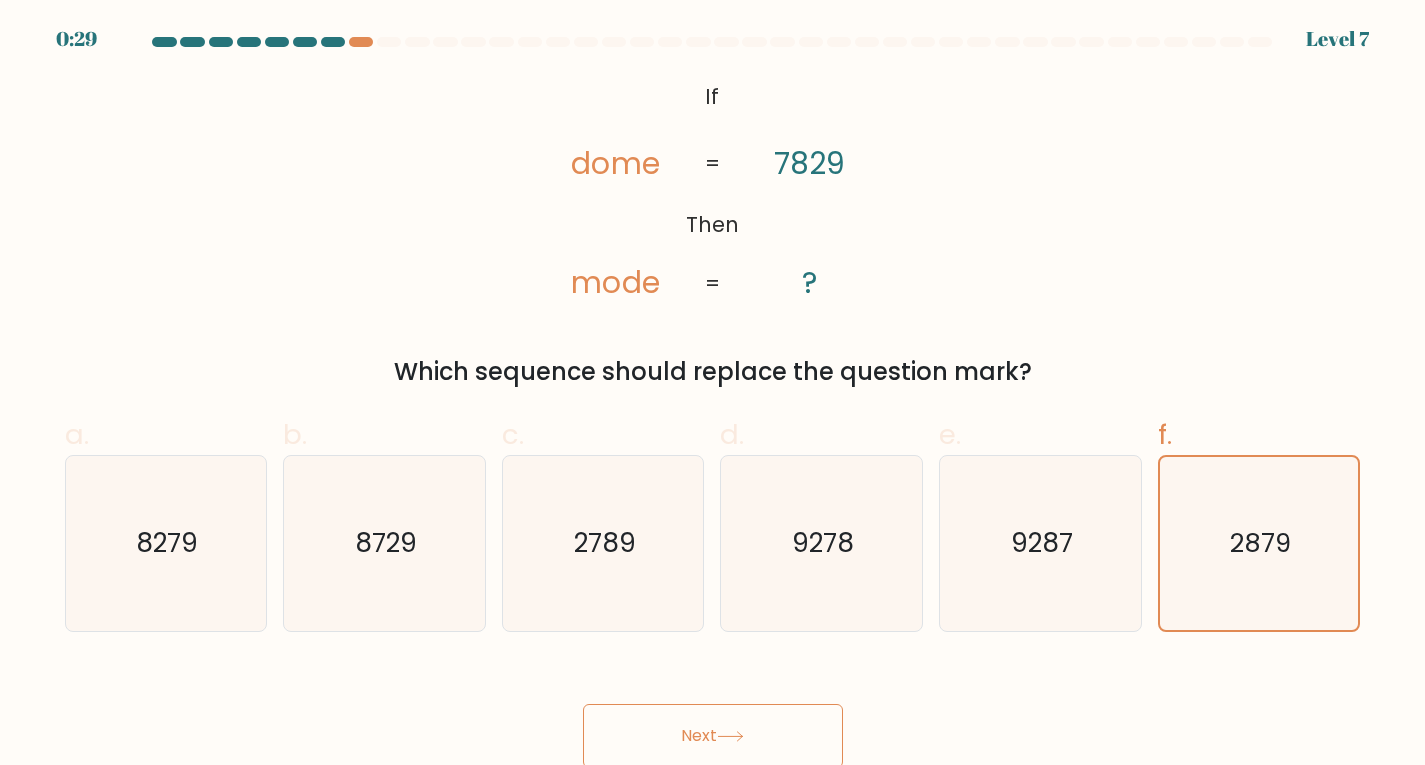click on "Next" at bounding box center [713, 736] 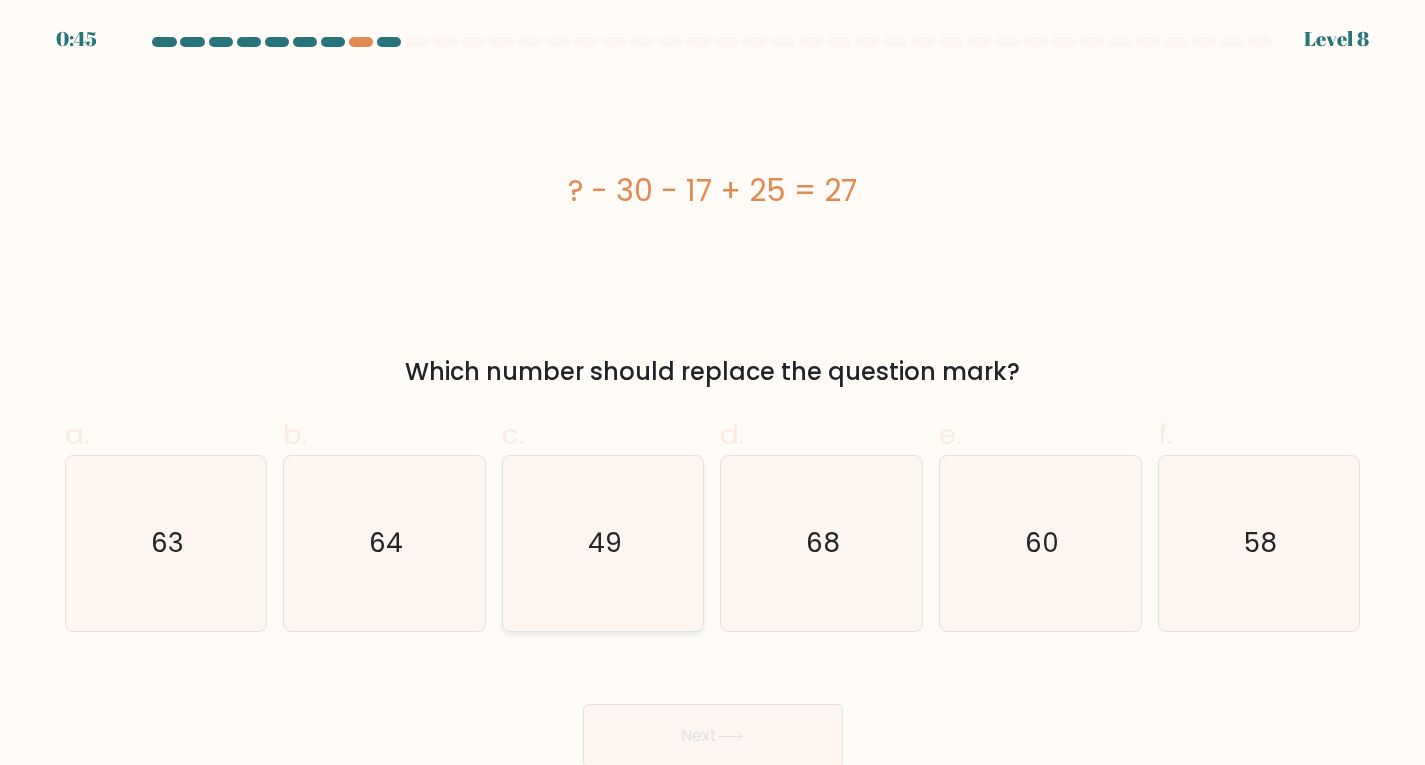 click on "64" 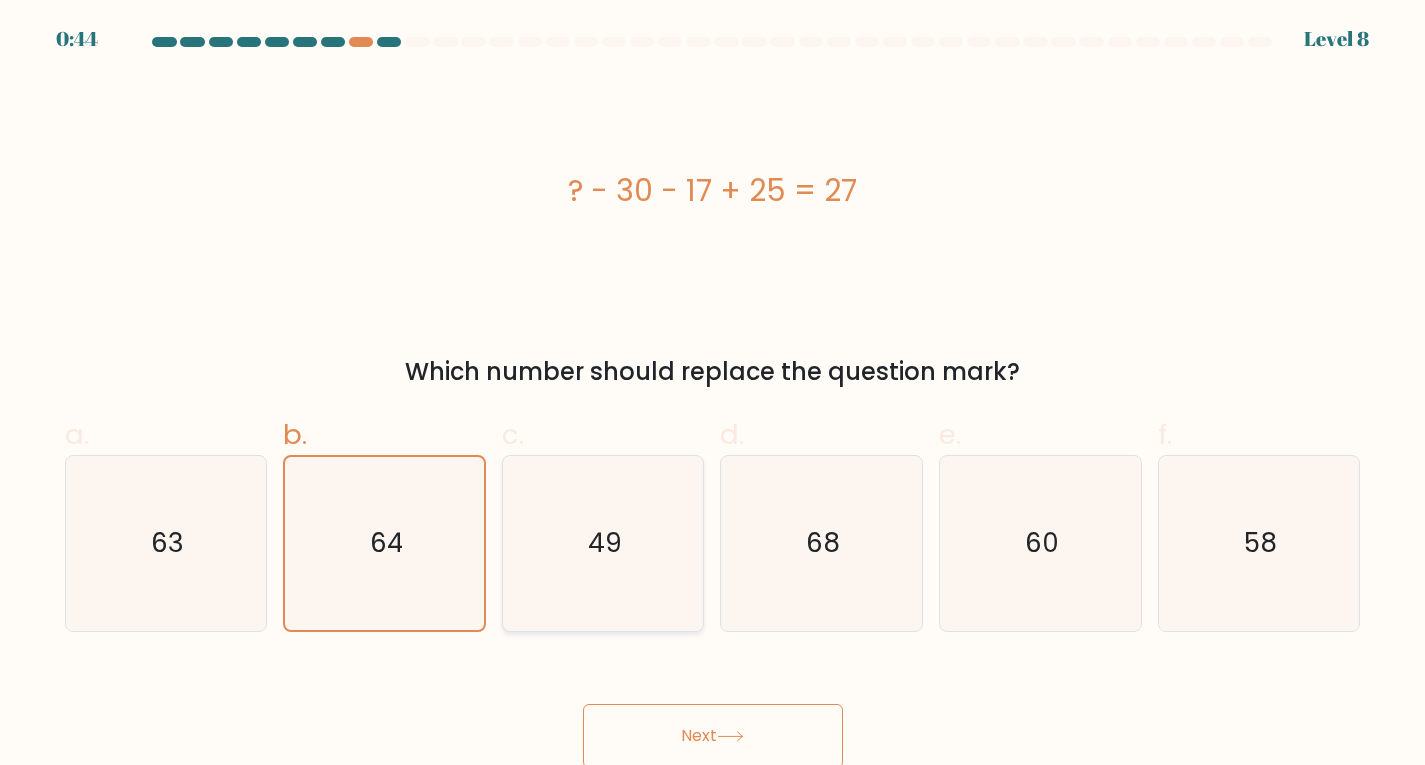 click on "49" 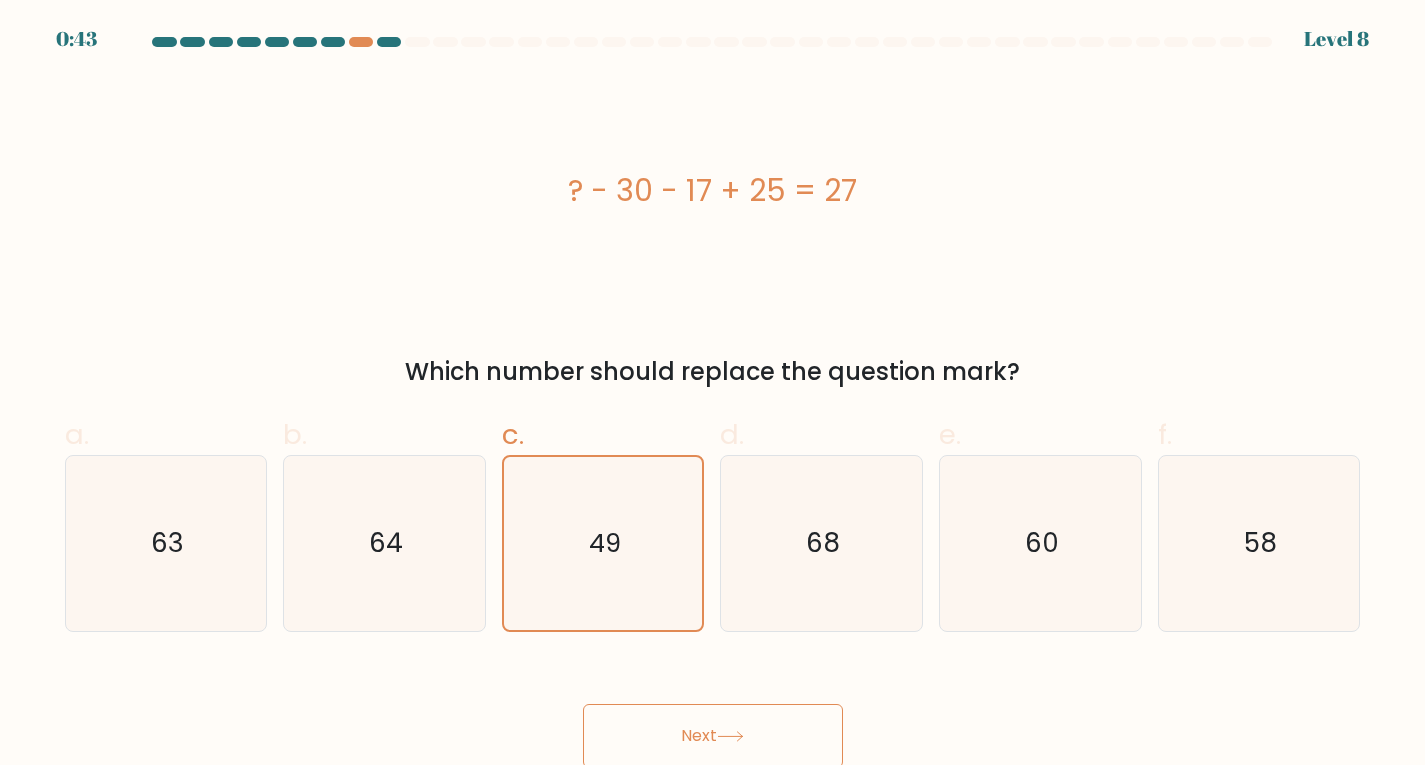 click on "Next" at bounding box center [713, 736] 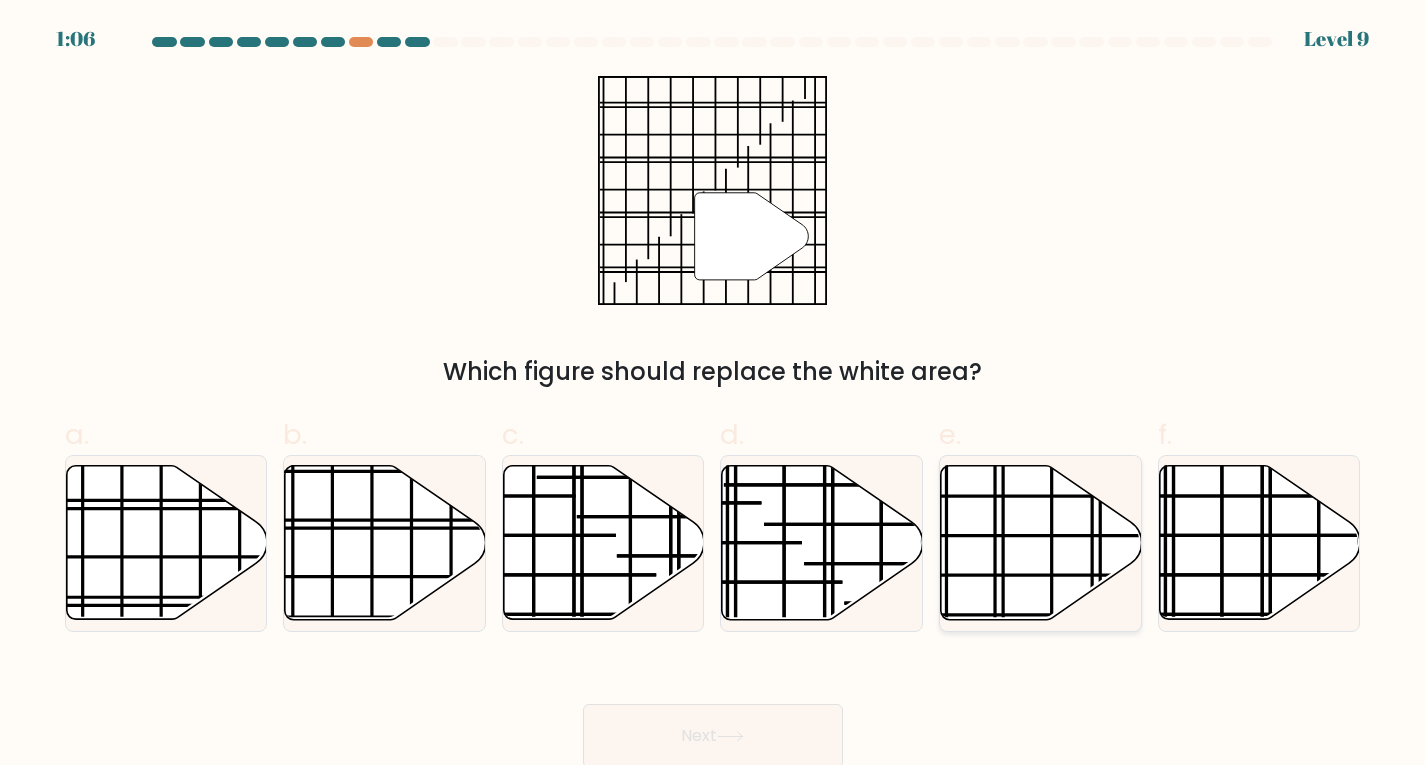 click 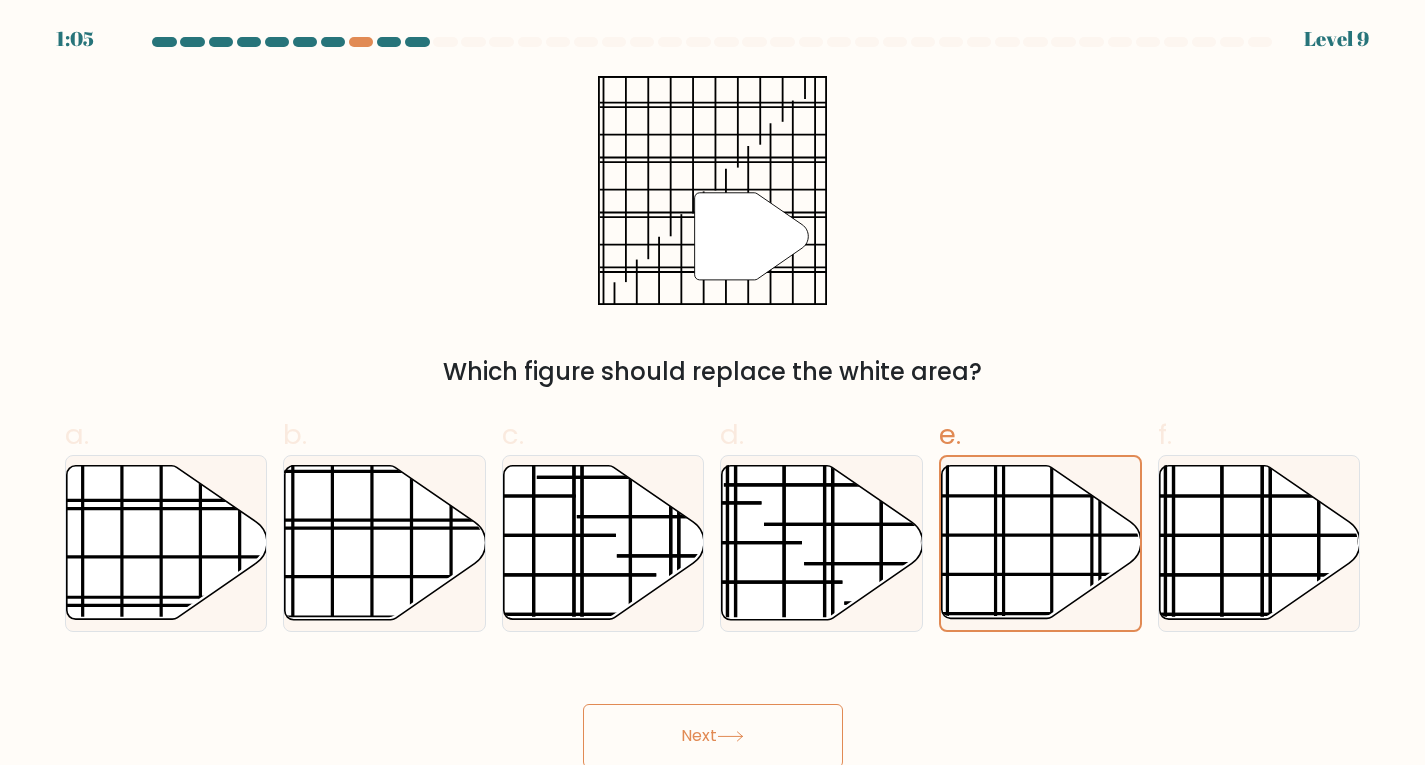 click on "Next" at bounding box center (713, 736) 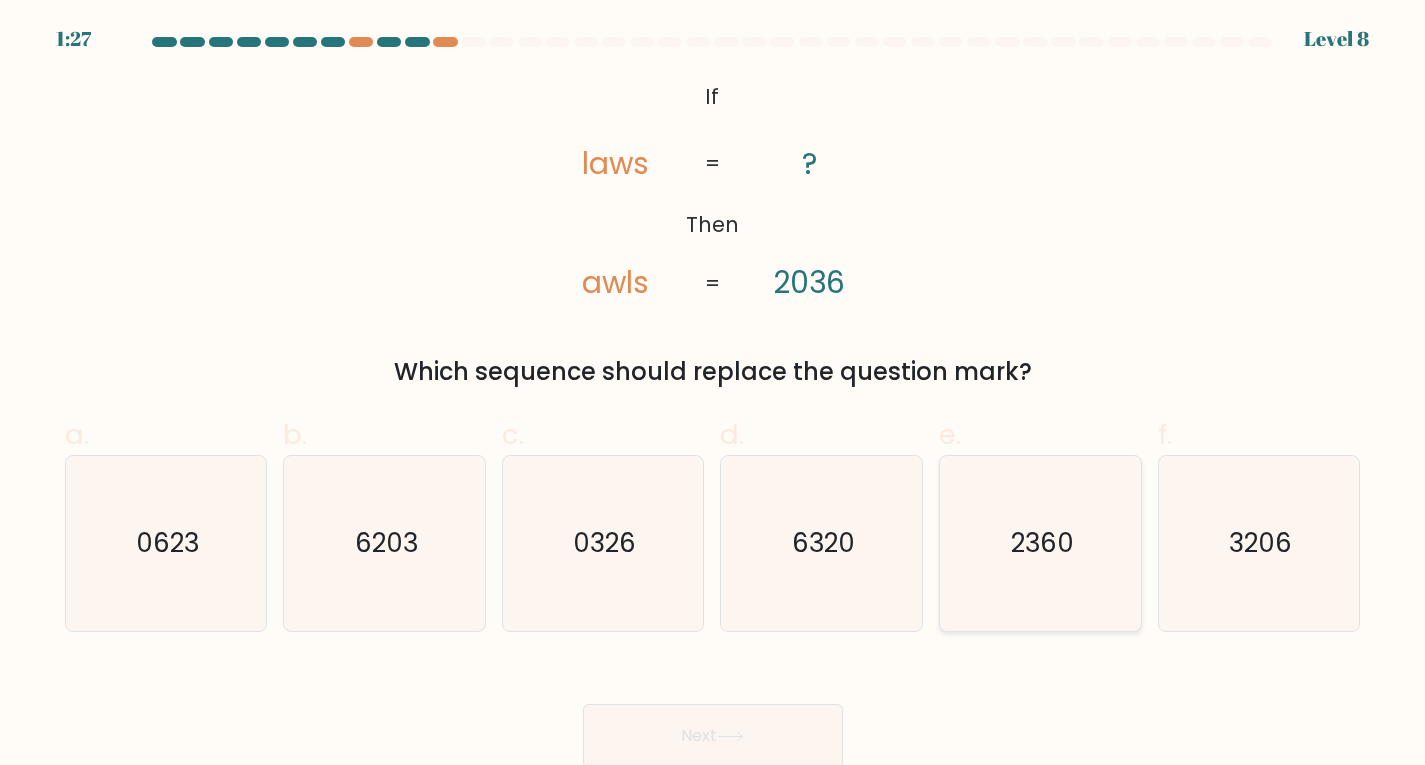 click on "2360" 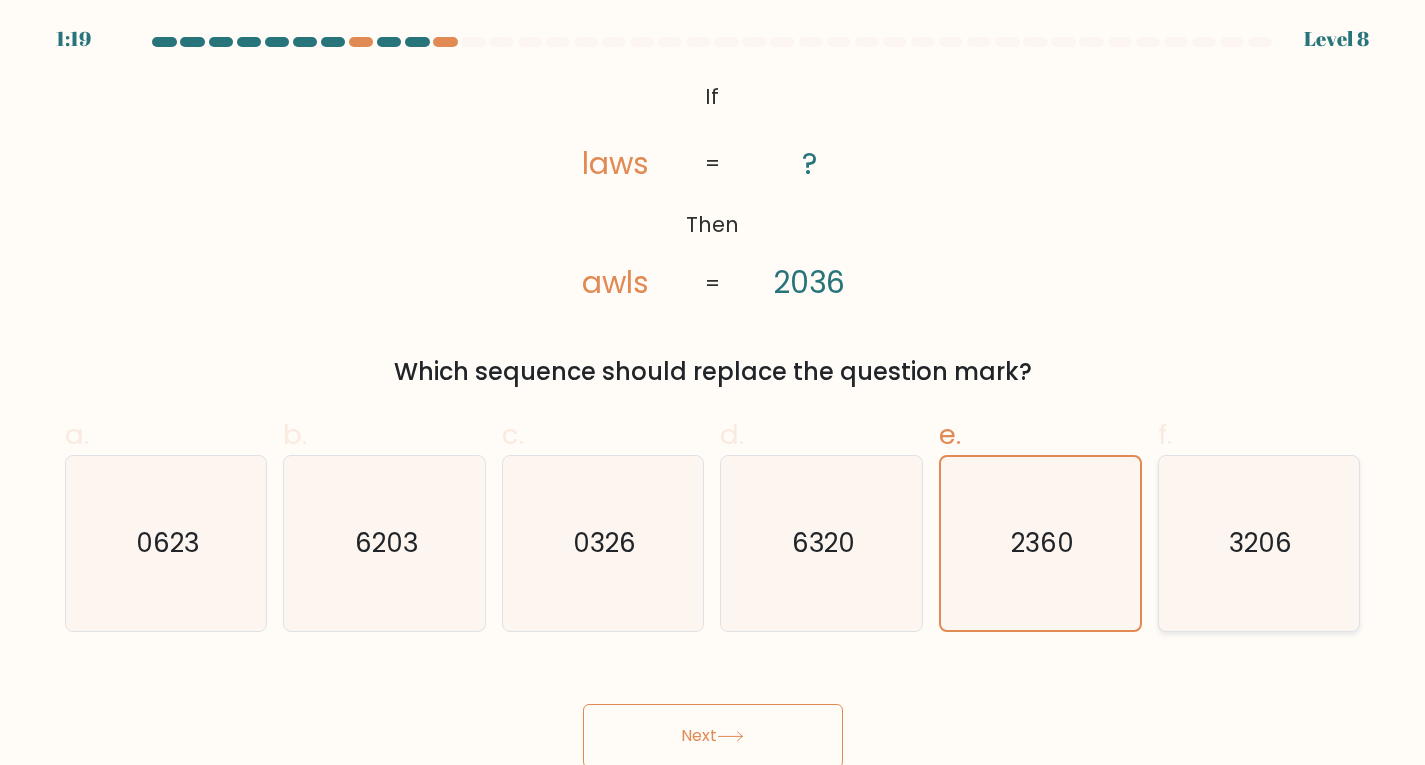 click on "3206" 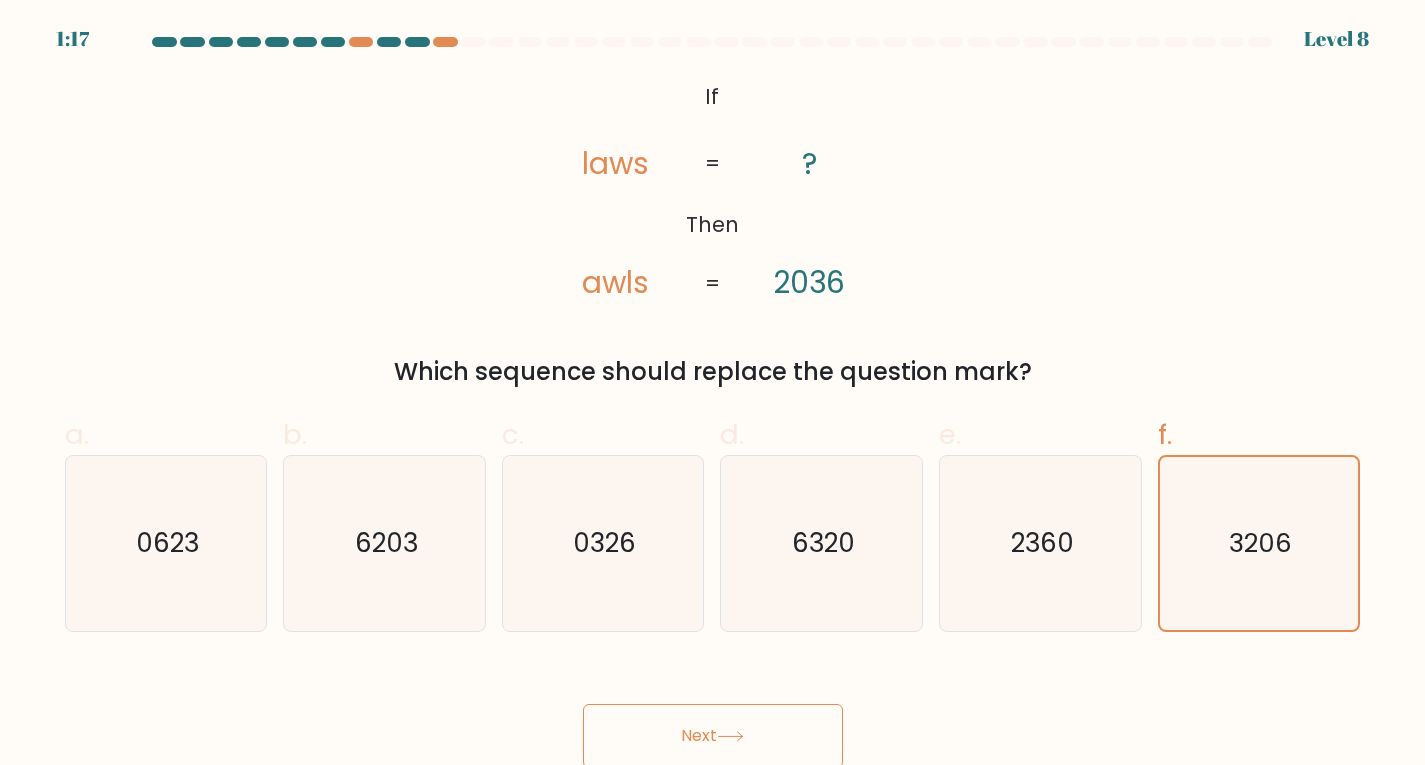 click on "Next" at bounding box center [713, 736] 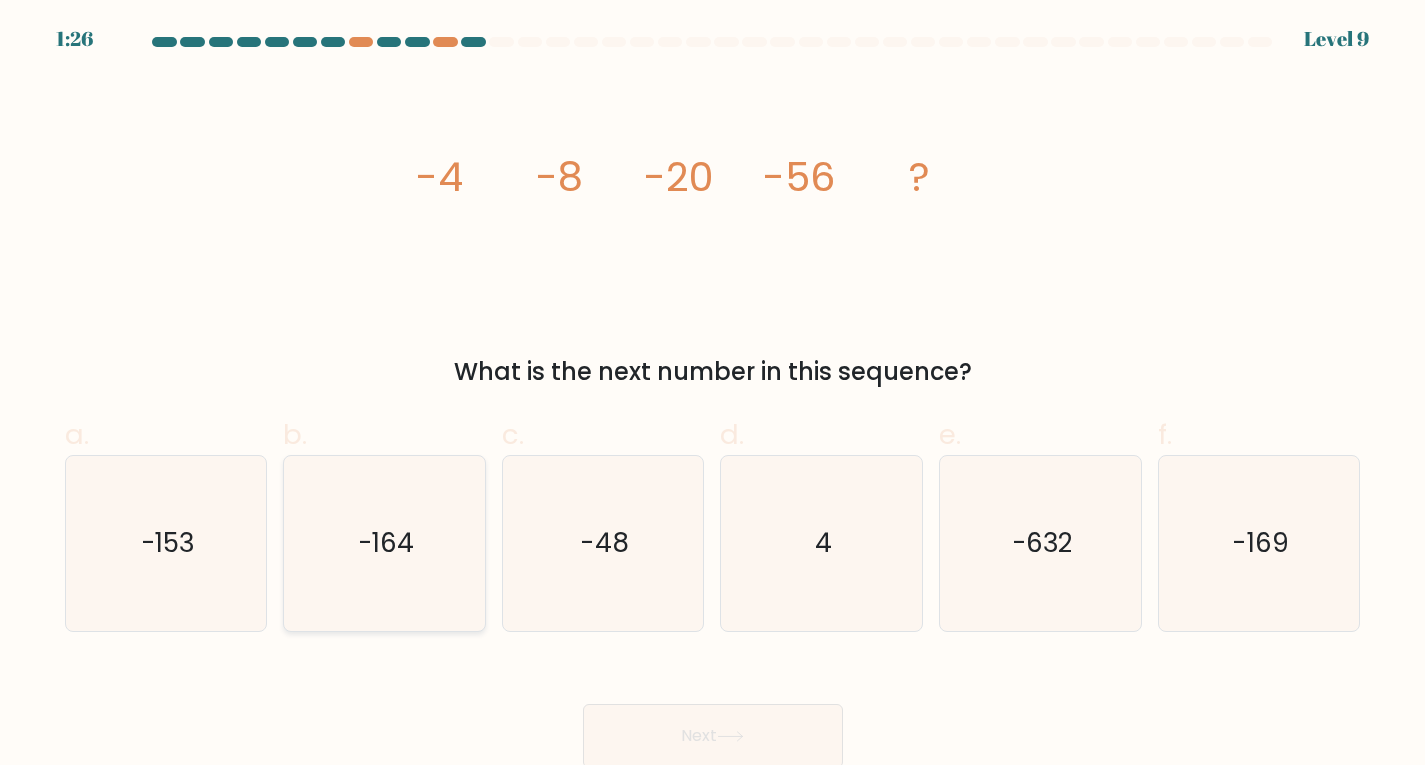 click on "-164" 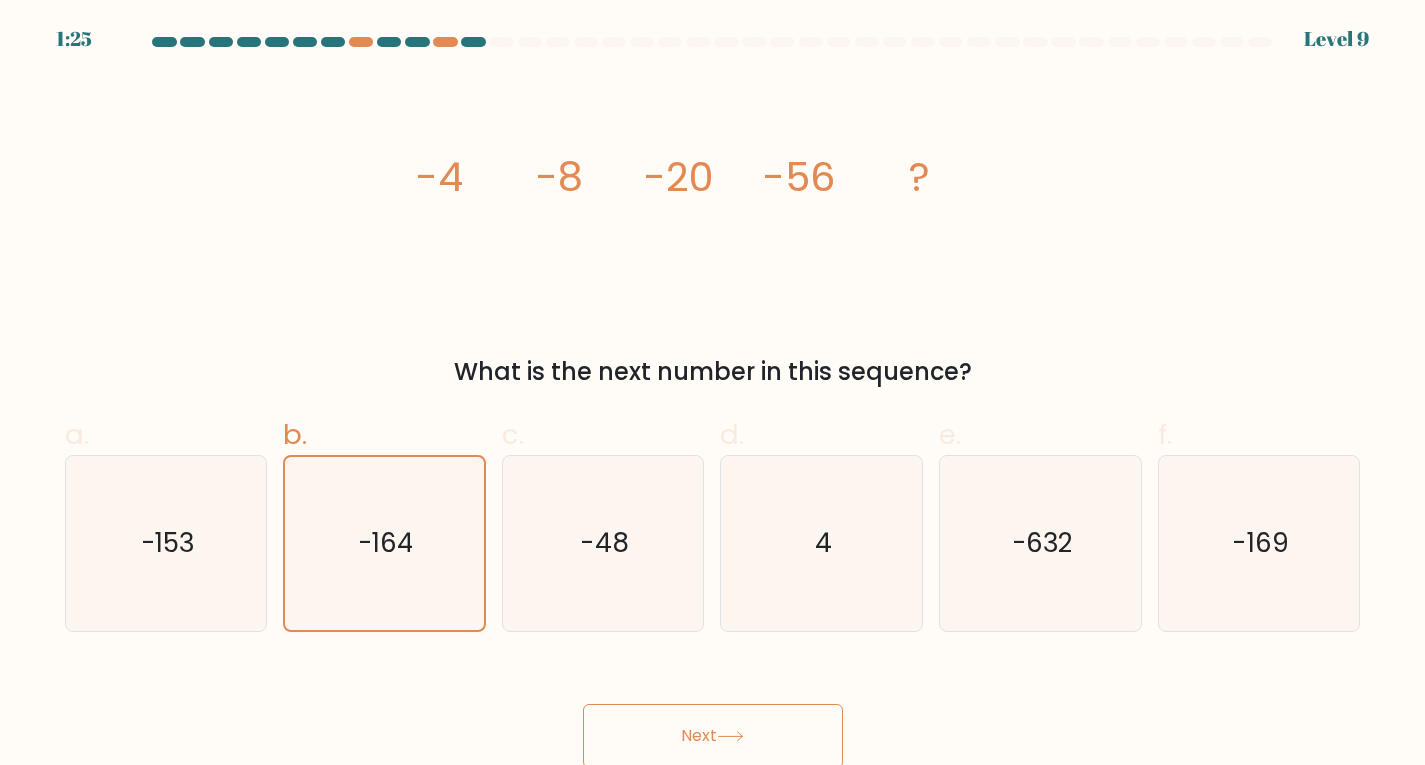 click 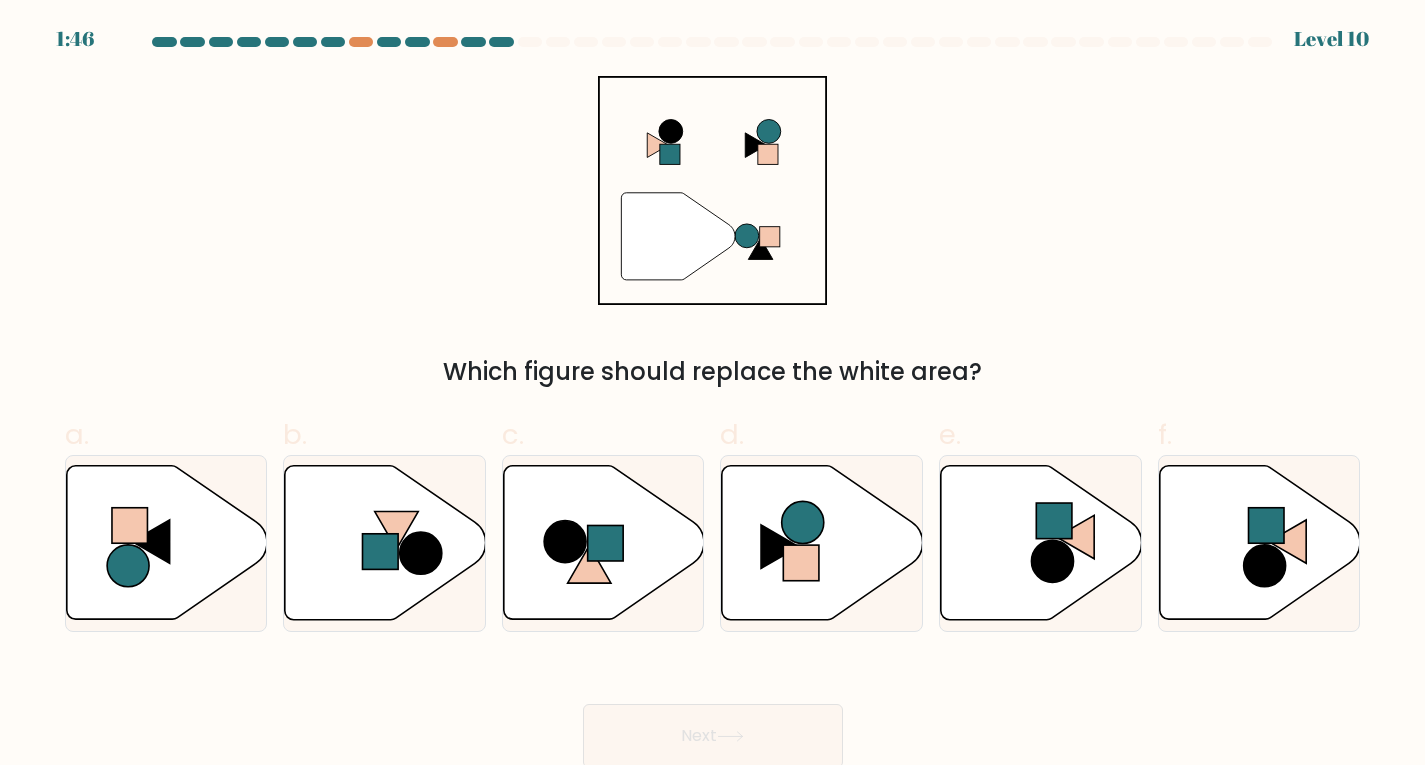 click 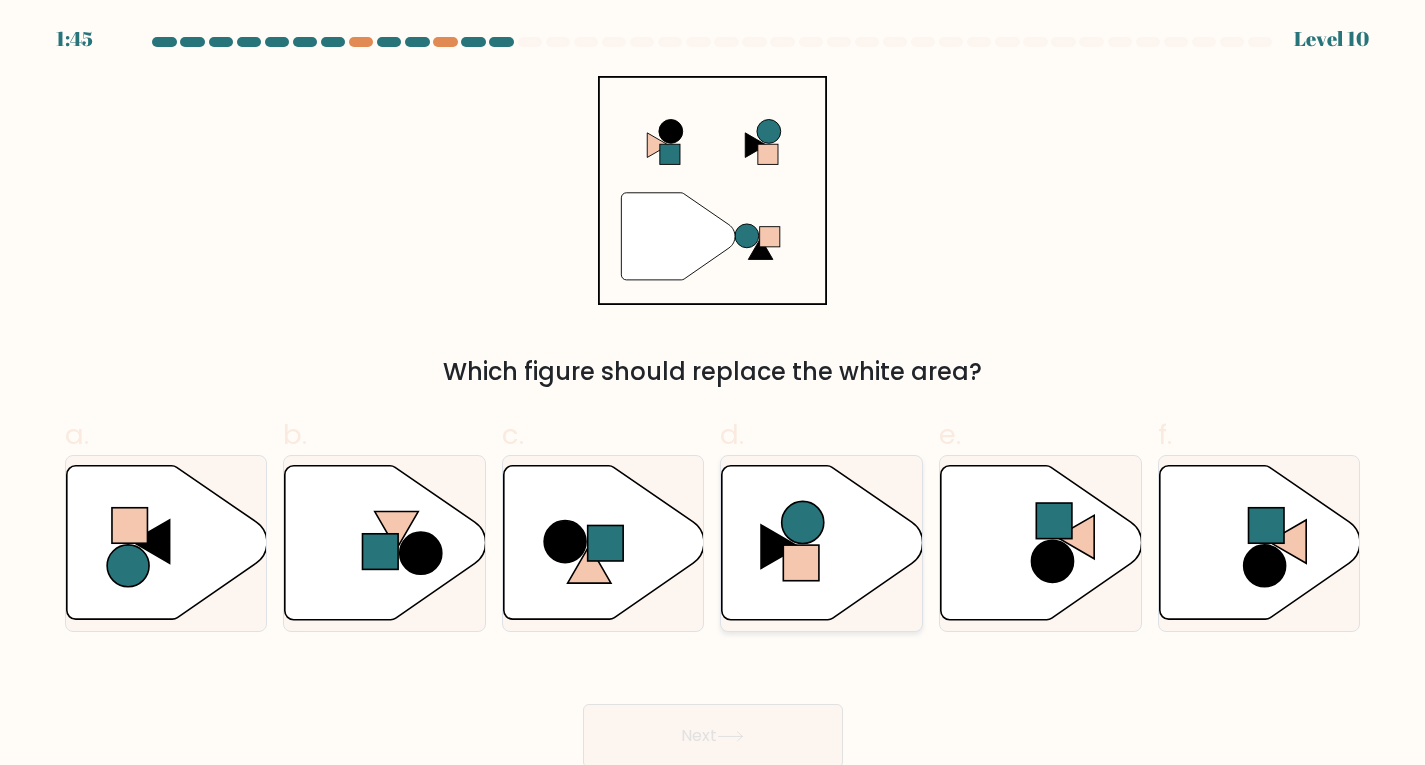 click 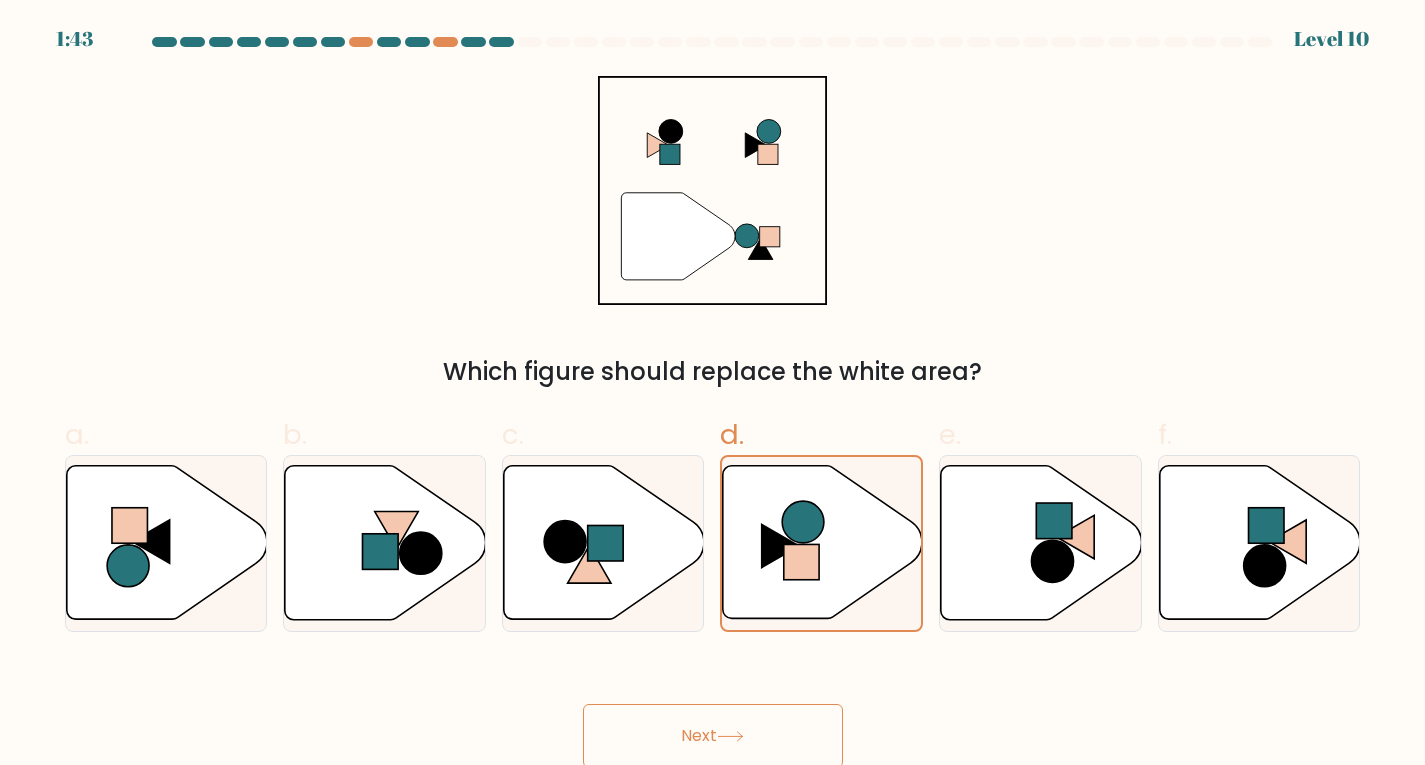 click on "Next" at bounding box center (713, 736) 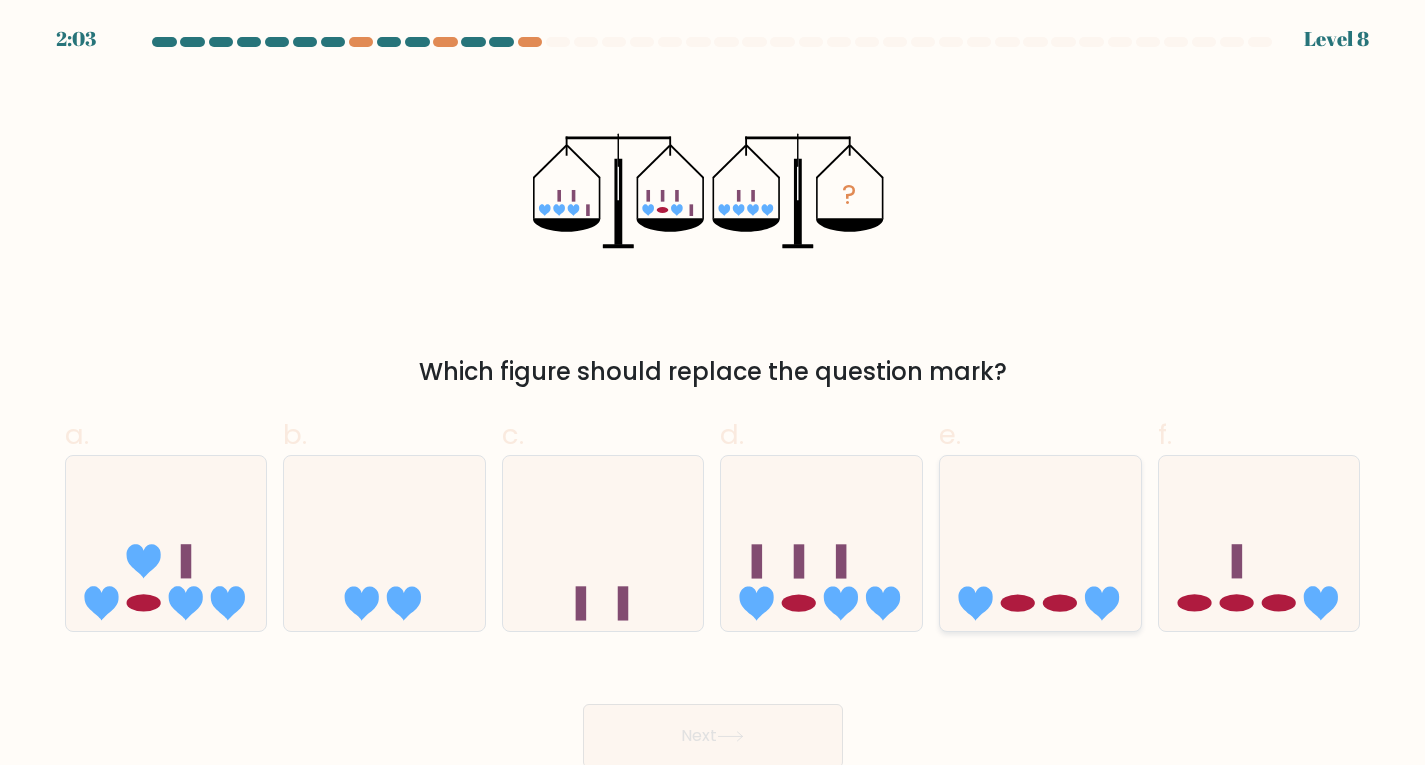 click 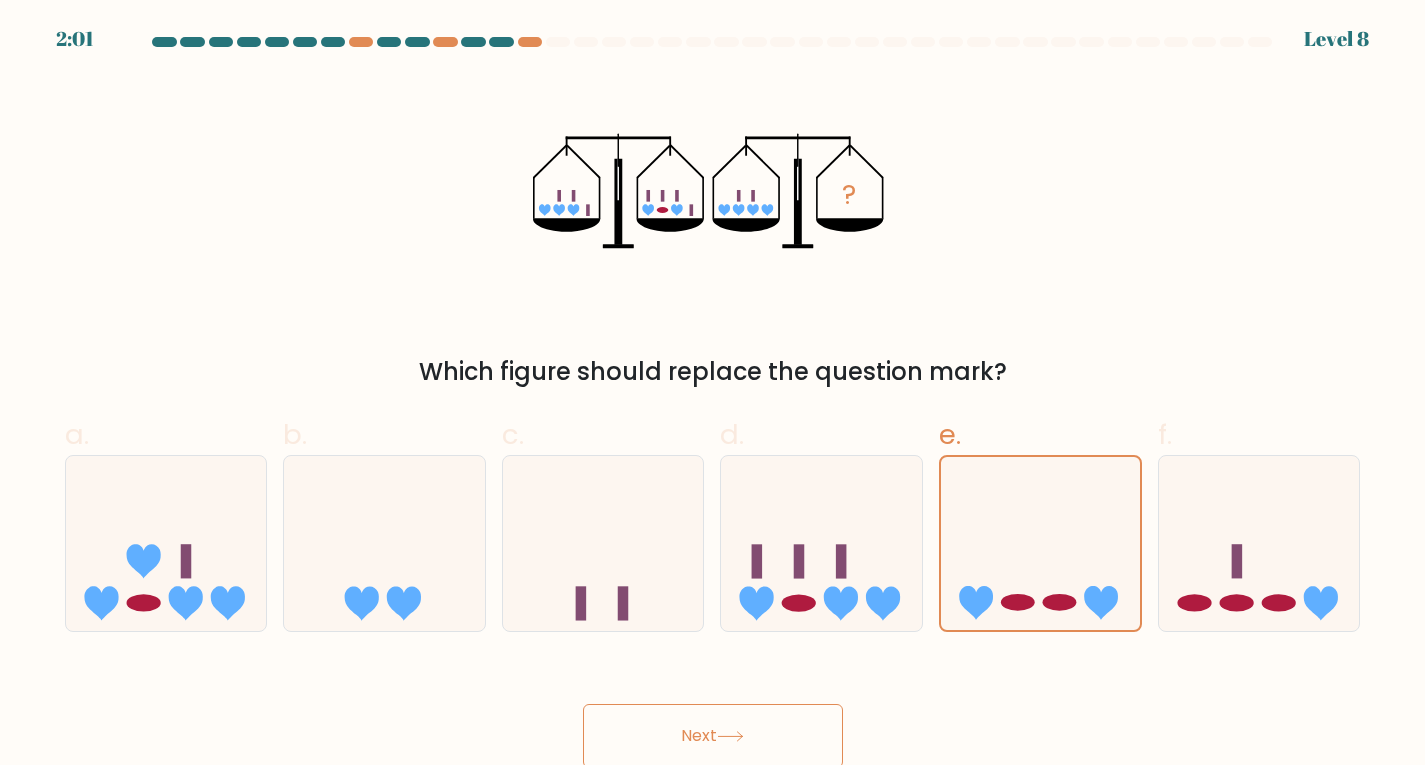 click on "Next" at bounding box center [713, 736] 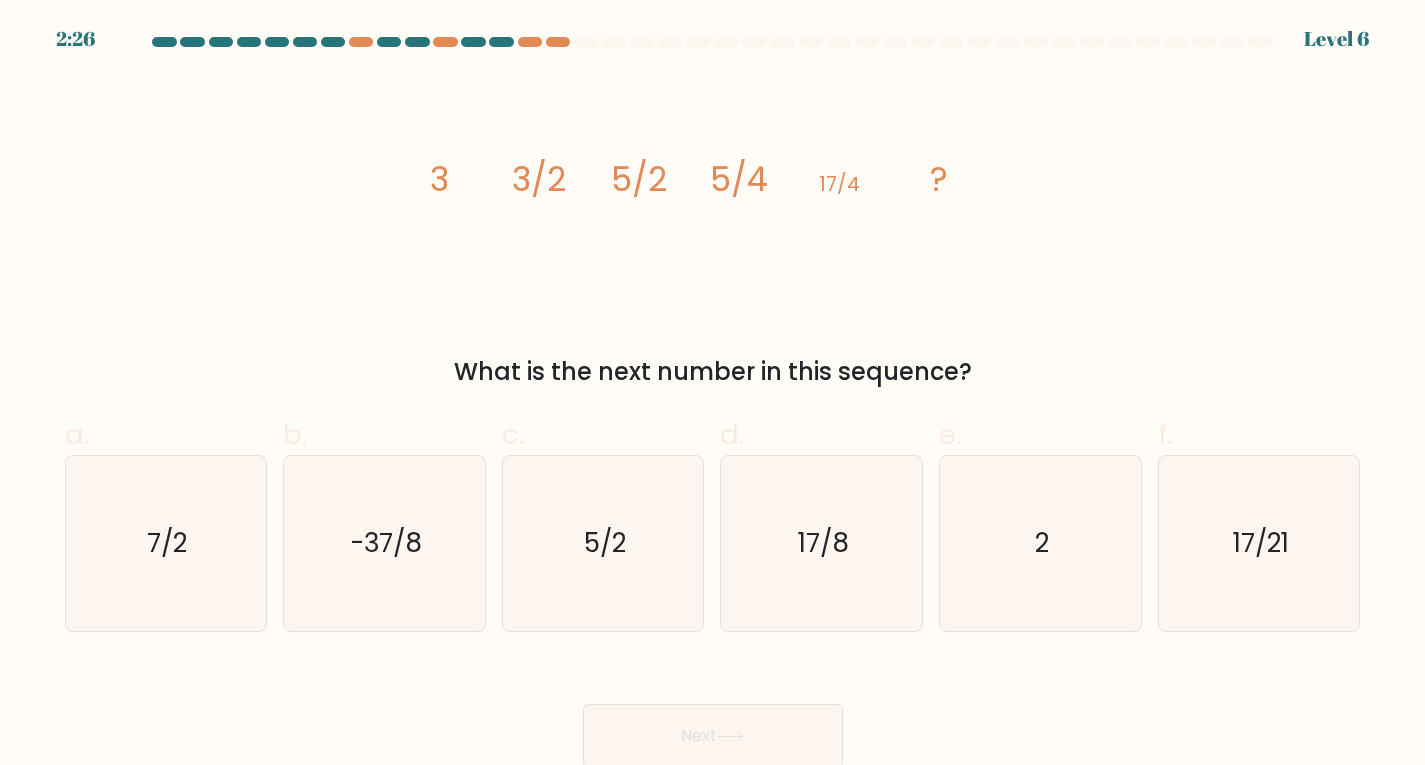 click on "image/svg+xml
3
3/2
5/2
5/4
17/4
?" 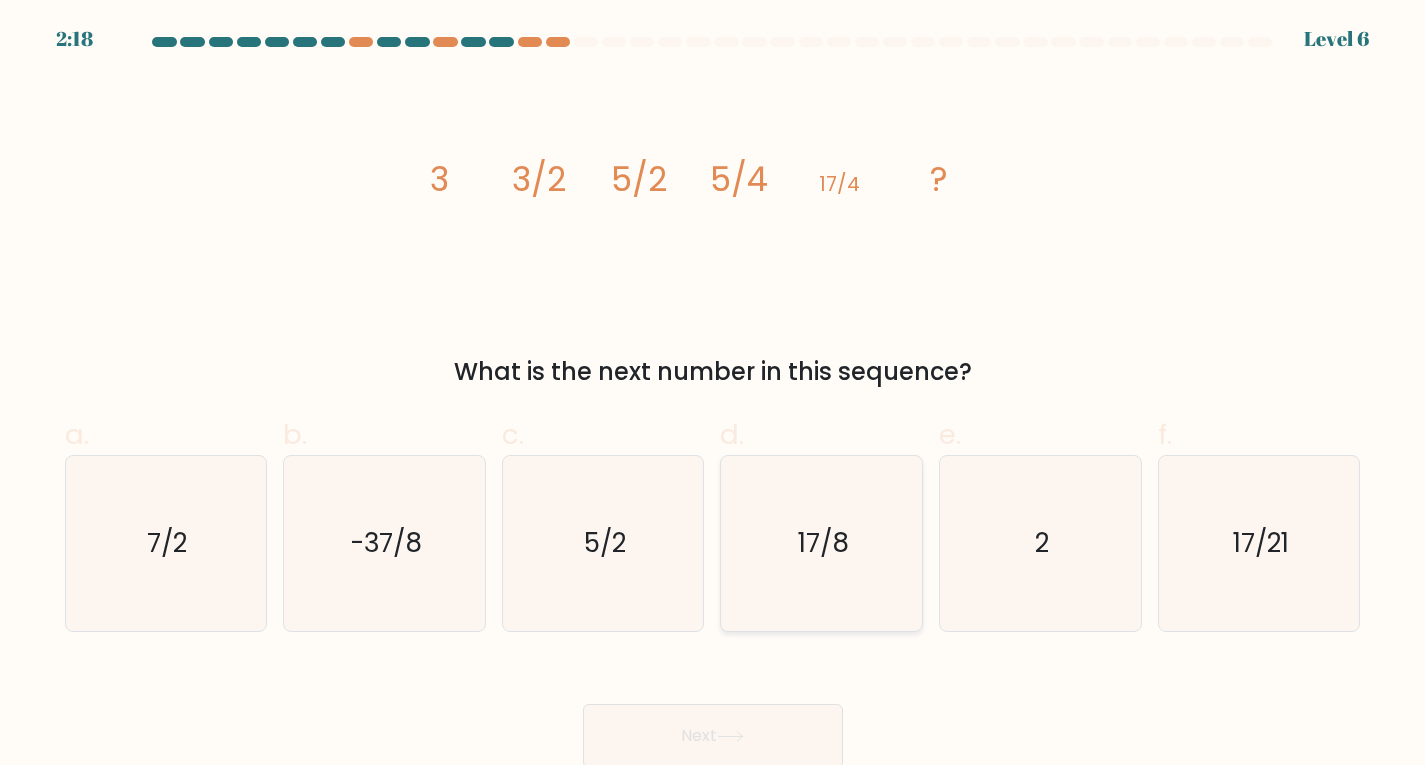 click on "17/8" 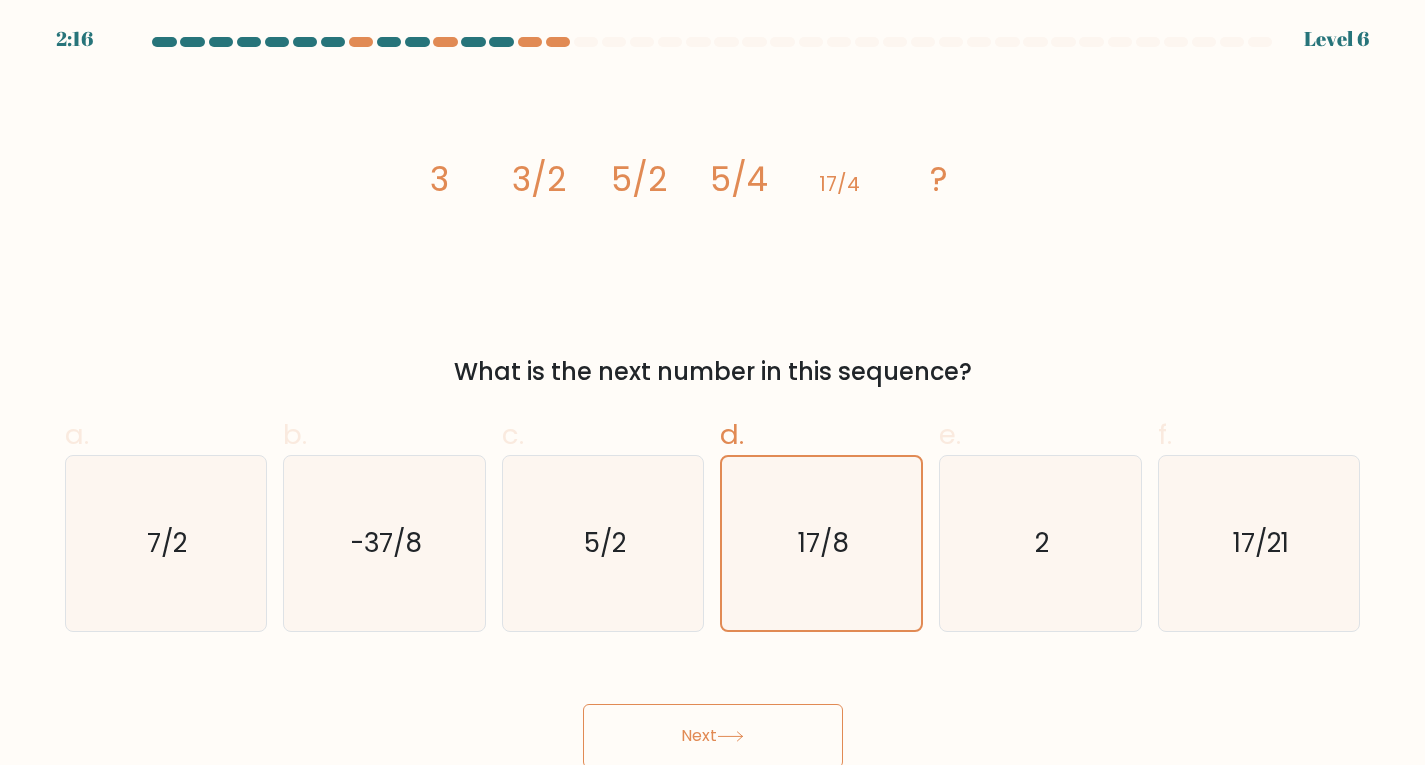 click 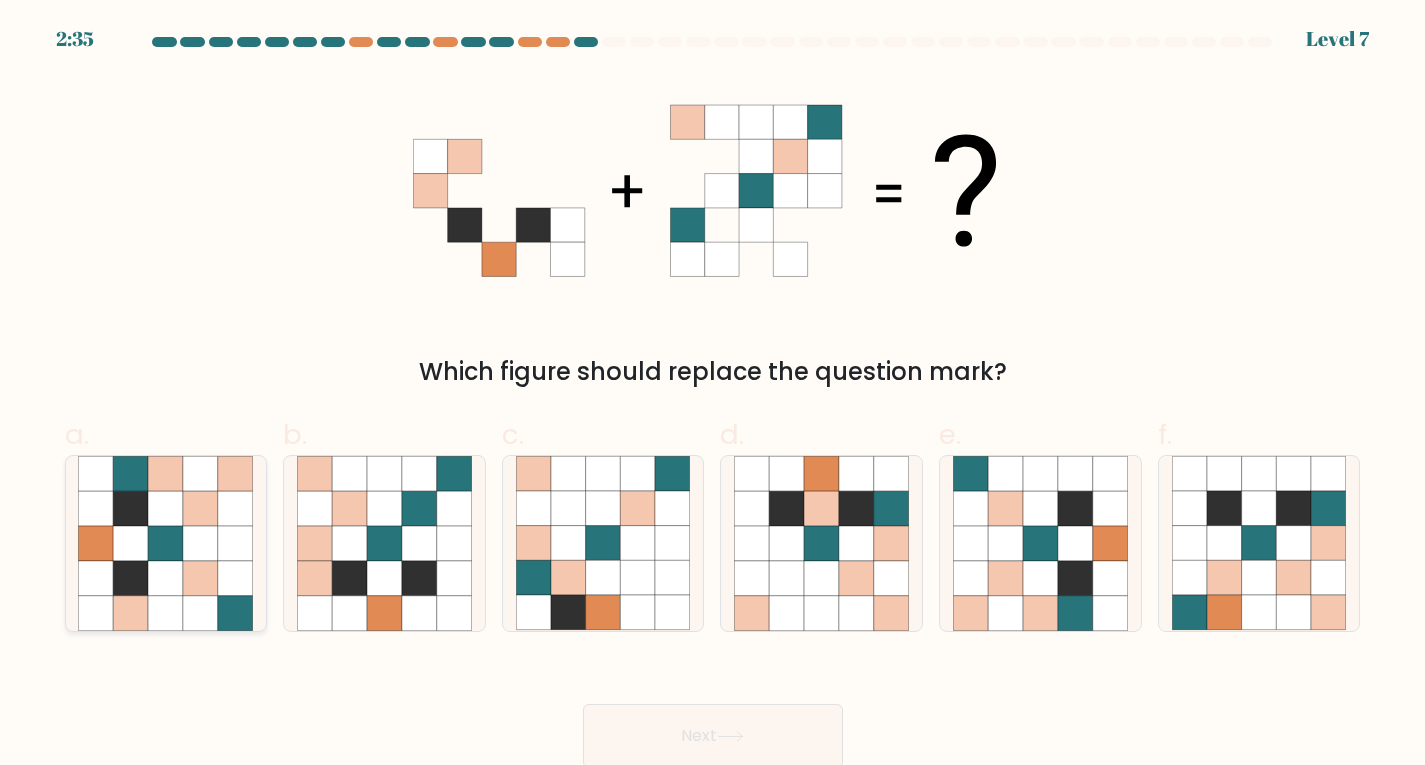 click 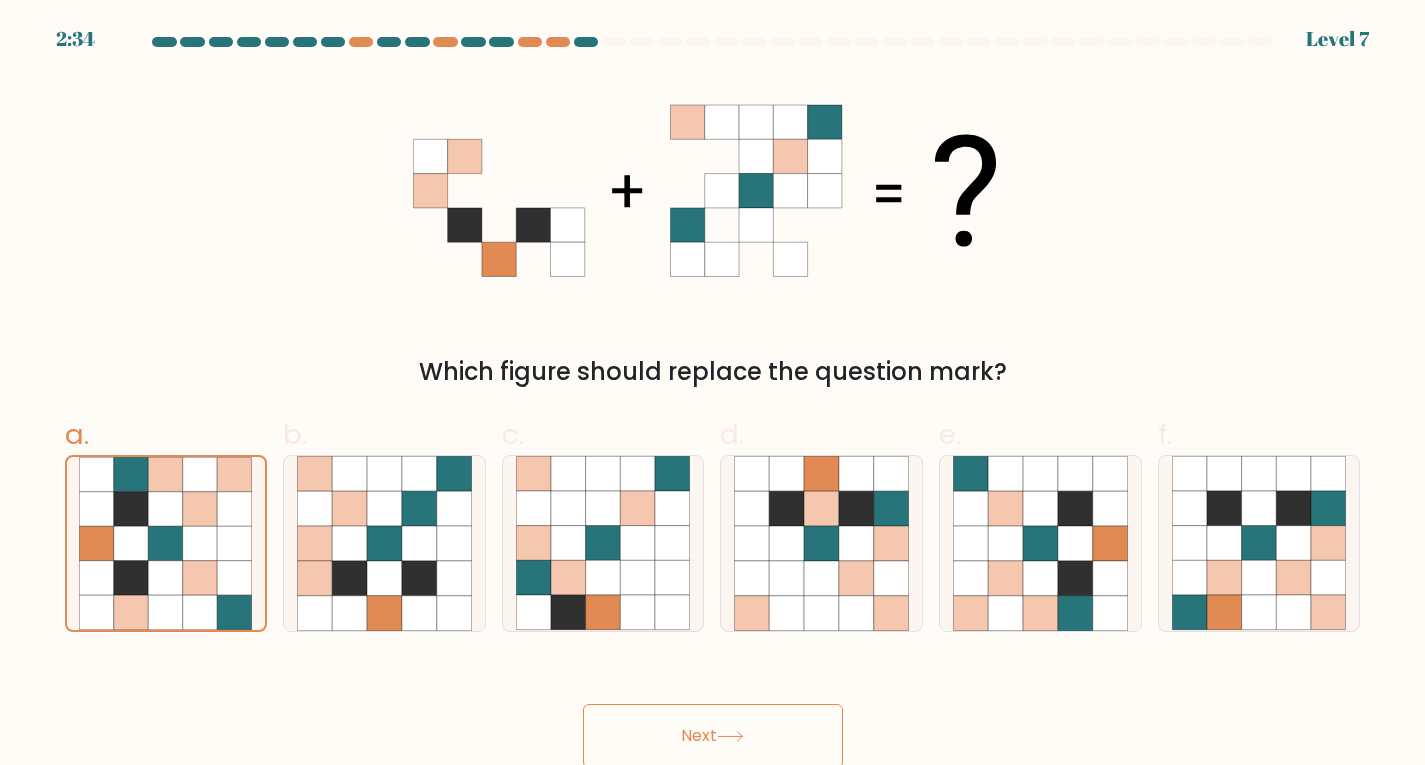 click on "Next" at bounding box center [713, 736] 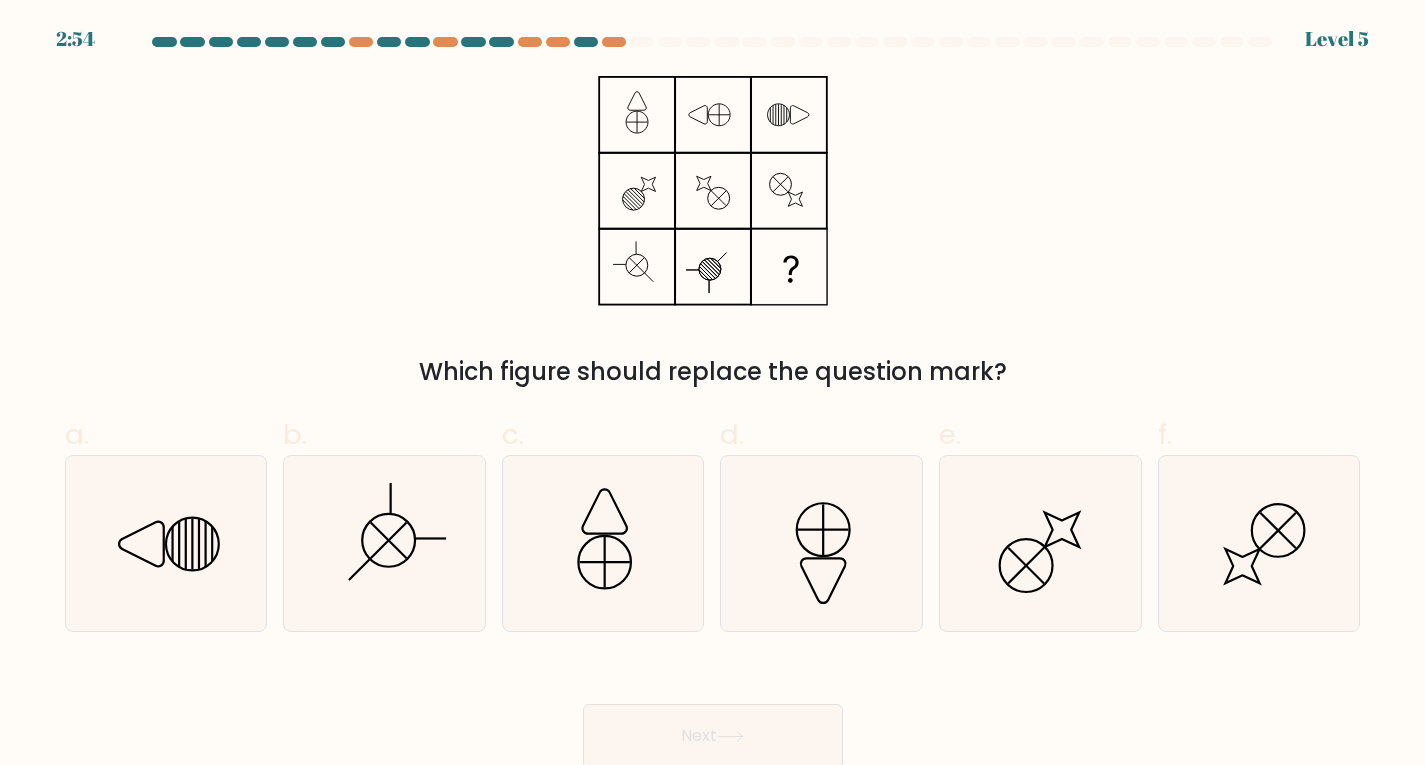 click on "d." at bounding box center [821, 523] 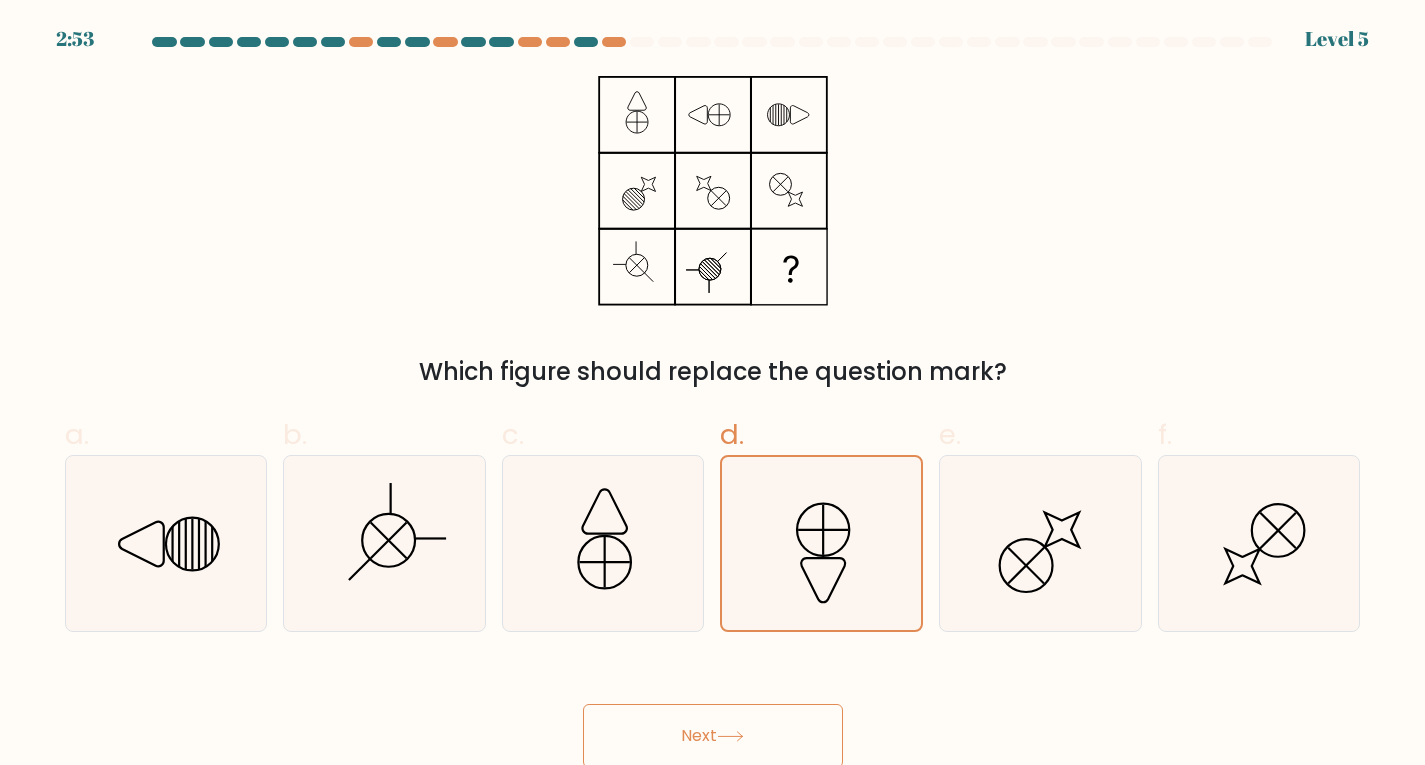click on "d." at bounding box center [821, 523] 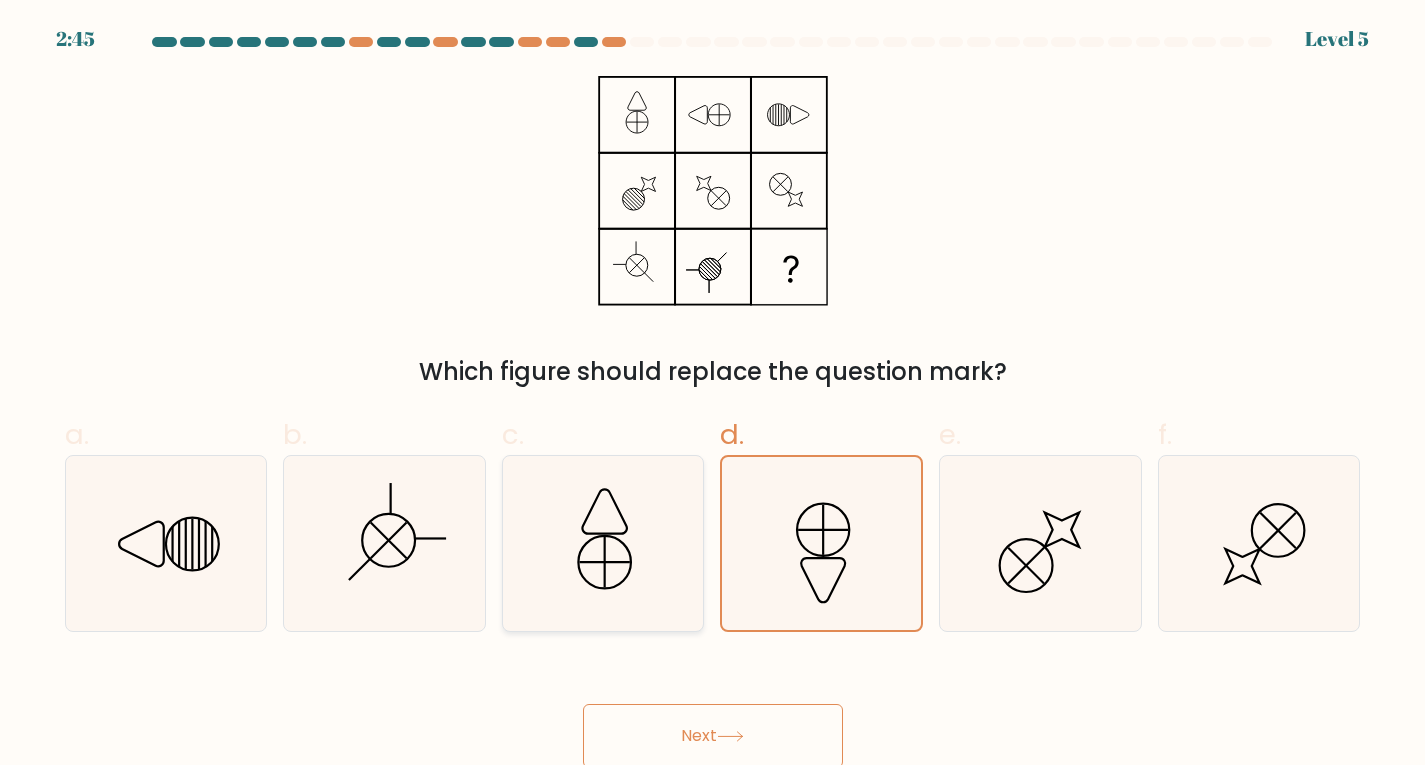 click 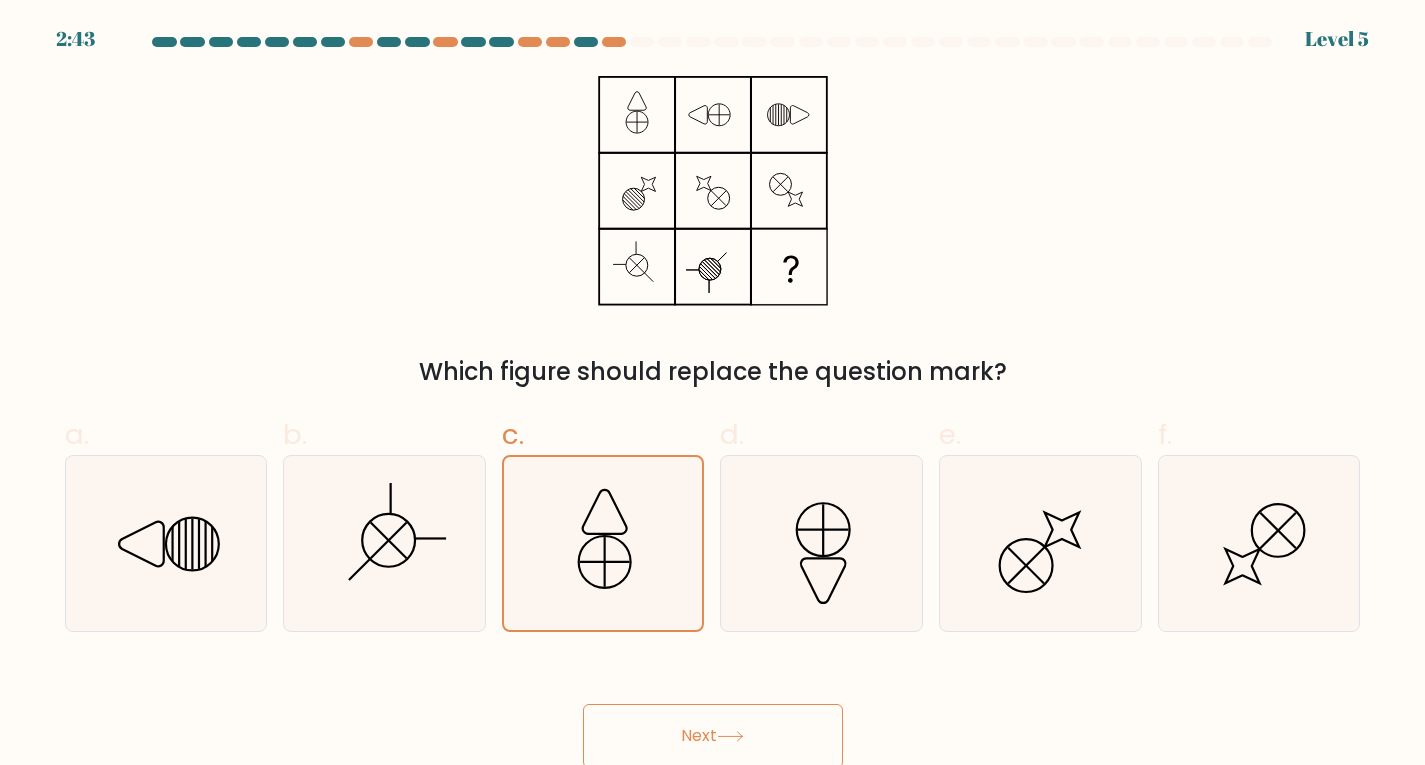 click on "Next" at bounding box center [713, 736] 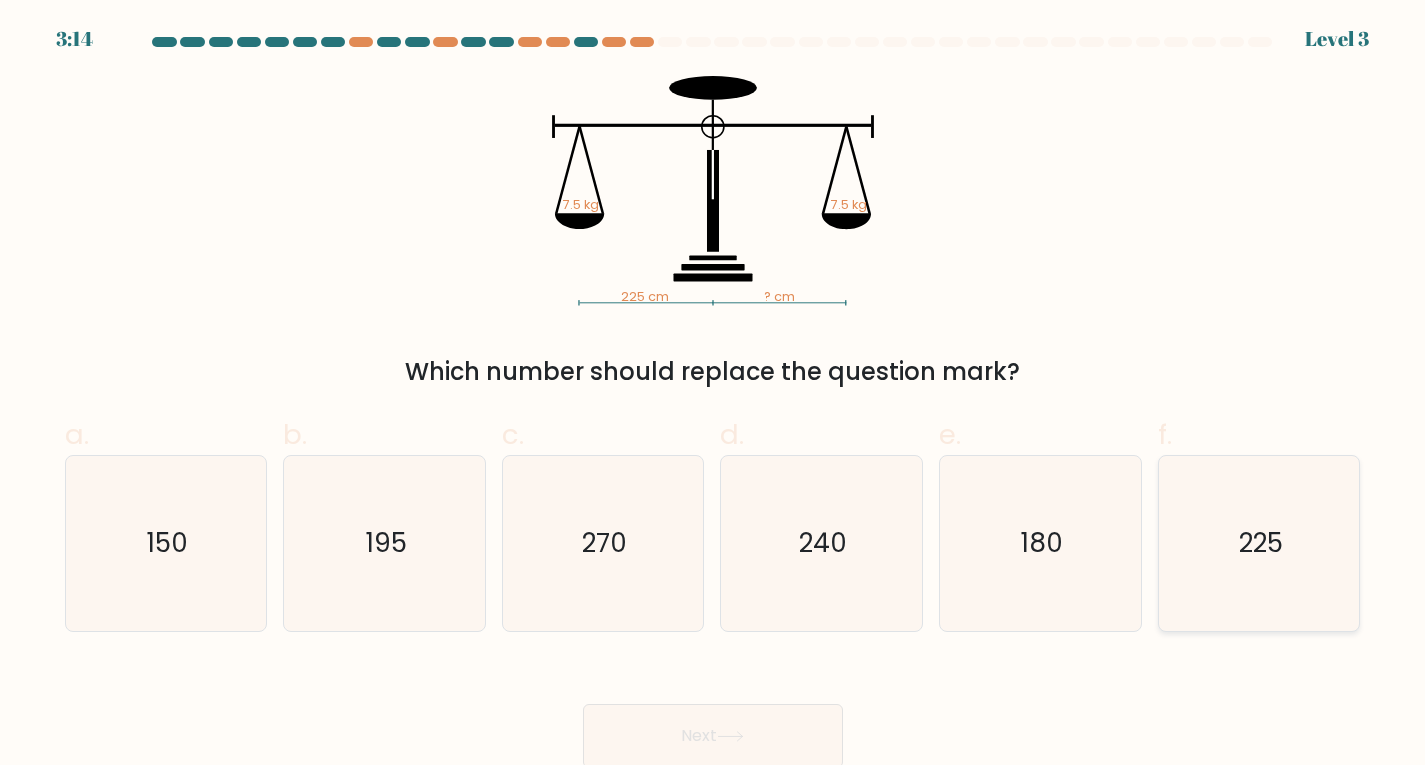 click on "225" 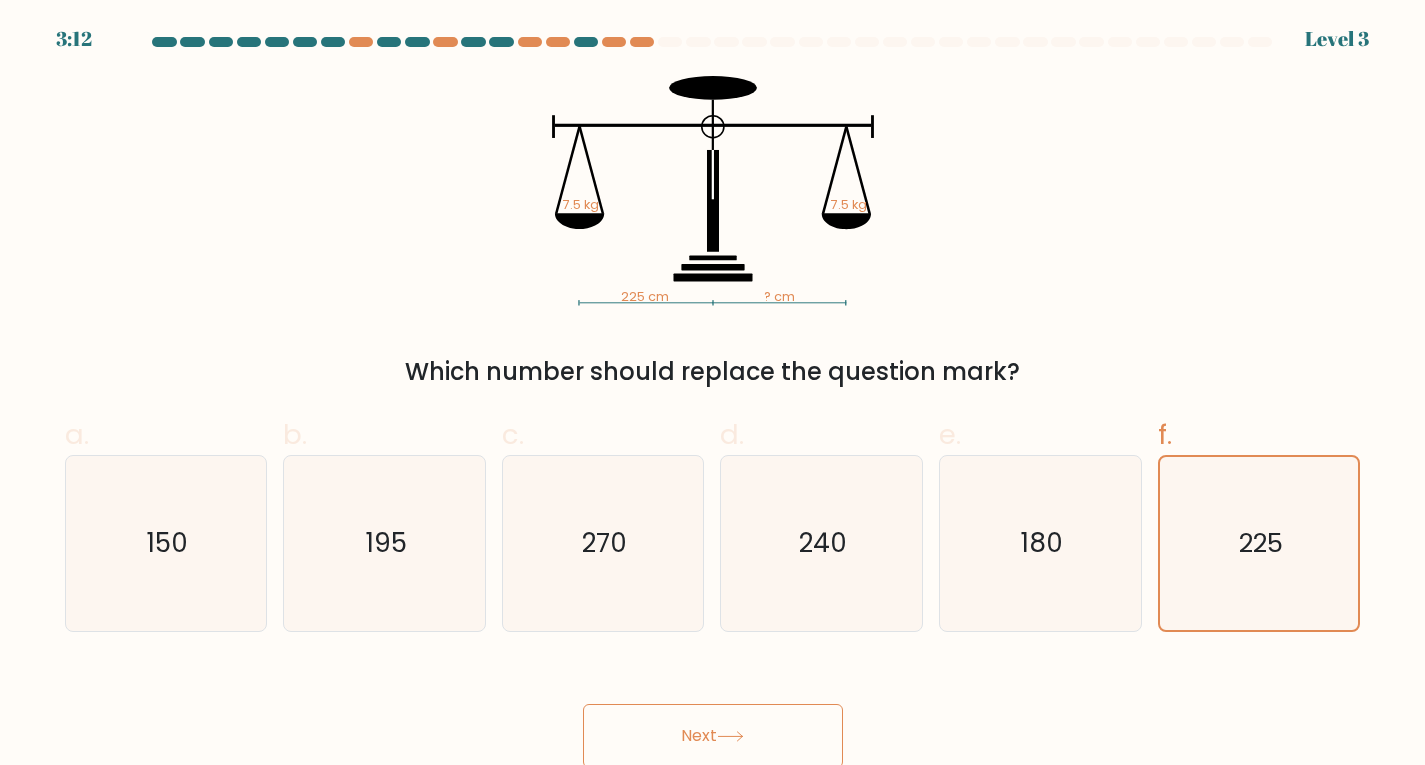click on "Next" at bounding box center (713, 736) 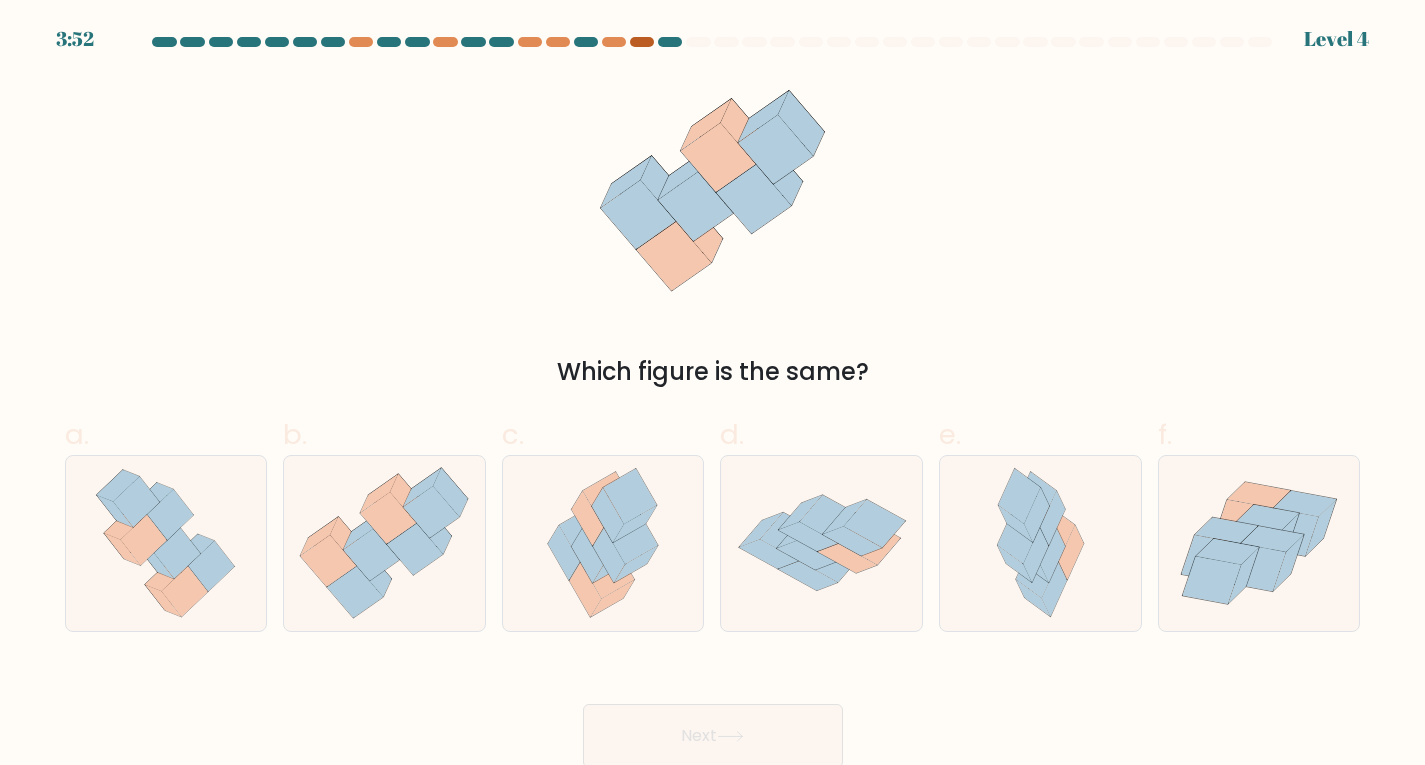 click at bounding box center [642, 42] 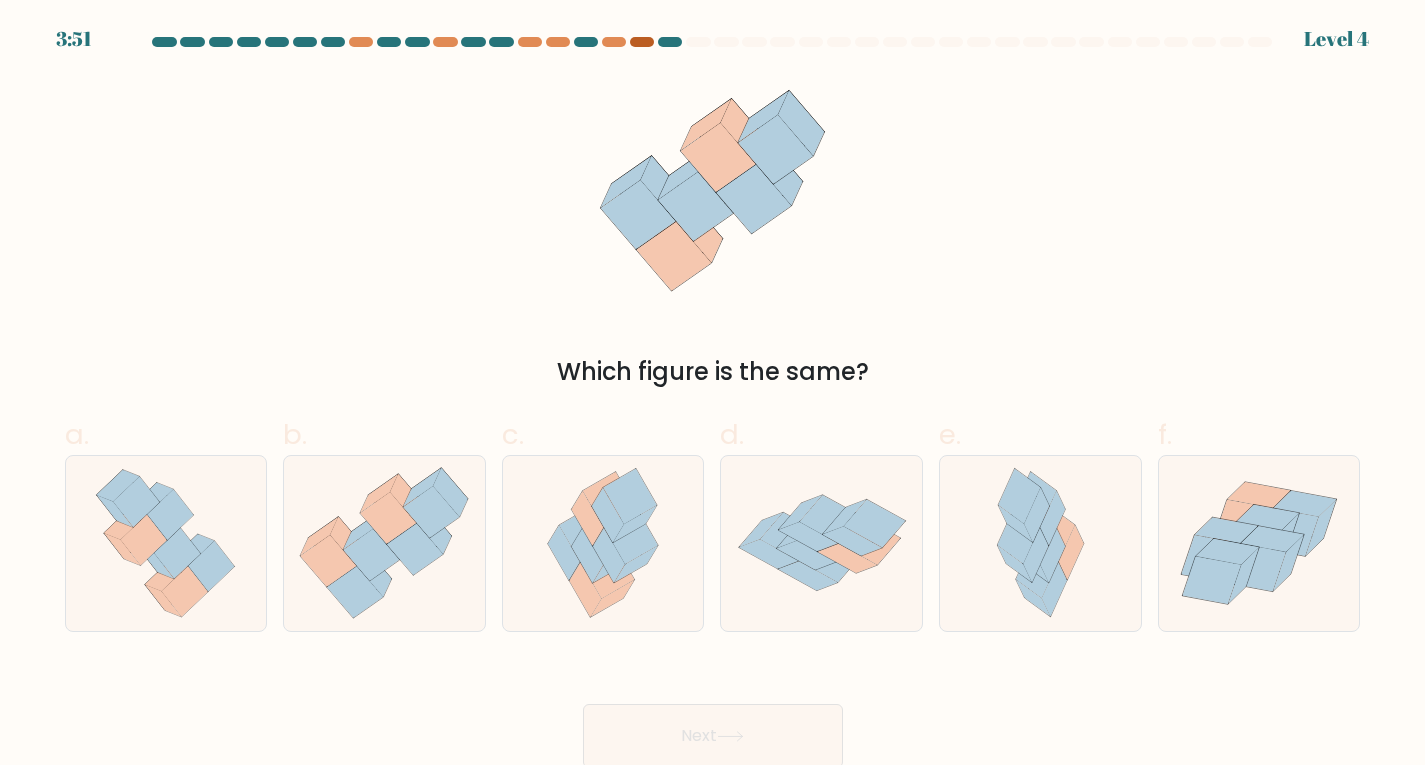 click at bounding box center [642, 42] 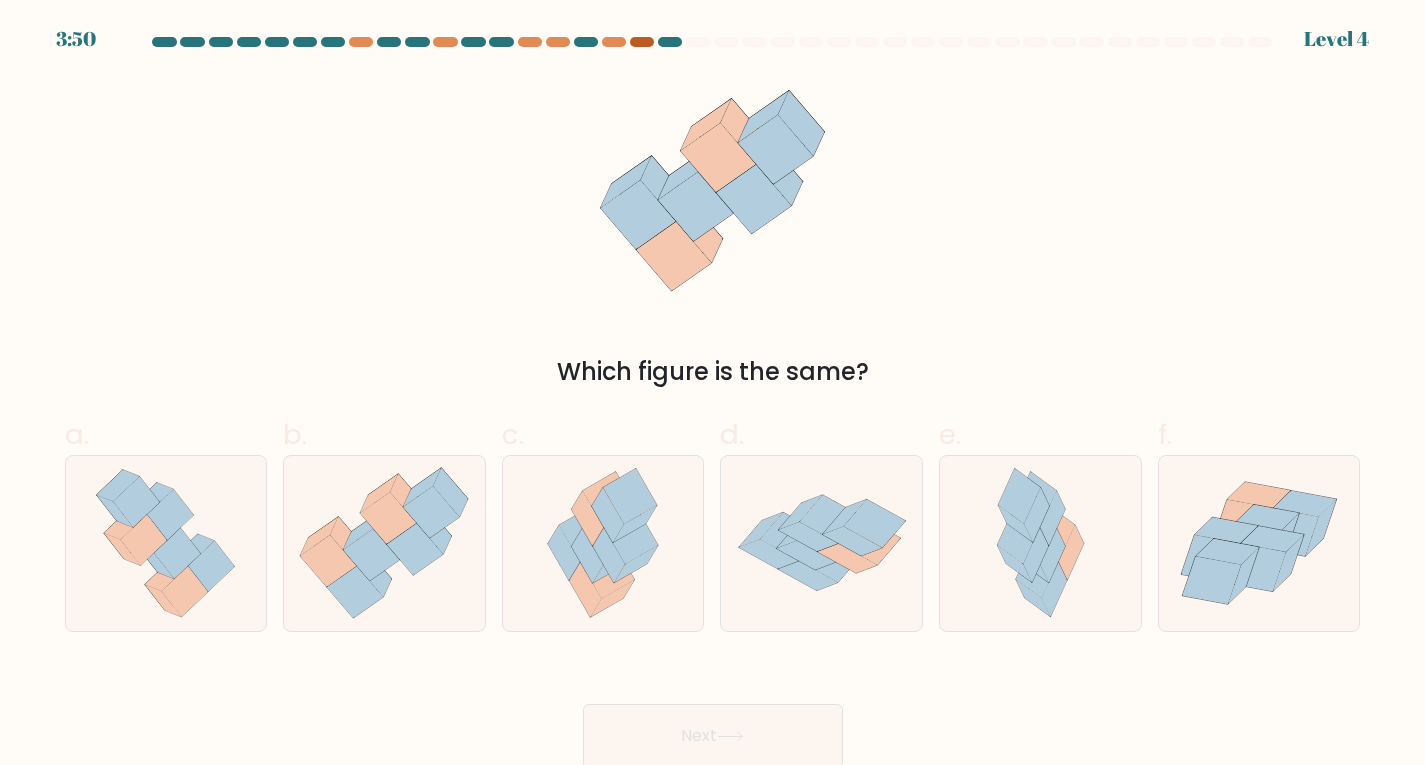 click at bounding box center [642, 42] 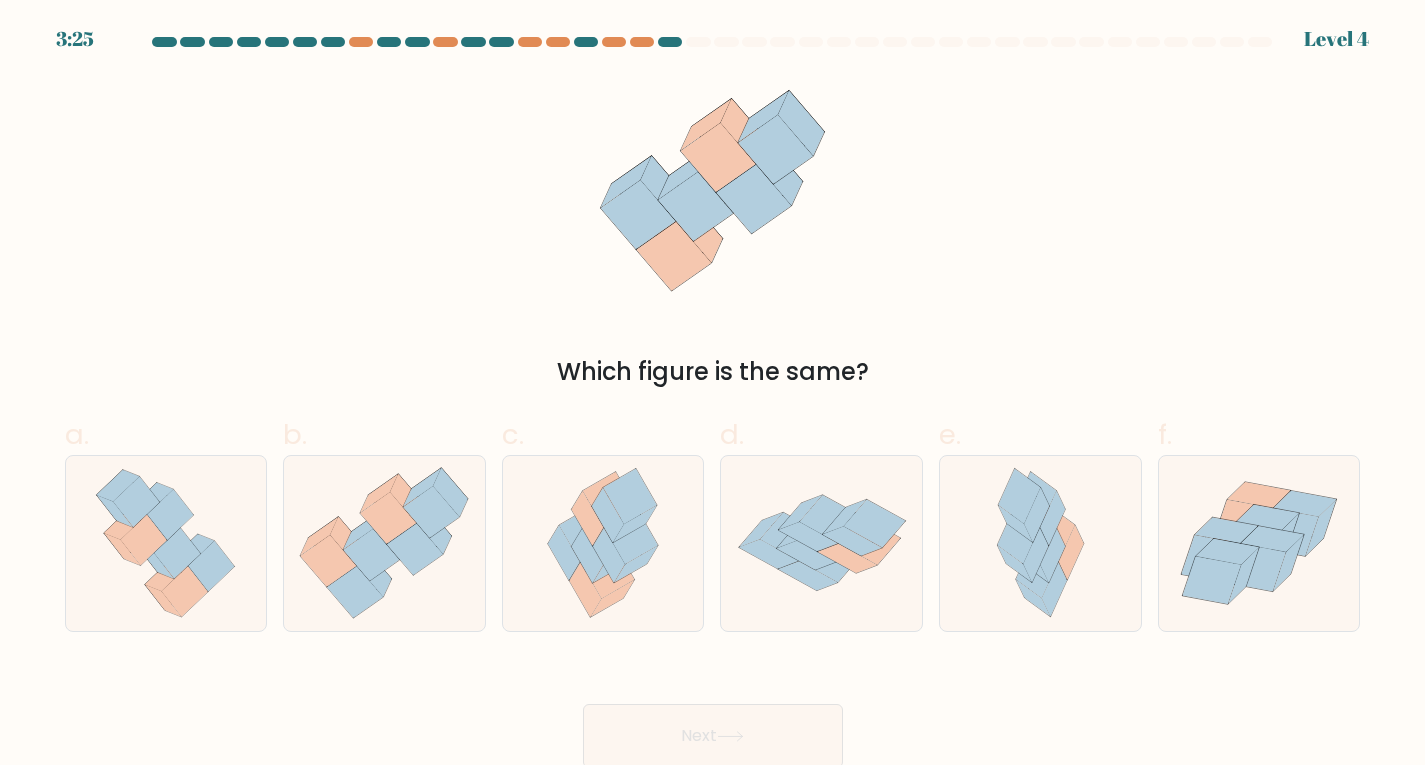 click 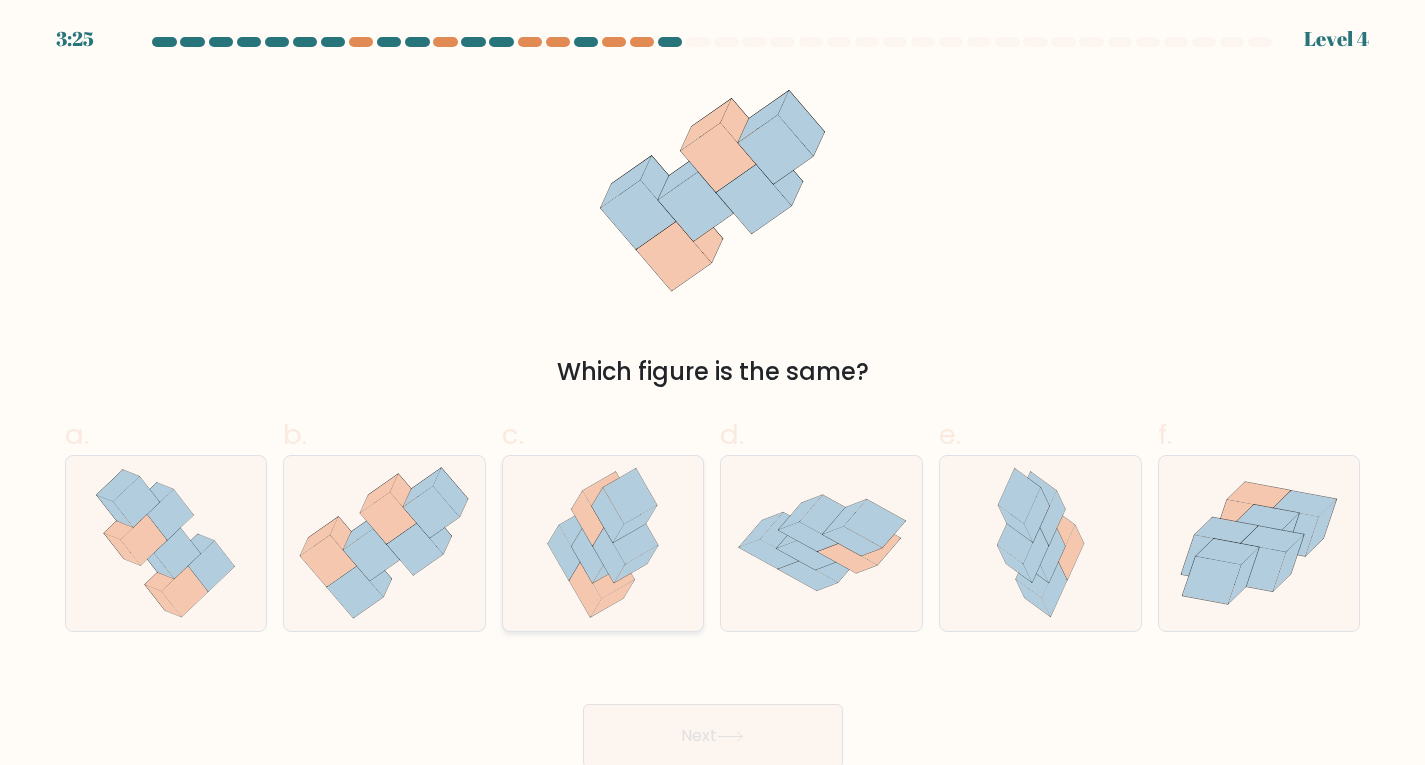 click 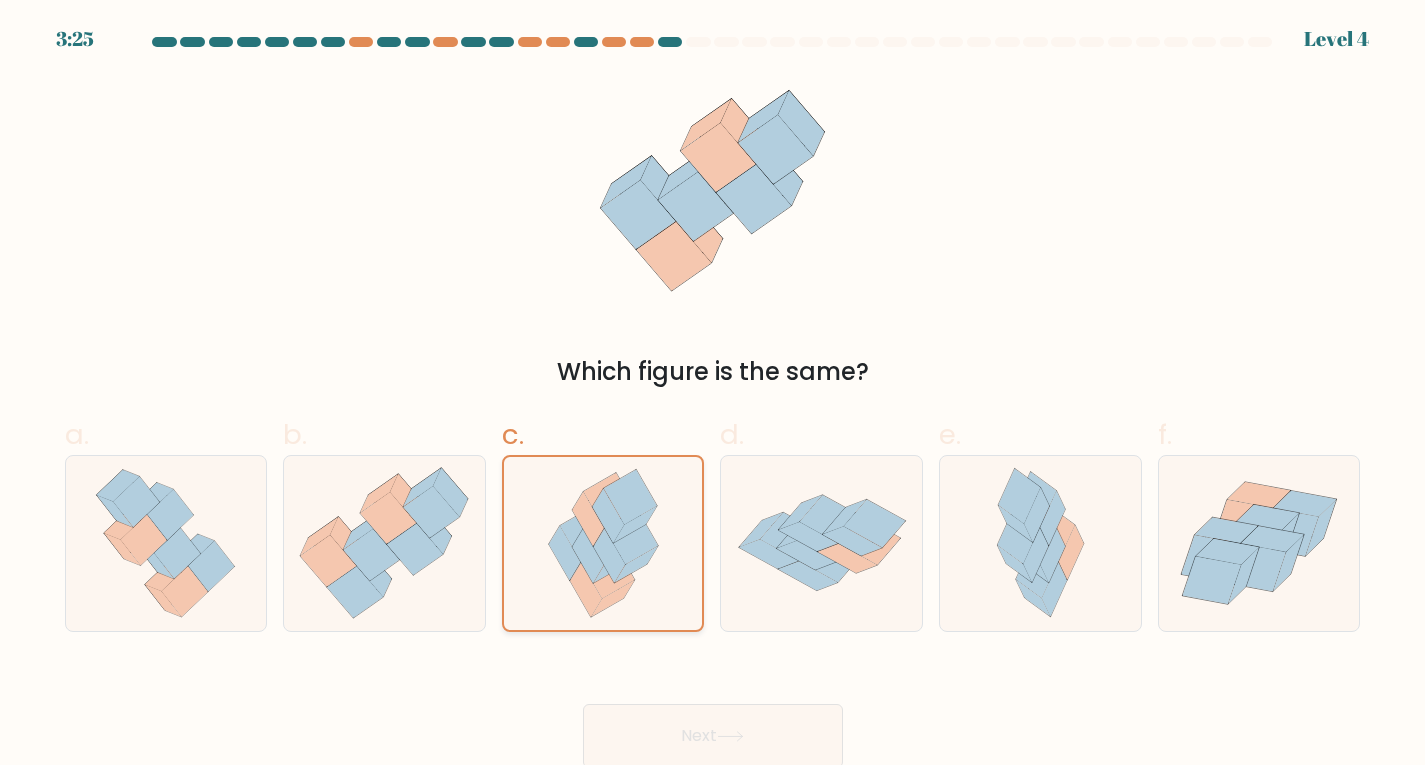 click 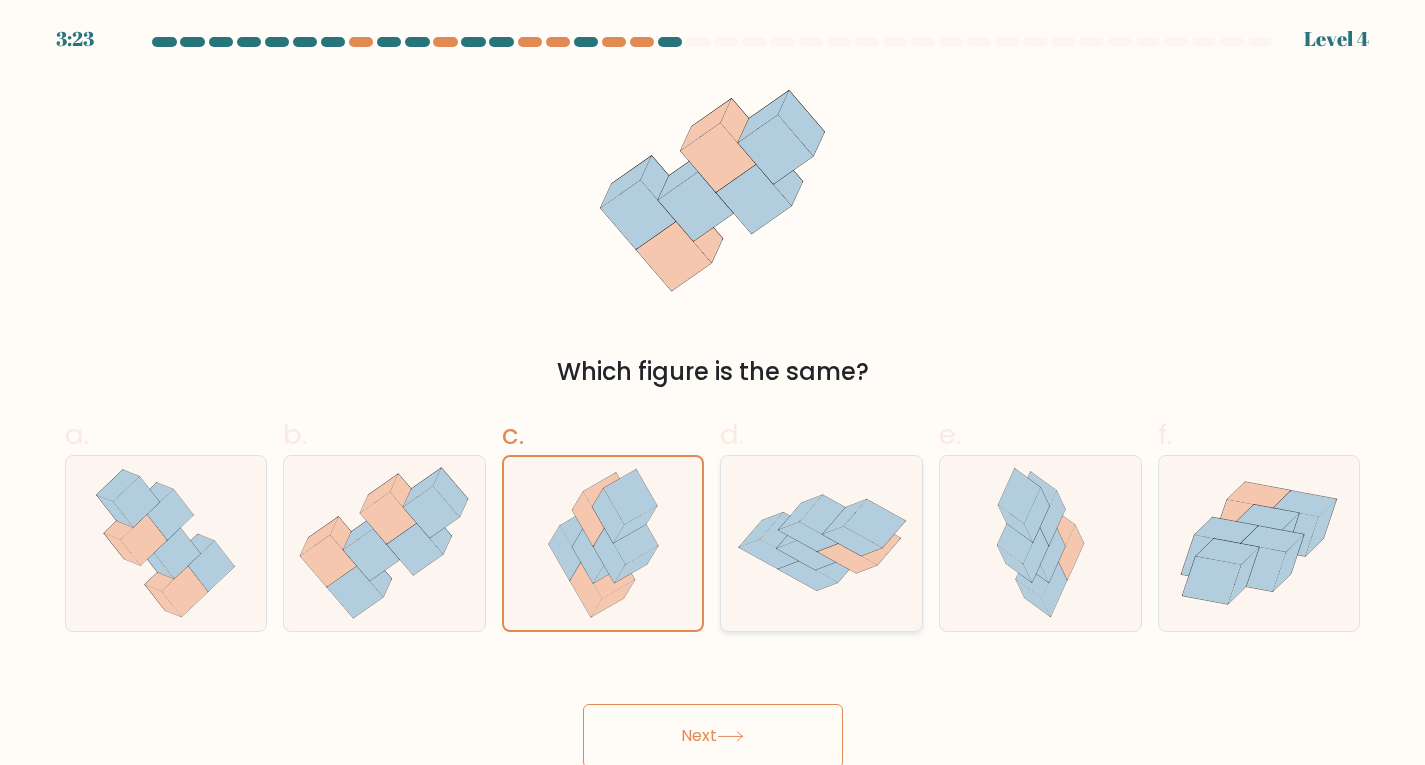 click 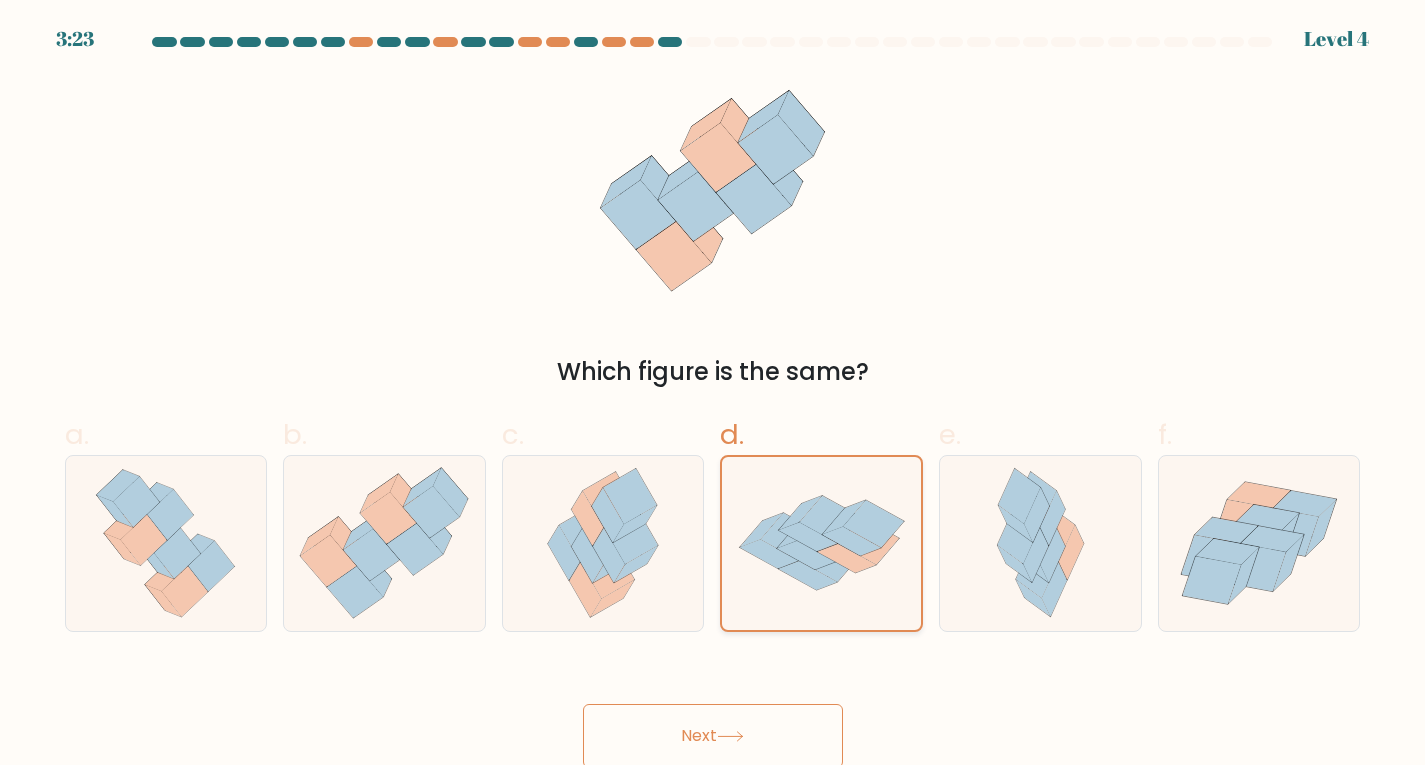 click 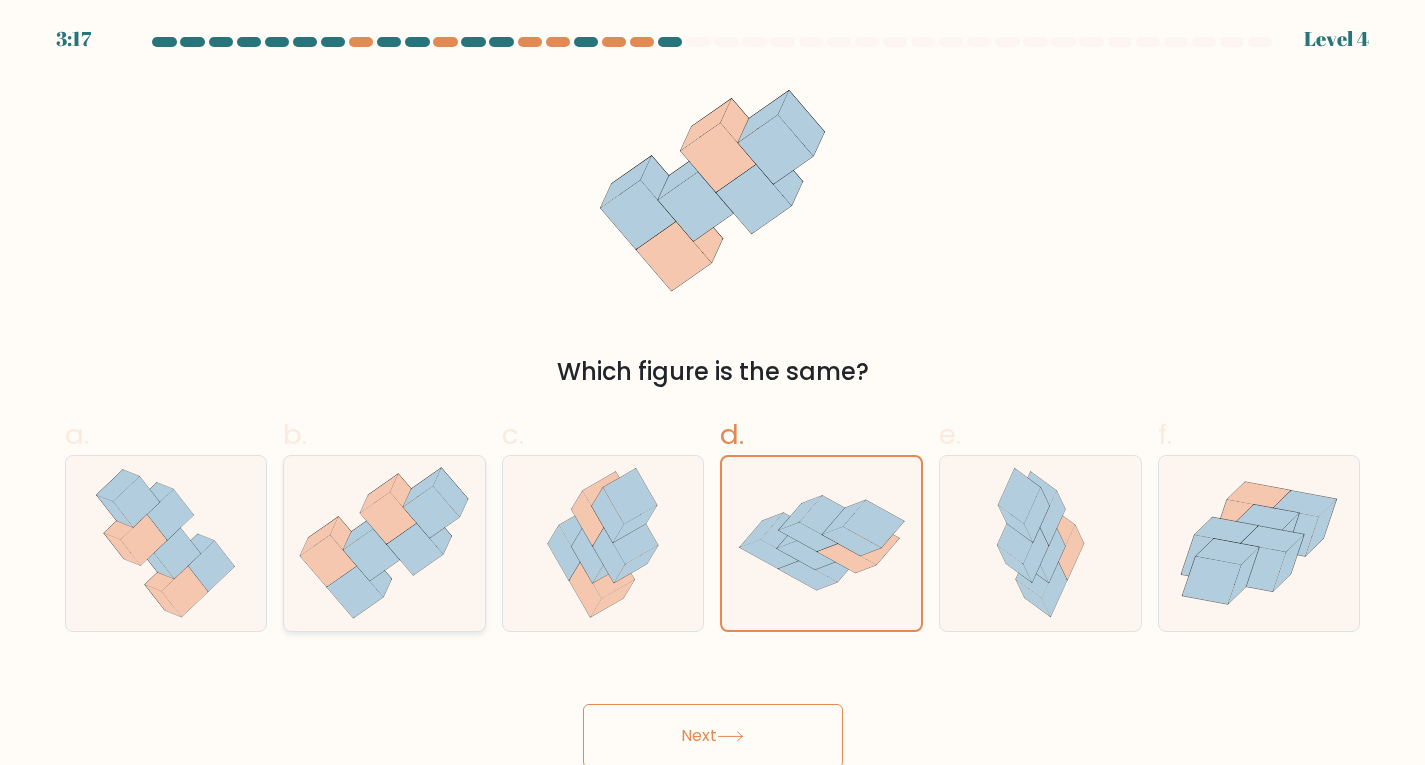 click 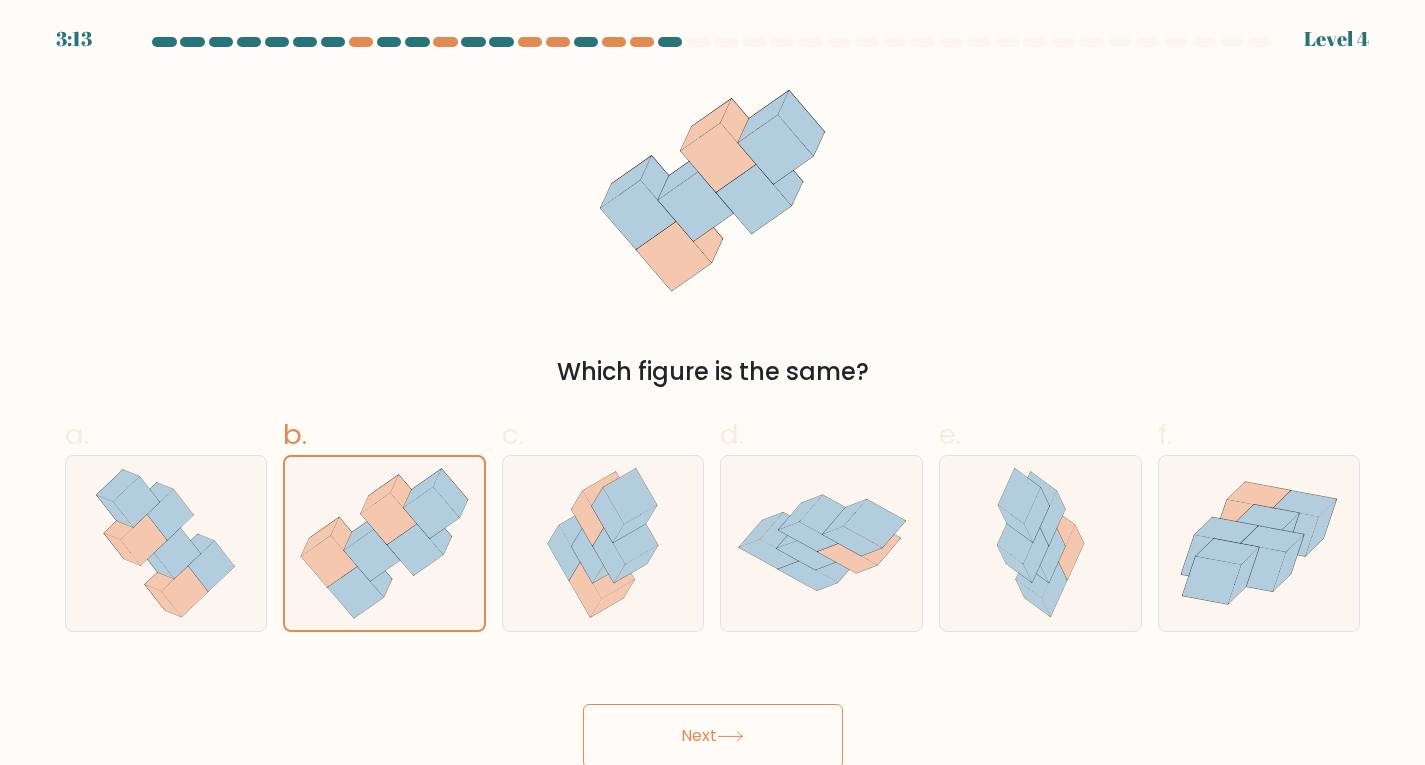 click on "Next" at bounding box center [713, 736] 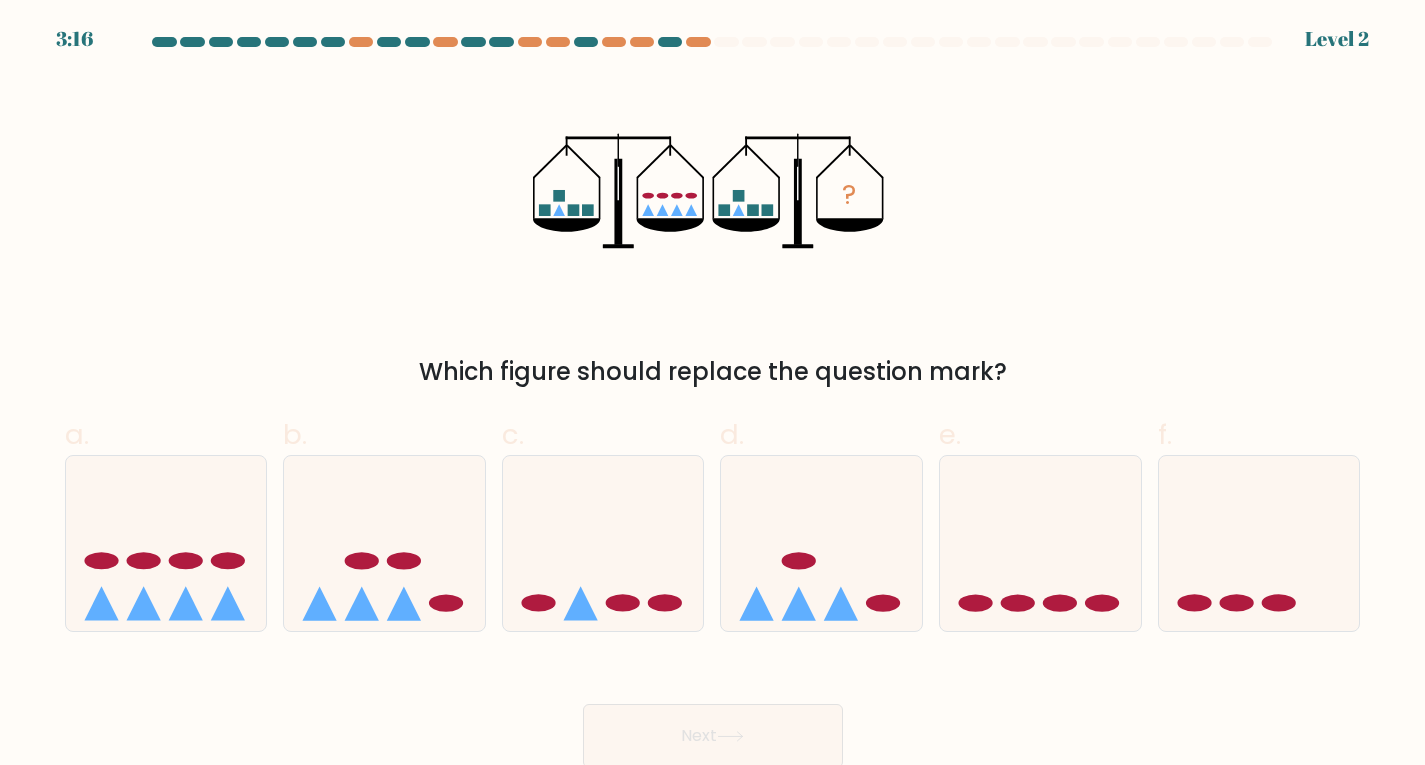 click on "Next" at bounding box center [713, 736] 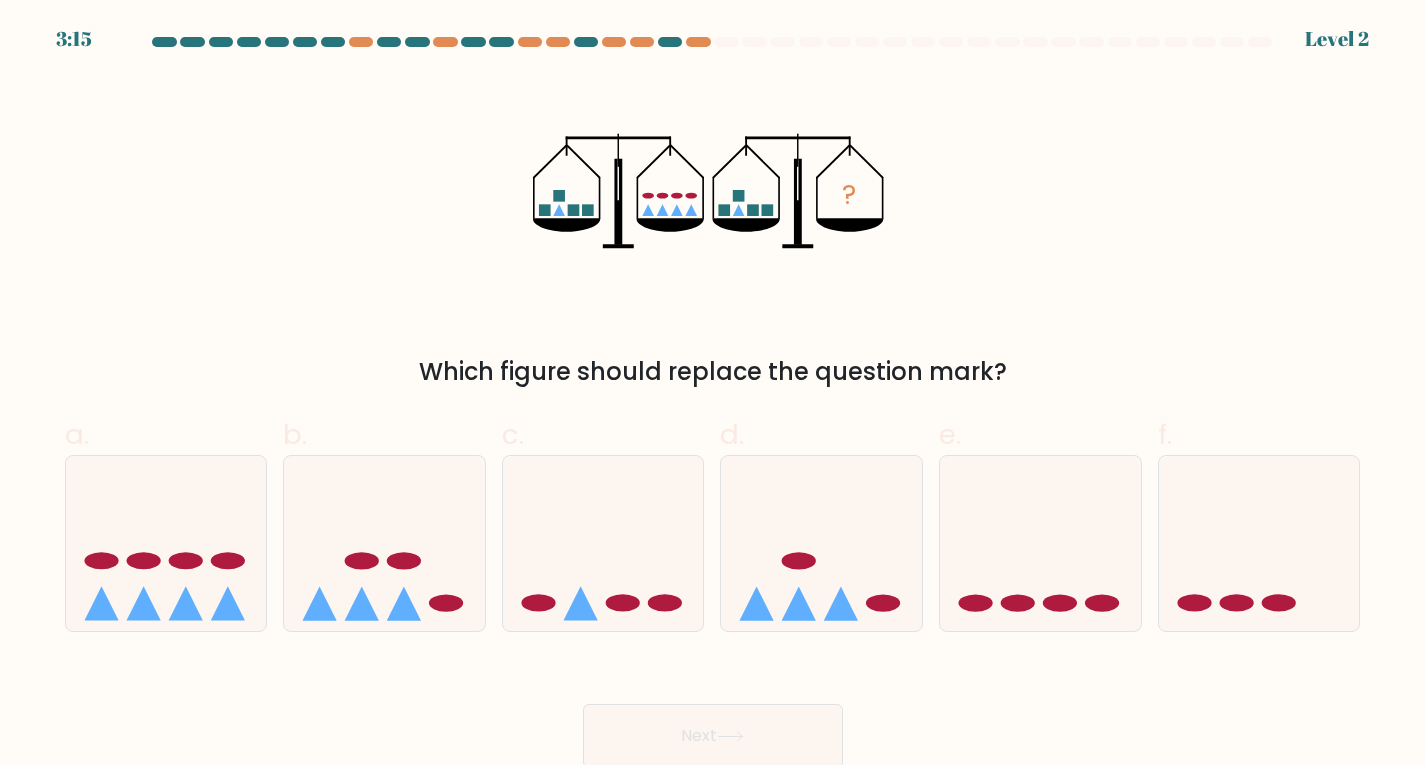 click on "Next" at bounding box center [713, 712] 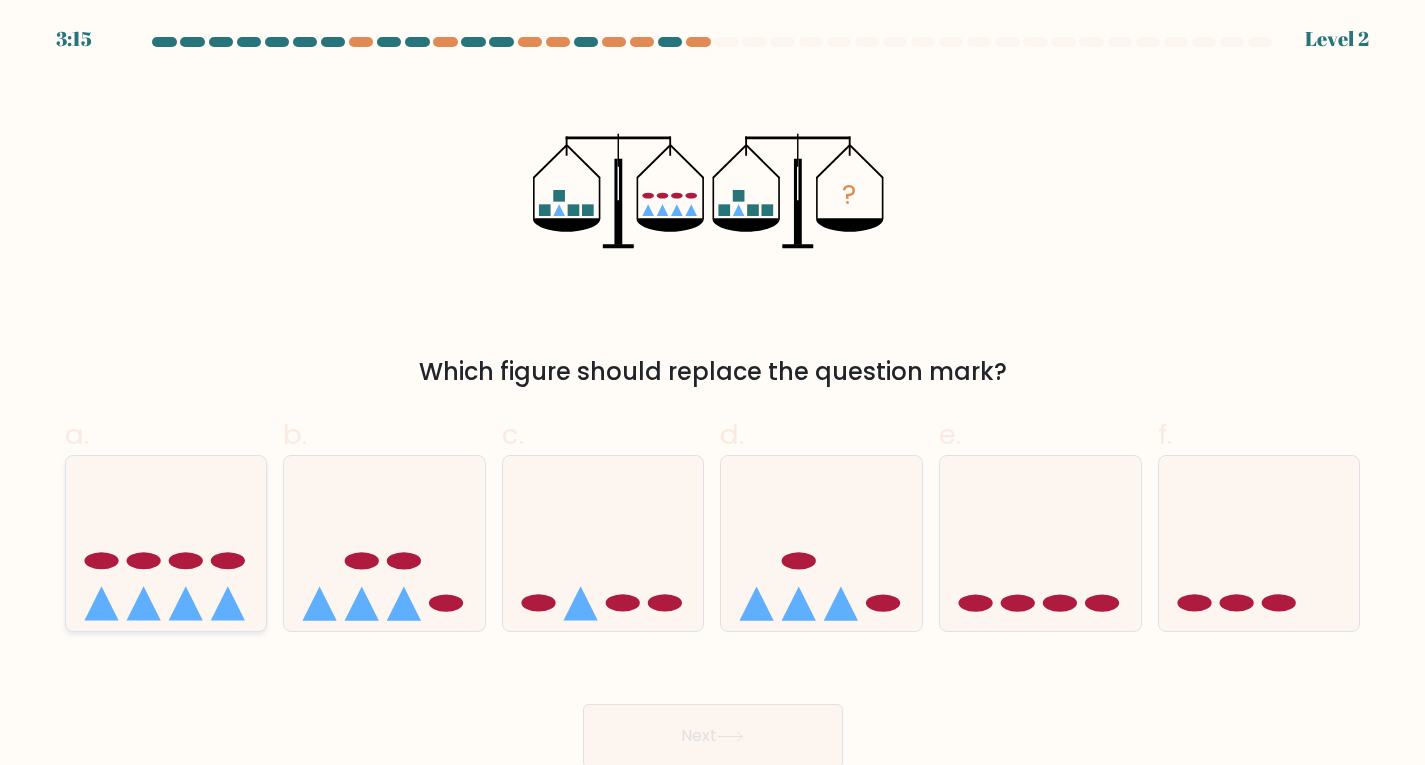 click 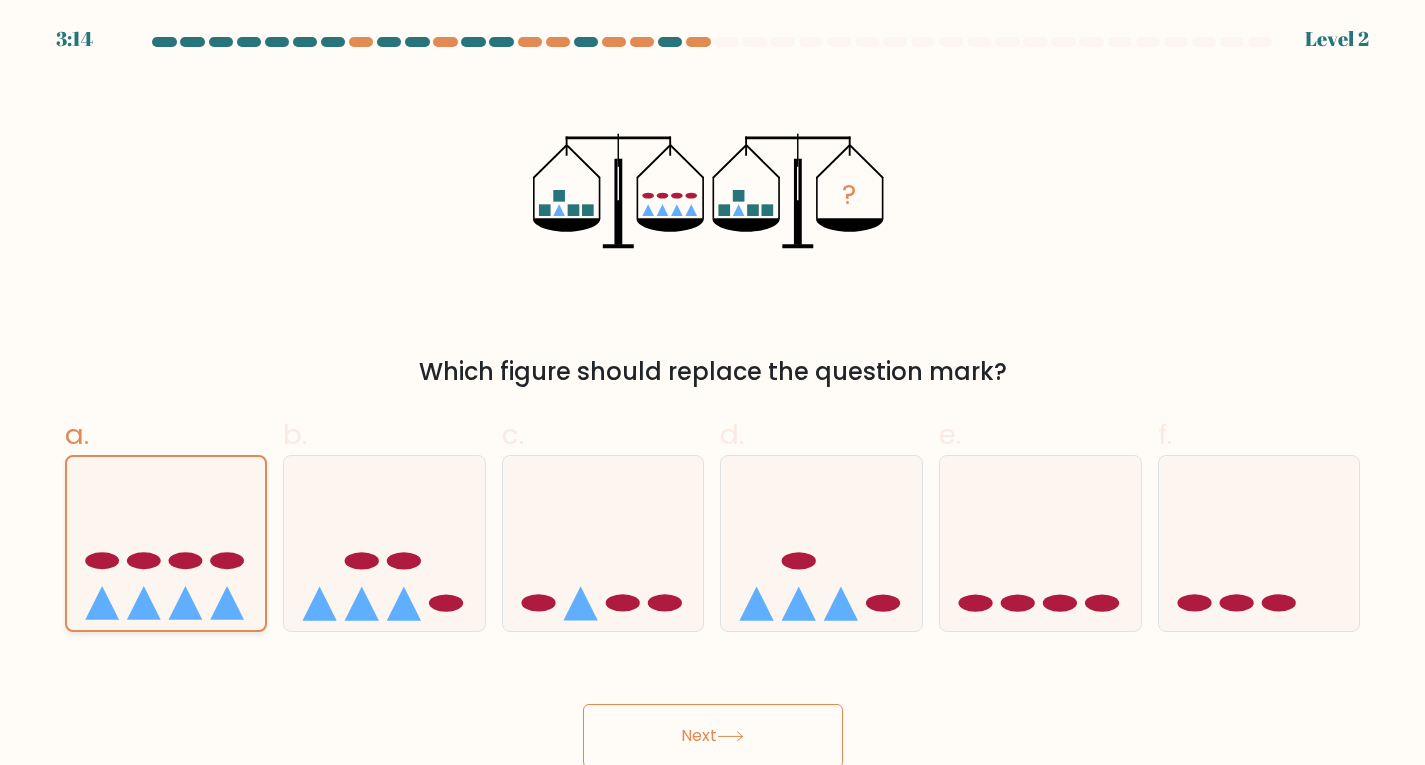 click 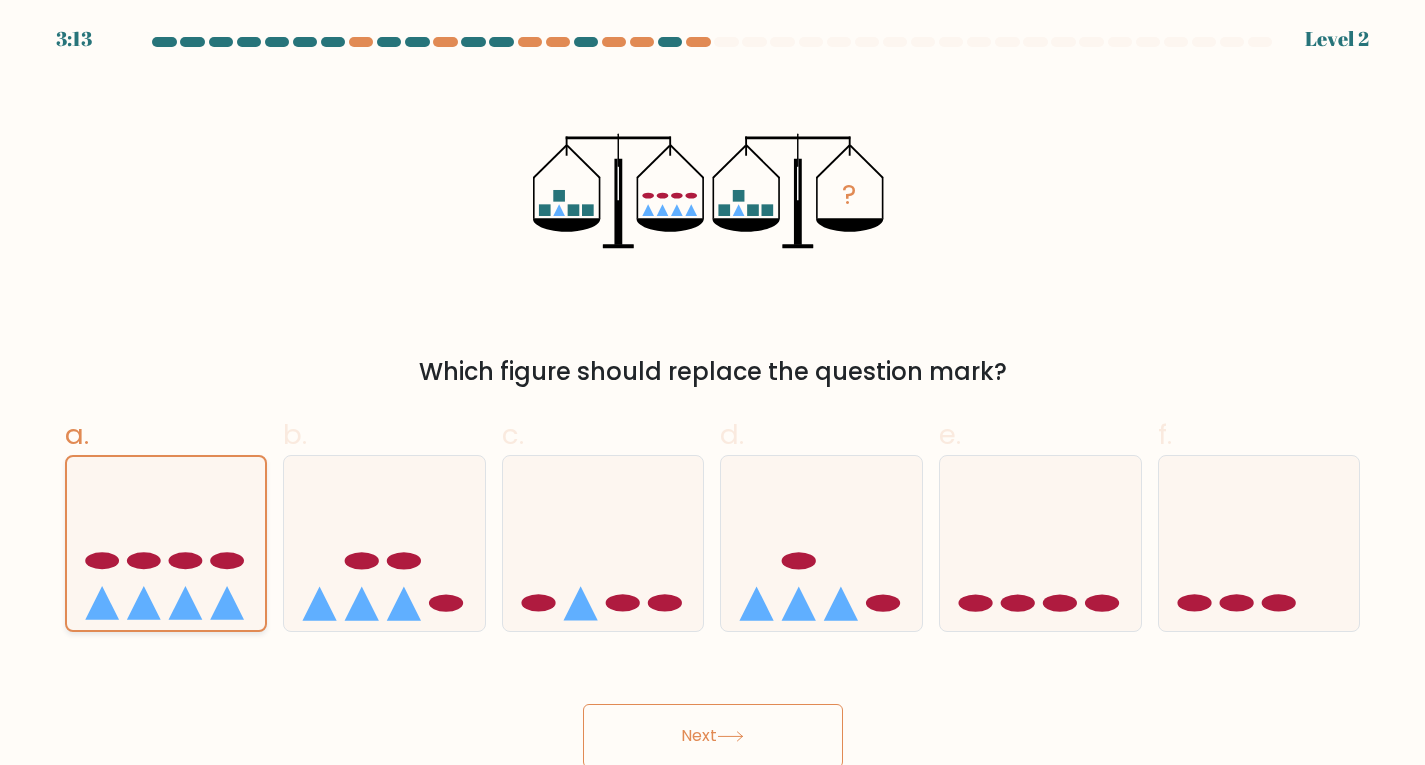 click 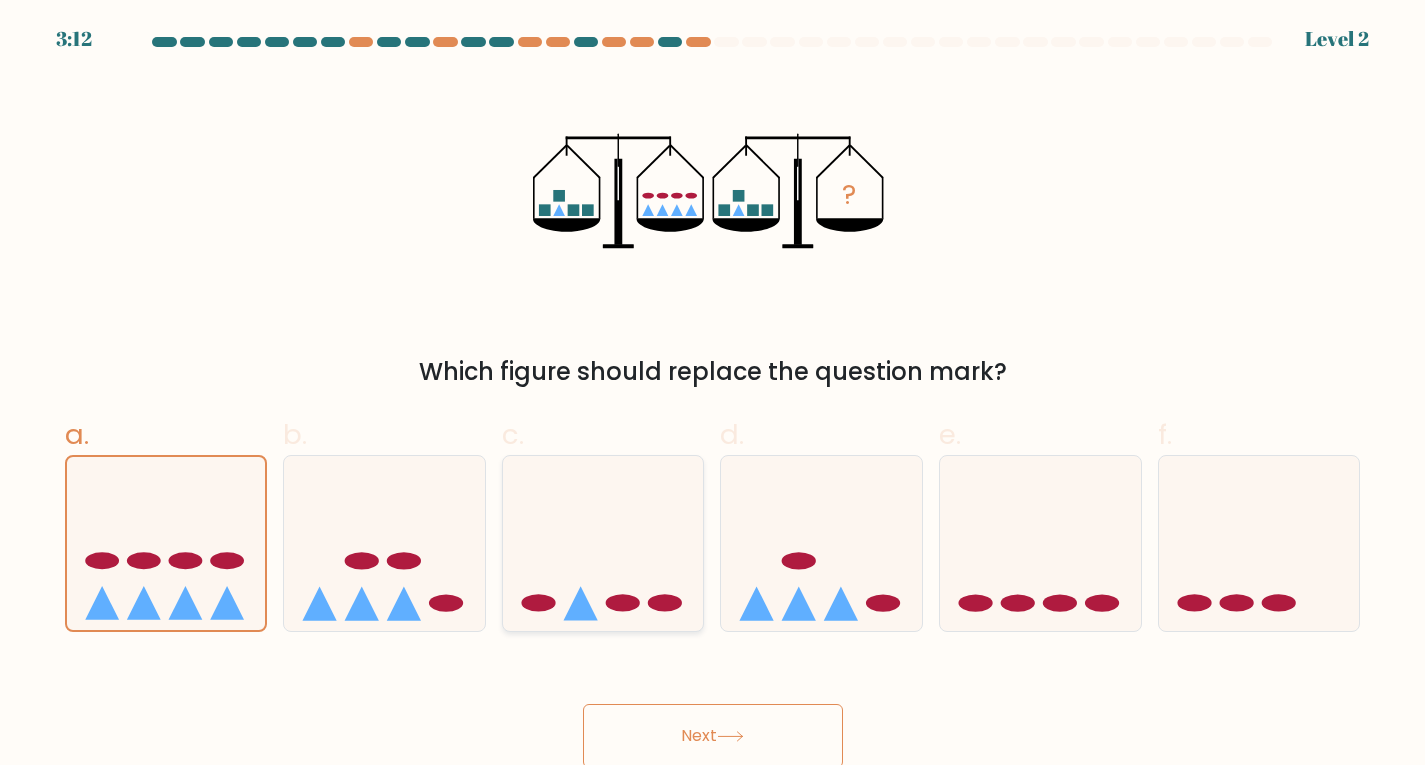 click 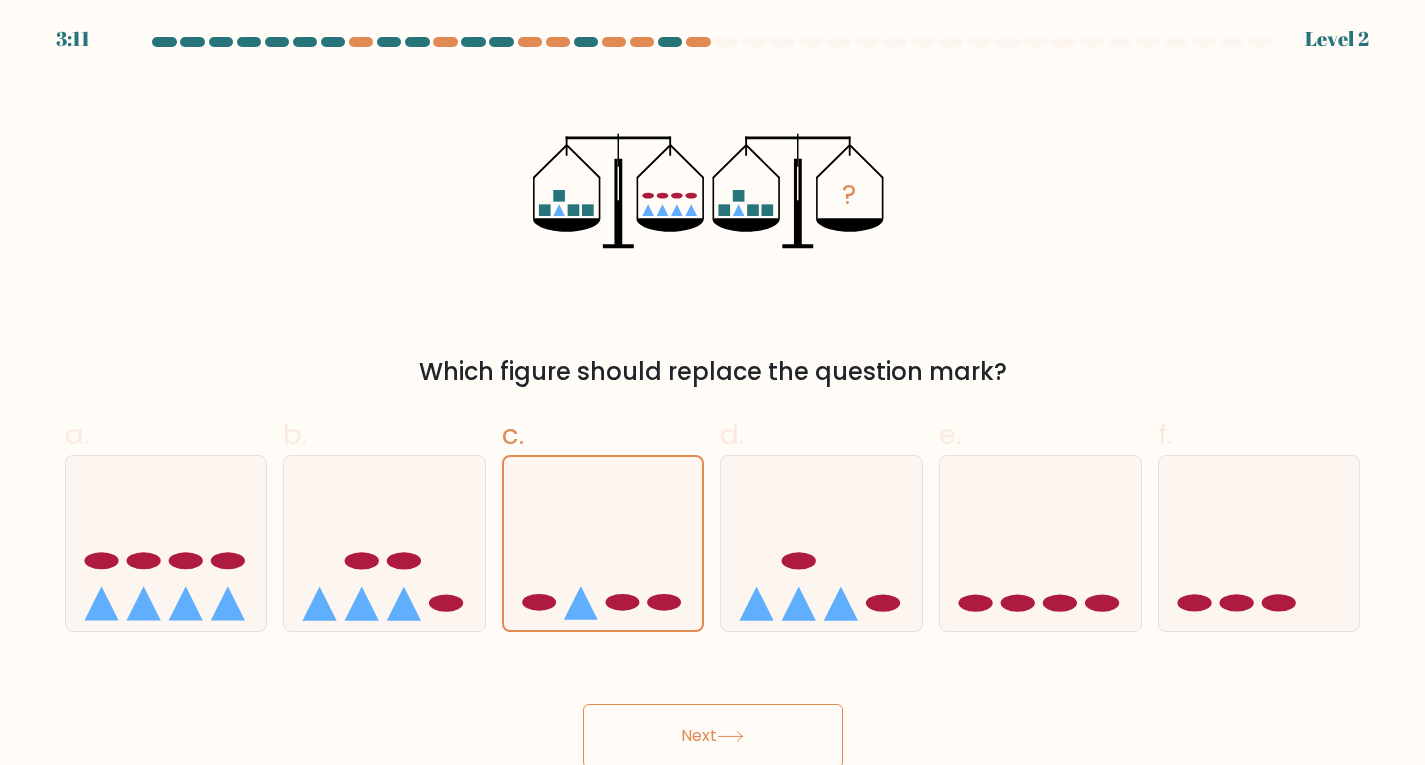 click at bounding box center [712, 402] 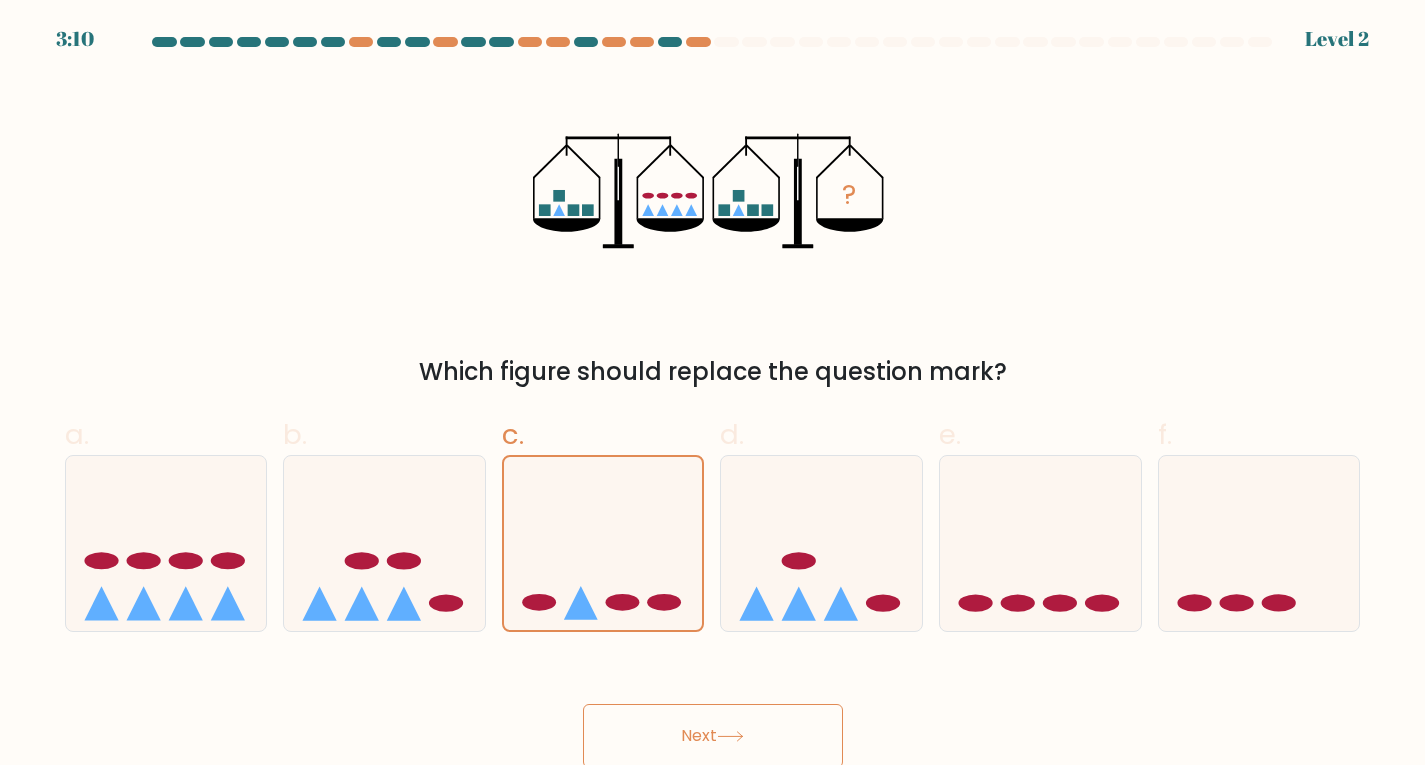 click at bounding box center [712, 402] 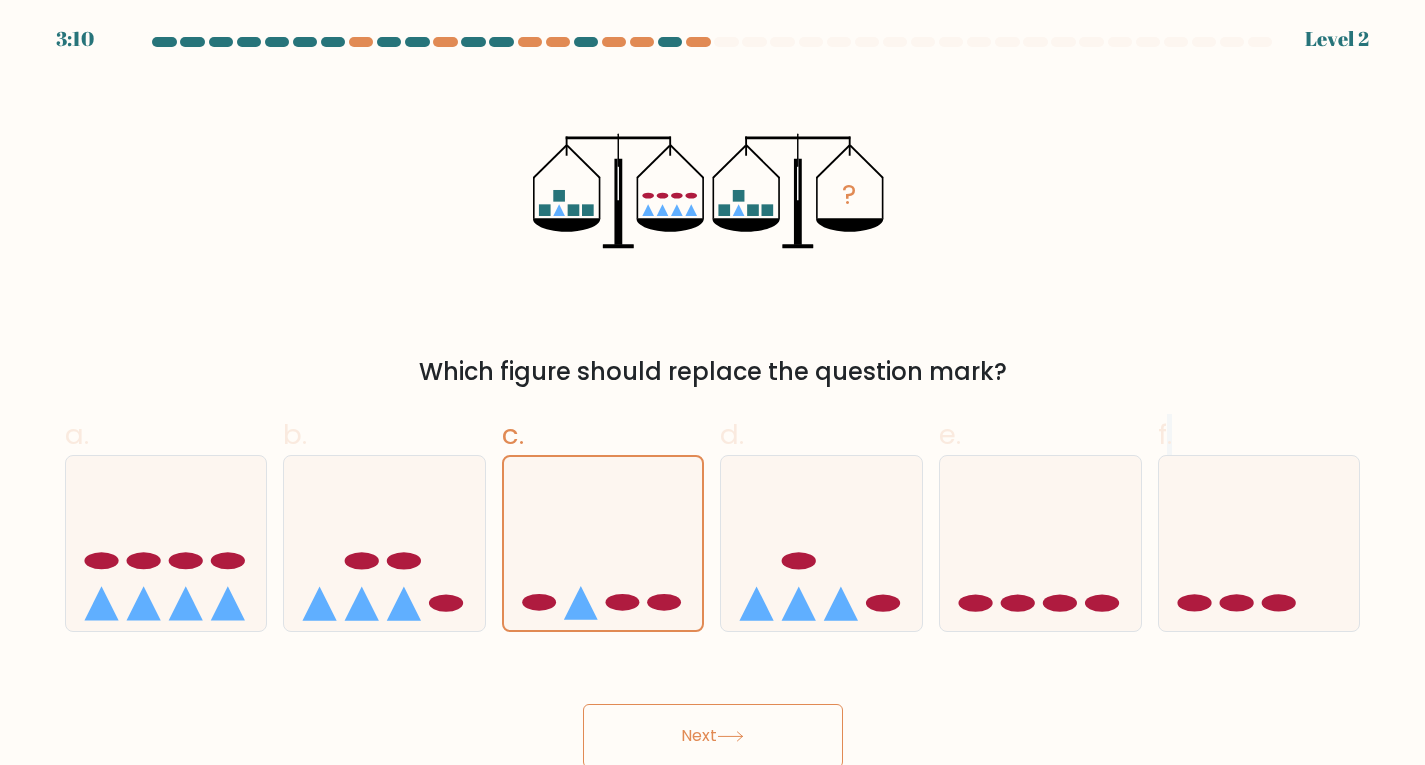 click at bounding box center (712, 402) 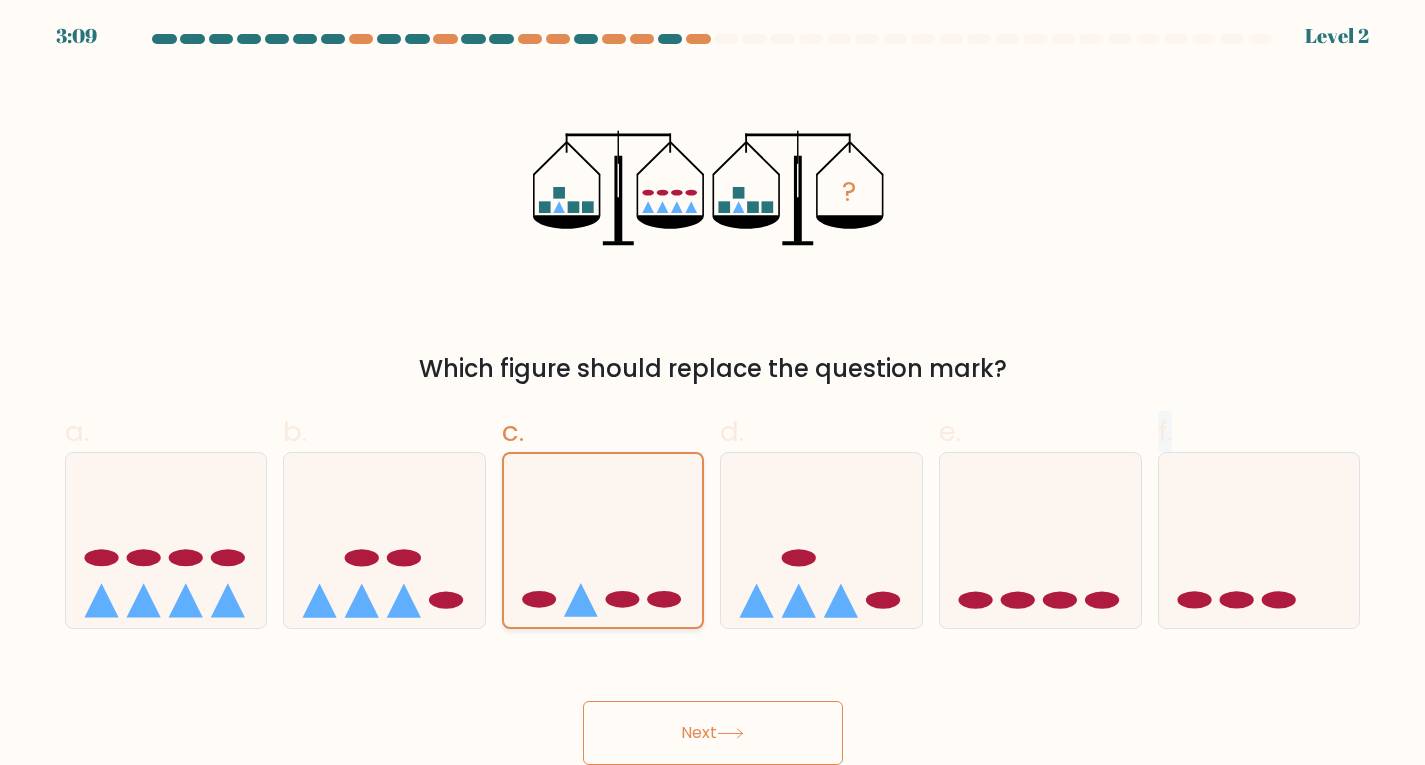 click 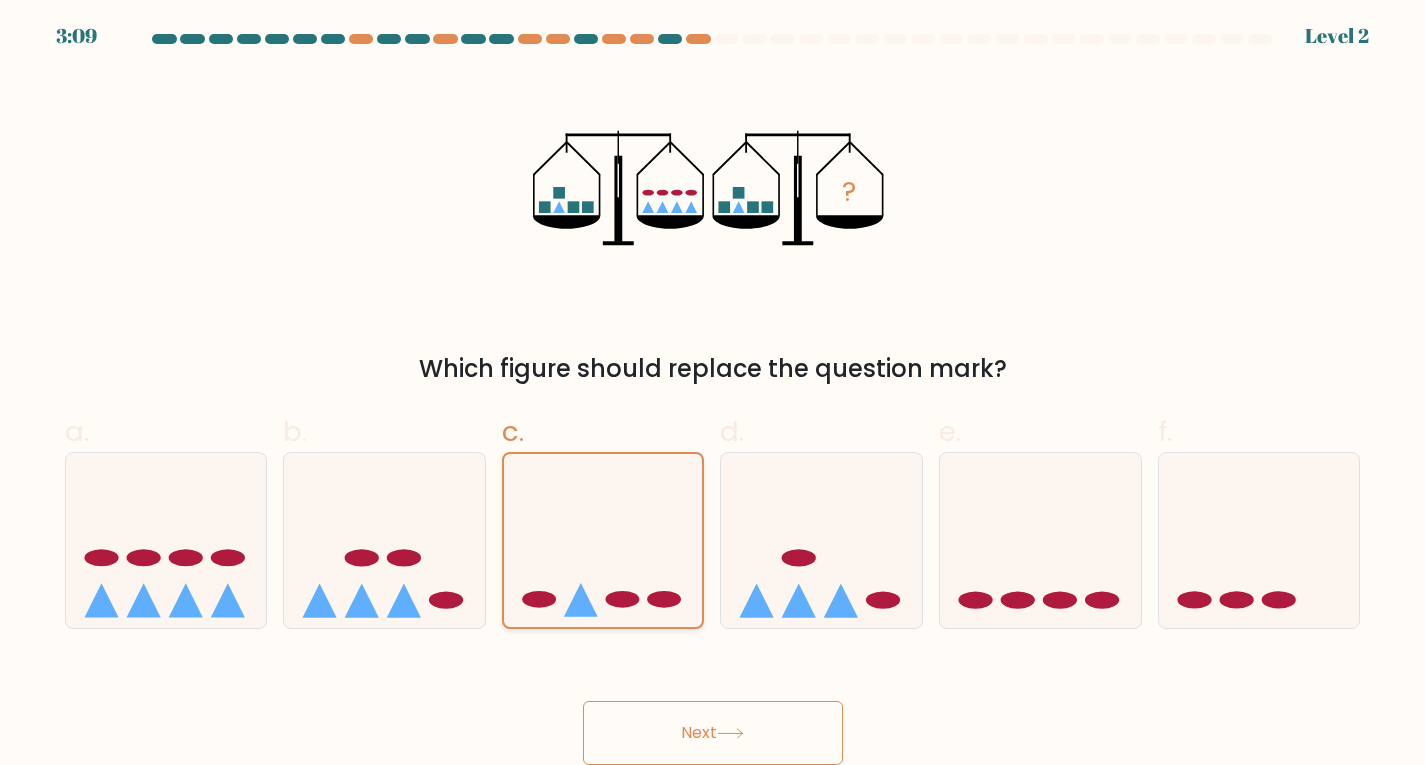 click 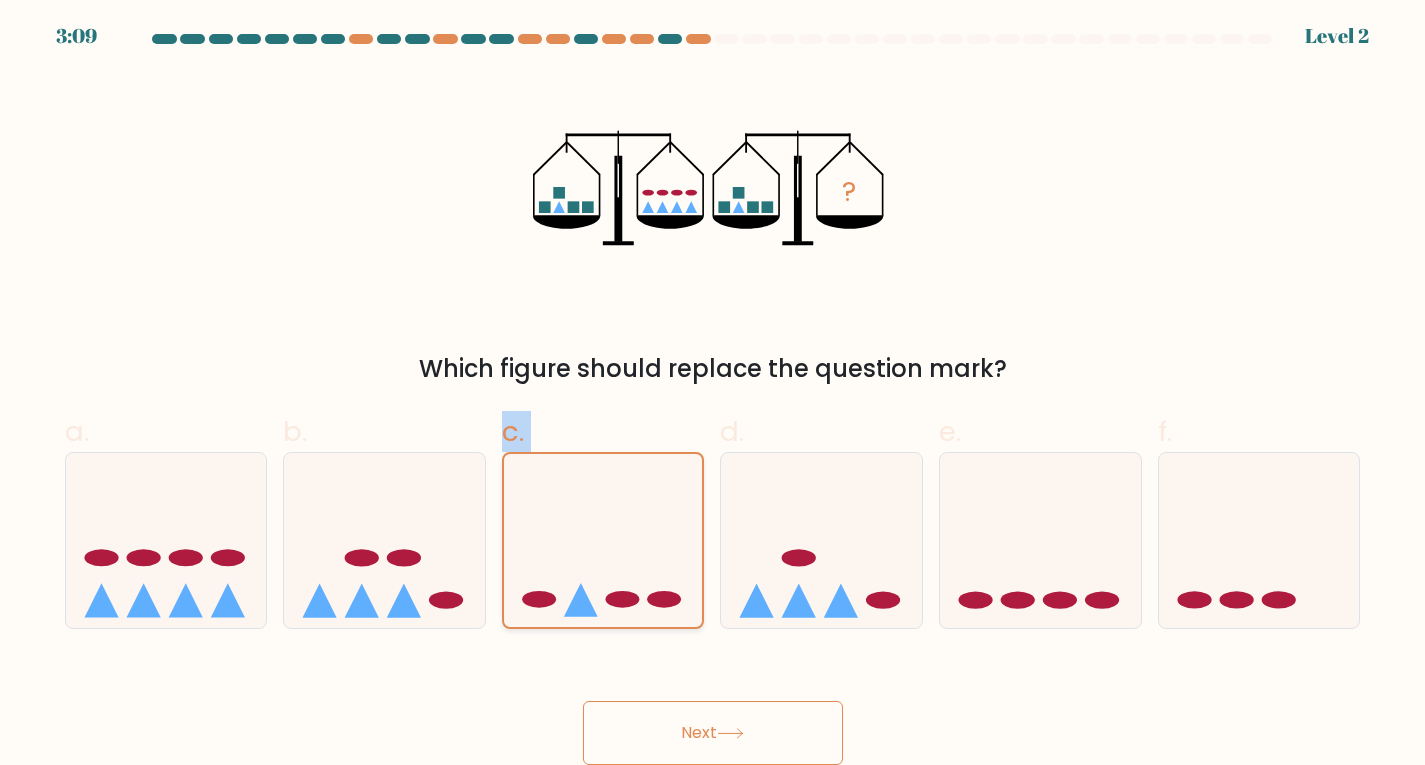 click 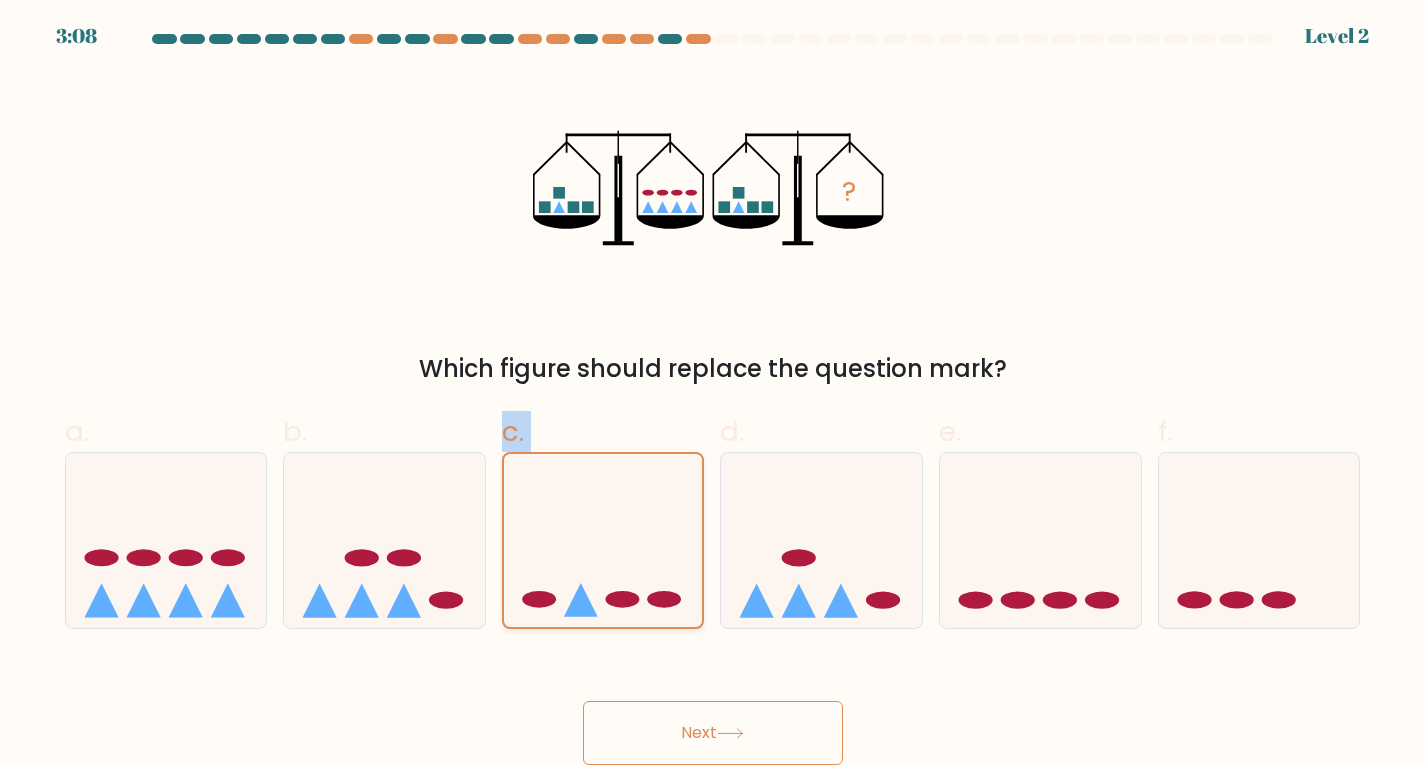 click 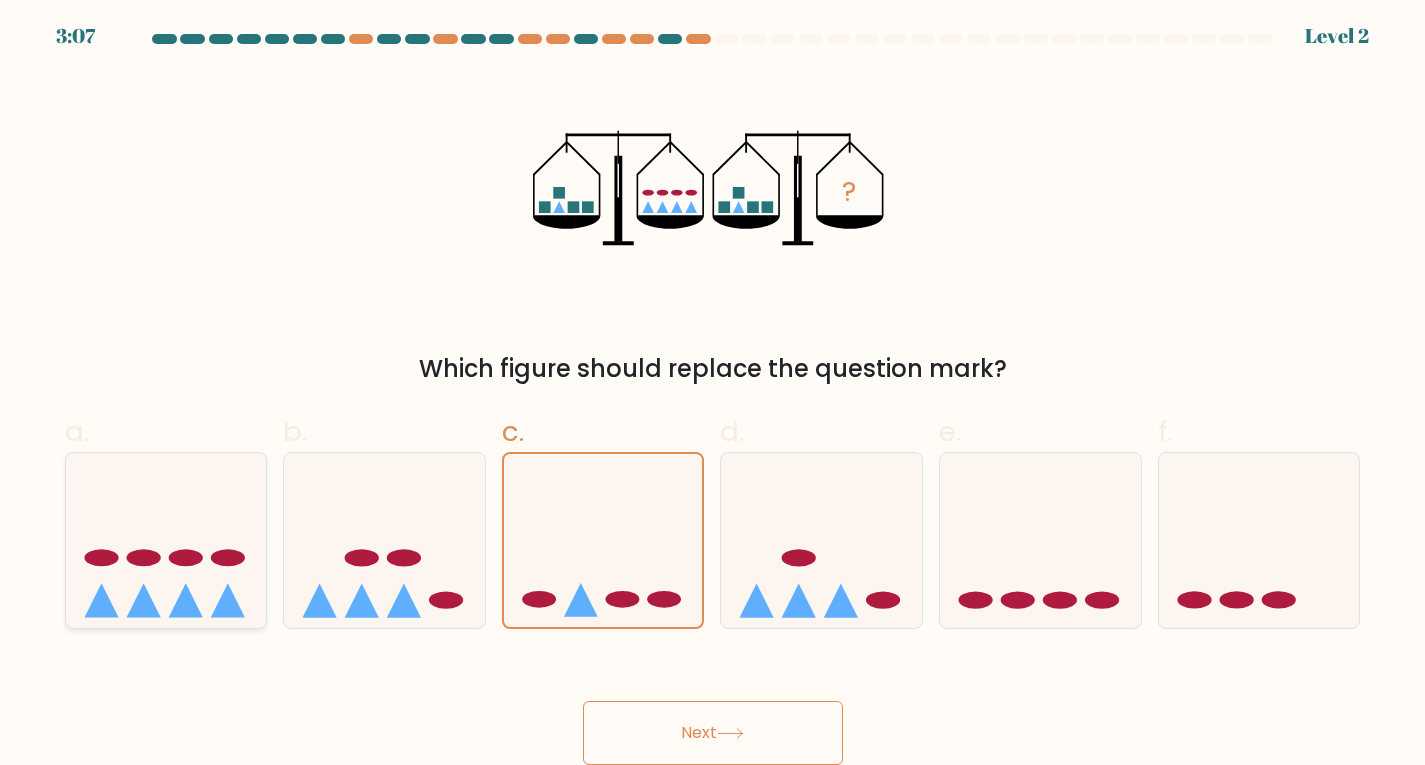 click 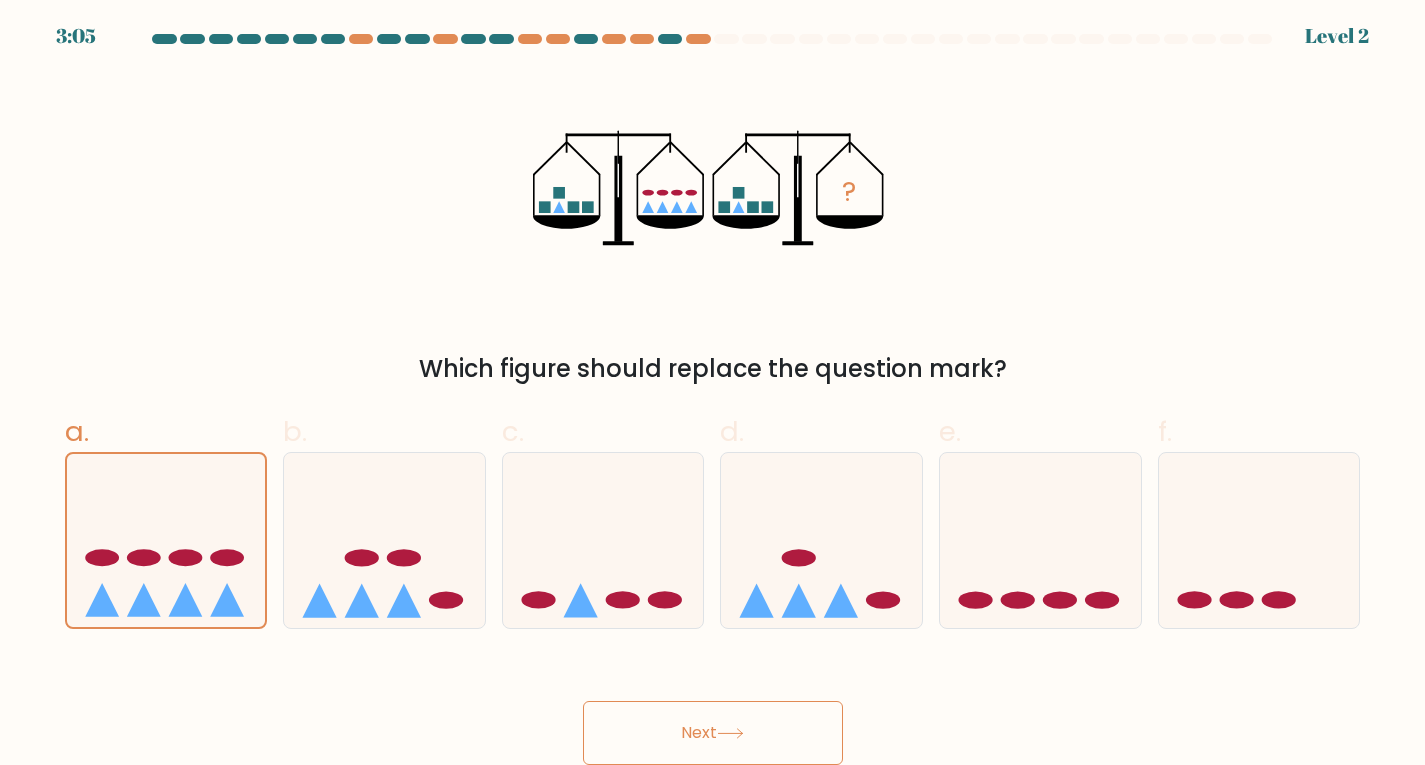 click on "Next" at bounding box center [713, 733] 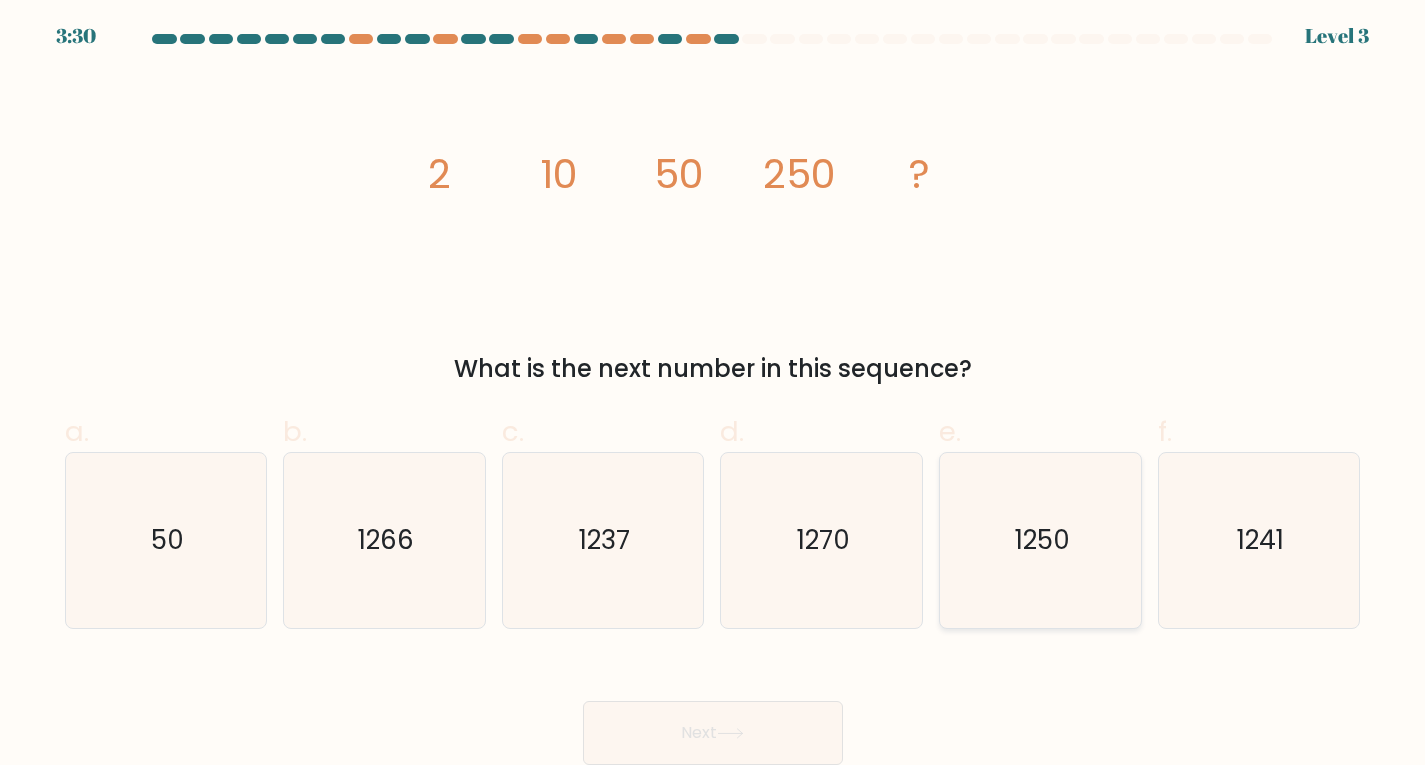 click on "1250" 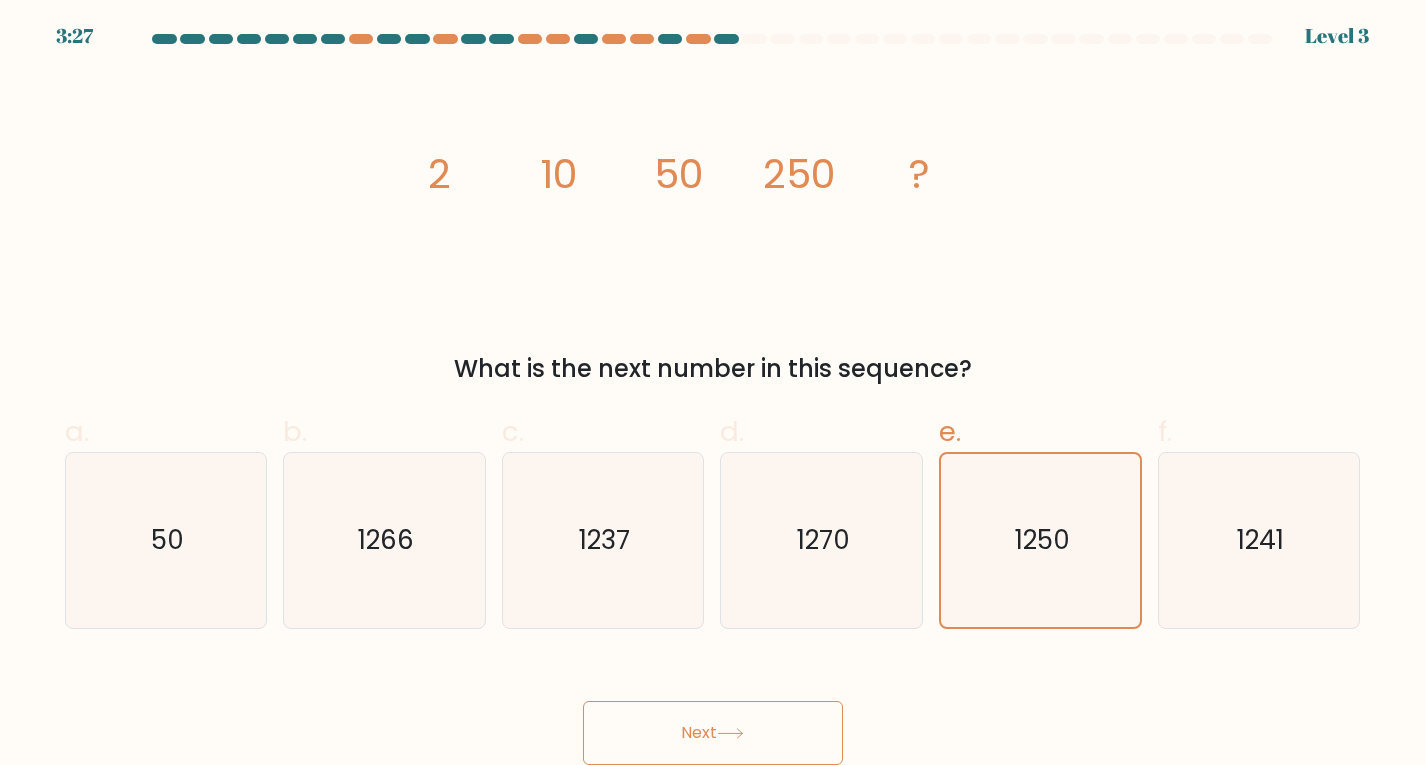 click on "Next" at bounding box center (713, 733) 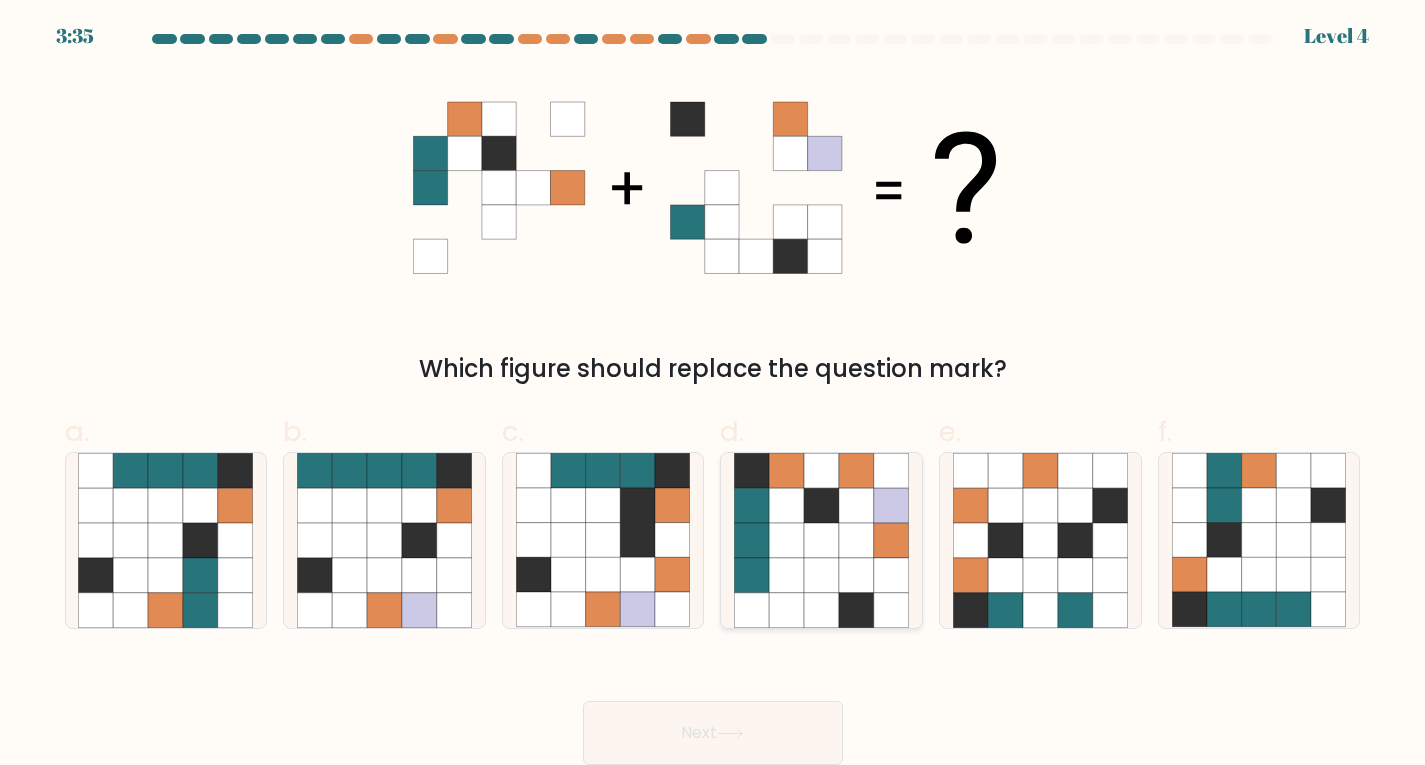 click 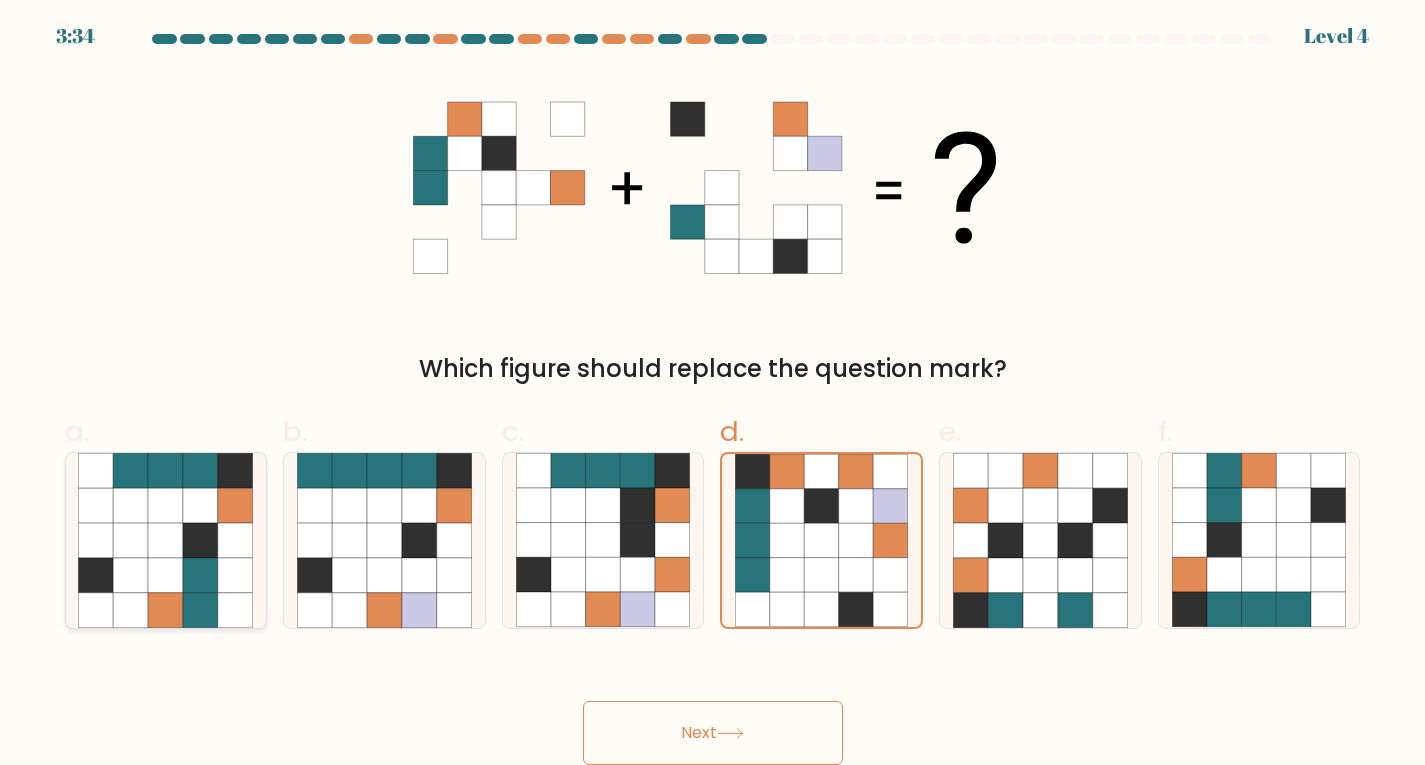 click on "b." at bounding box center [384, 520] 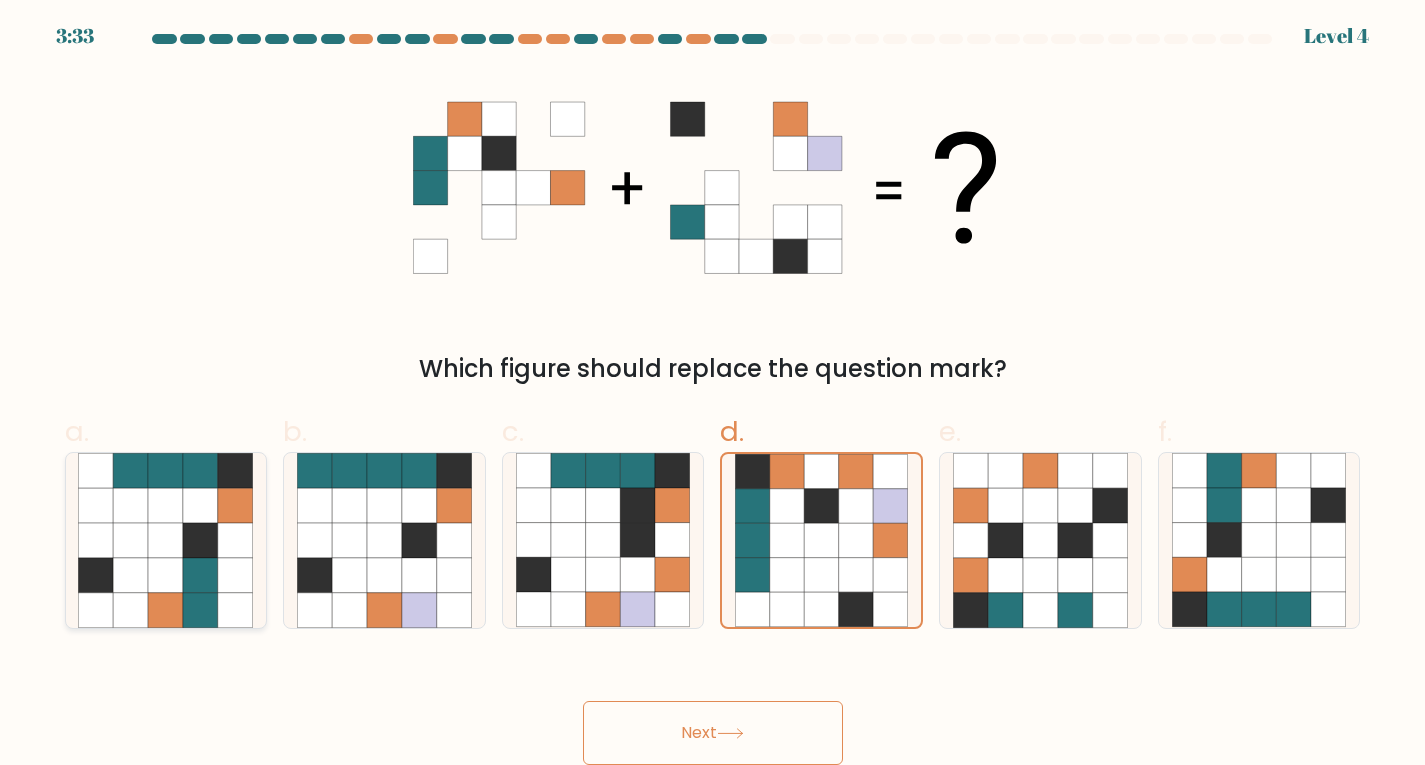 drag, startPoint x: 183, startPoint y: 533, endPoint x: 80, endPoint y: 519, distance: 103.947105 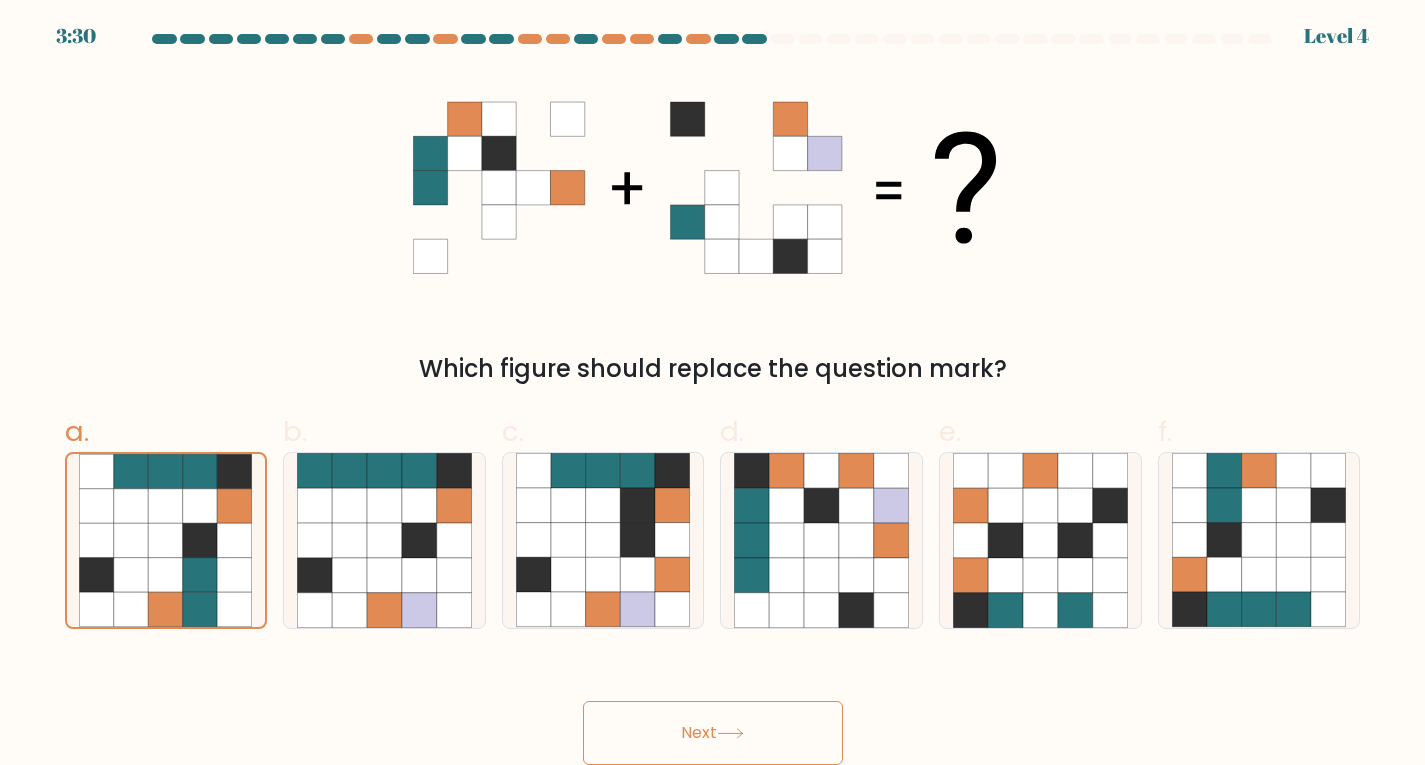 click on "Next" at bounding box center (713, 733) 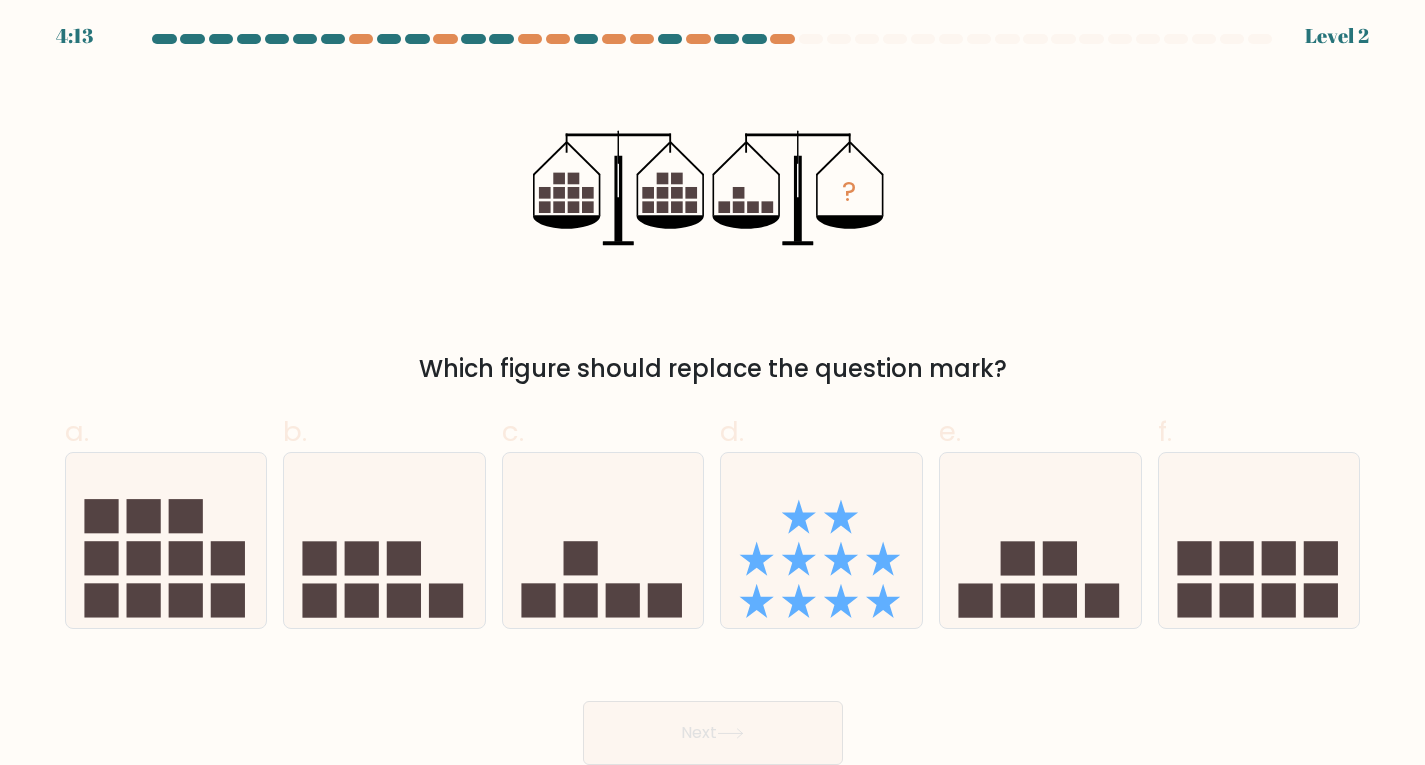 drag, startPoint x: 752, startPoint y: 703, endPoint x: 78, endPoint y: 183, distance: 851.27905 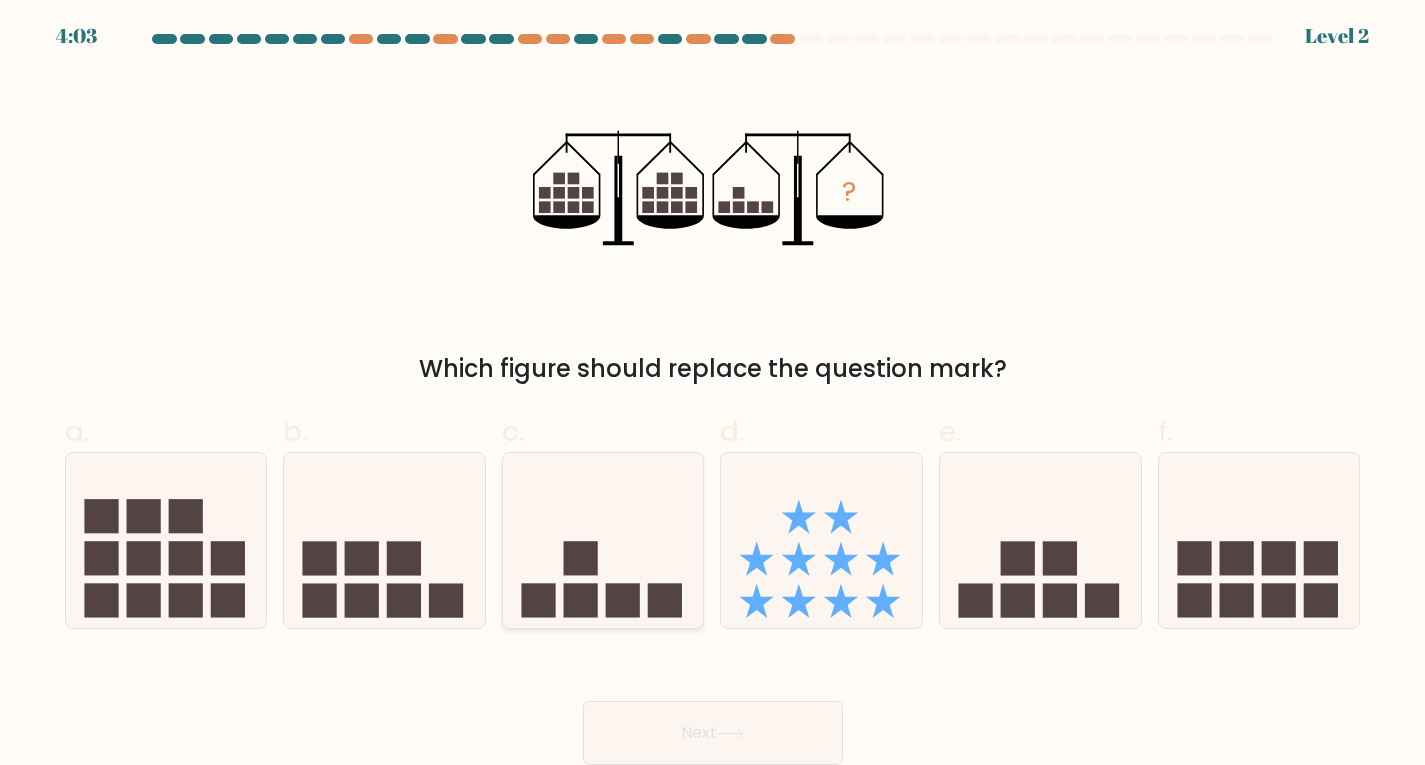 click 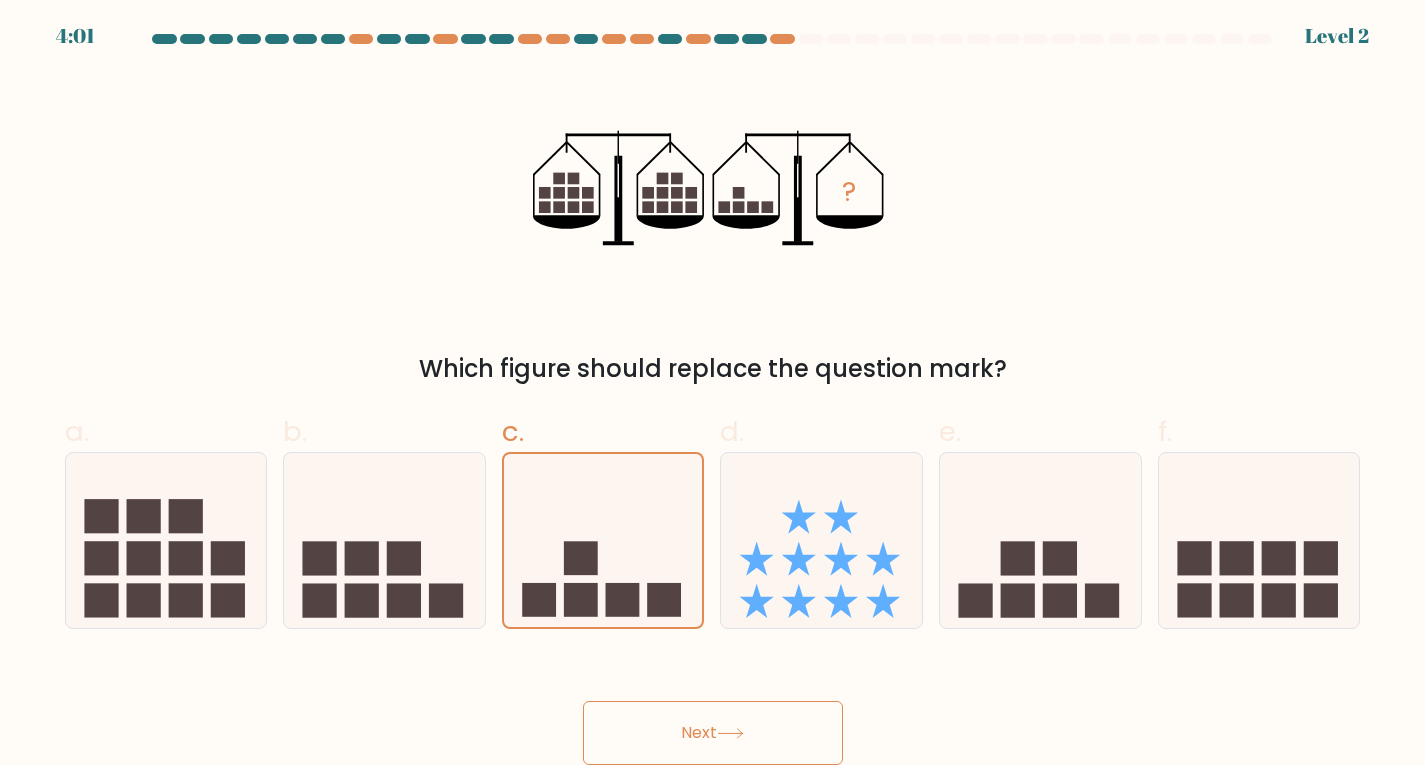 click on "Next" at bounding box center [713, 733] 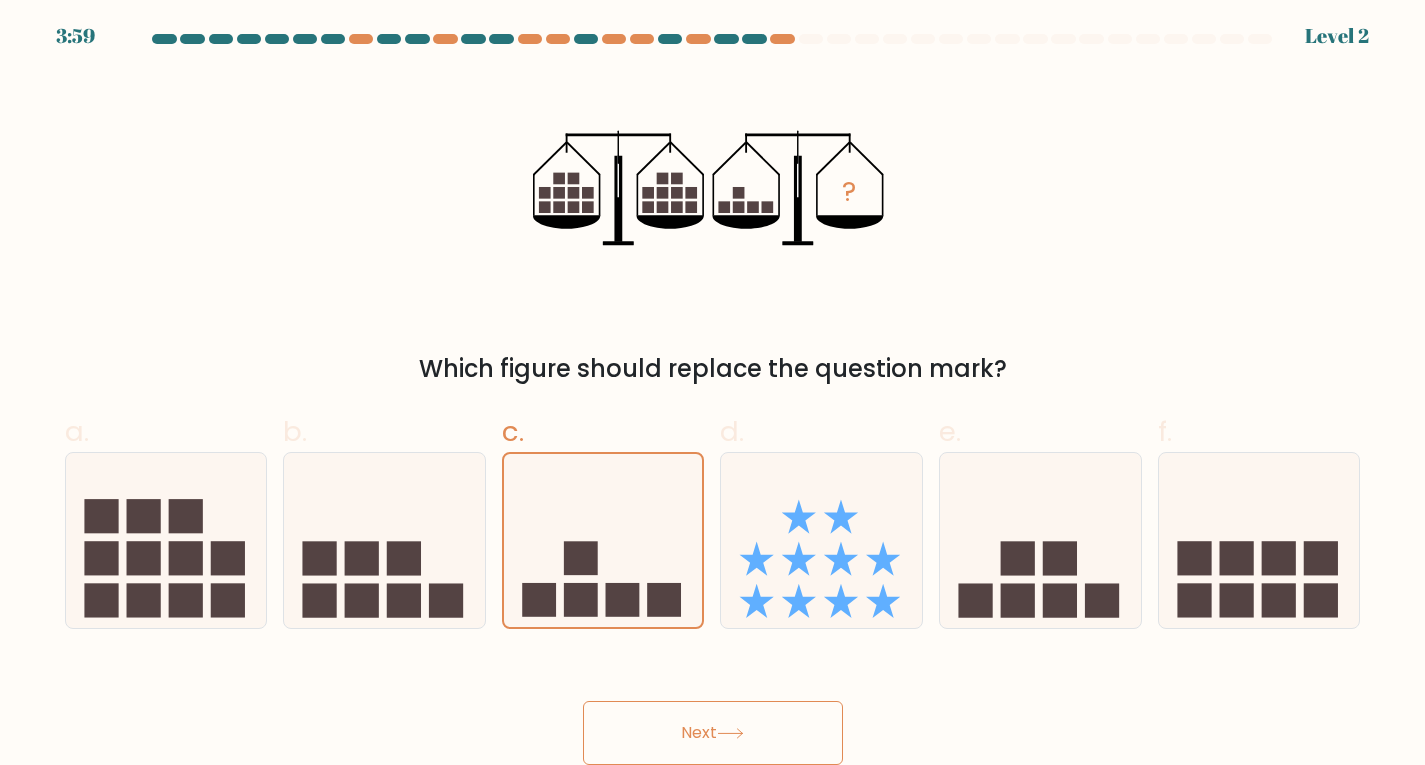 click on "Next" at bounding box center (713, 733) 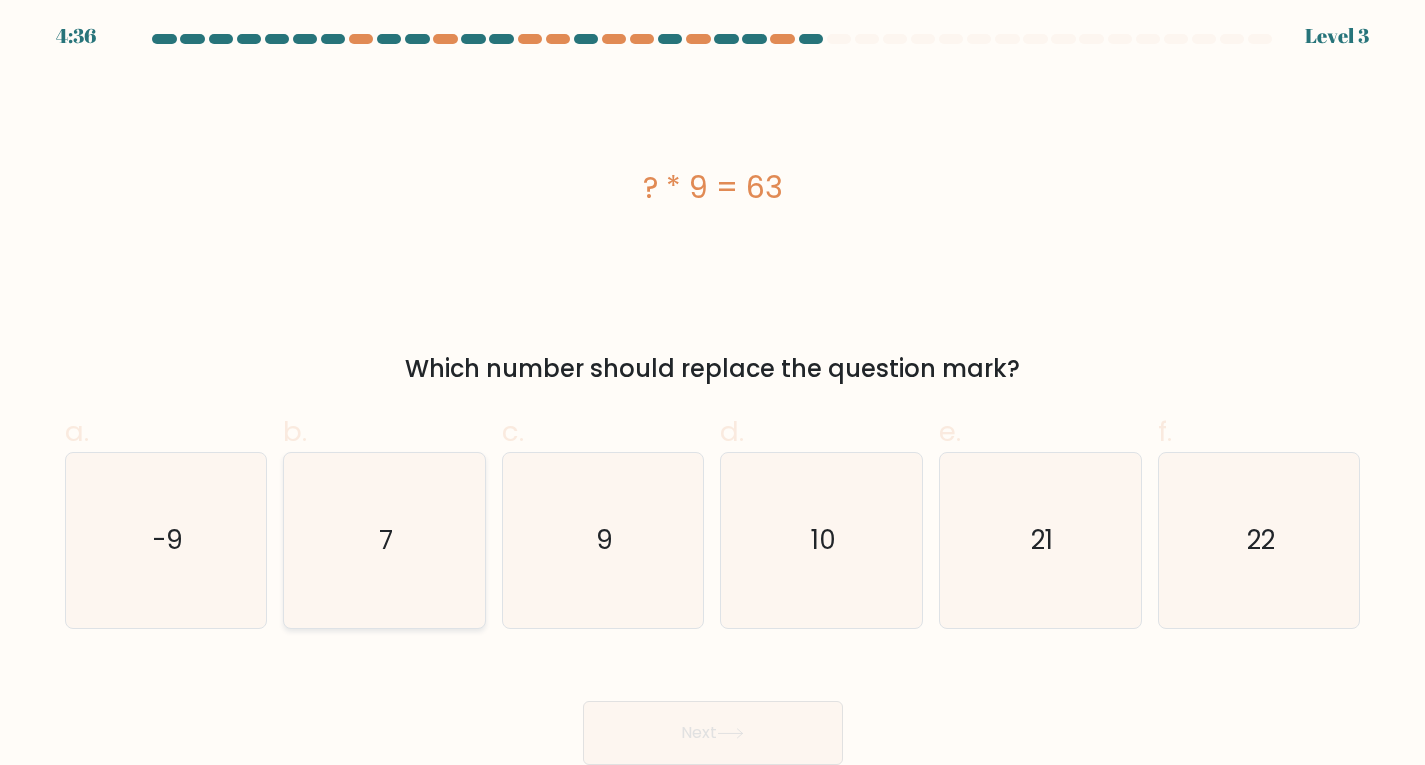 click on "7" 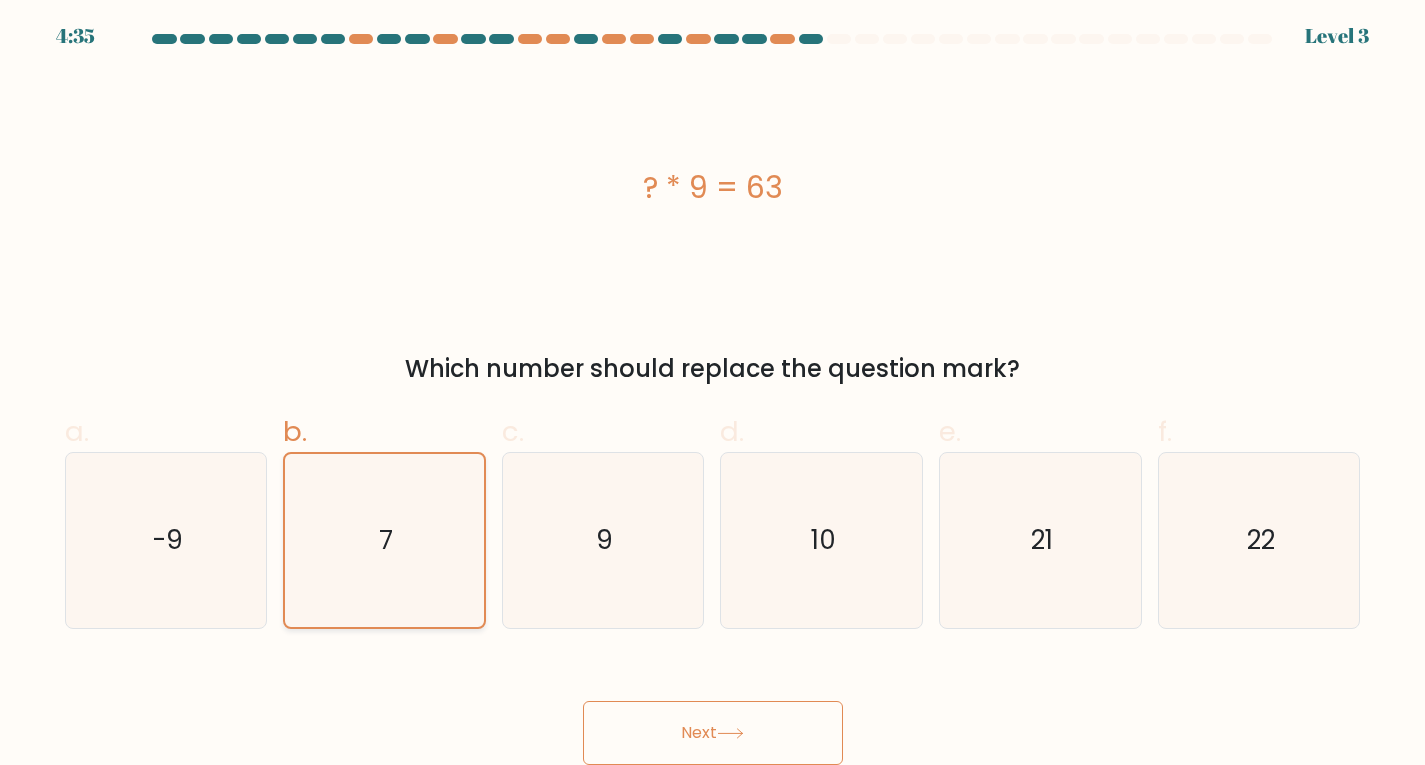 click on "7" 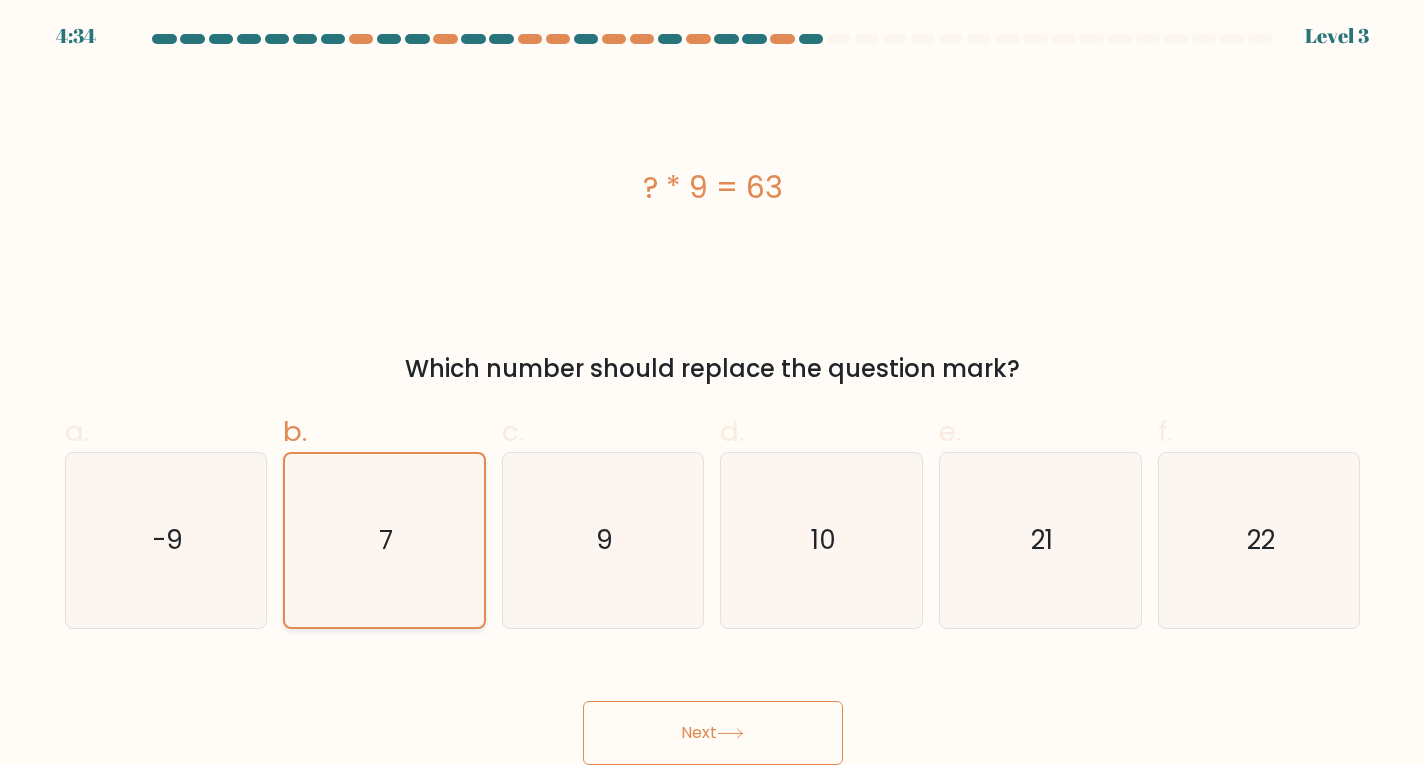 click on "7" 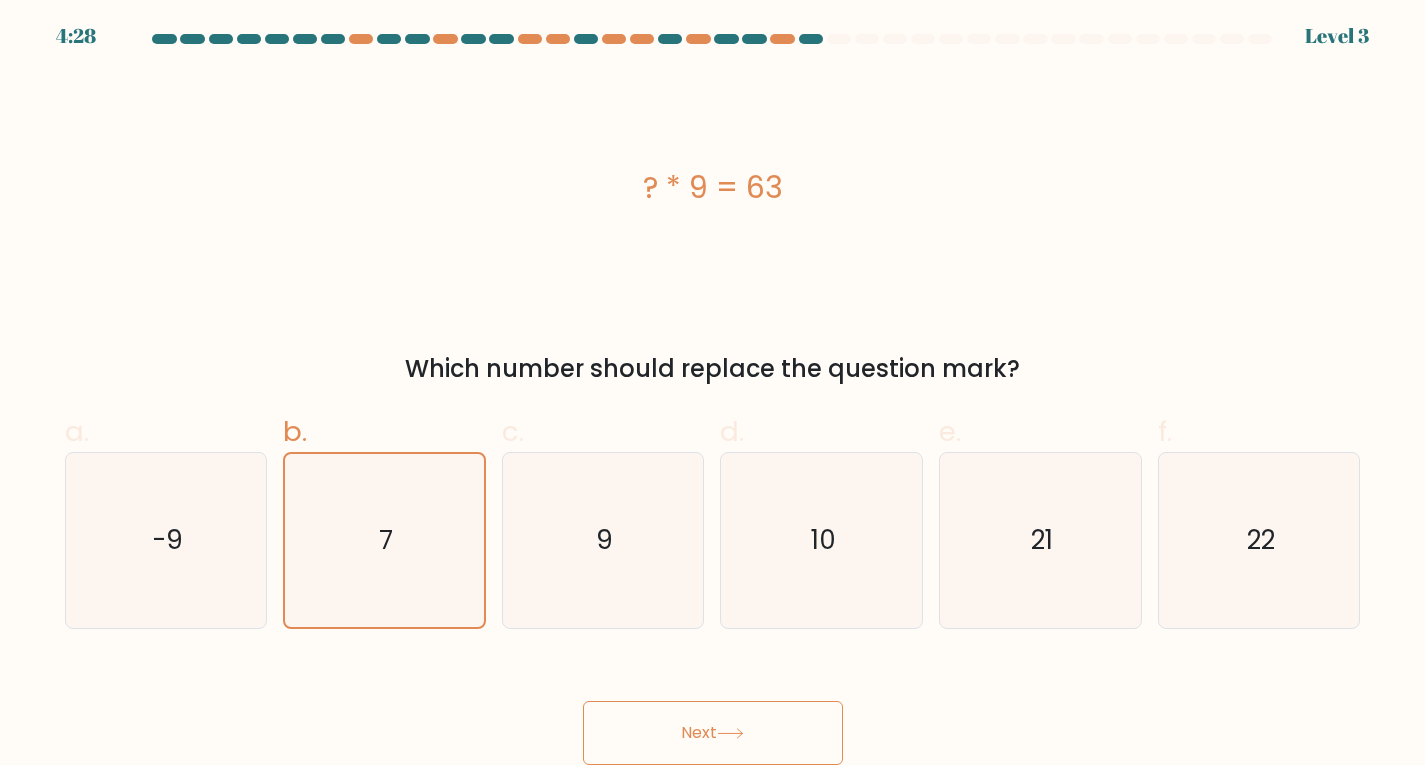 click on "Next" at bounding box center (713, 733) 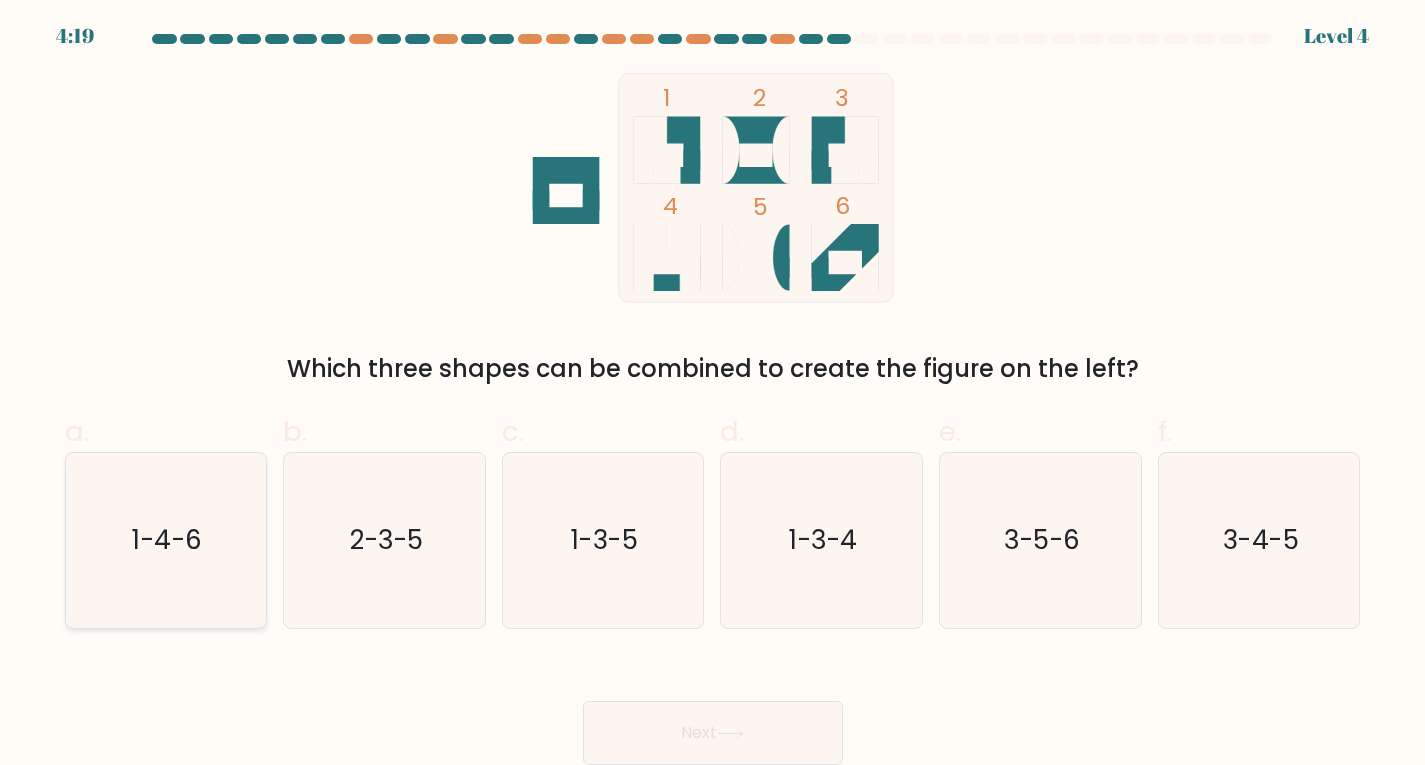 click on "1-4-6" 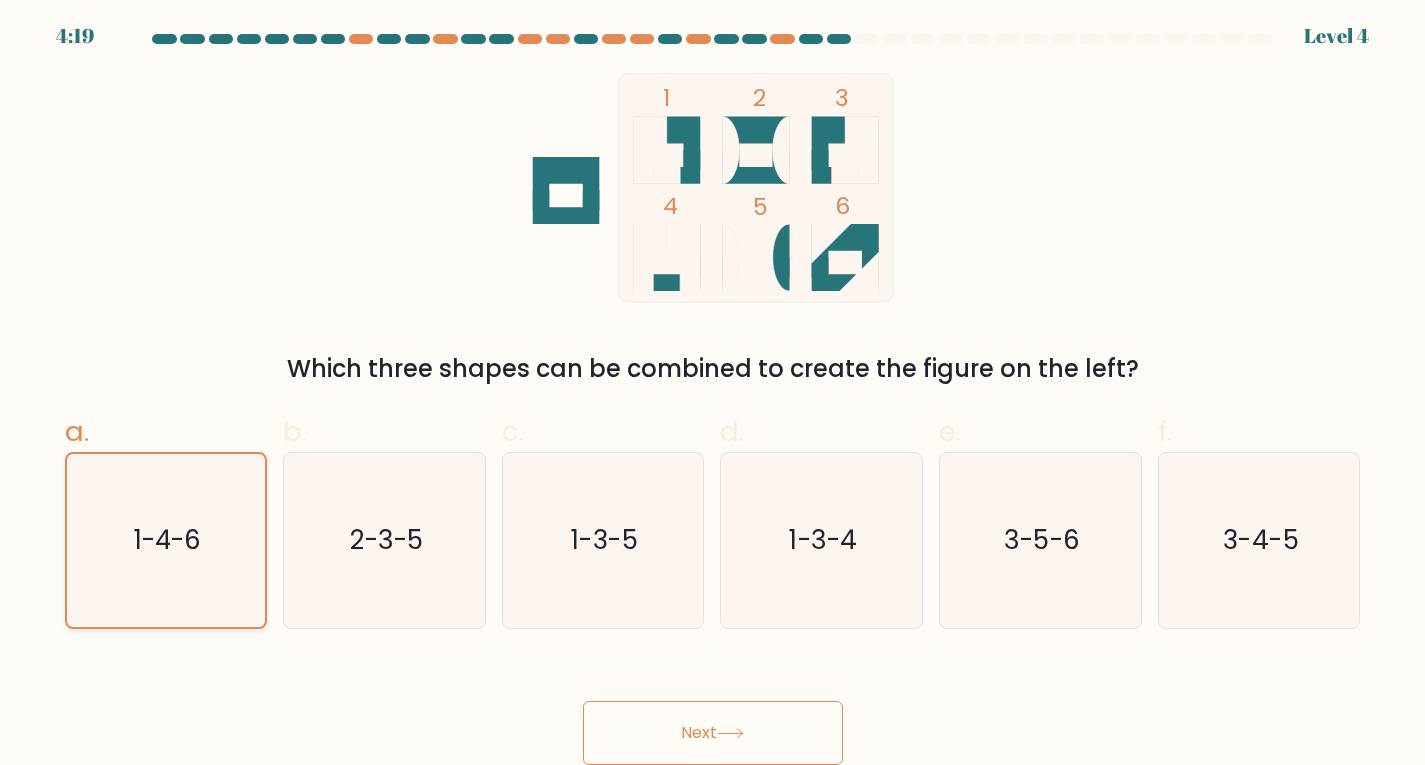click on "1-4-6" 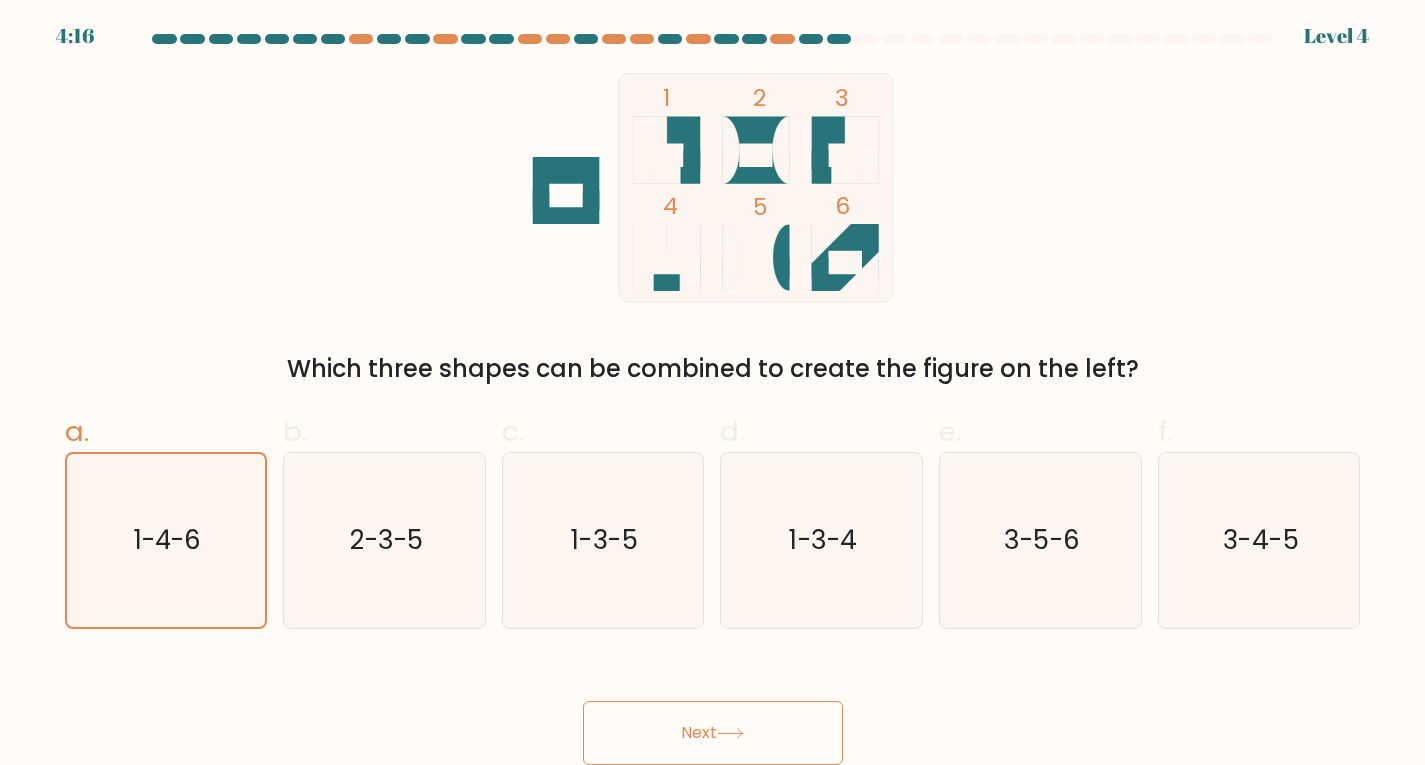 click 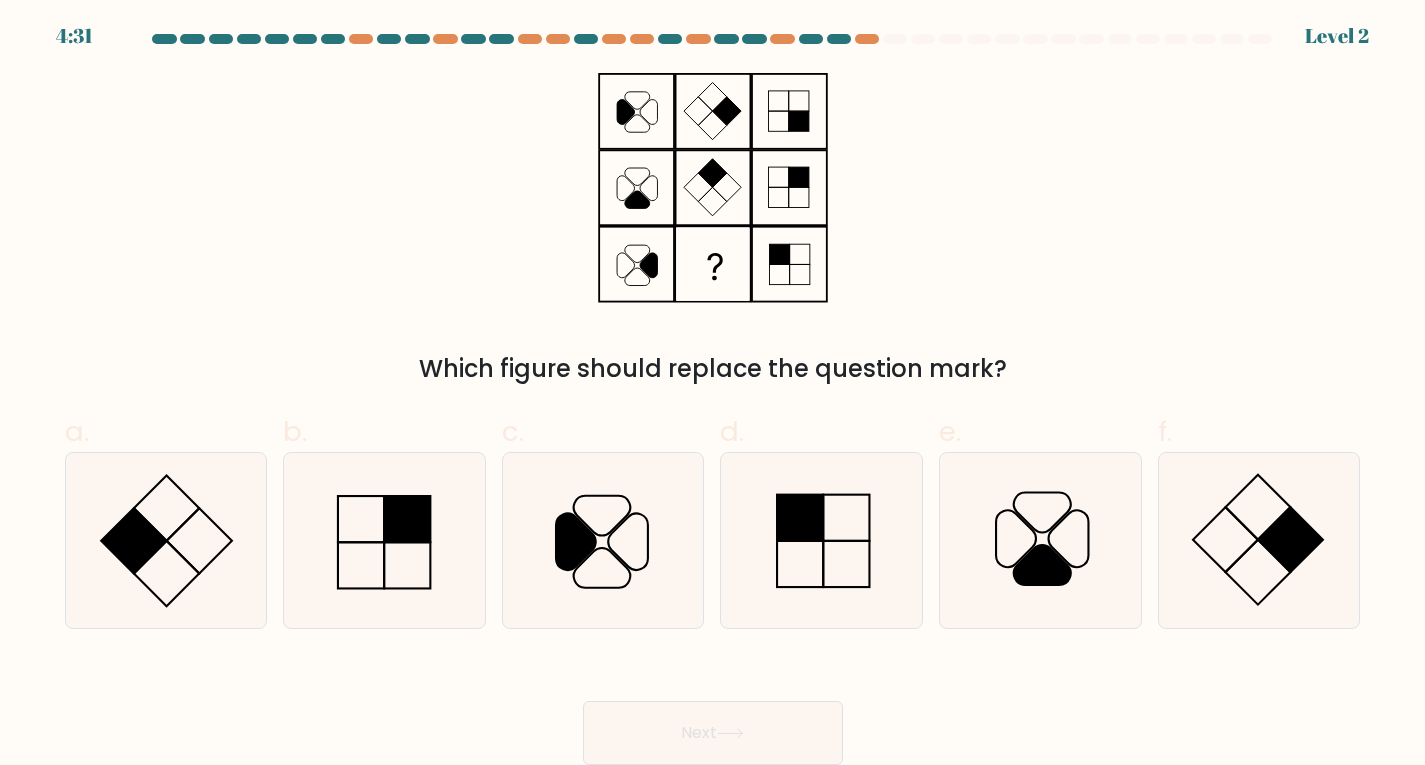 click on "Which figure should replace the question mark?" at bounding box center [713, 369] 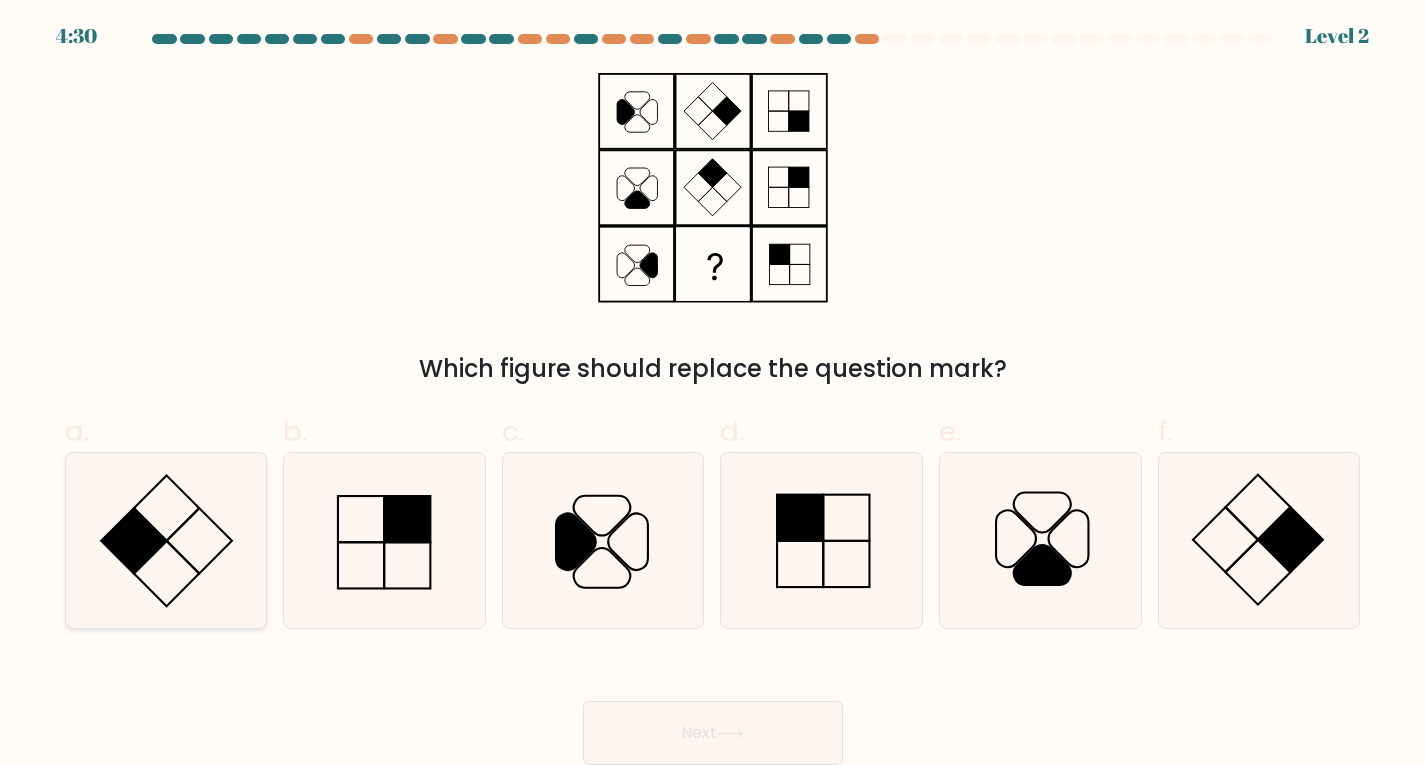 click 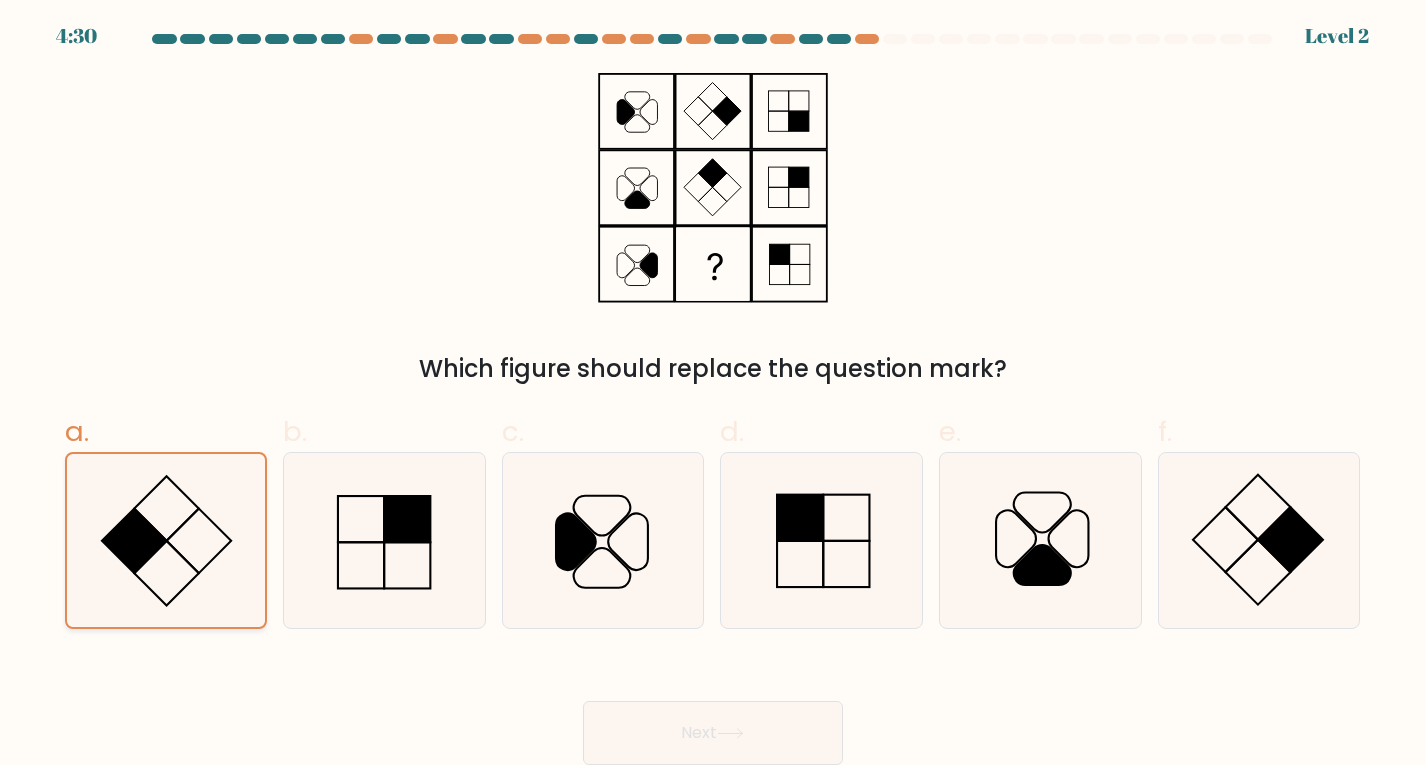 click 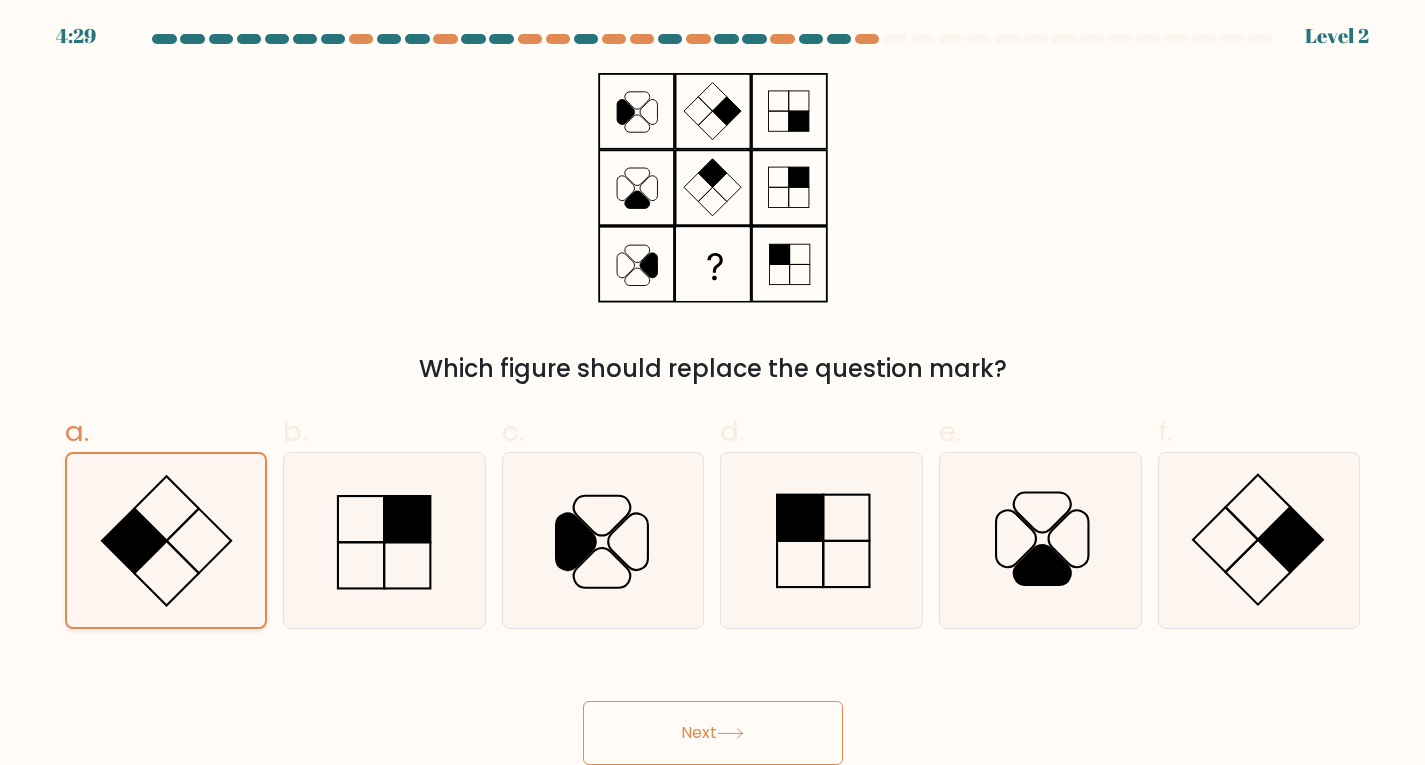 click 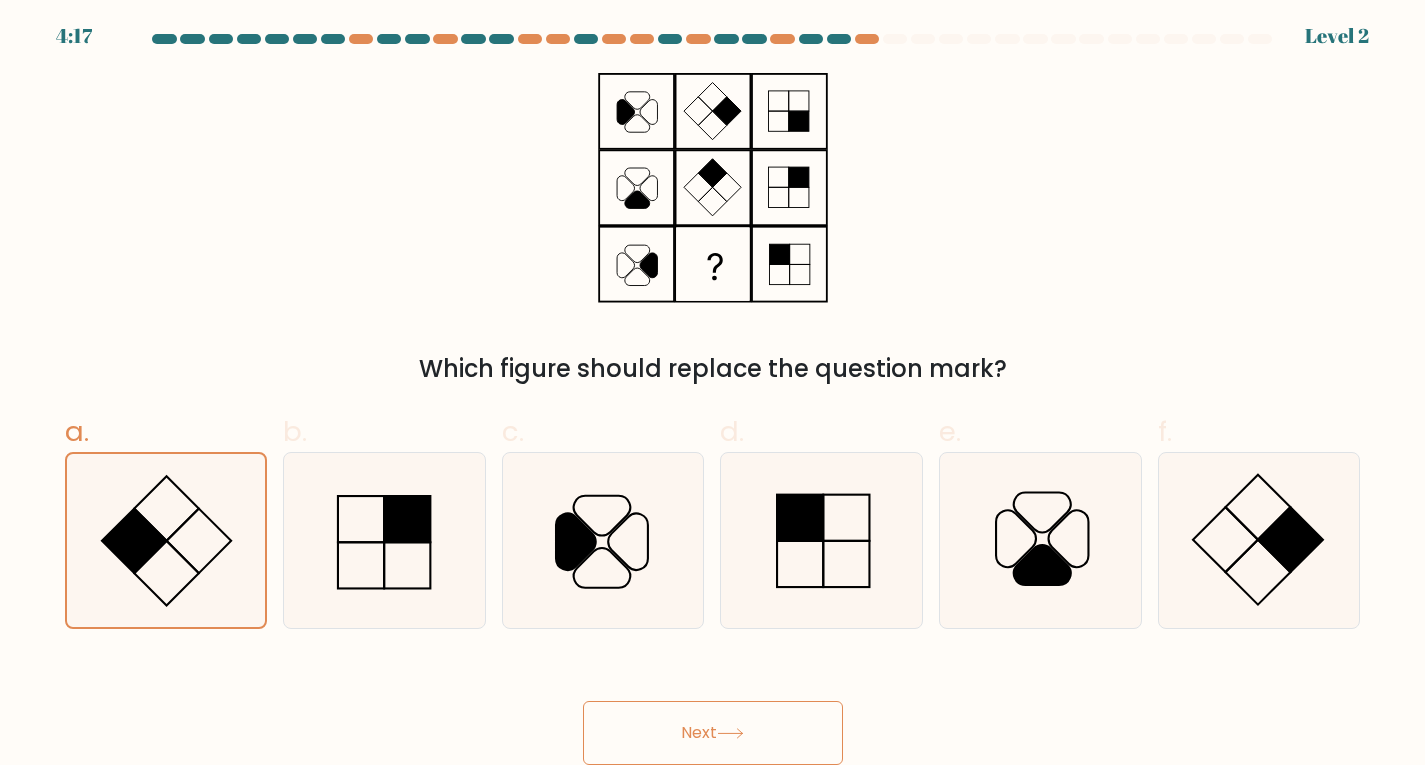 click at bounding box center [712, 399] 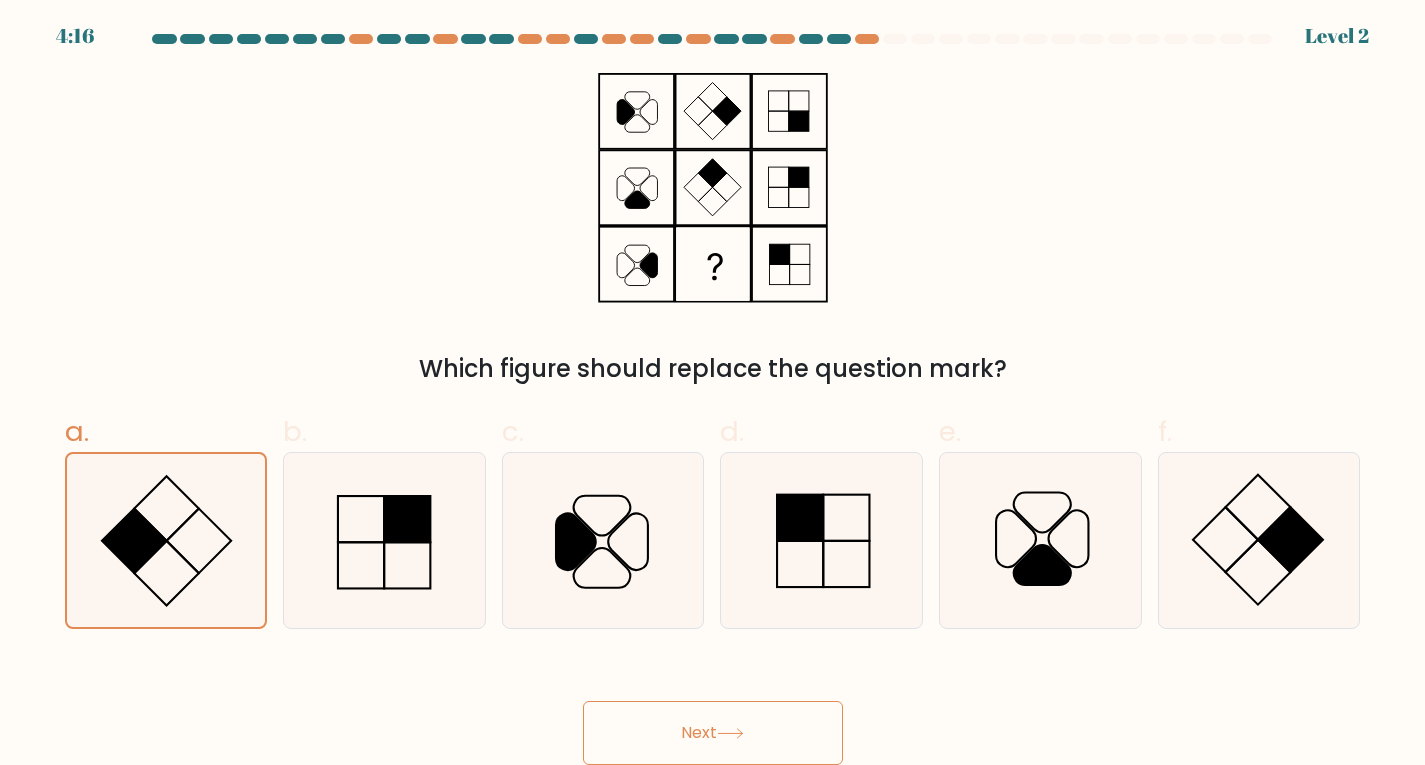 click on "b." at bounding box center [384, 520] 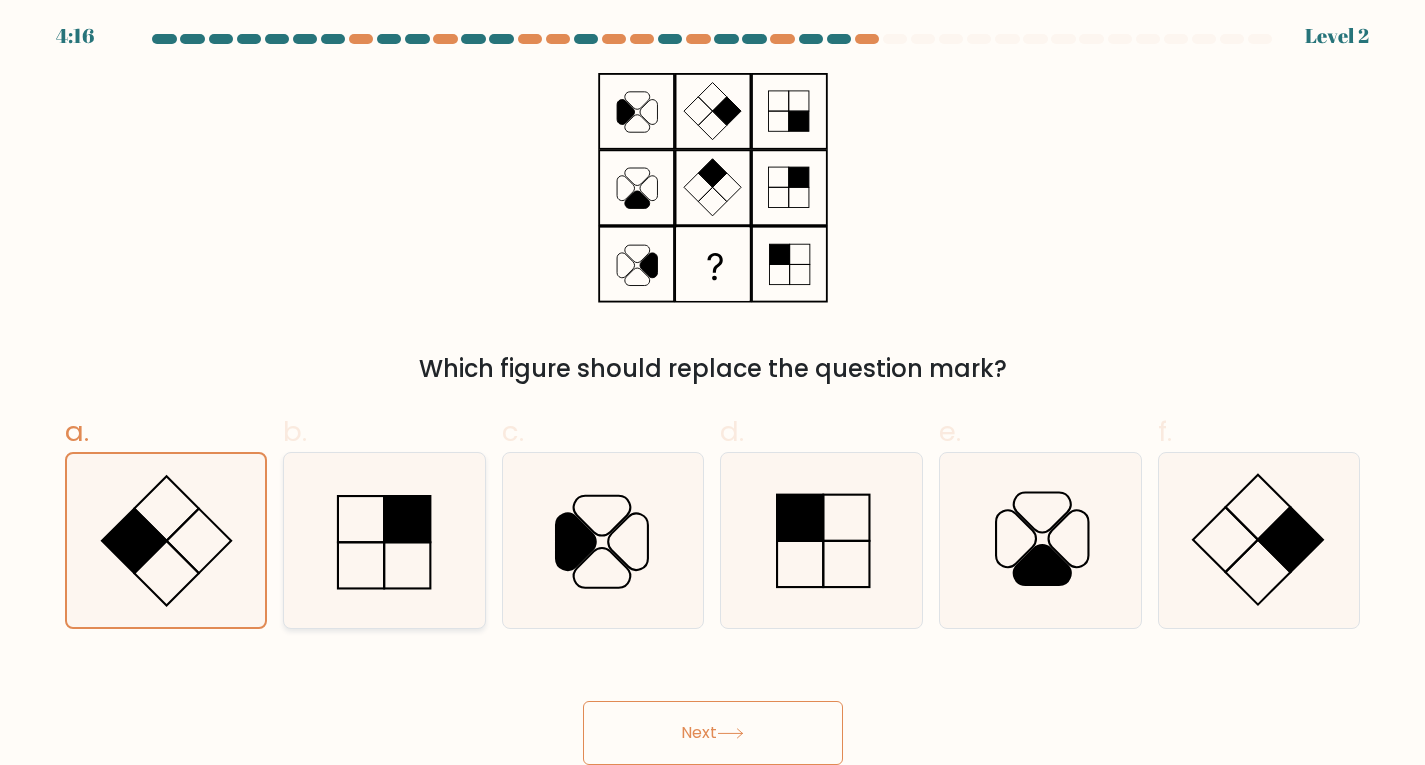click 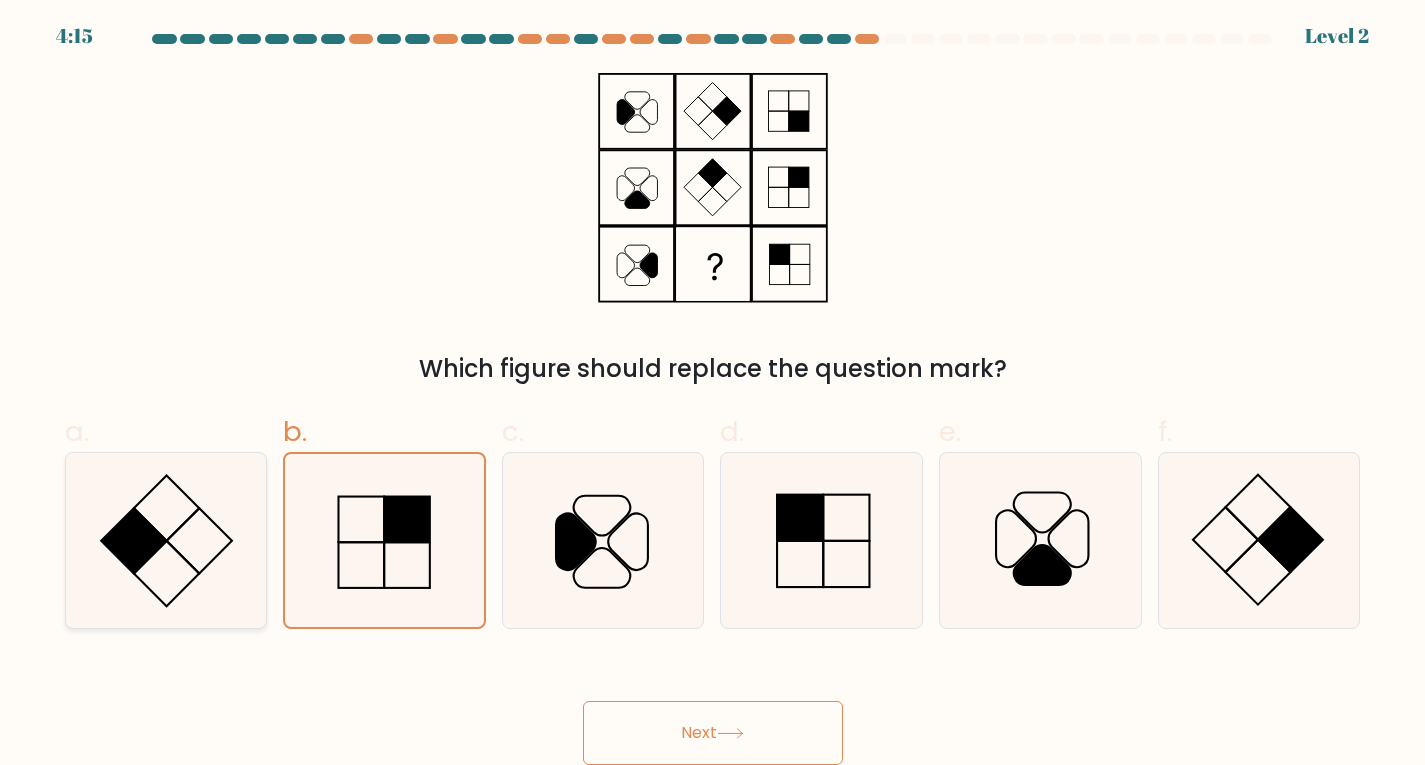 click 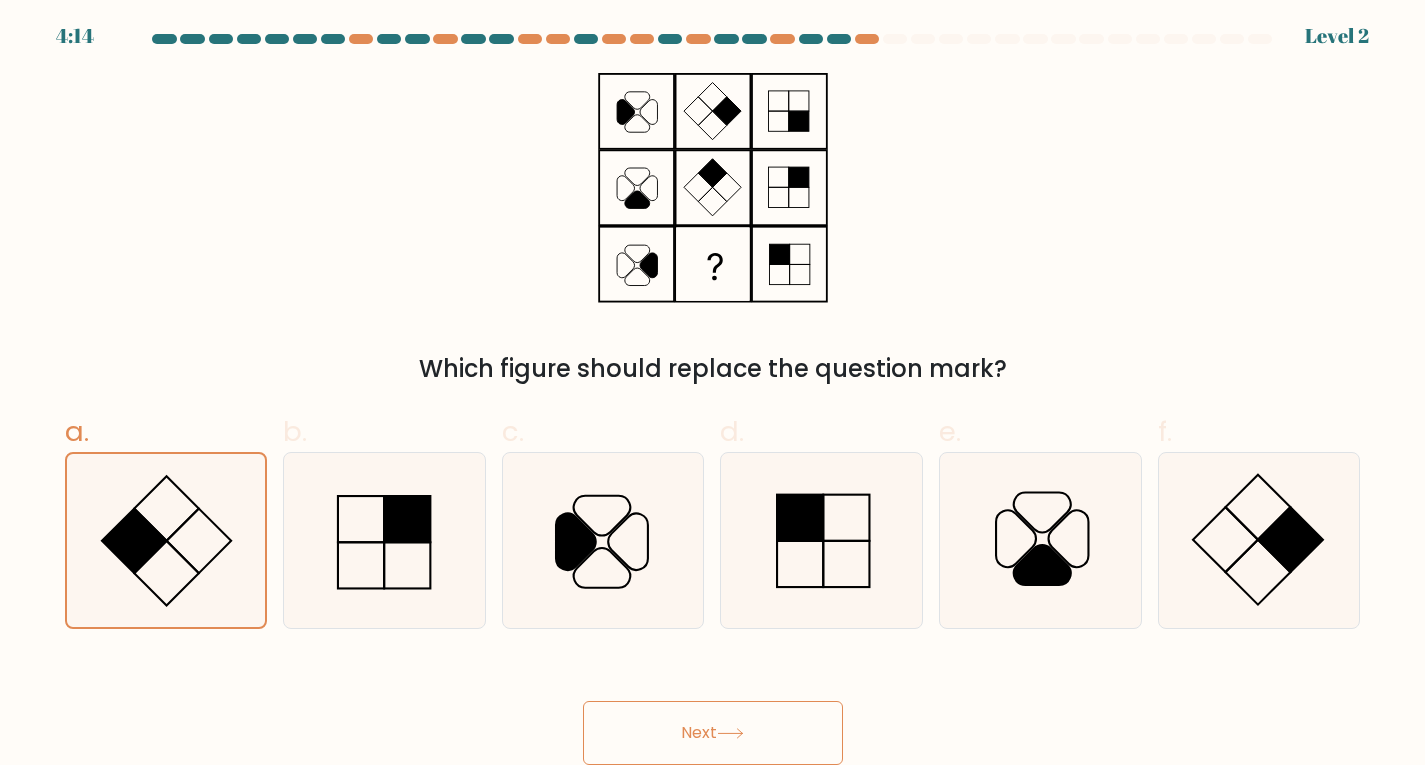 click on "Next" at bounding box center [713, 733] 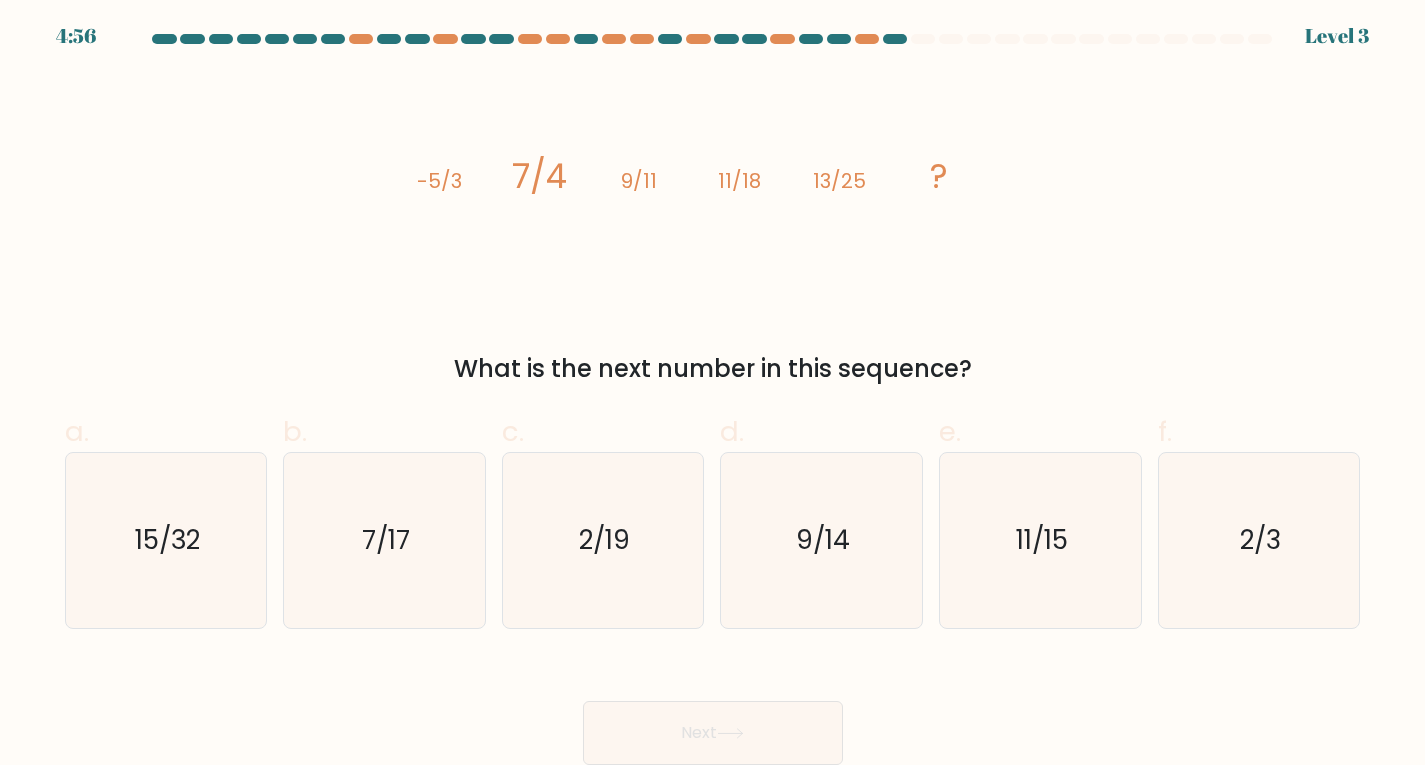click on "image/svg+xml
-5/3
7/4
9/11
11/18
13/25
?
What is the next number in this sequence?" at bounding box center (713, 230) 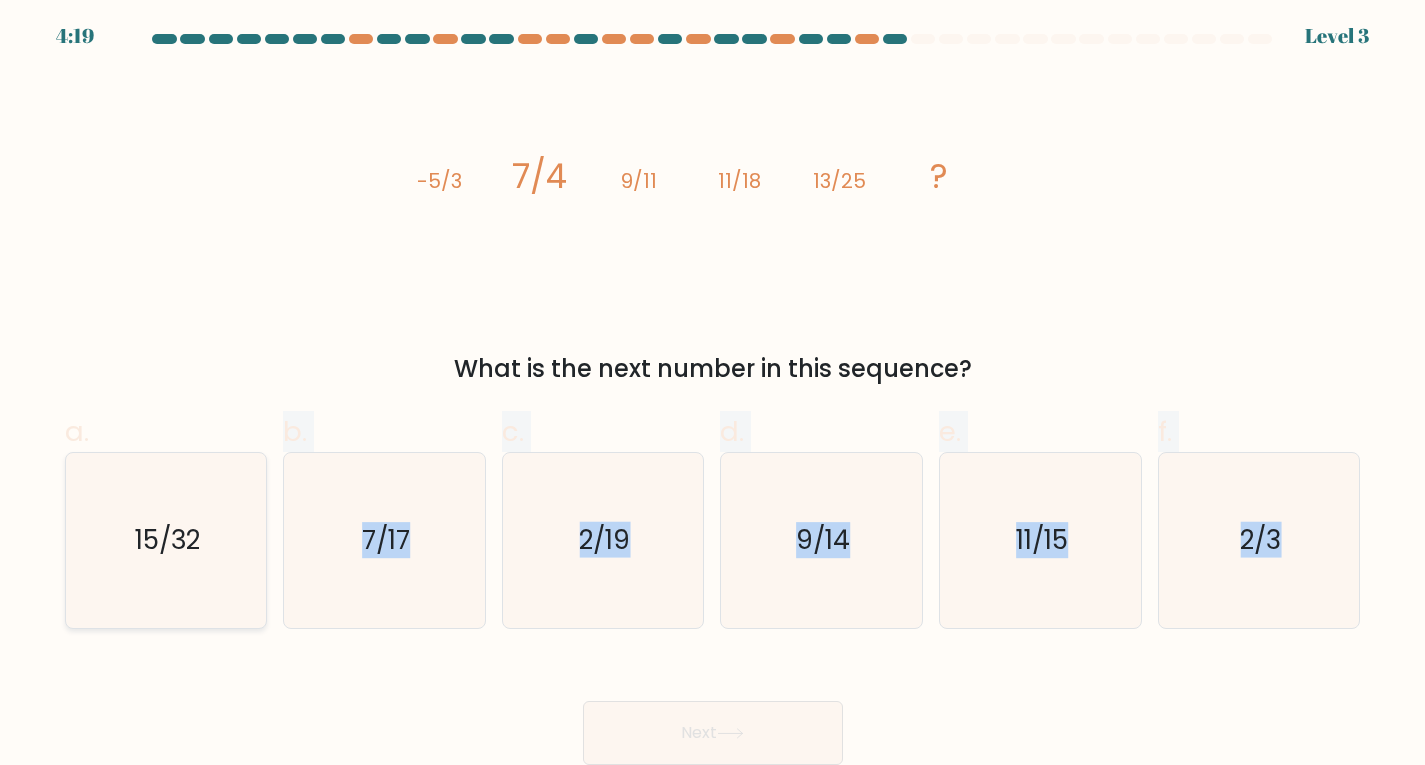 drag, startPoint x: 238, startPoint y: 632, endPoint x: 238, endPoint y: 529, distance: 103 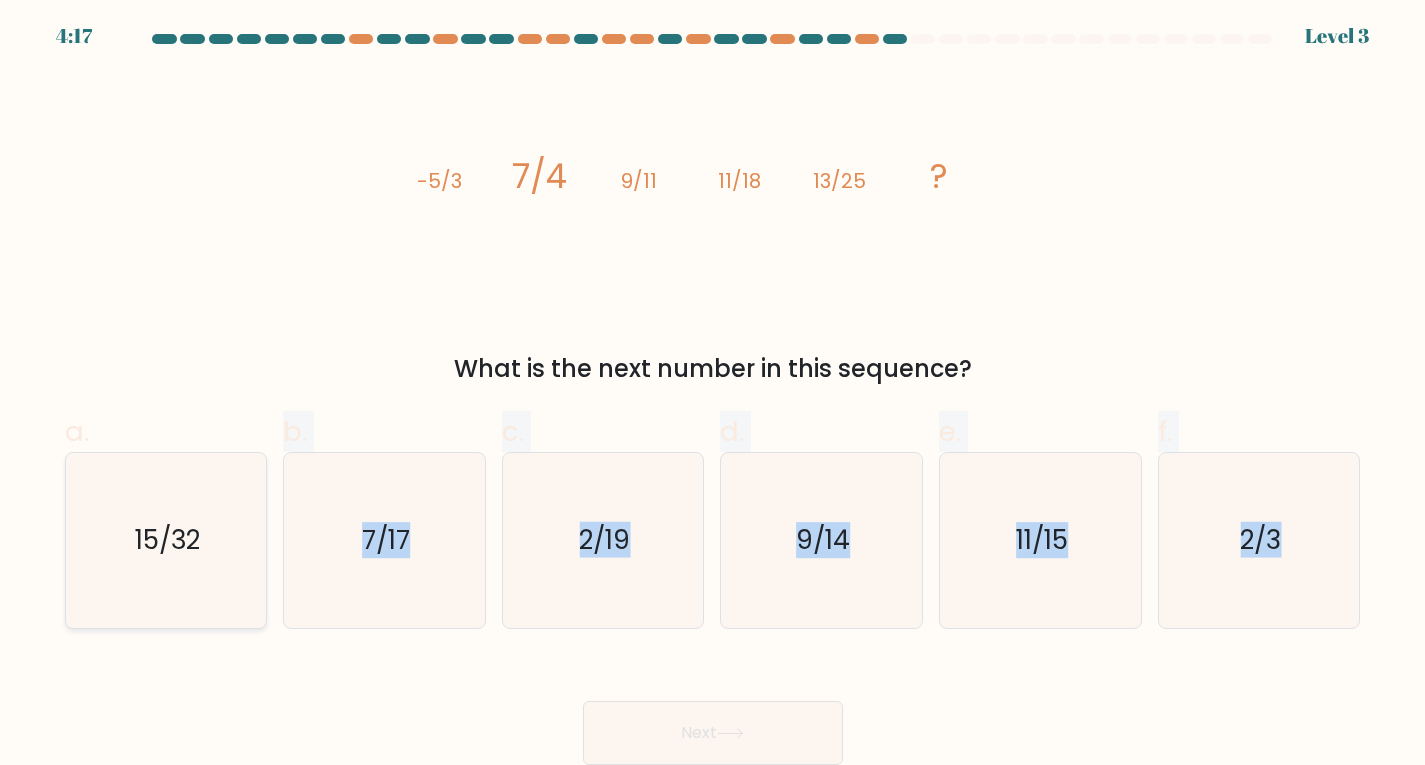 click on "15/32" 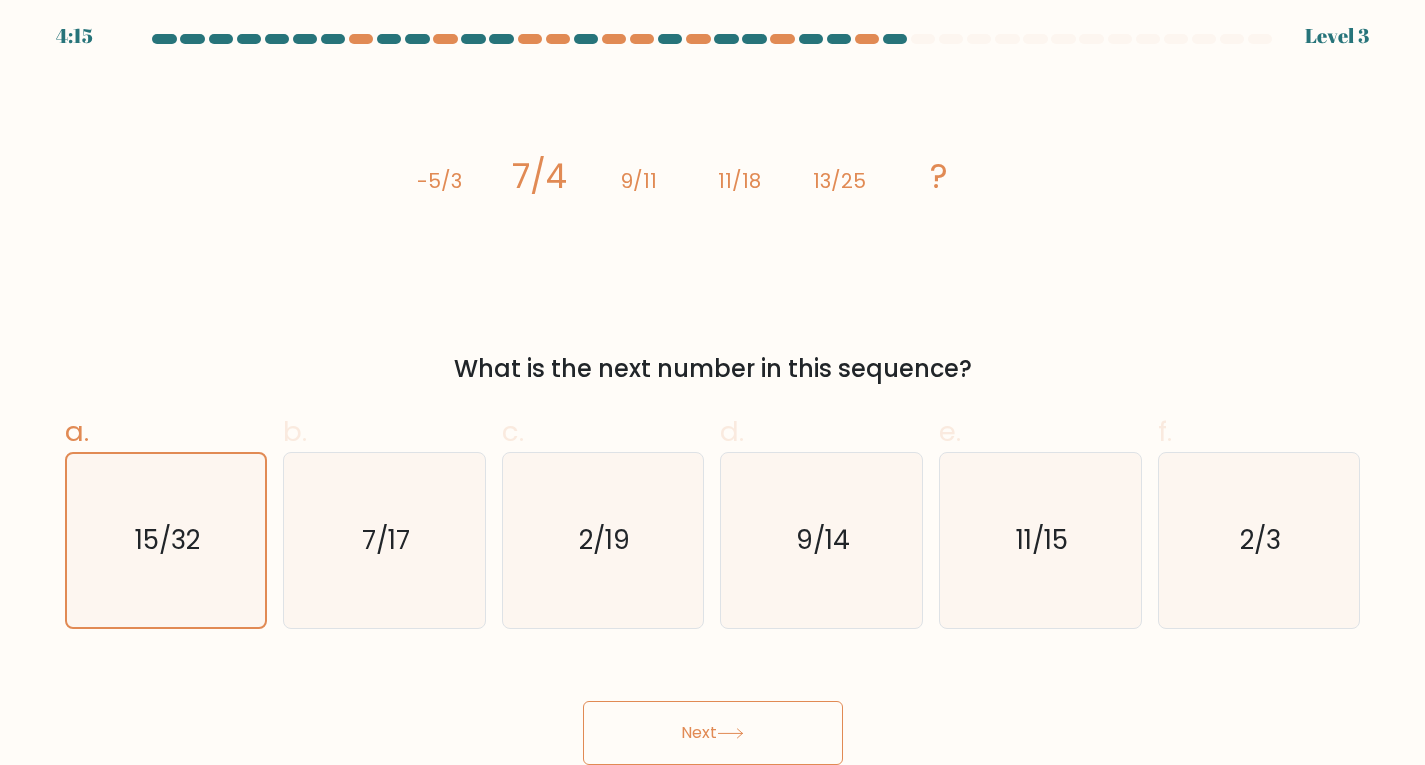 click on "Next" at bounding box center (713, 733) 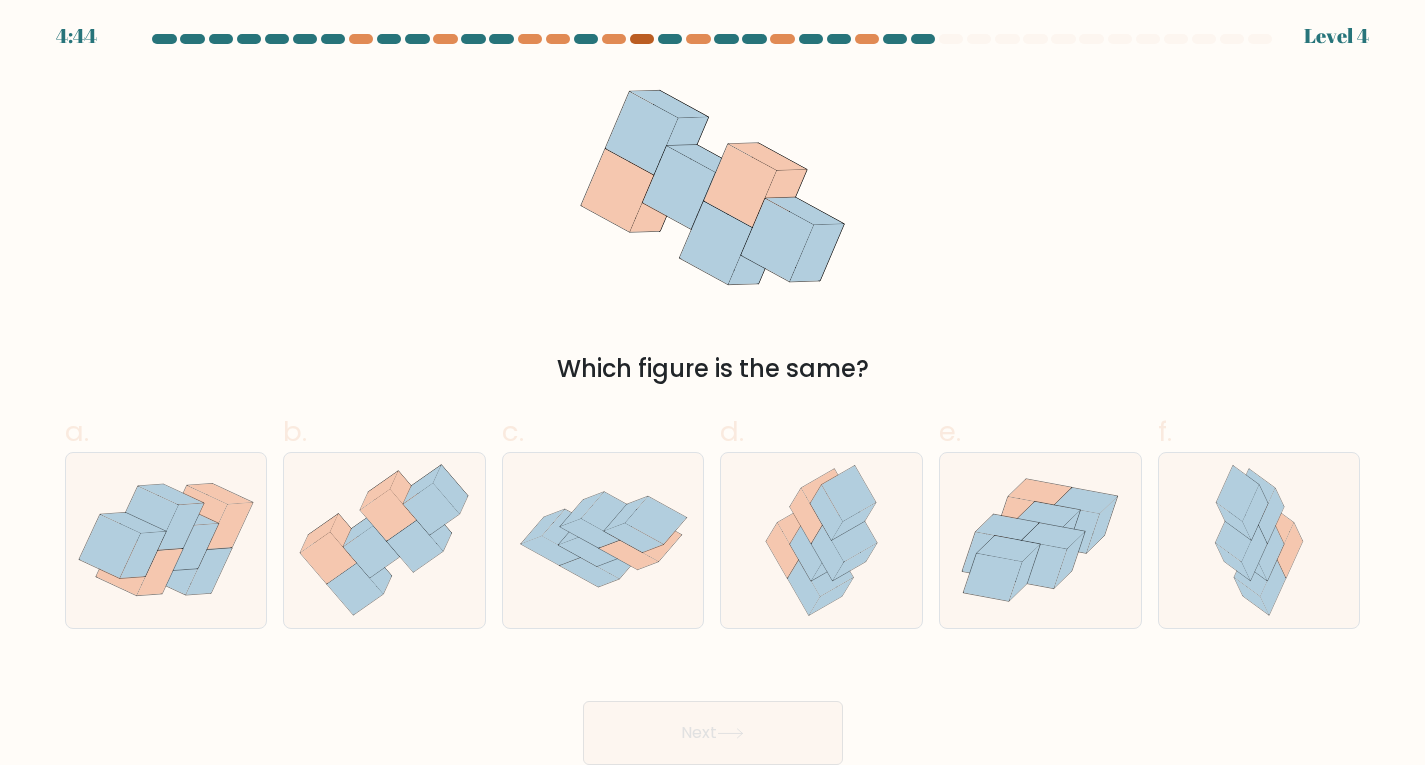 click at bounding box center (642, 39) 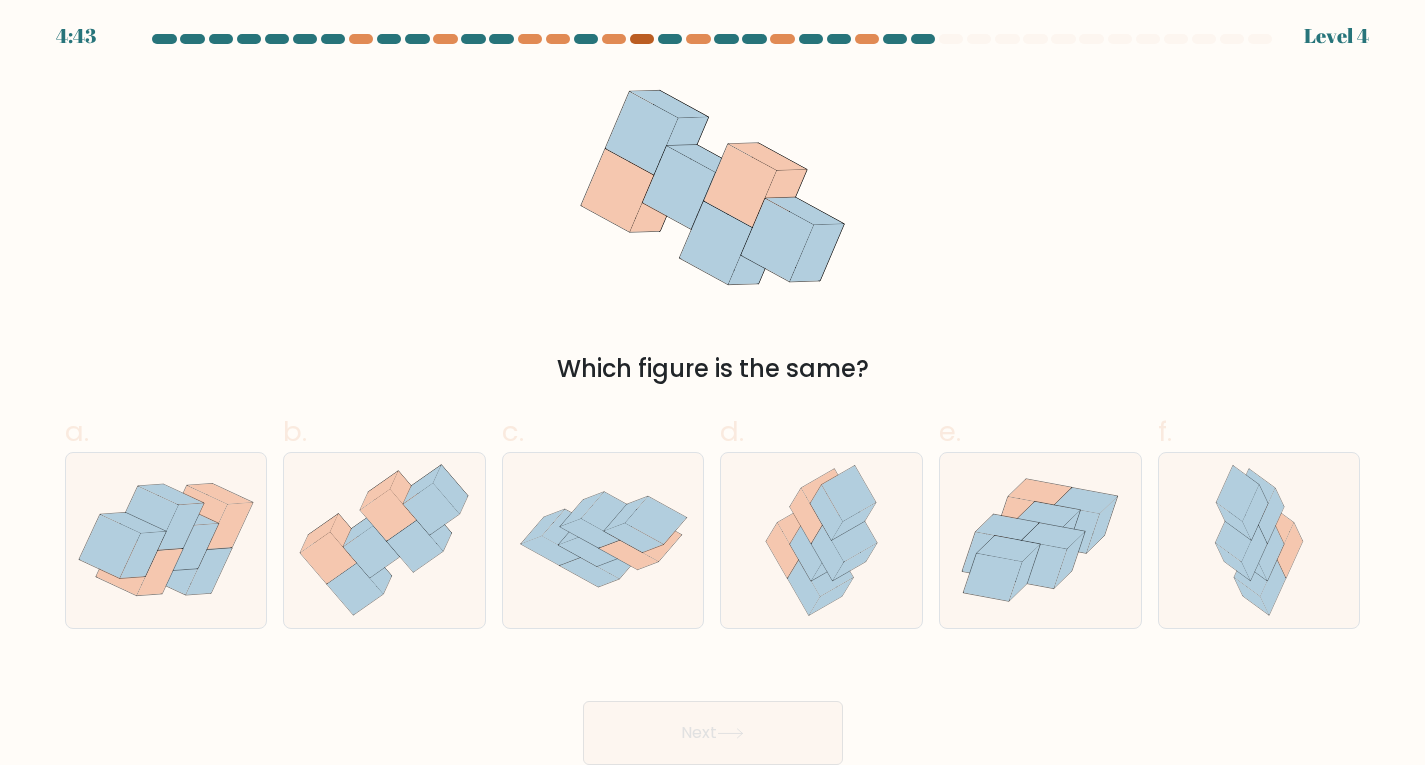 click at bounding box center (642, 39) 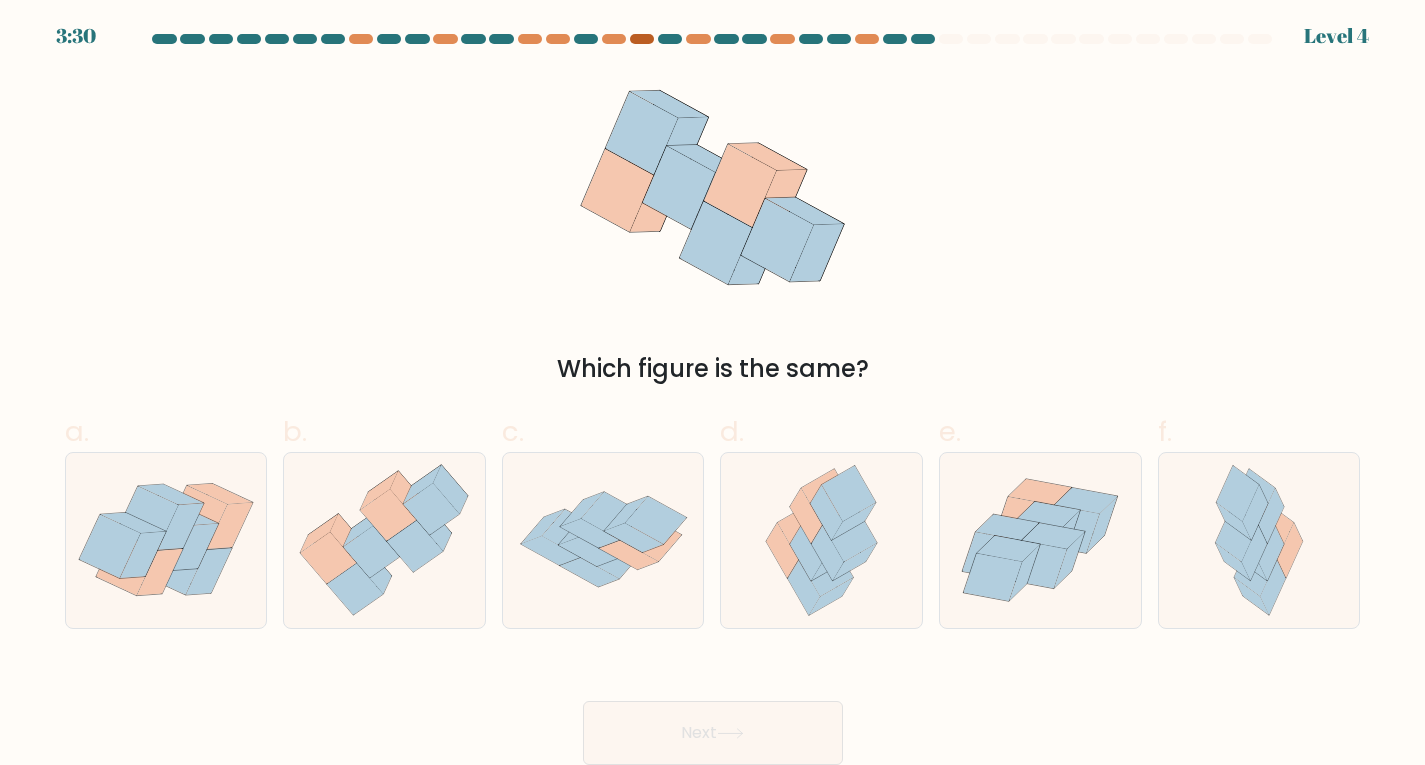 click at bounding box center [642, 39] 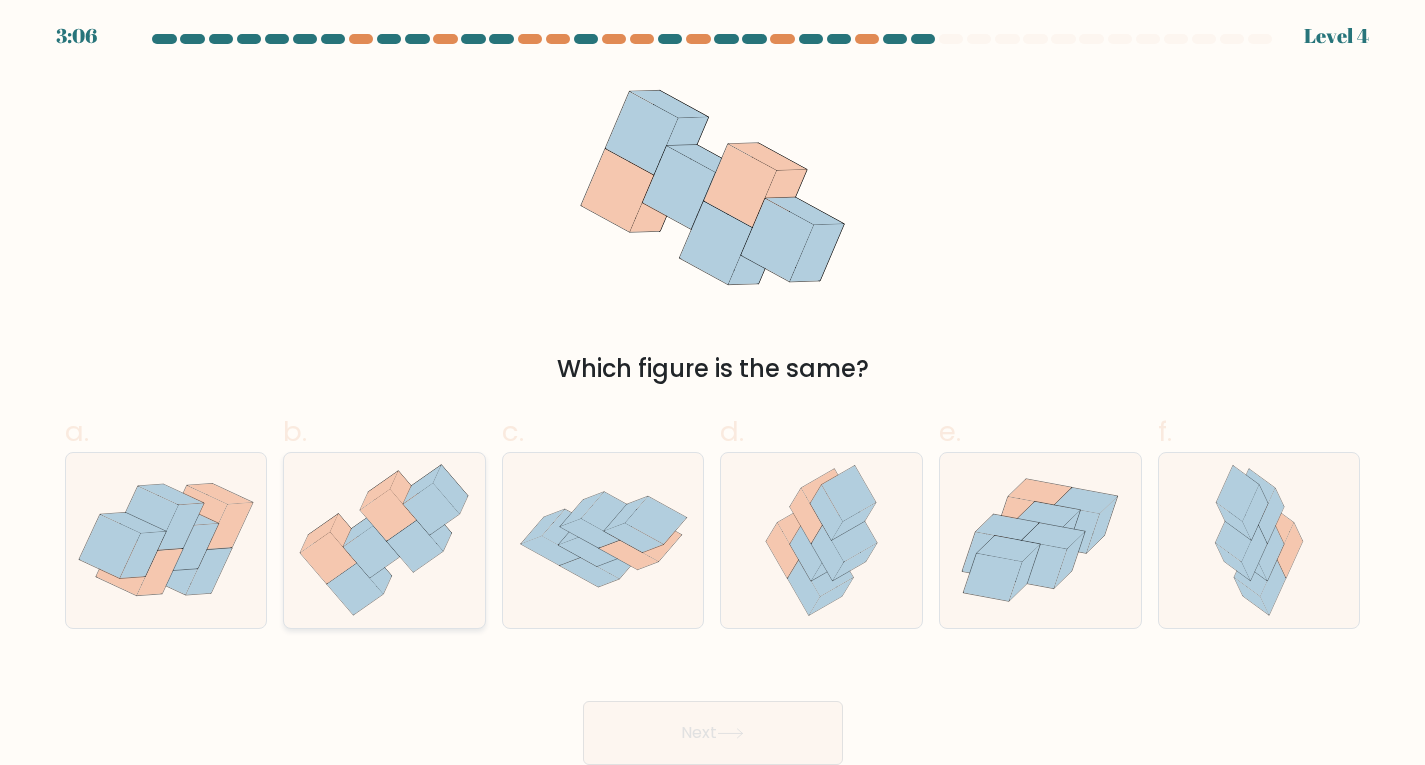 click 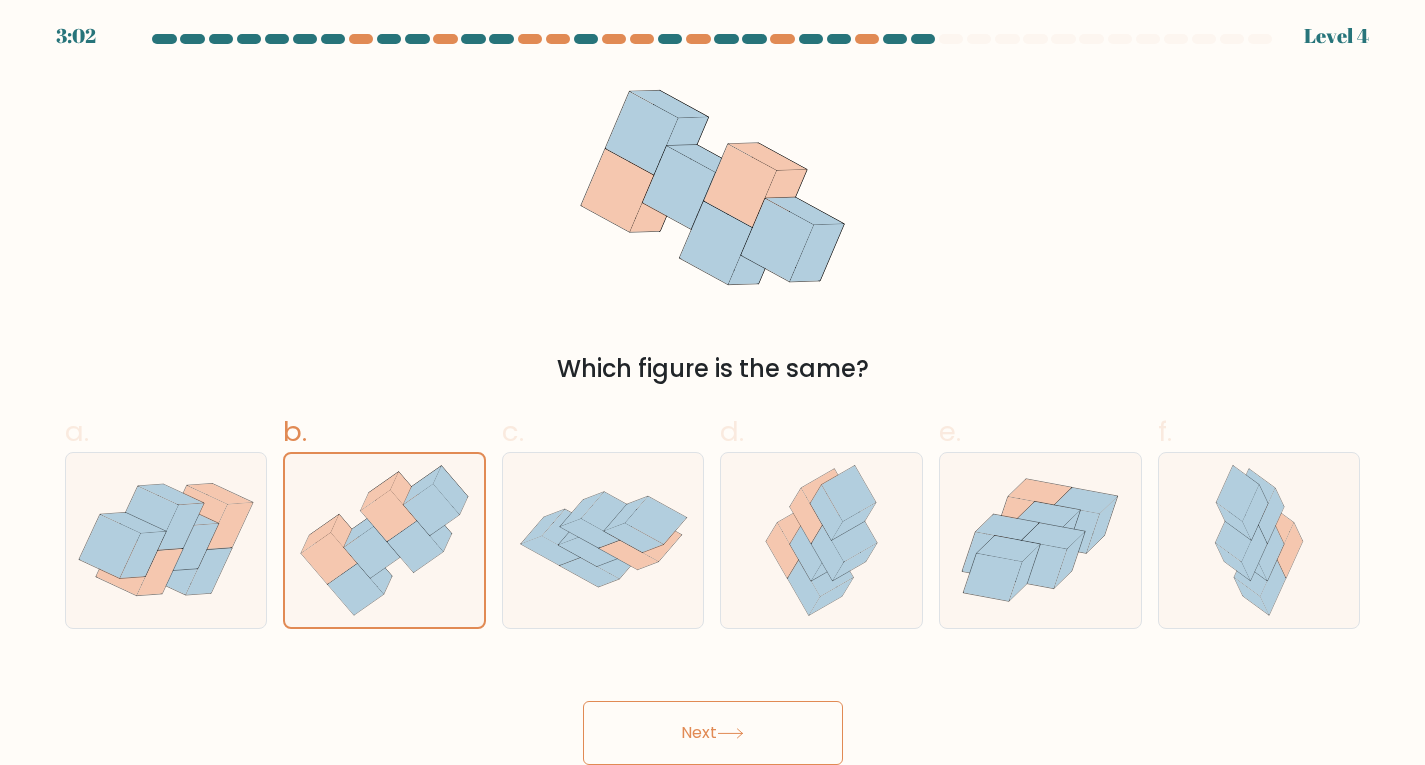 click on "Next" at bounding box center [713, 733] 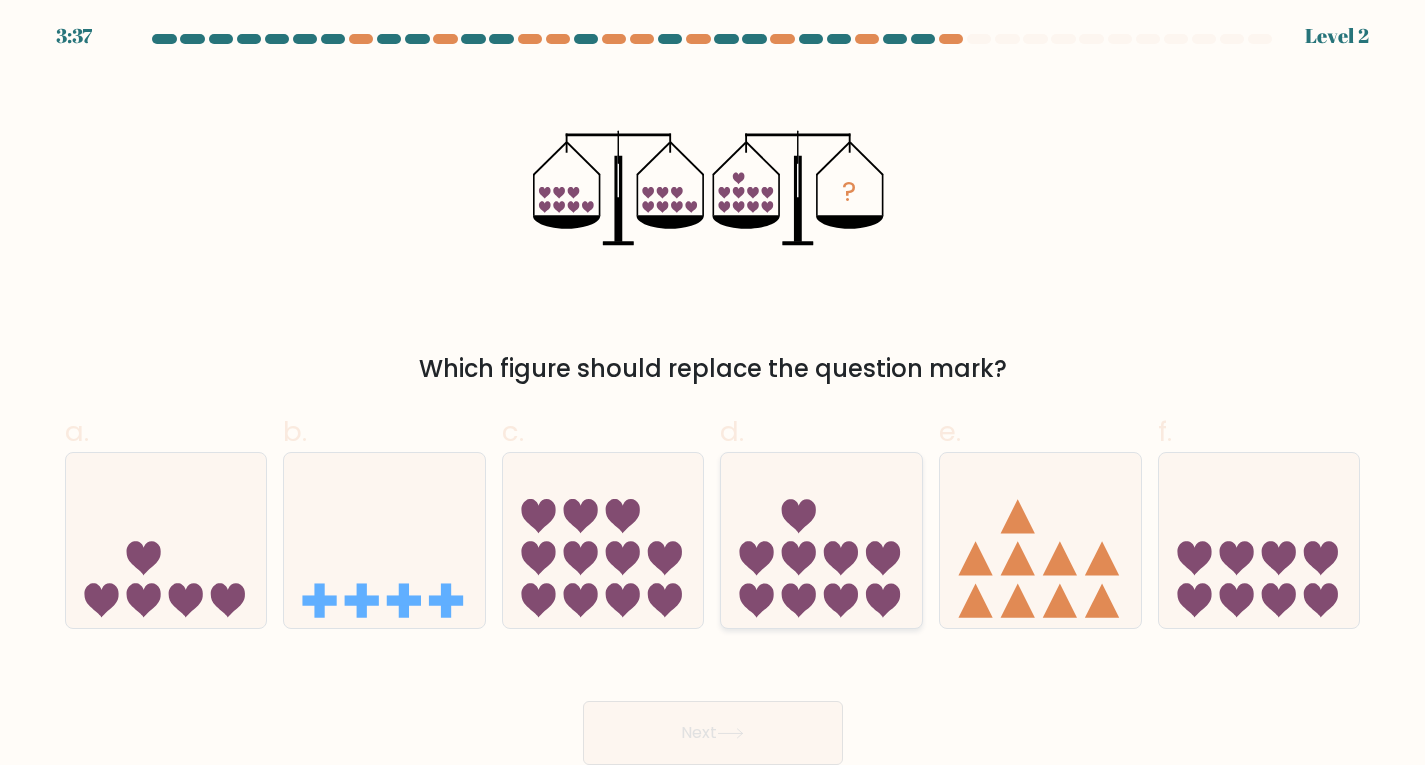 click 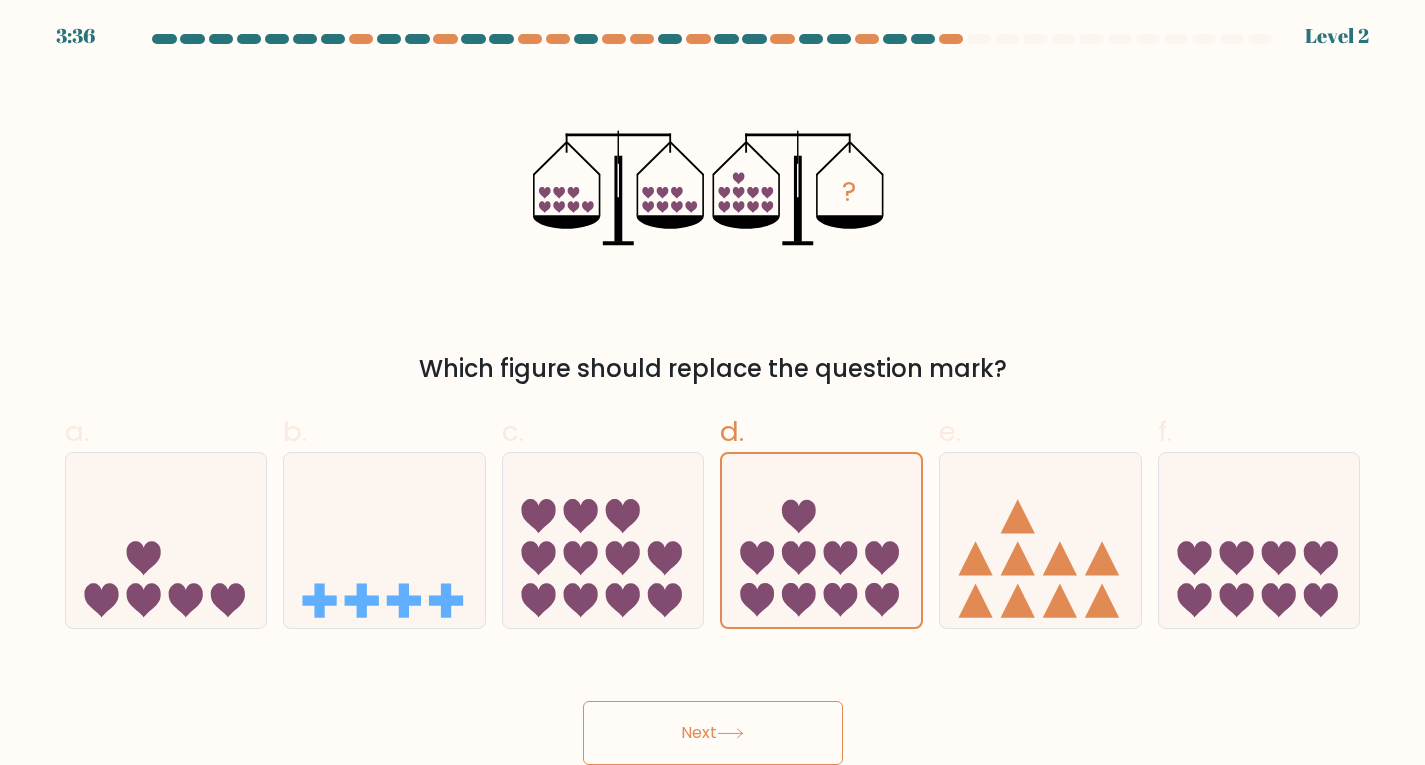 click on "Next" at bounding box center [713, 733] 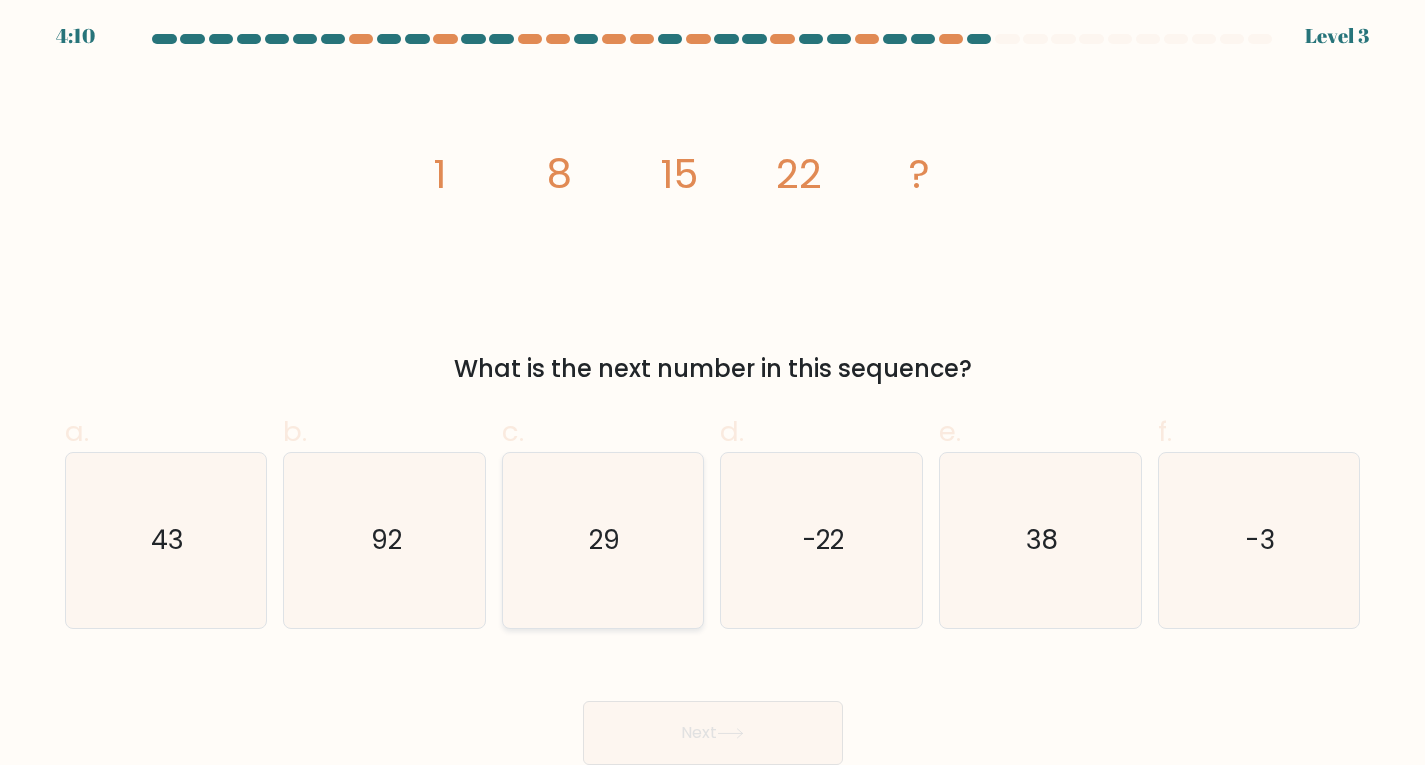 click on "29" 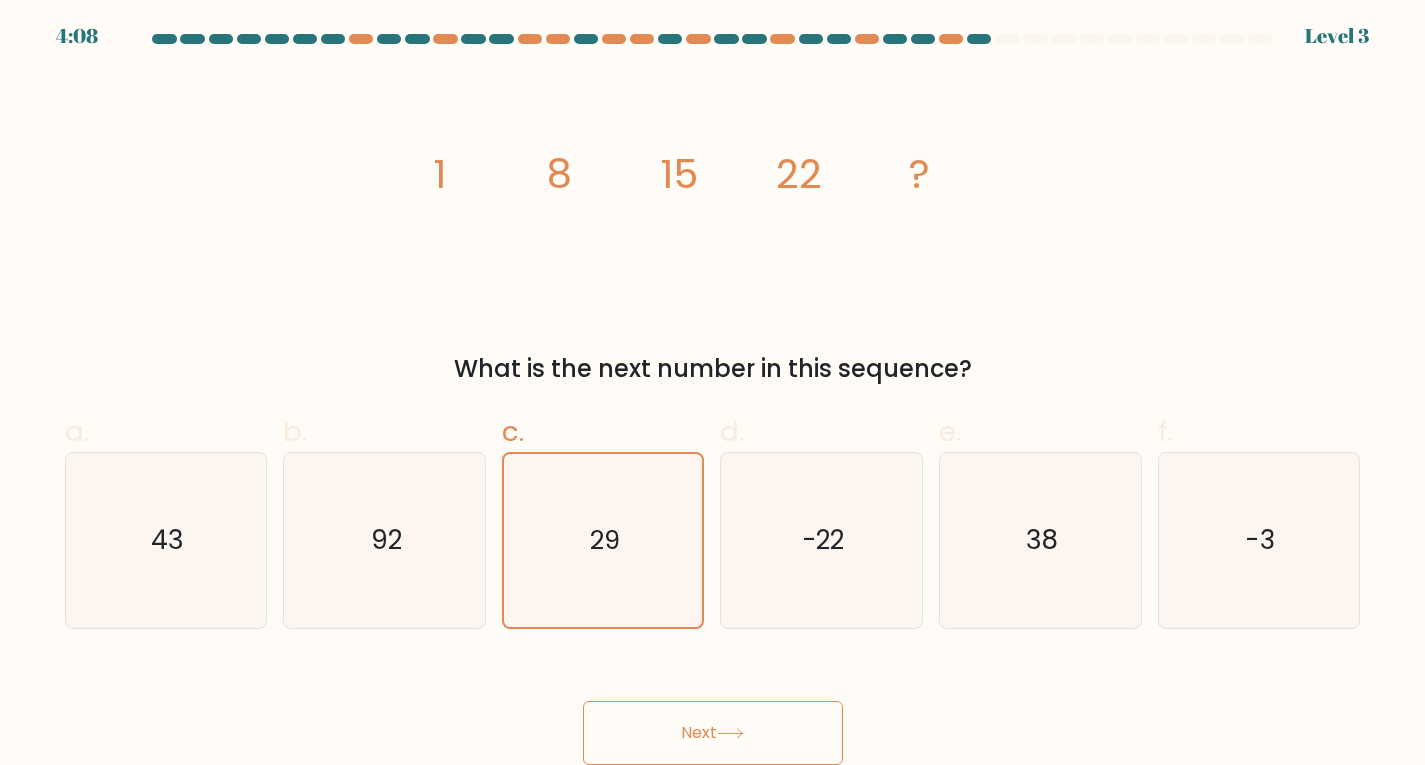 click on "Next" at bounding box center (713, 733) 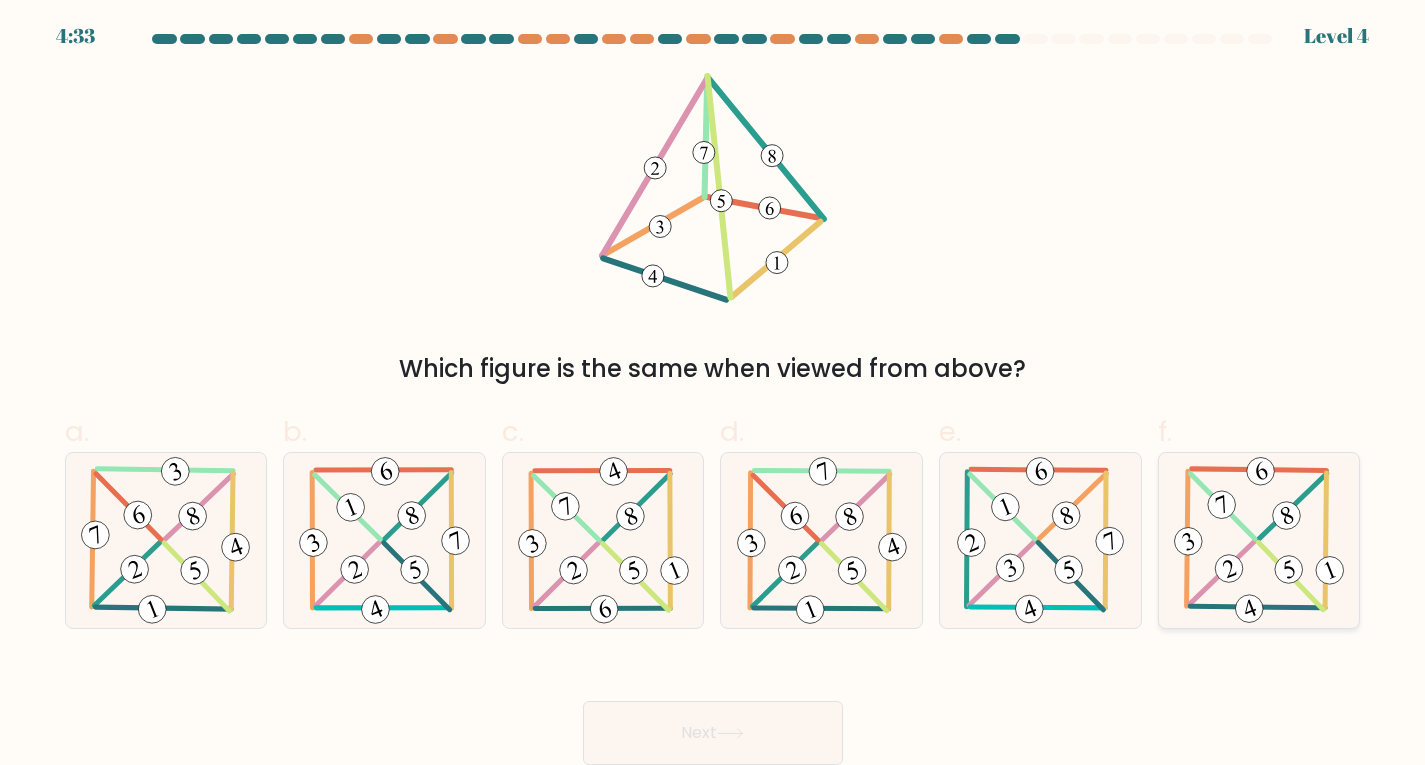 click 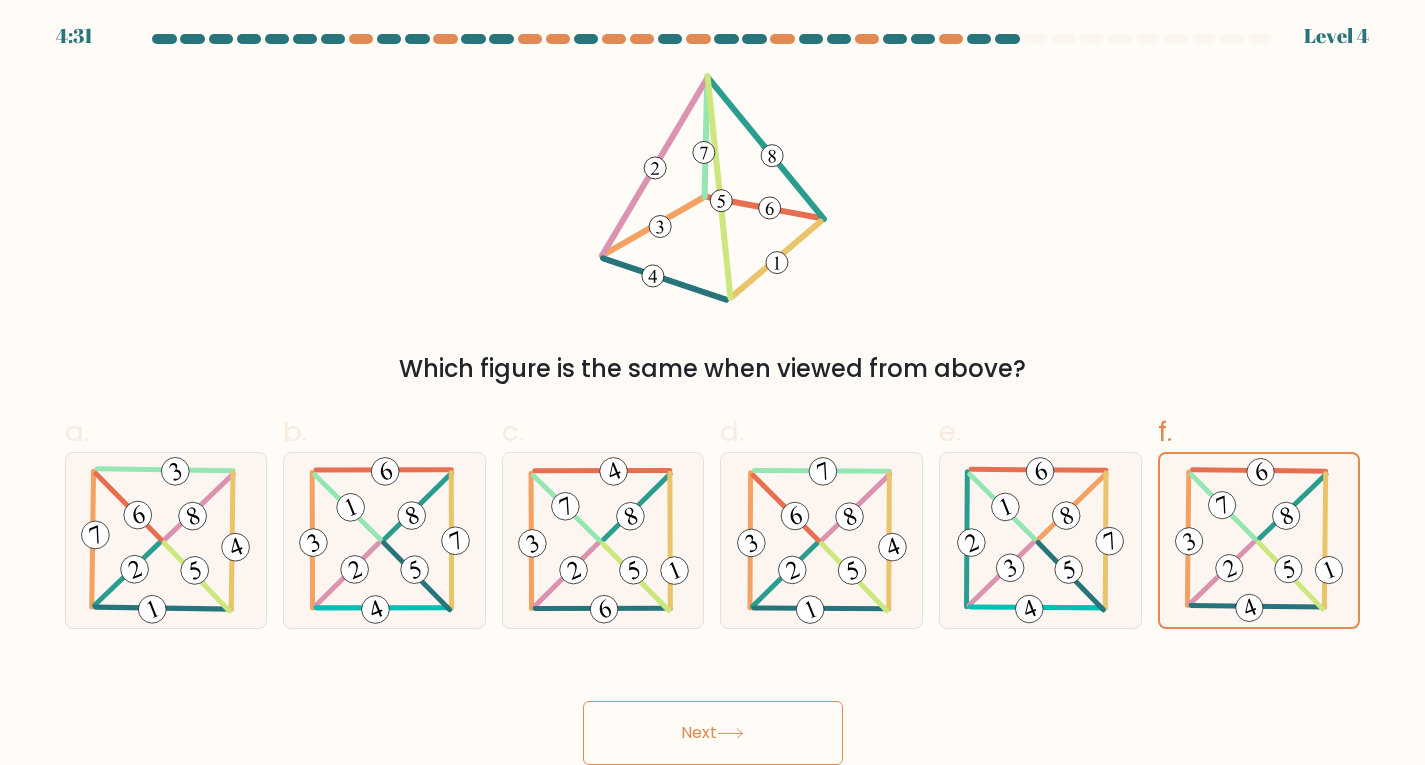 click on "Next" at bounding box center [713, 733] 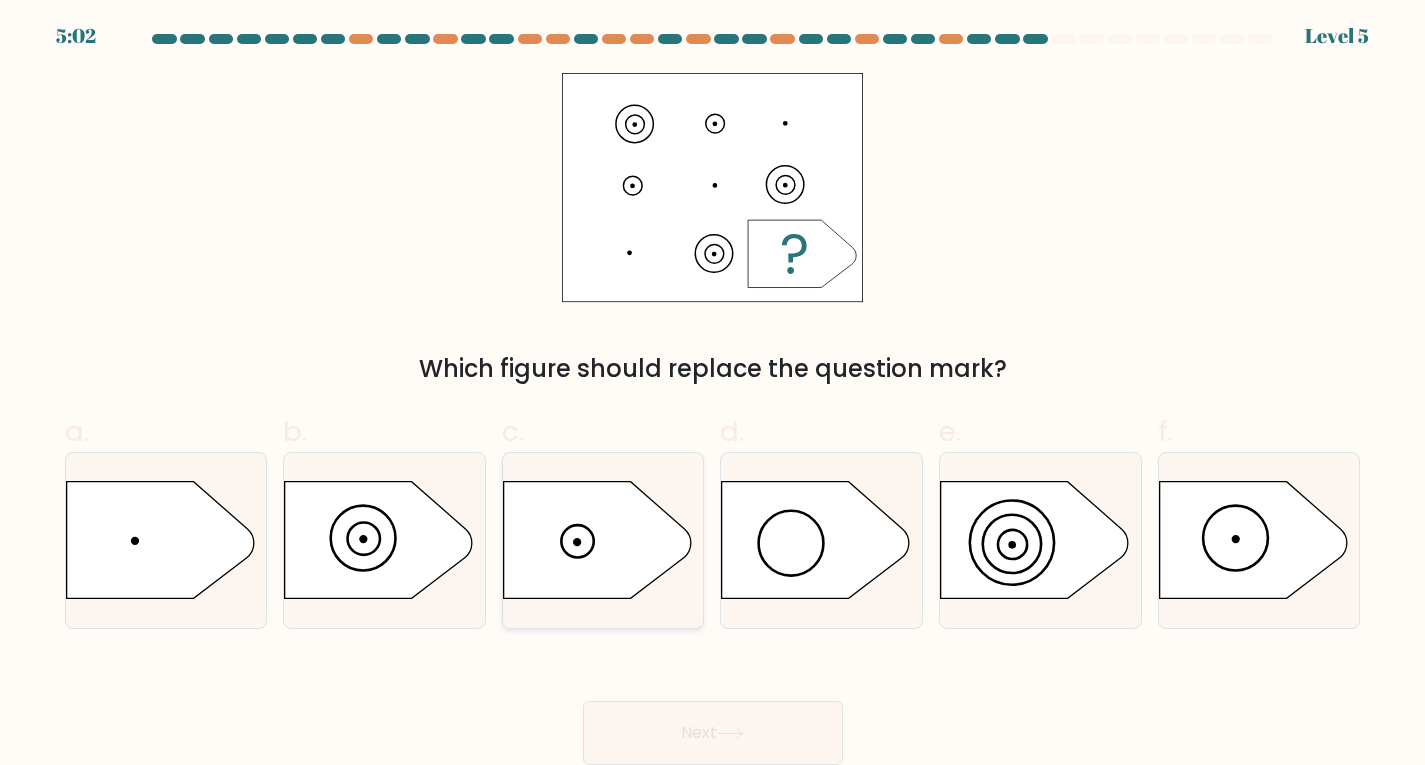 click 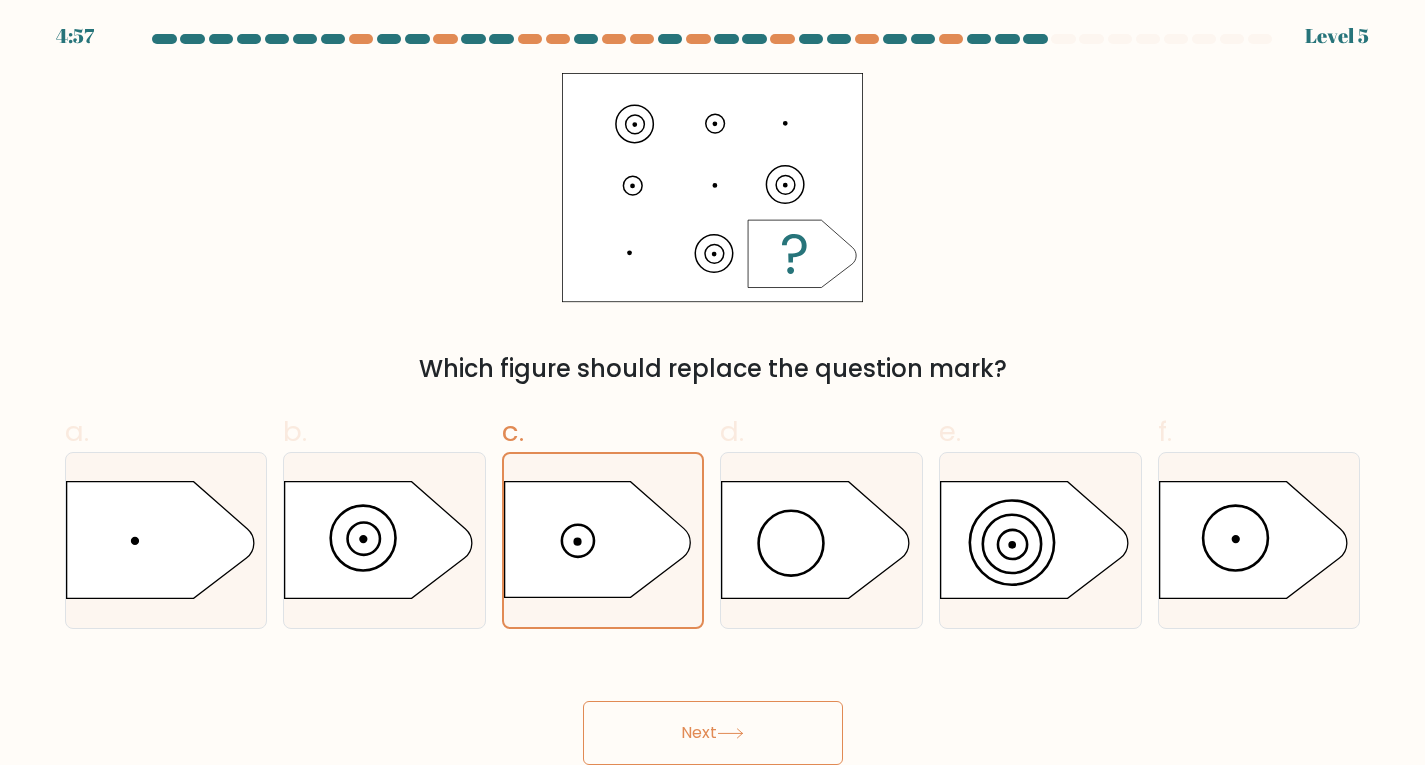 click on "Next" at bounding box center [713, 733] 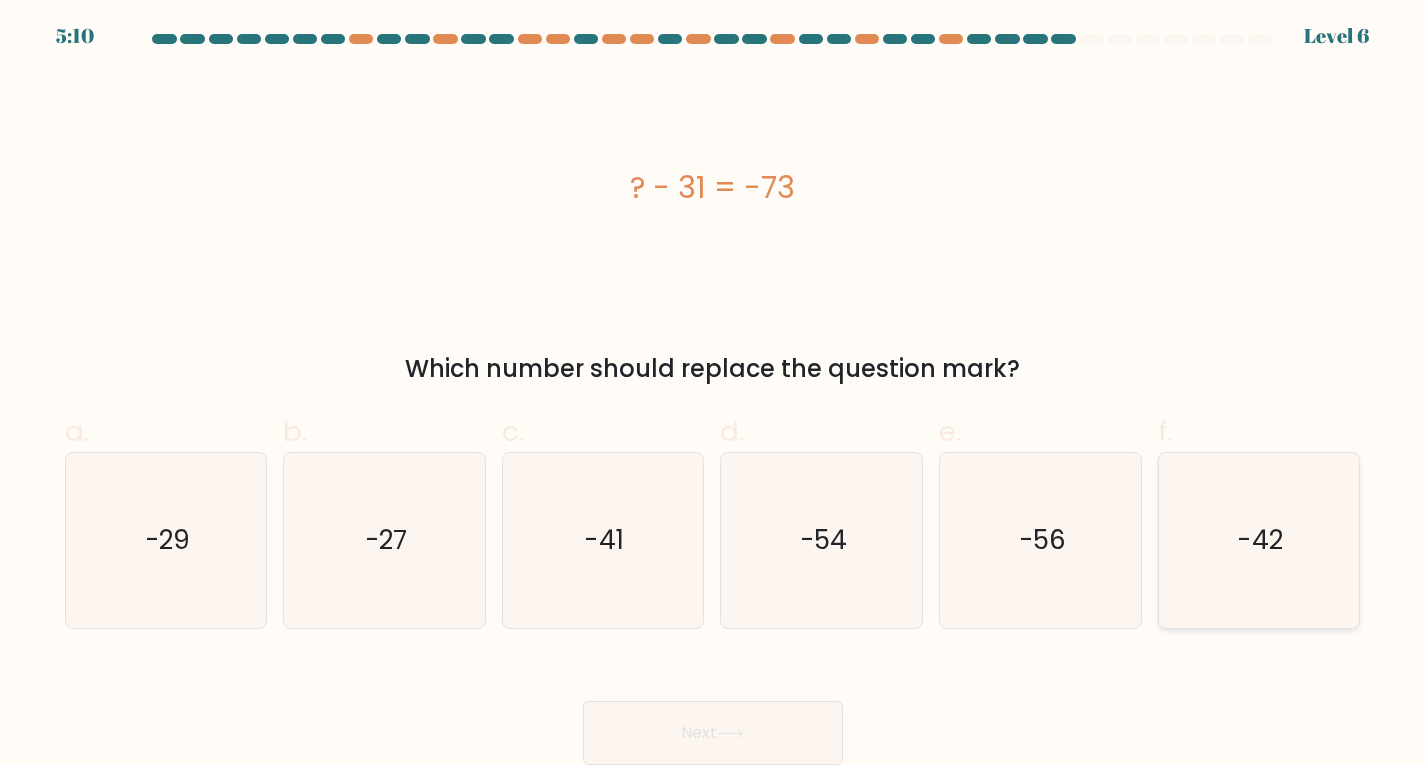 click on "-42" 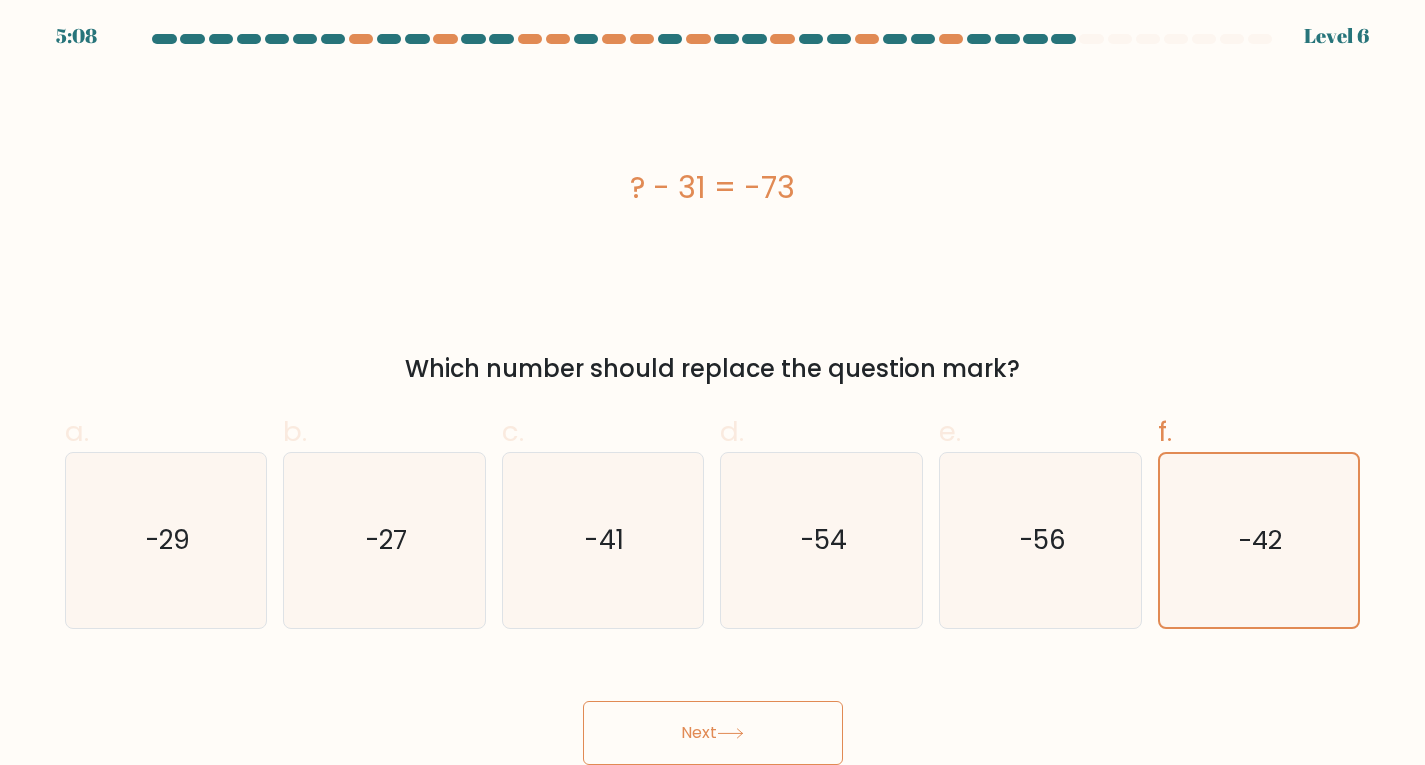 click 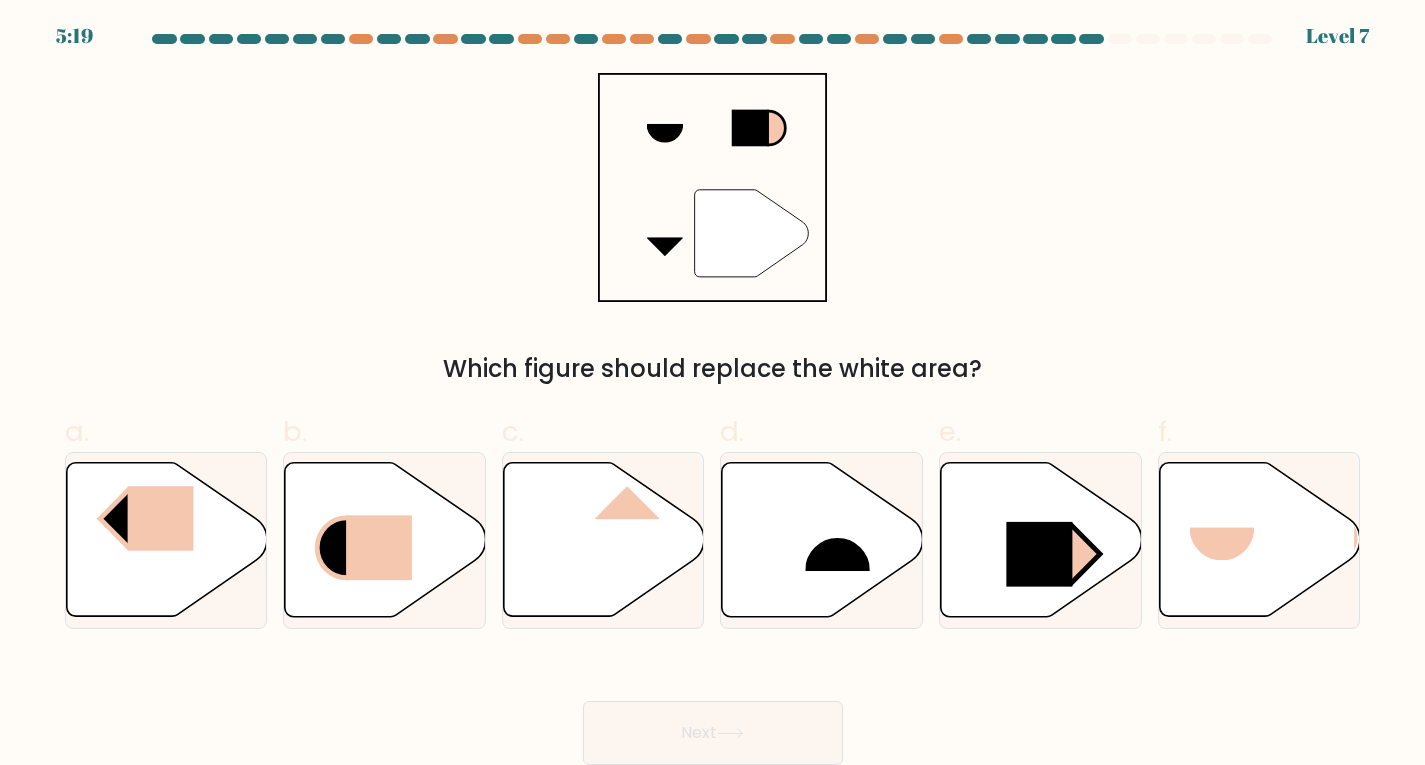 click on "Next" at bounding box center [713, 733] 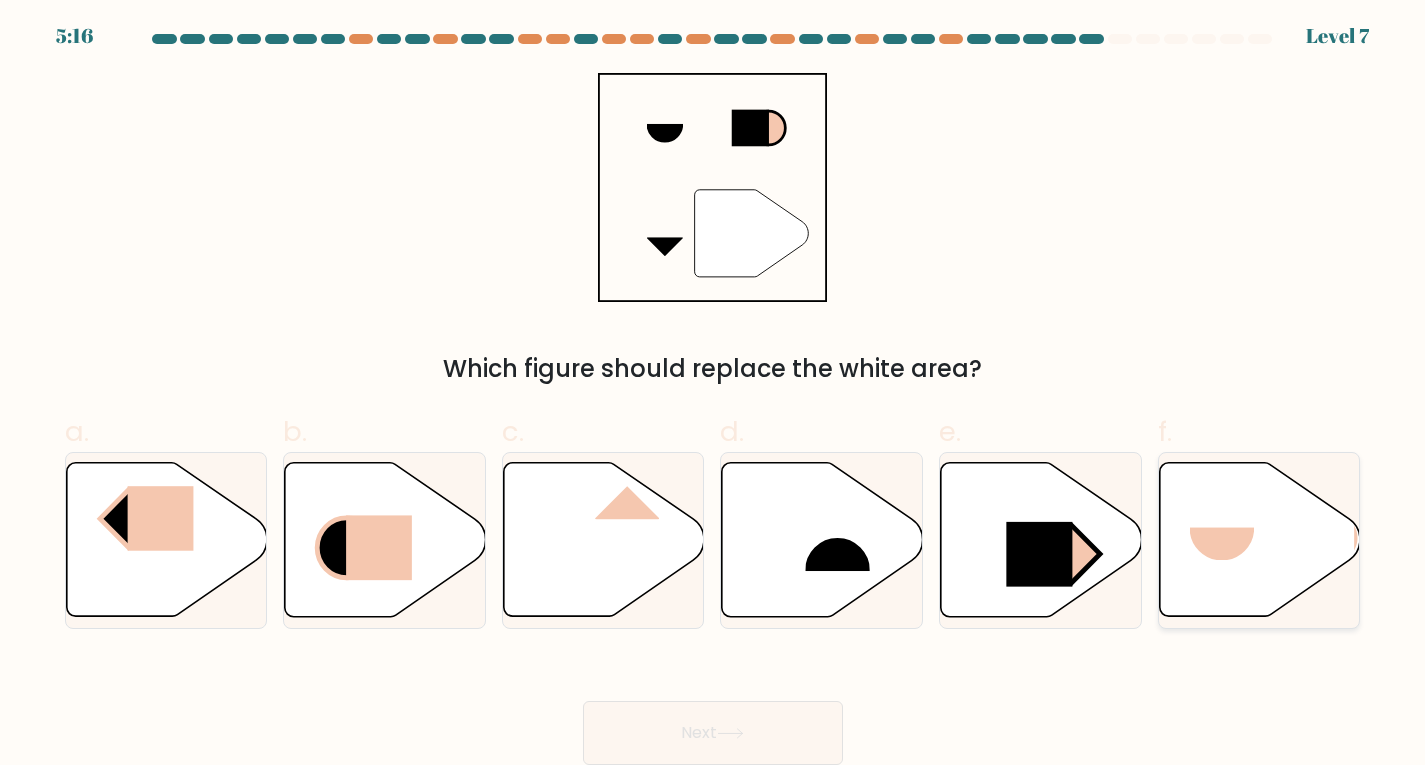 click 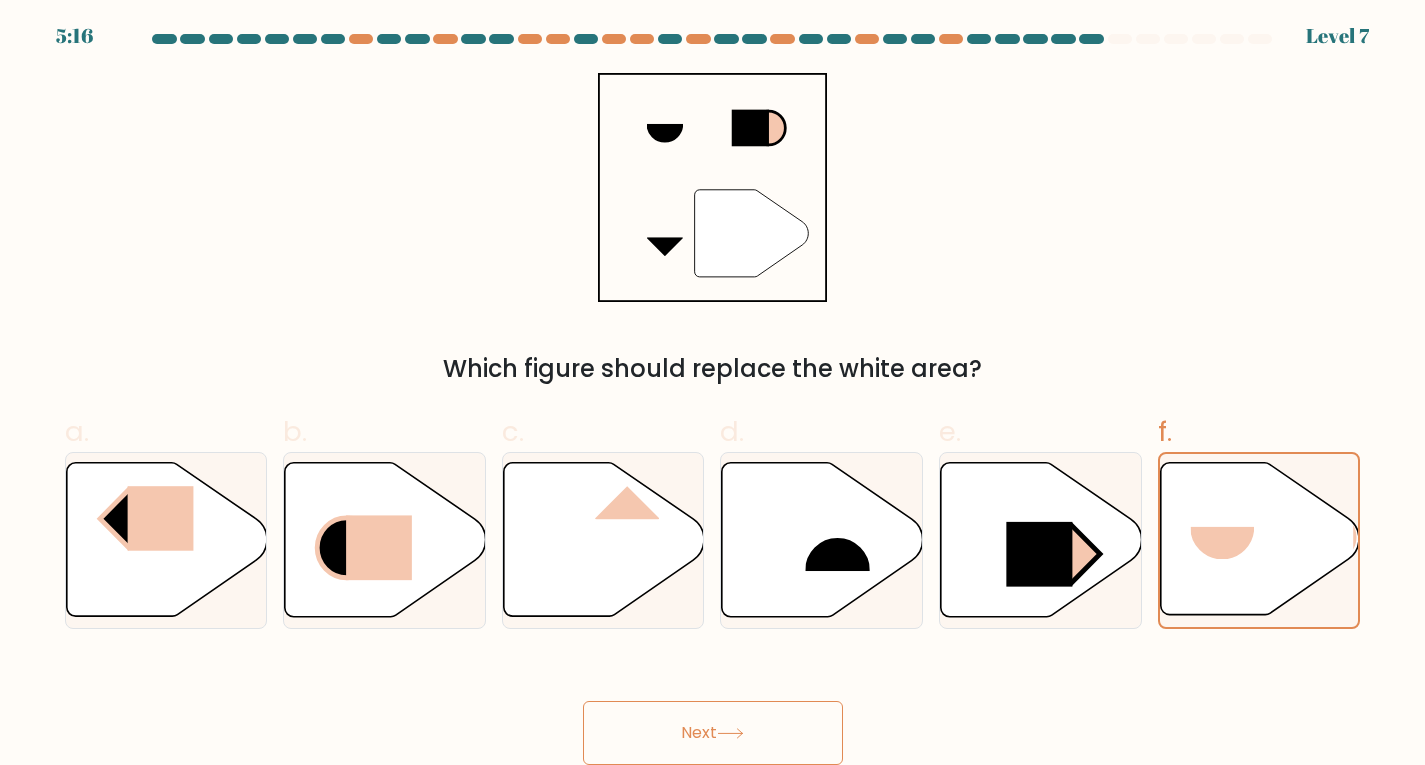 click on "e." at bounding box center [1040, 520] 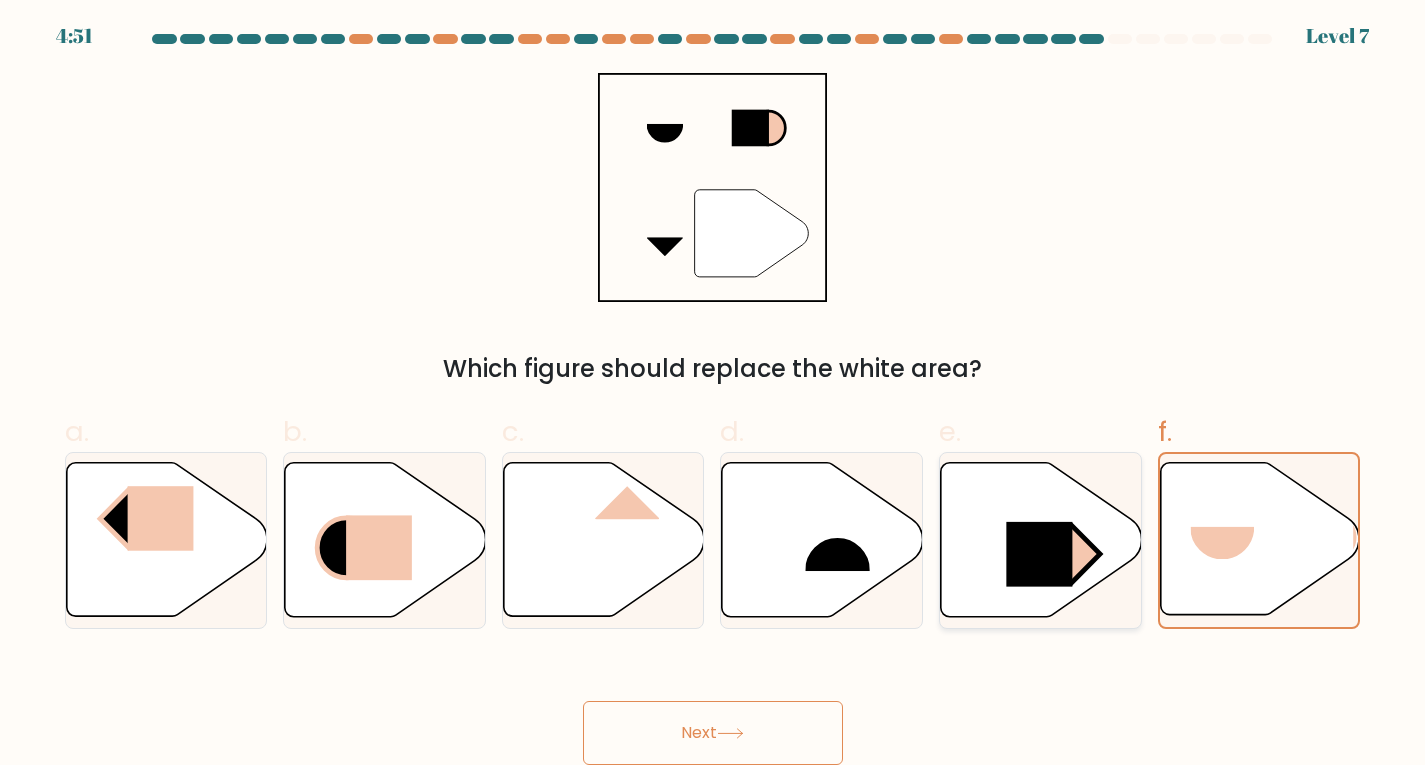 click 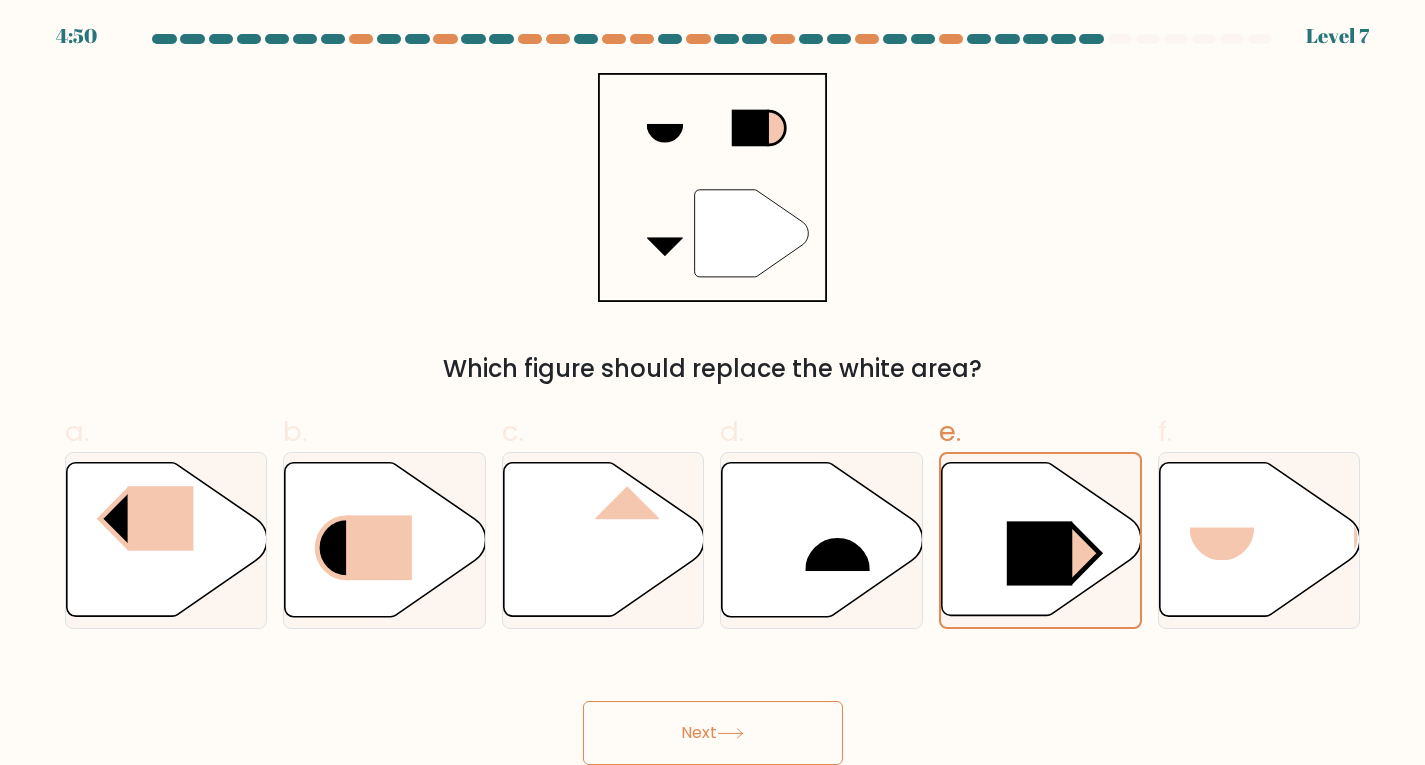 click on "c." at bounding box center (513, 431) 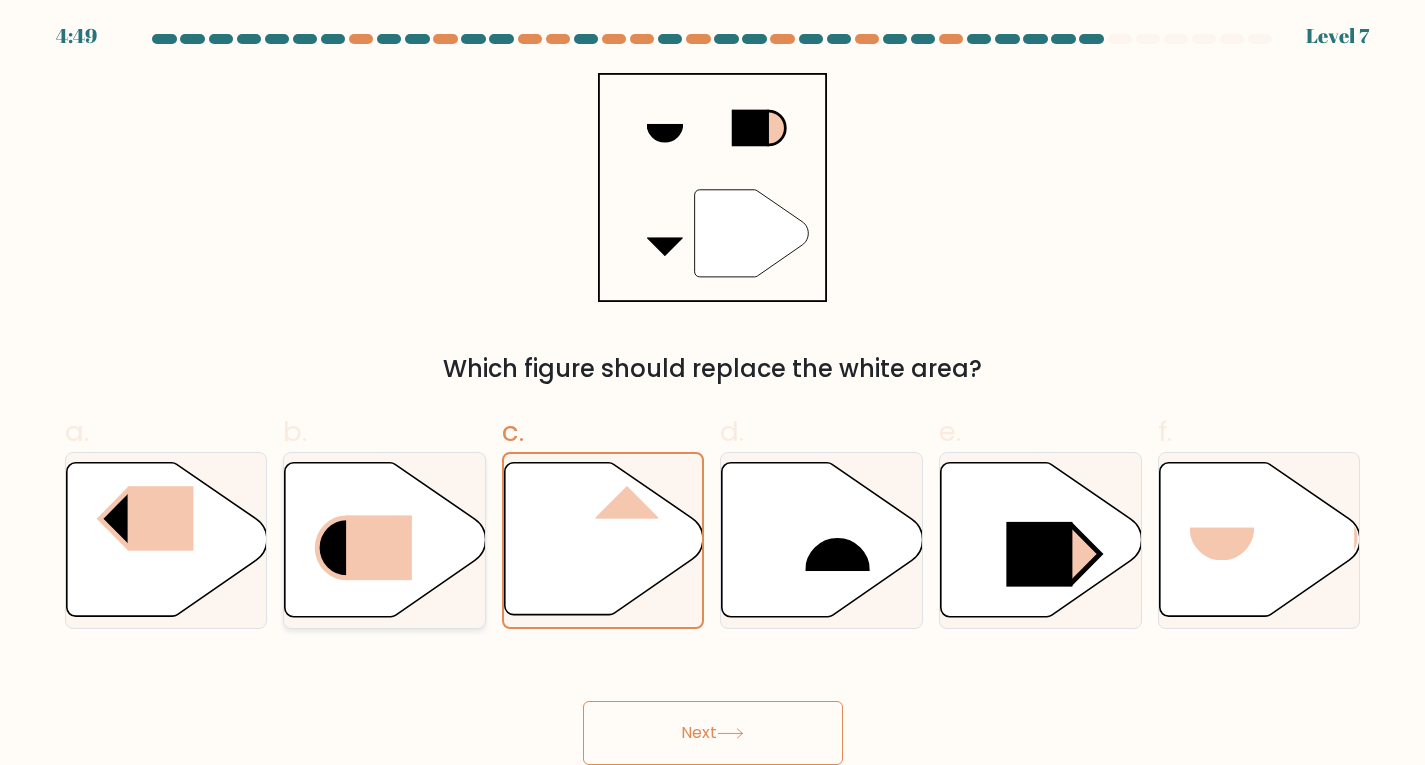 click 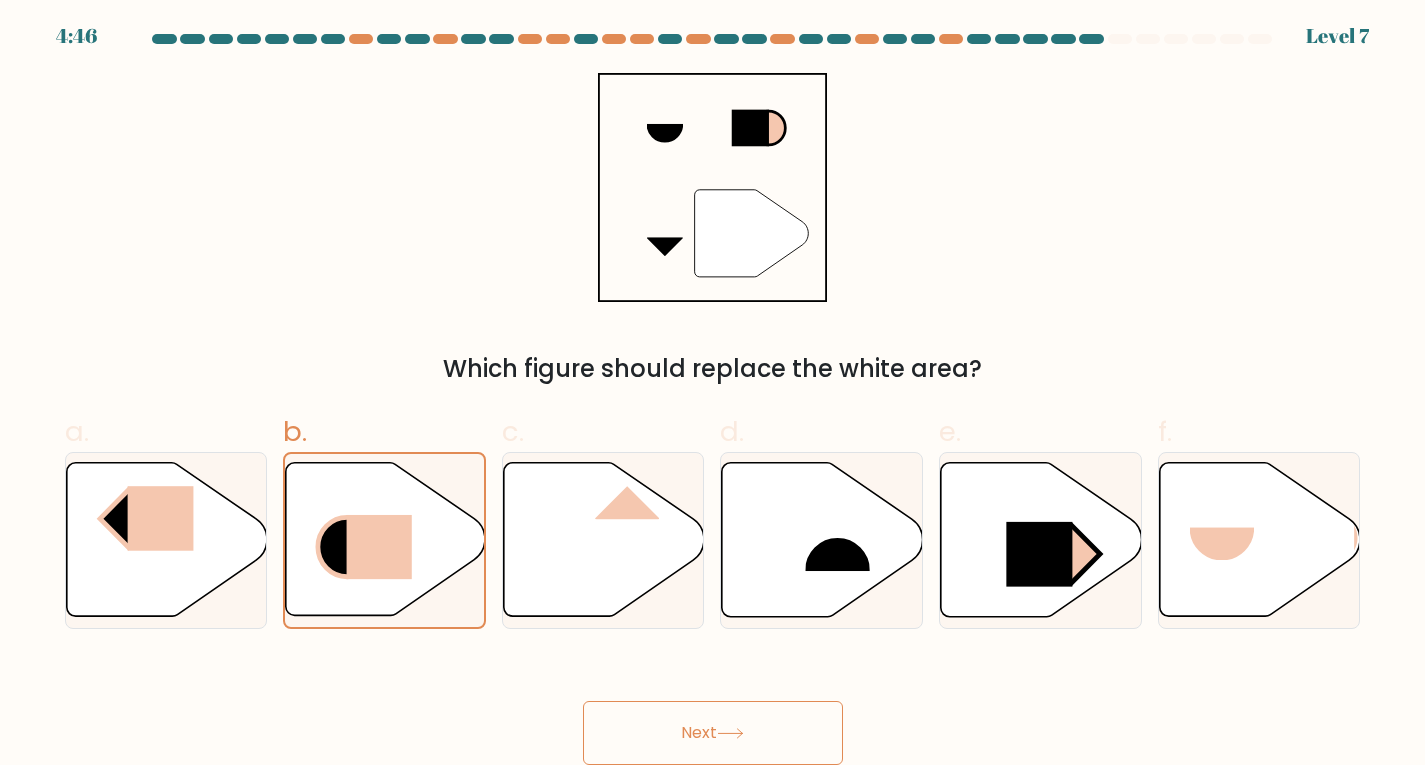 click on "Next" at bounding box center [713, 733] 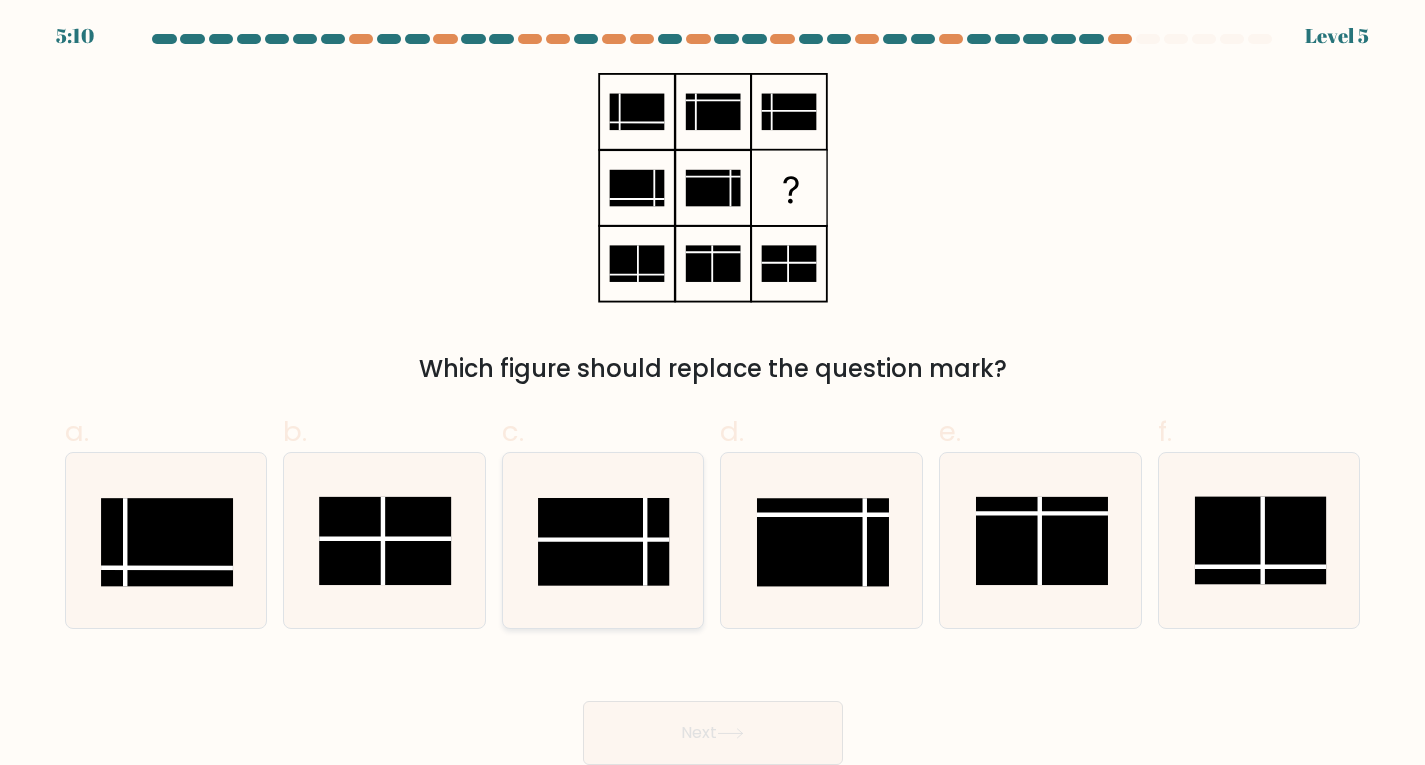 click 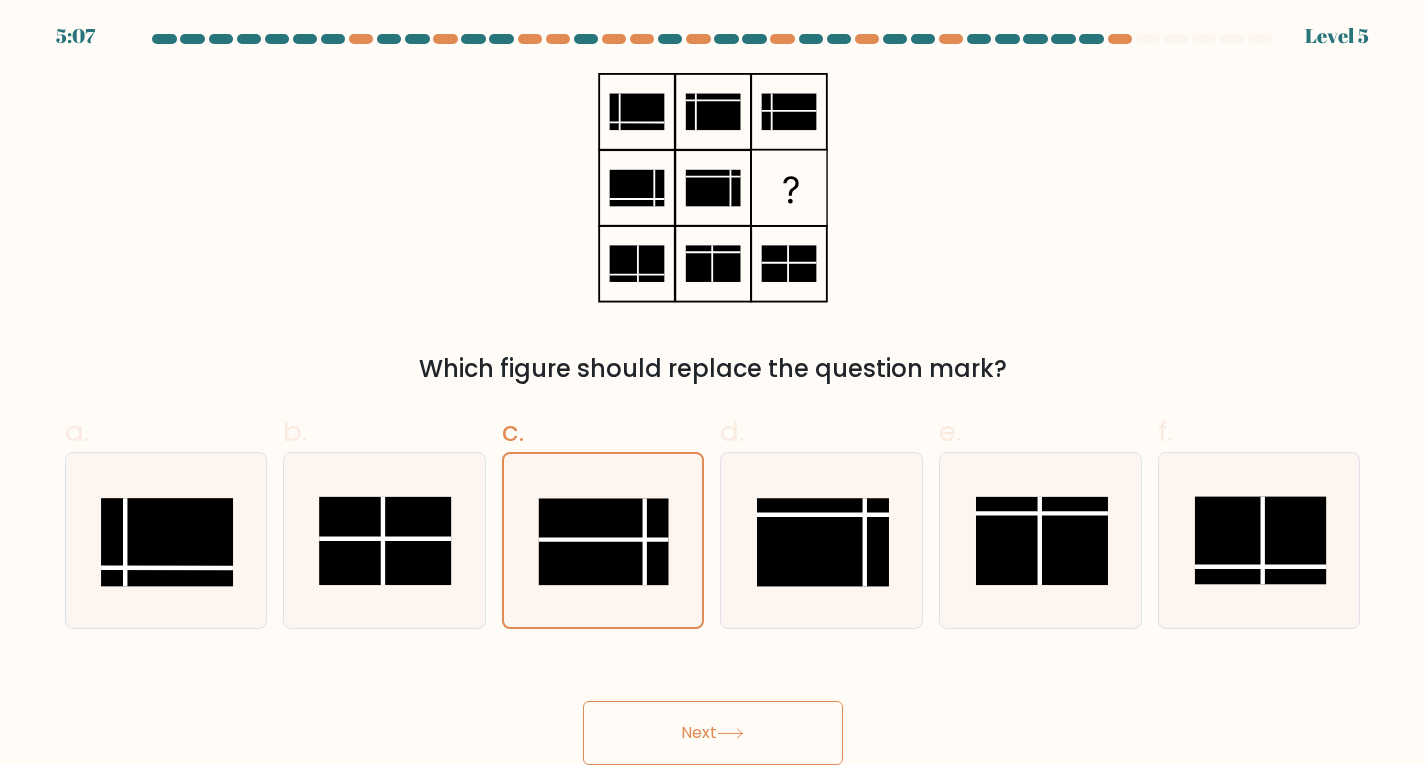 click on "Next" at bounding box center (713, 733) 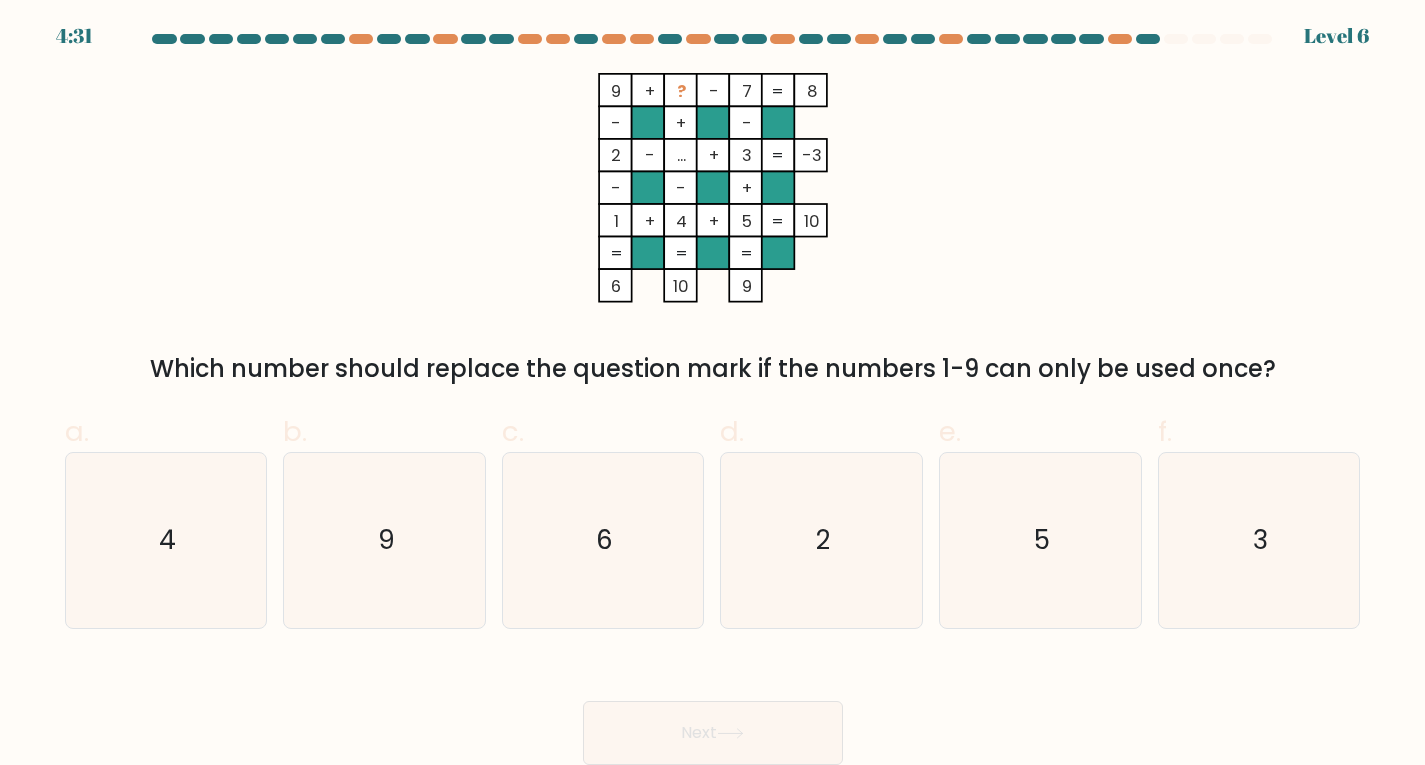 click on "Next" at bounding box center [713, 733] 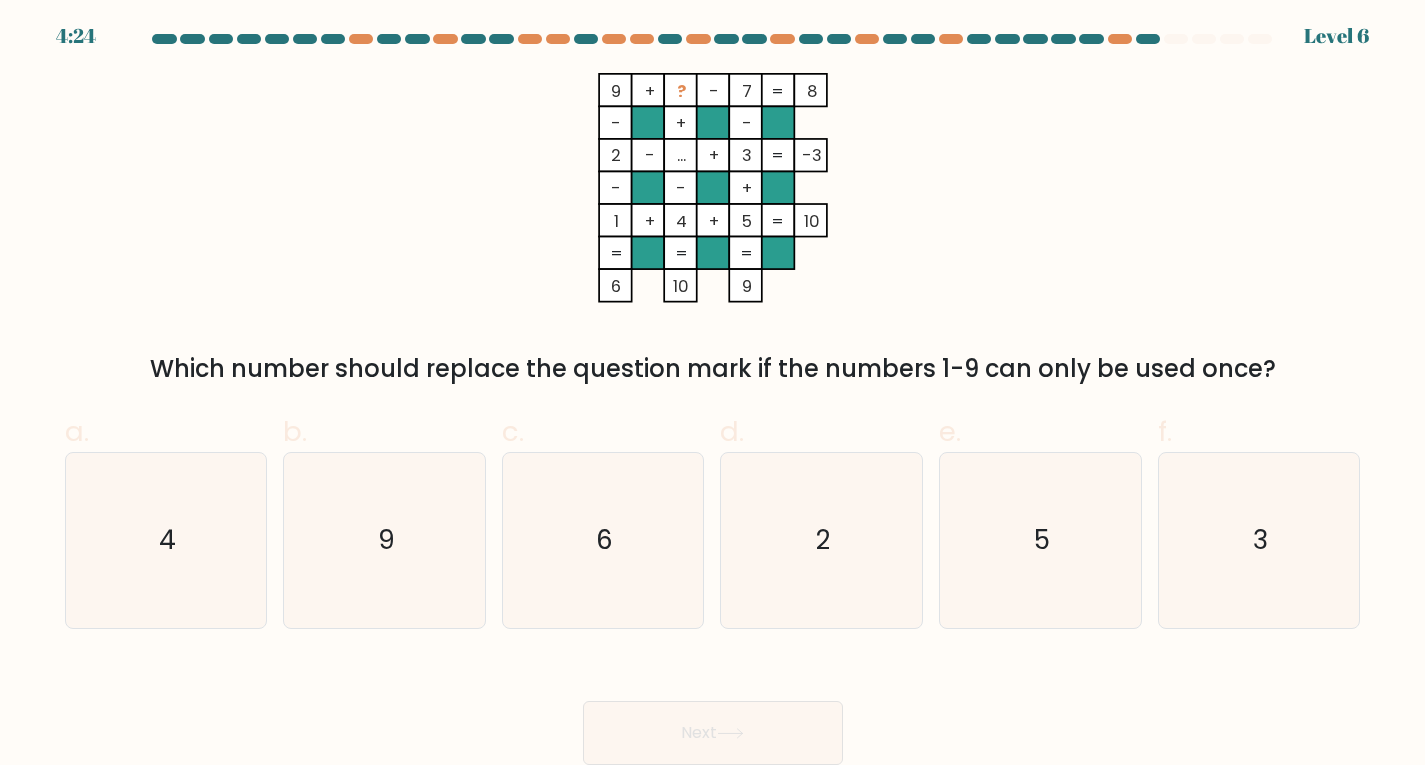 click on "-" 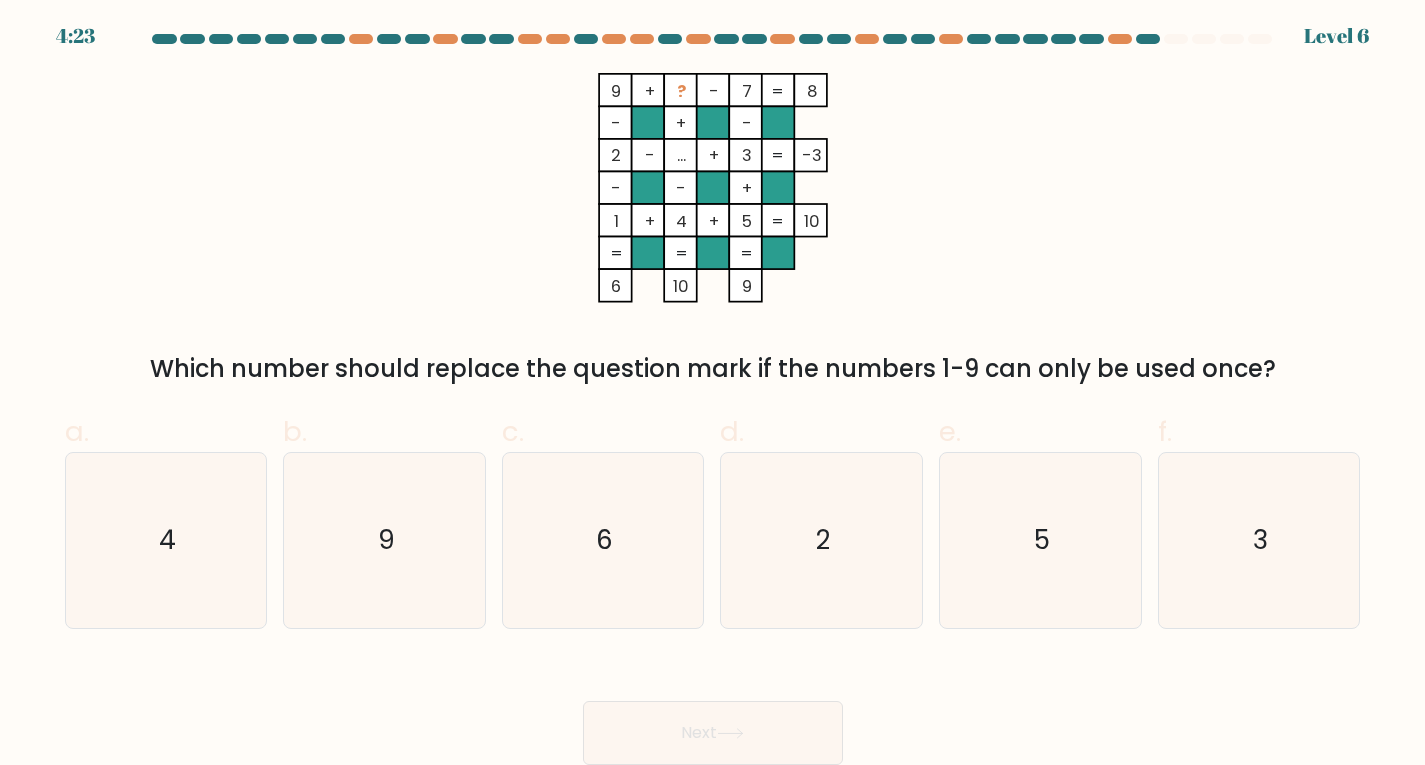click on "..." 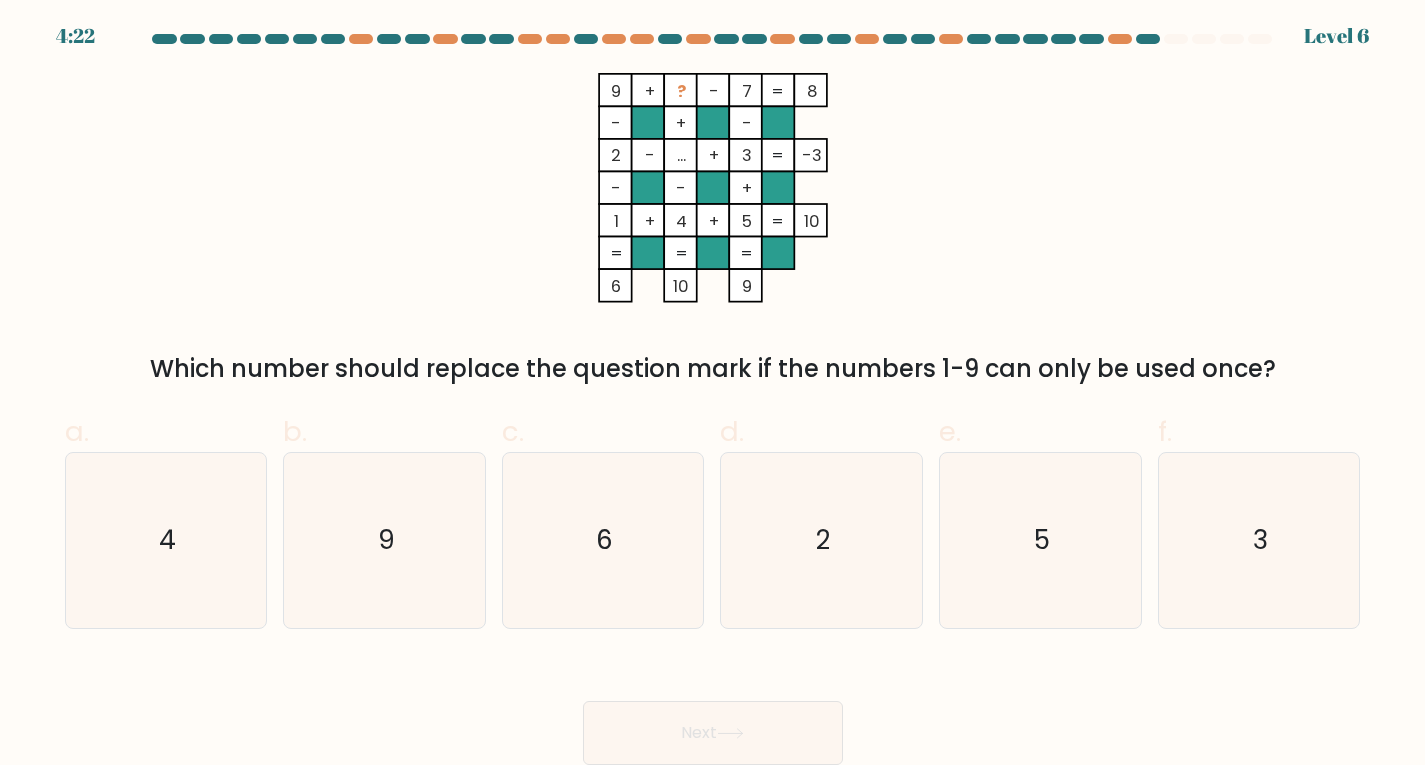 click on "..." 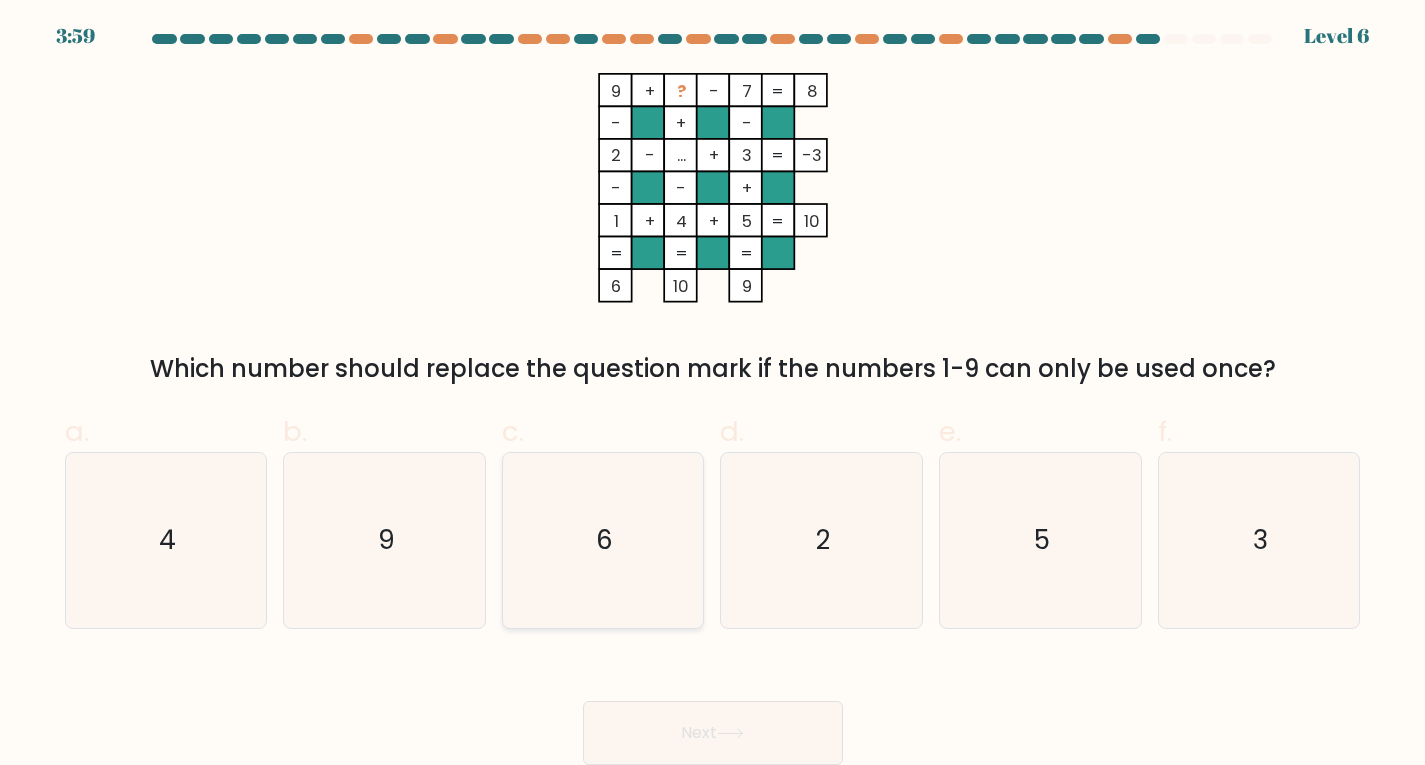 drag, startPoint x: 679, startPoint y: 148, endPoint x: 558, endPoint y: 518, distance: 389.28268 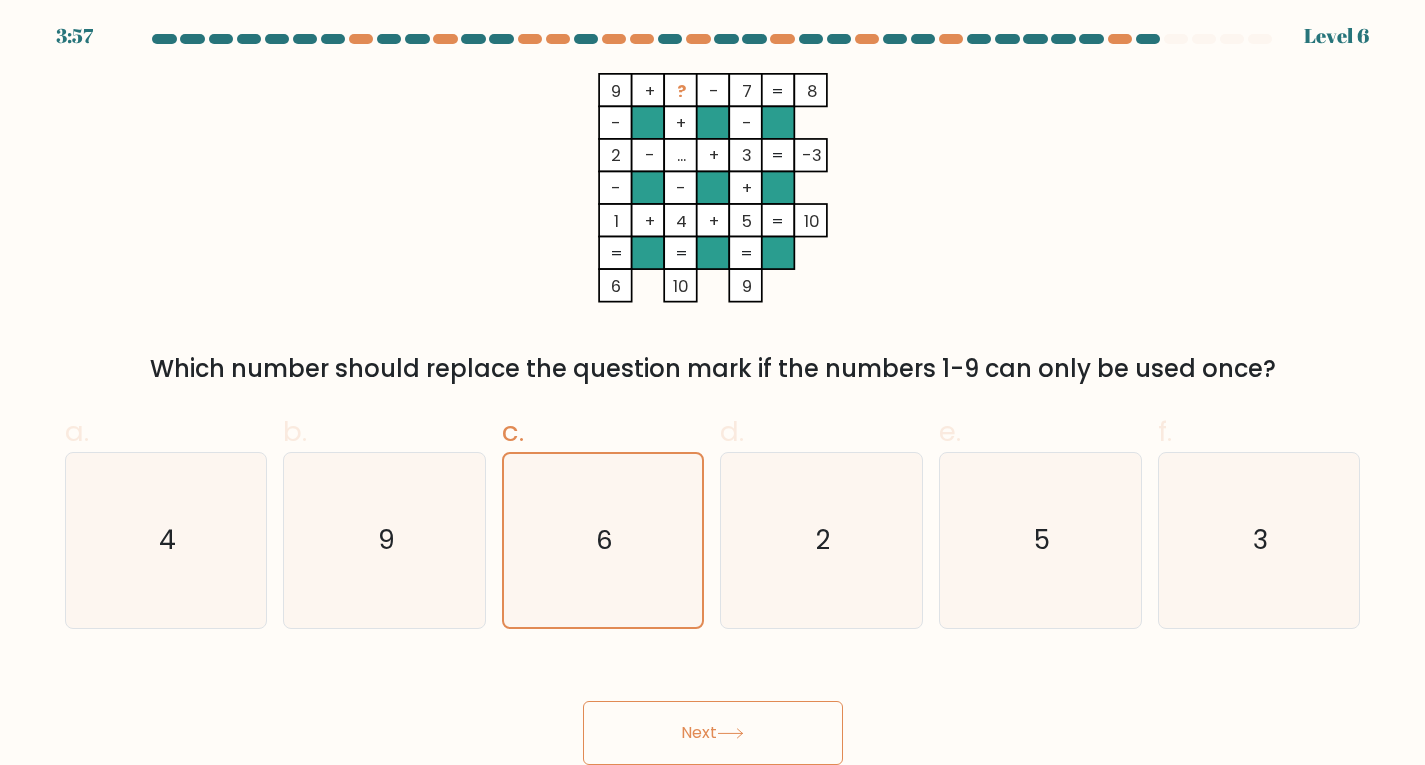 click on "Next" at bounding box center (713, 733) 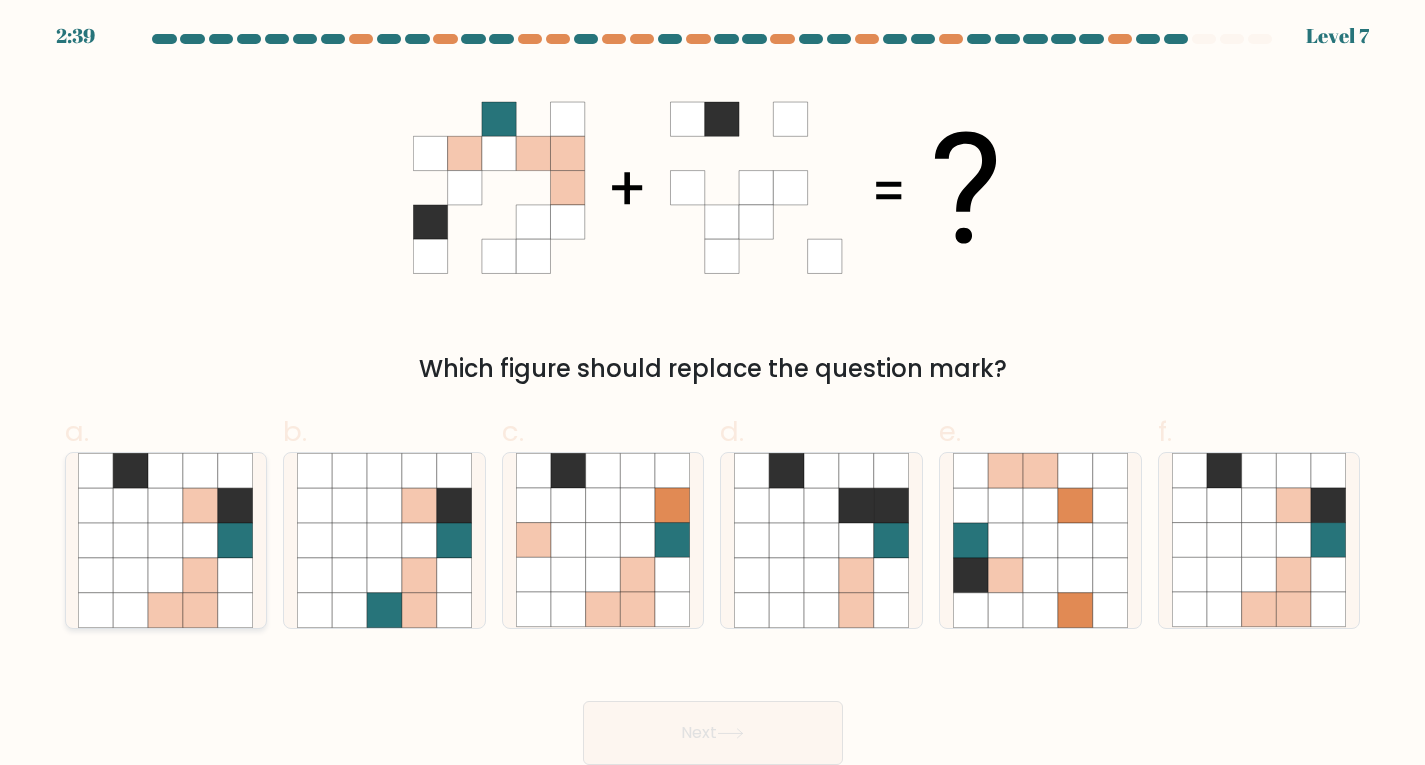 click 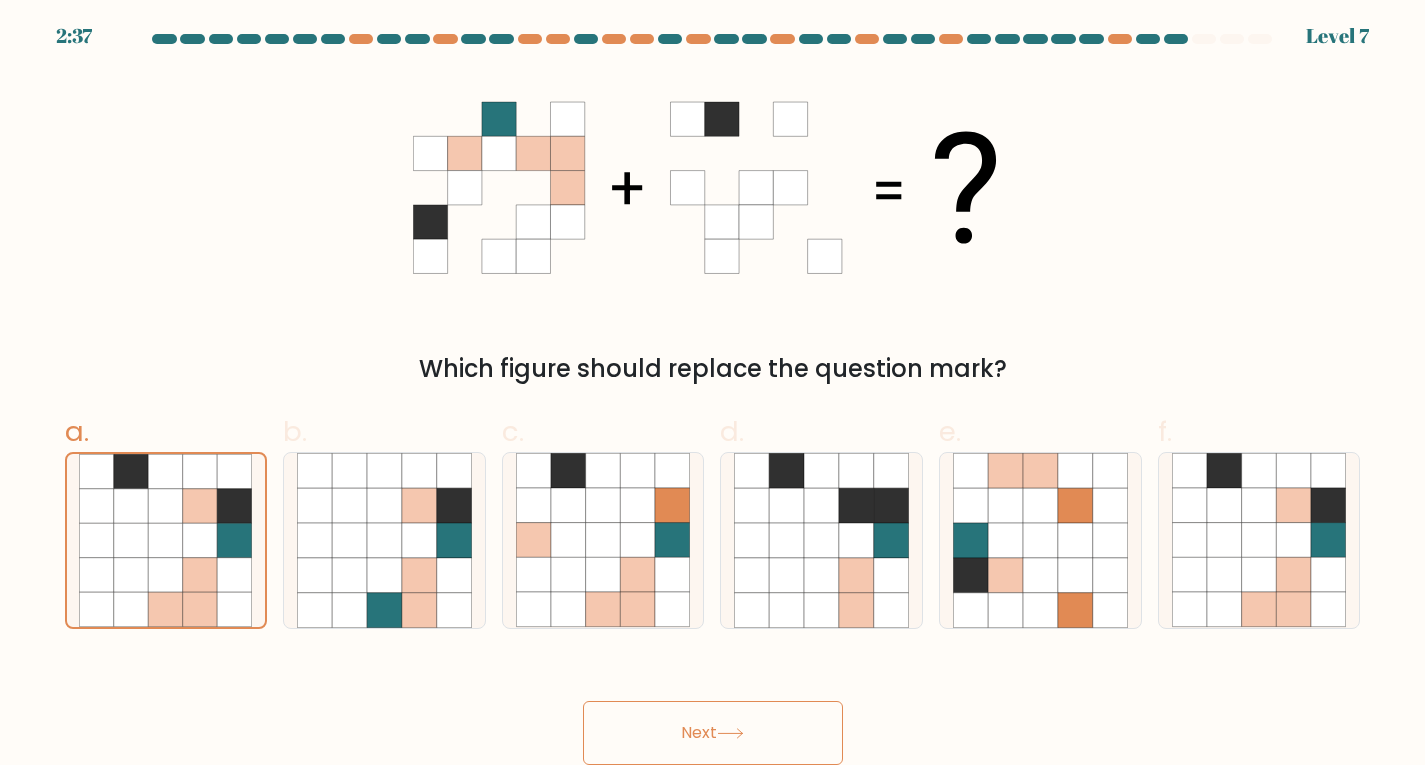 click on "Next" at bounding box center (713, 733) 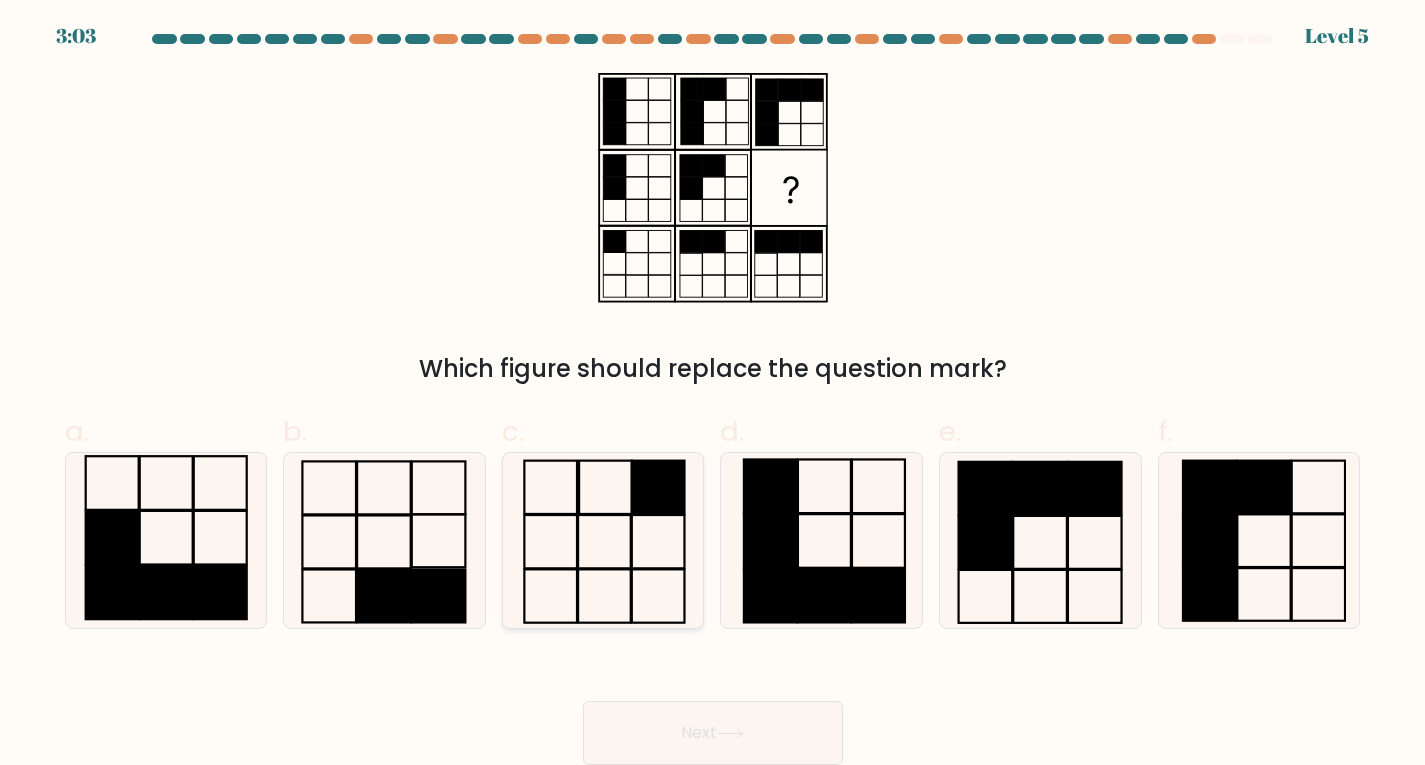 click 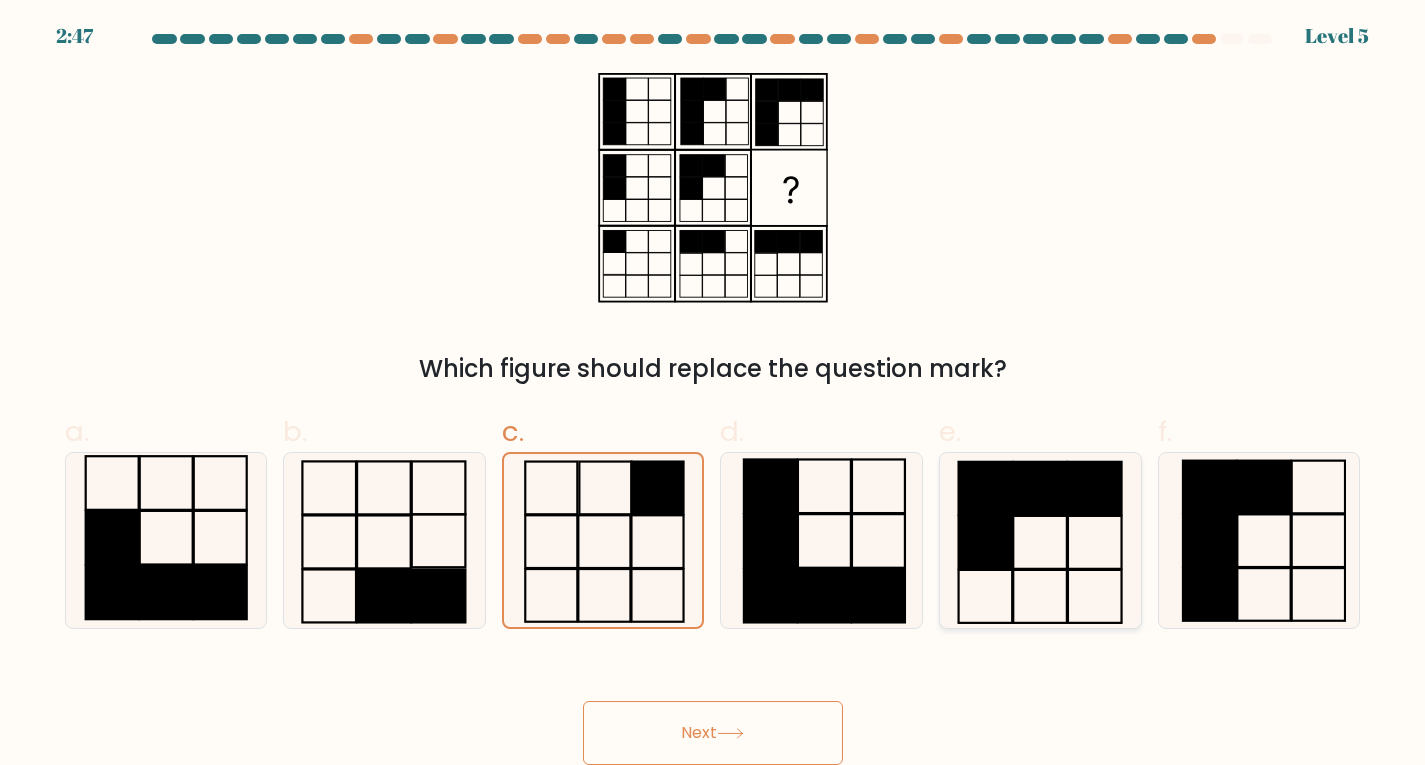 click 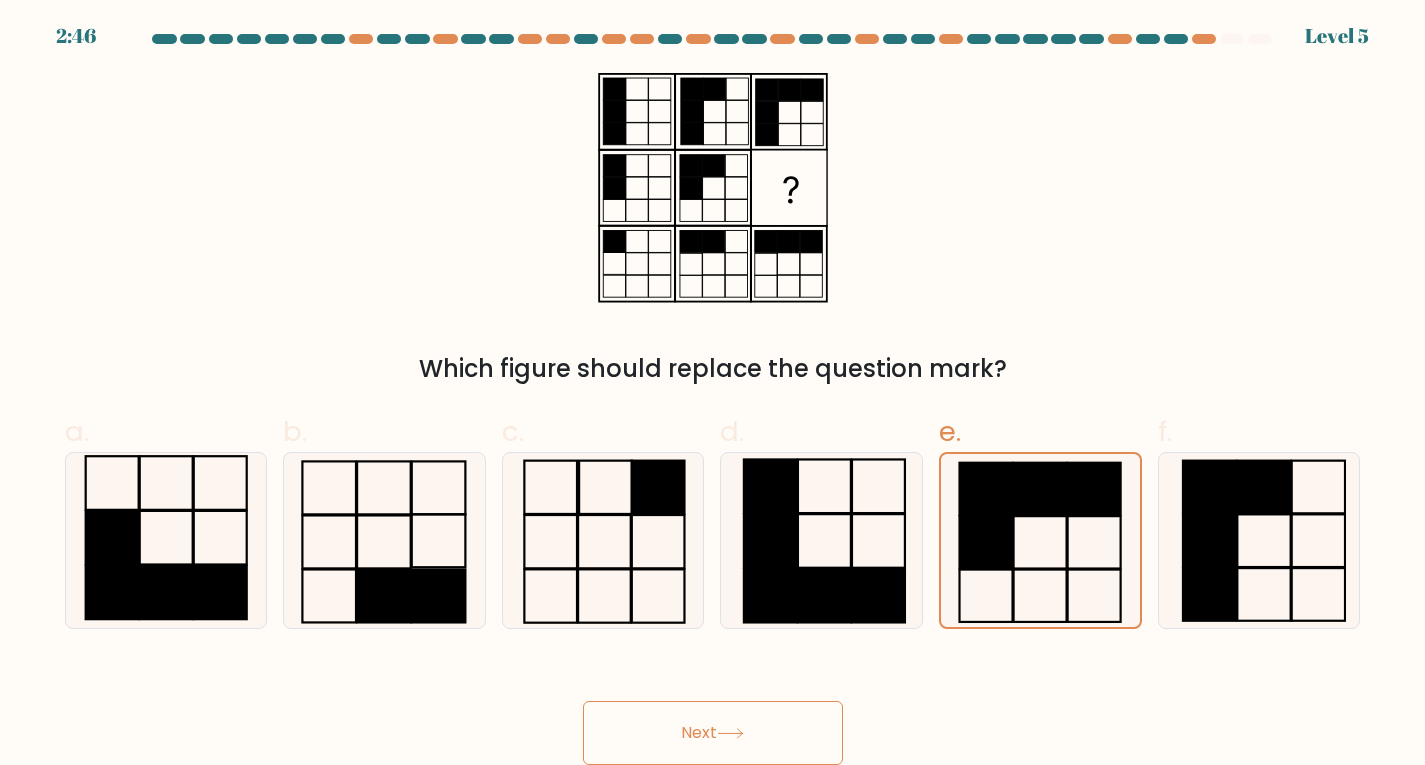 click on "Next" at bounding box center (713, 733) 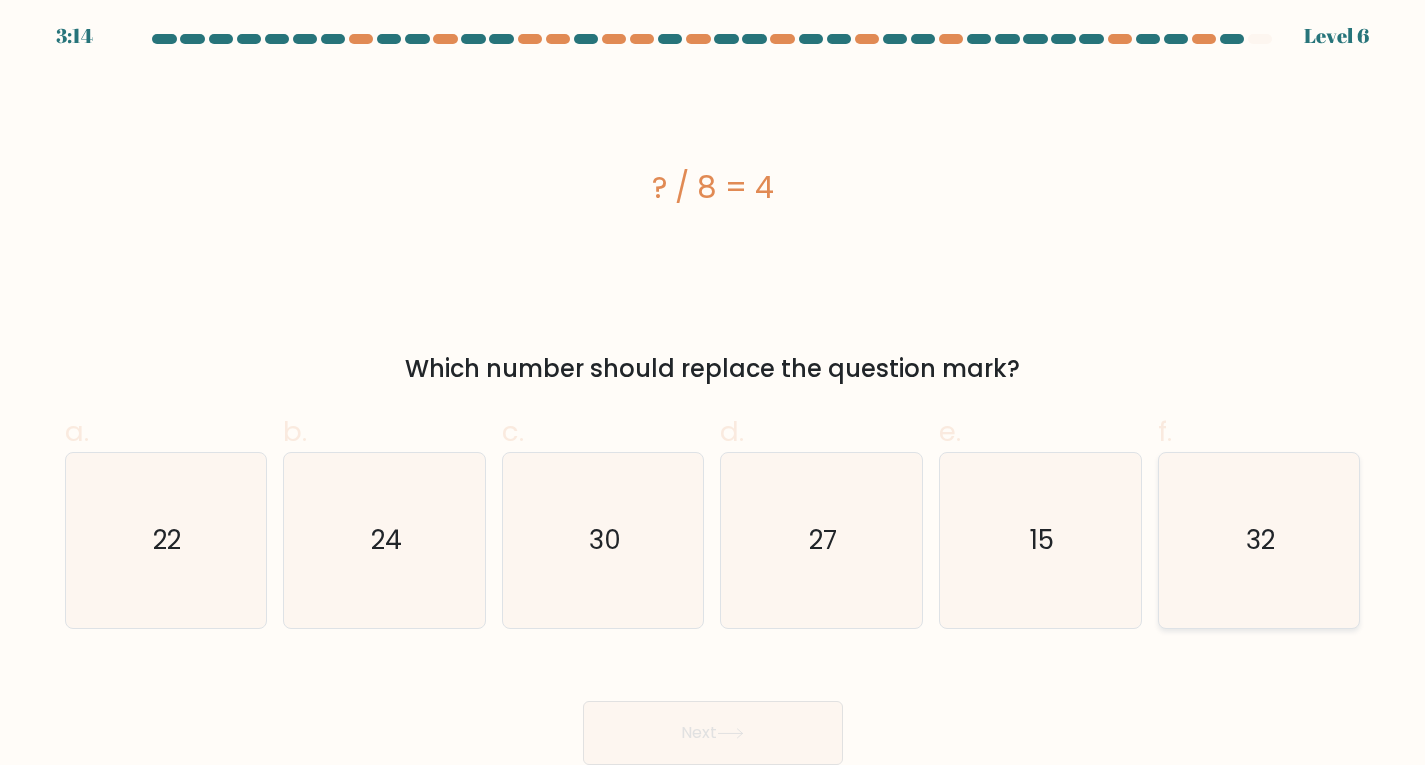 click on "32" 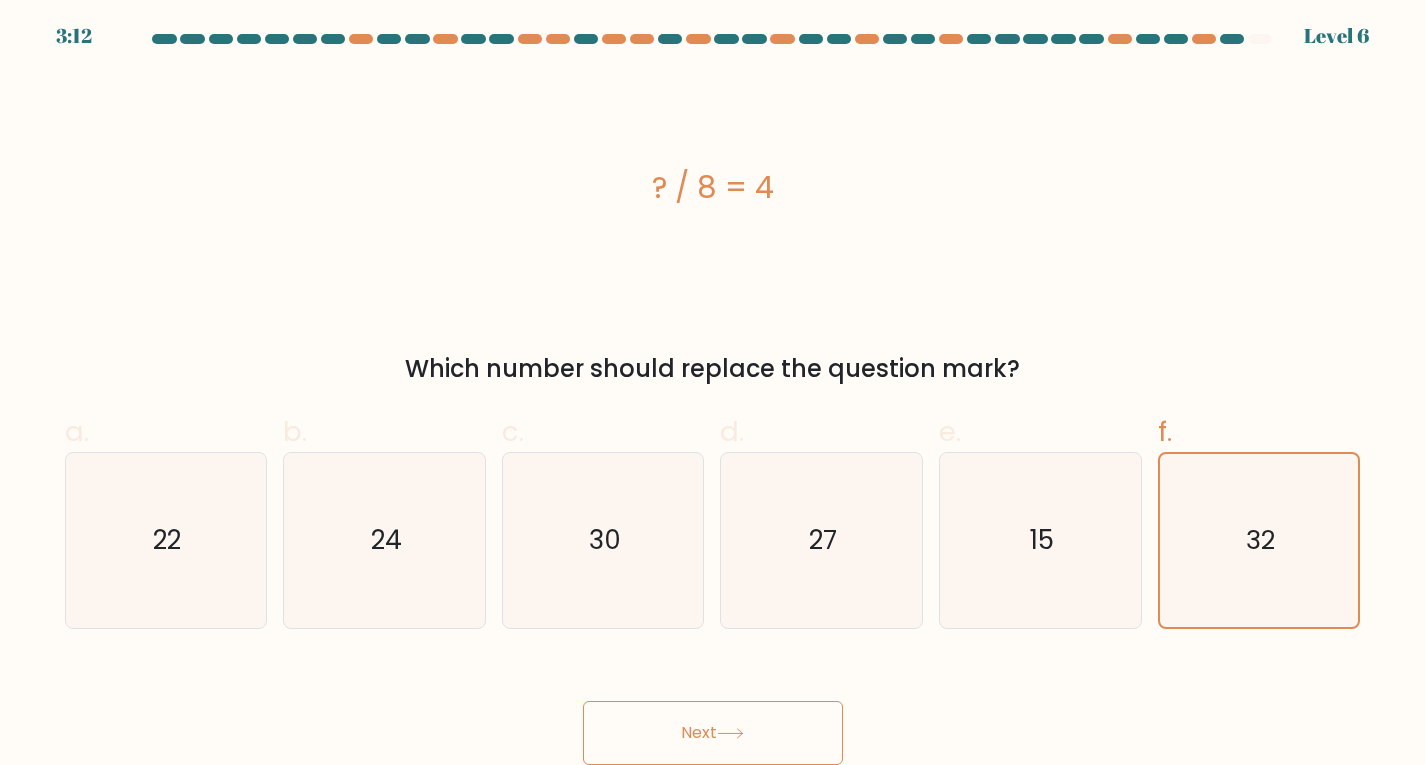 click on "Next" at bounding box center (713, 733) 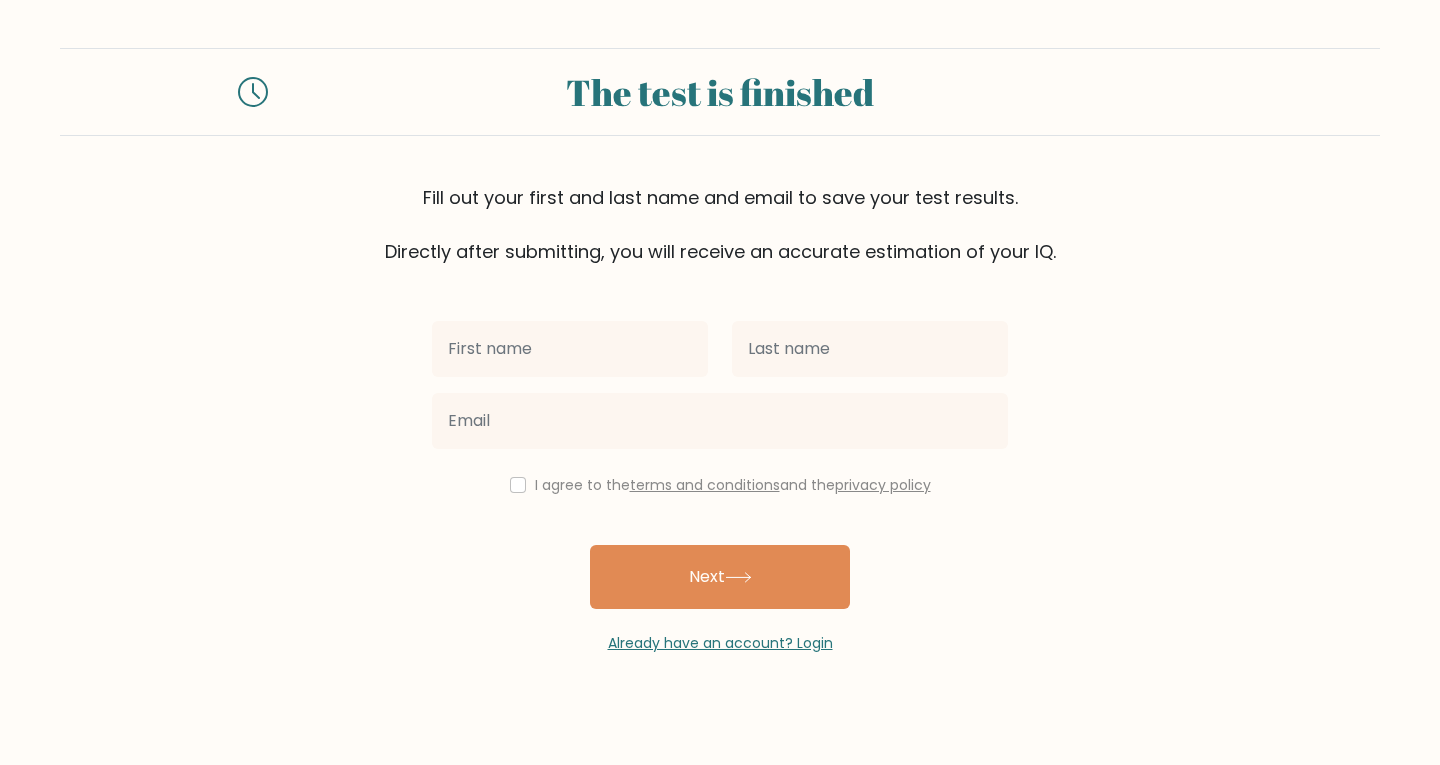 scroll, scrollTop: 0, scrollLeft: 0, axis: both 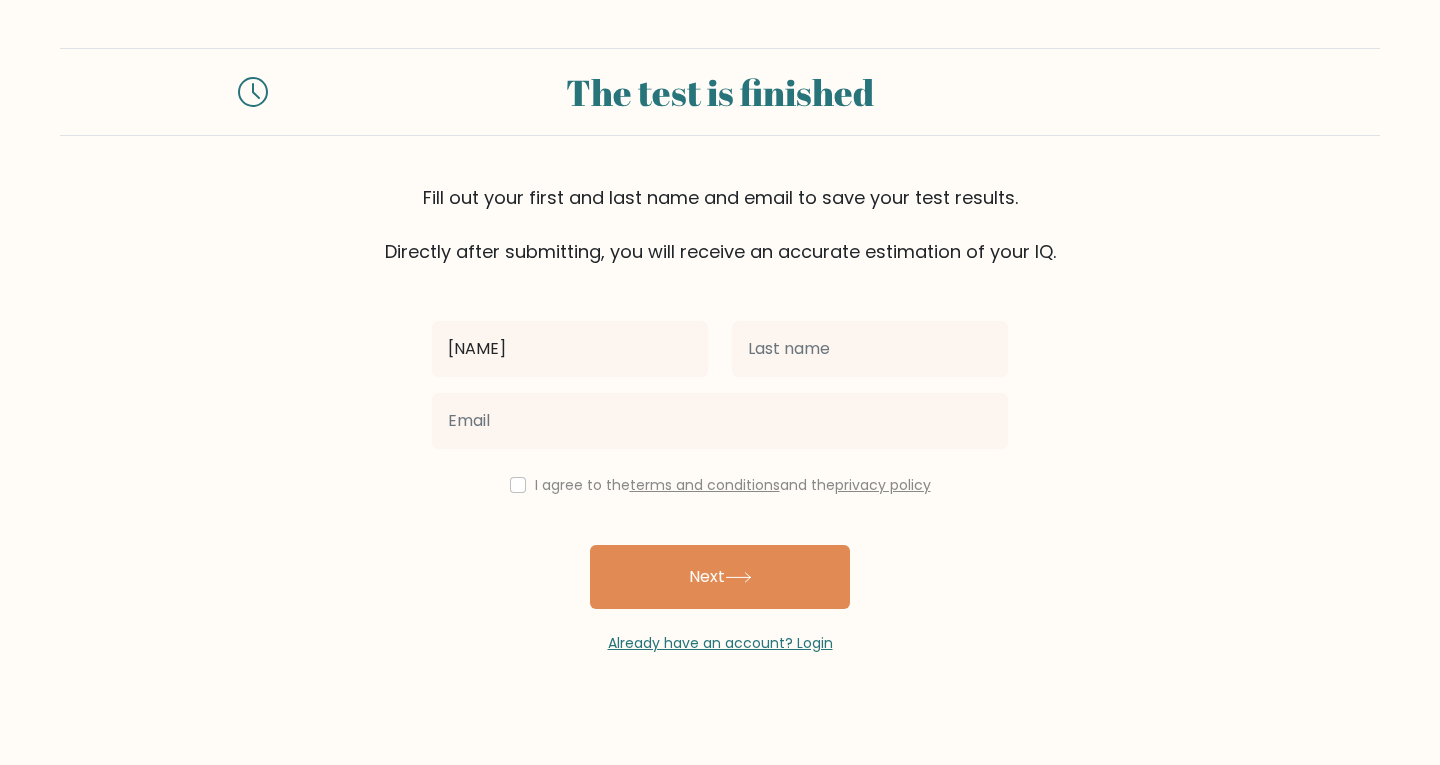 type on "s" 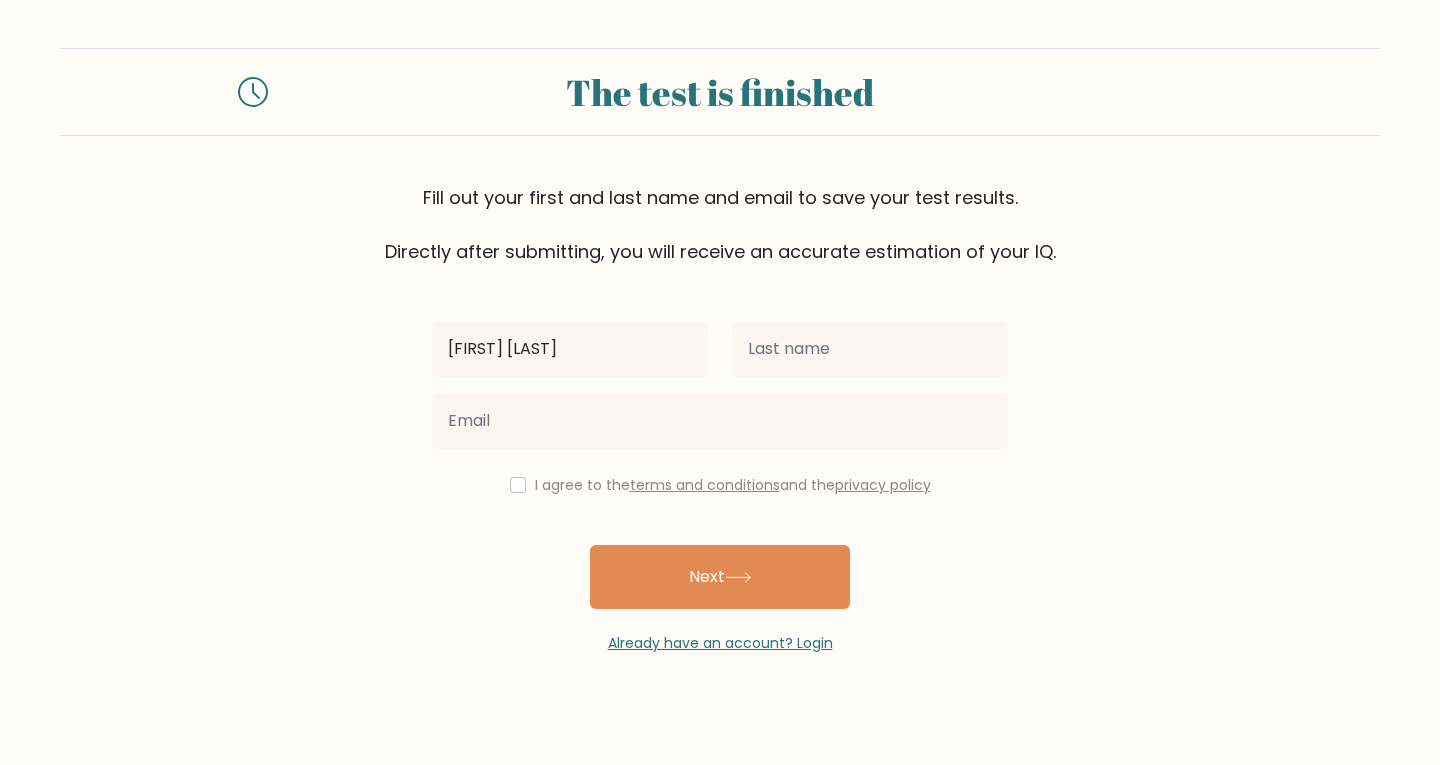 type on "[FIRST] [LAST]" 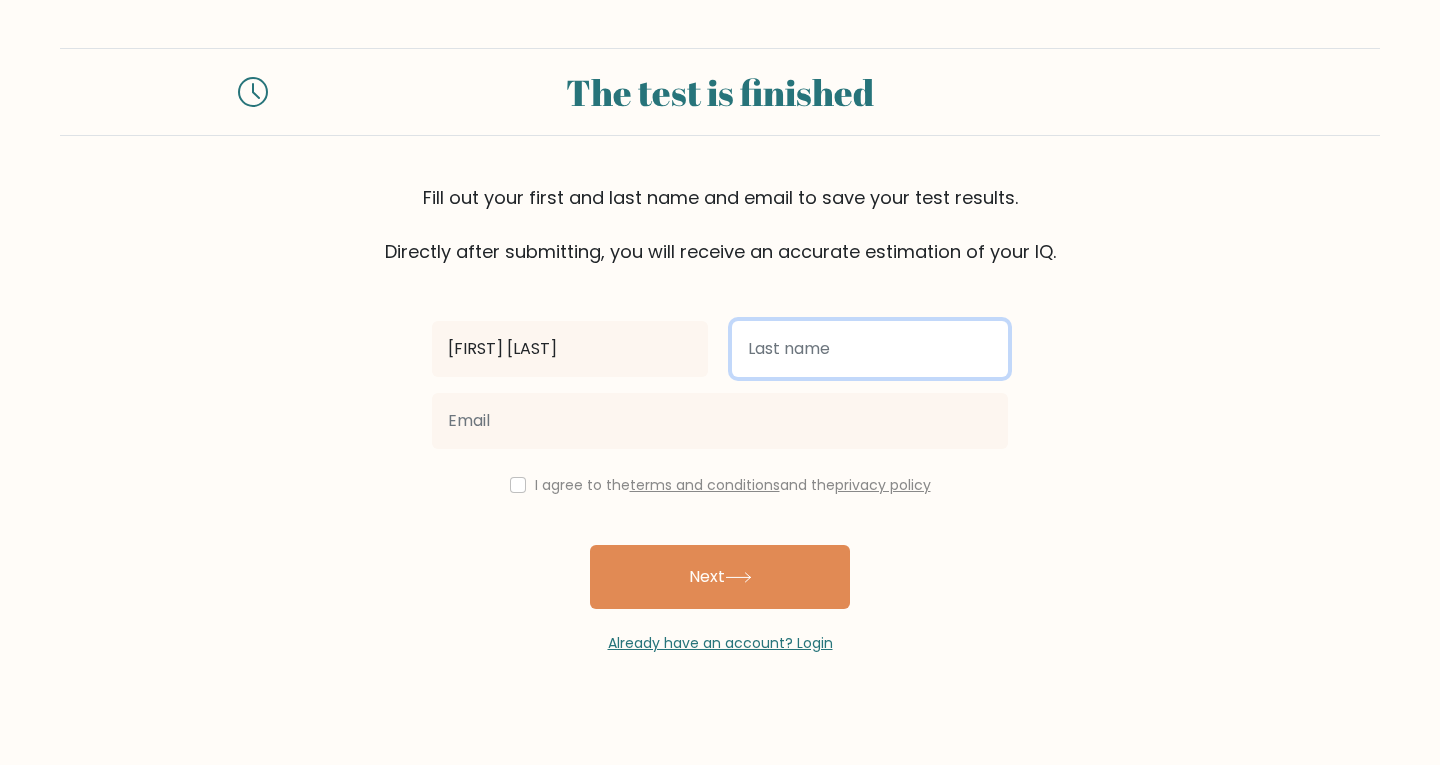 click at bounding box center (870, 349) 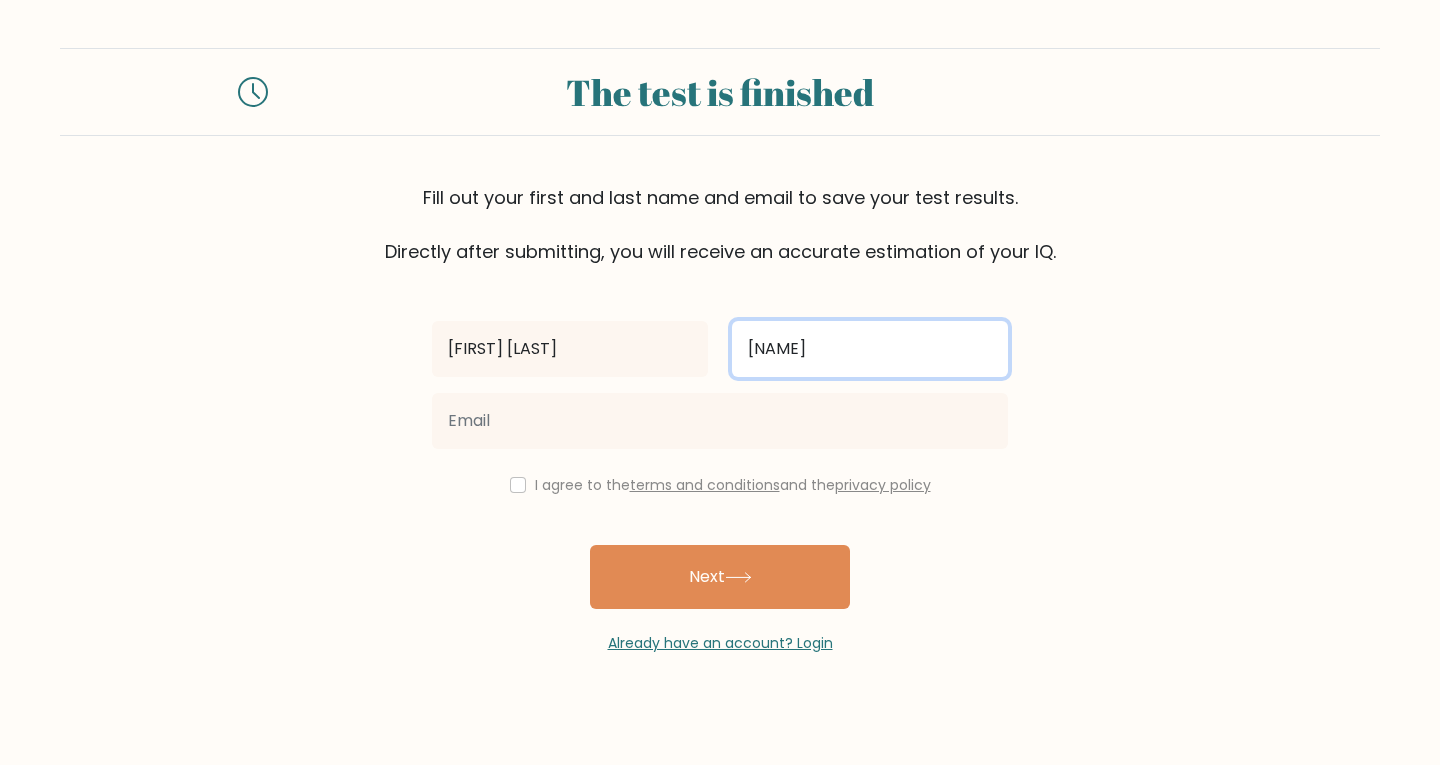 type on "[NAME]" 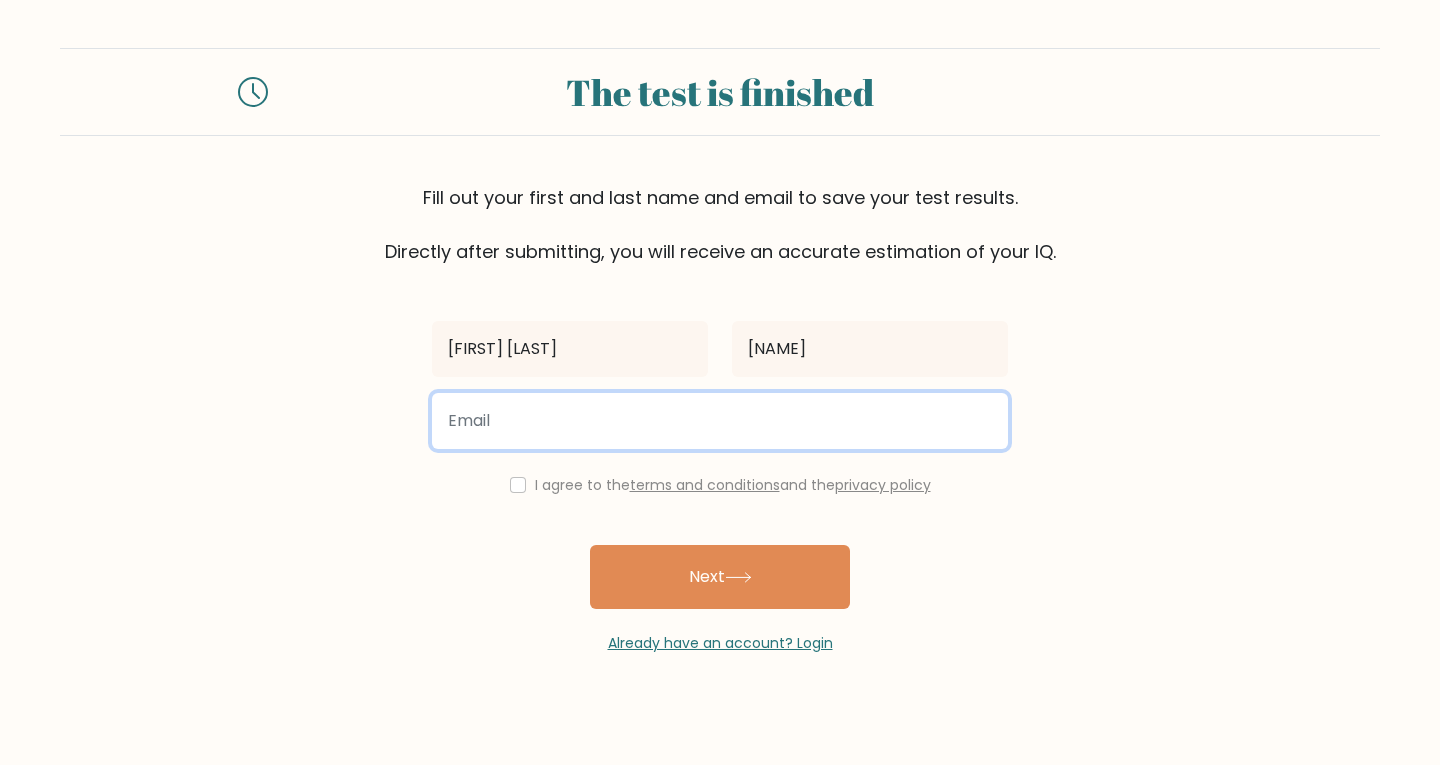 click at bounding box center [720, 421] 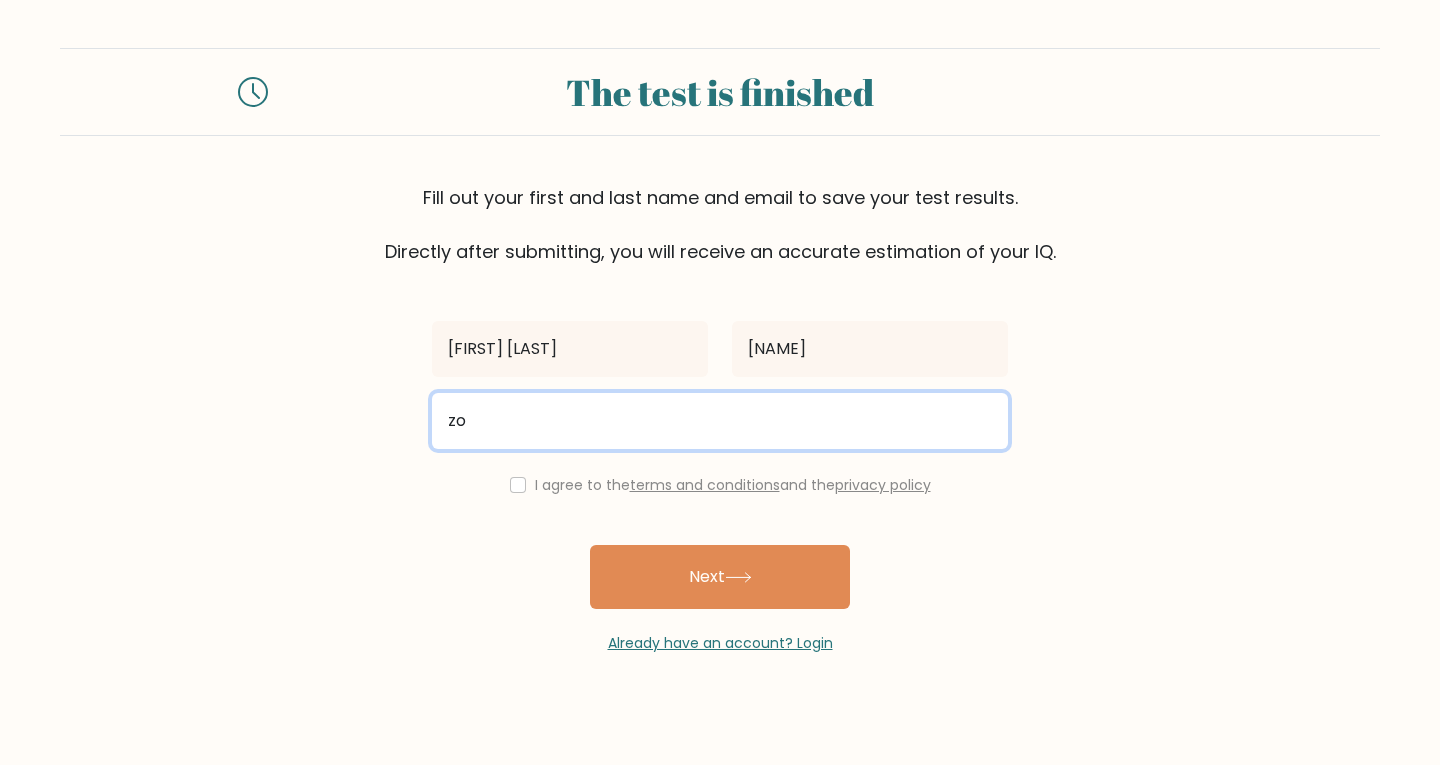 type on "z" 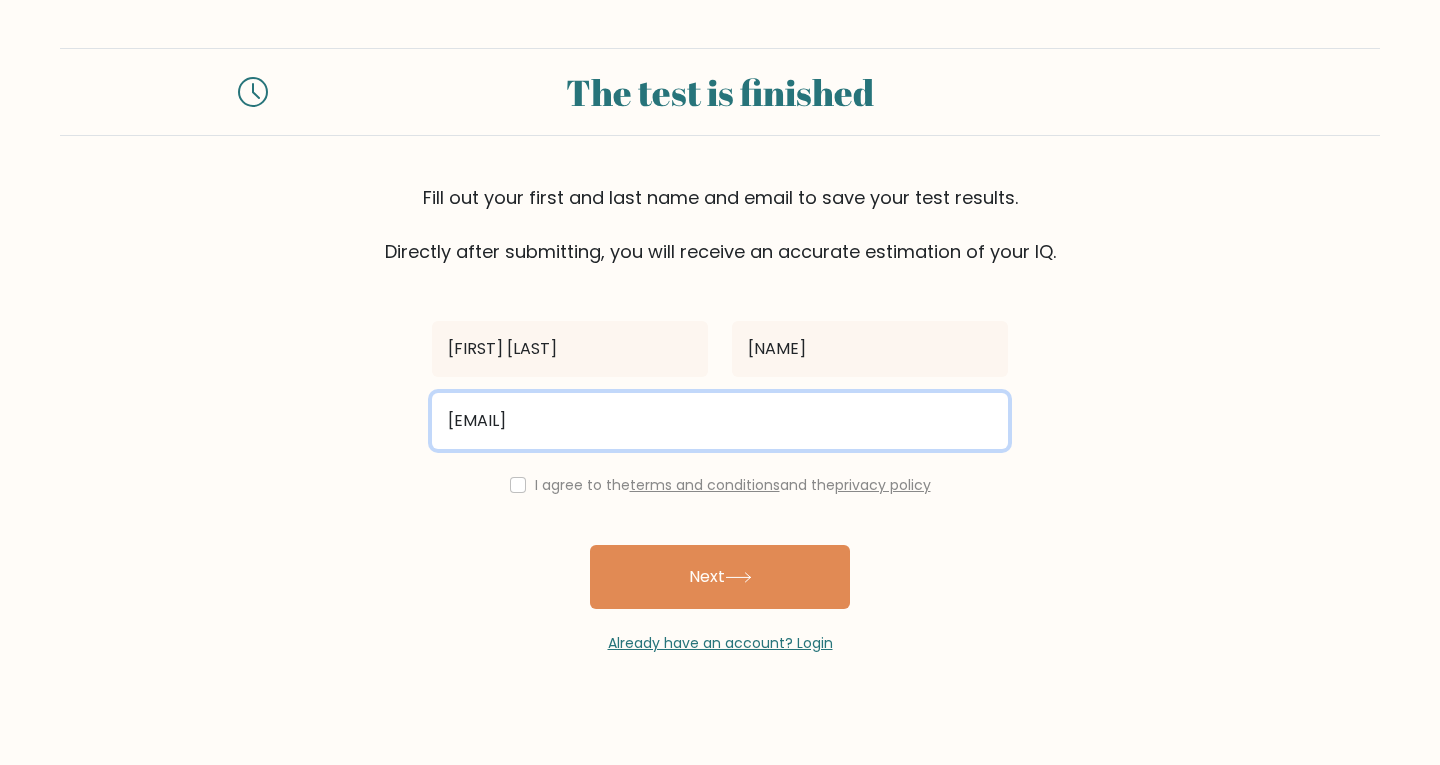 type on "[EMAIL]" 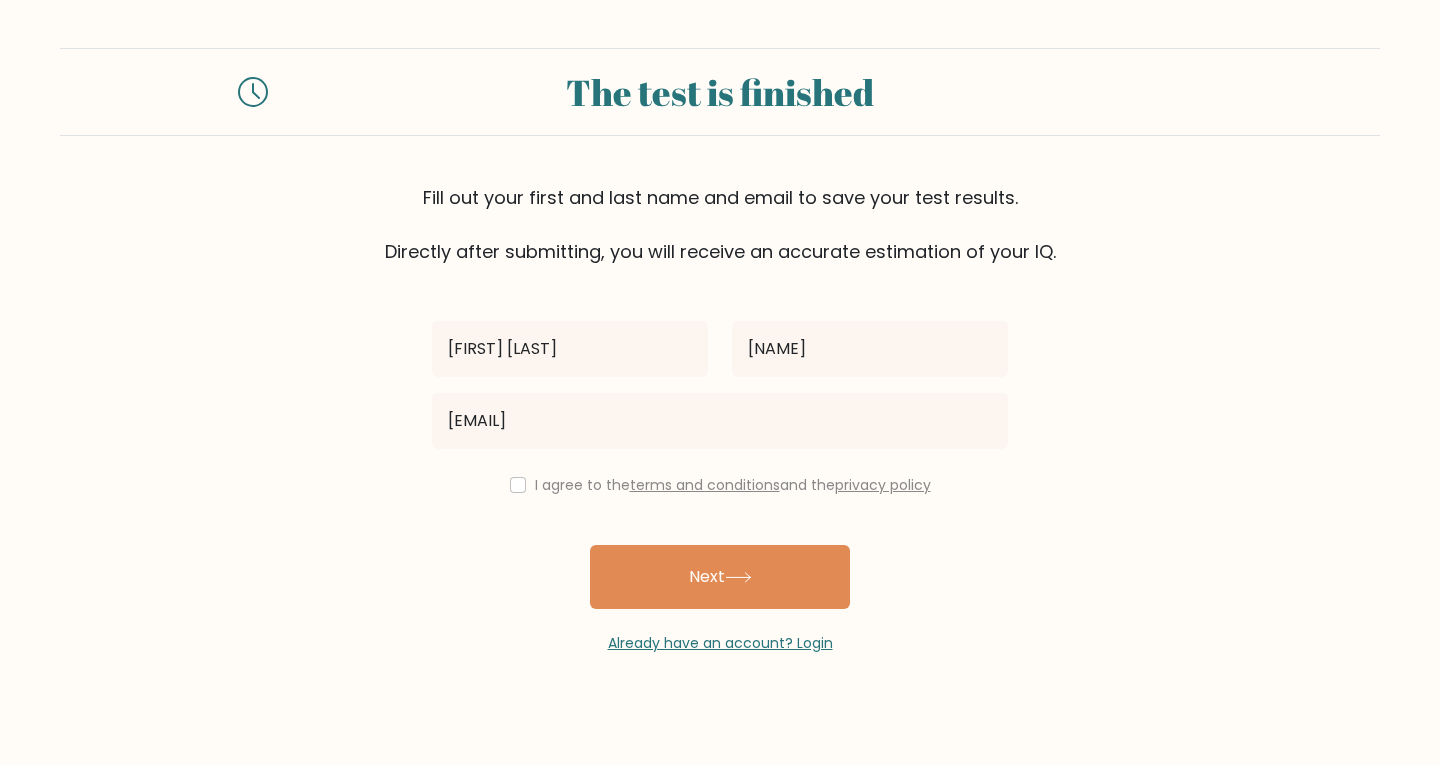 click on "I agree to the  terms and conditions  and the  privacy policy" at bounding box center (720, 485) 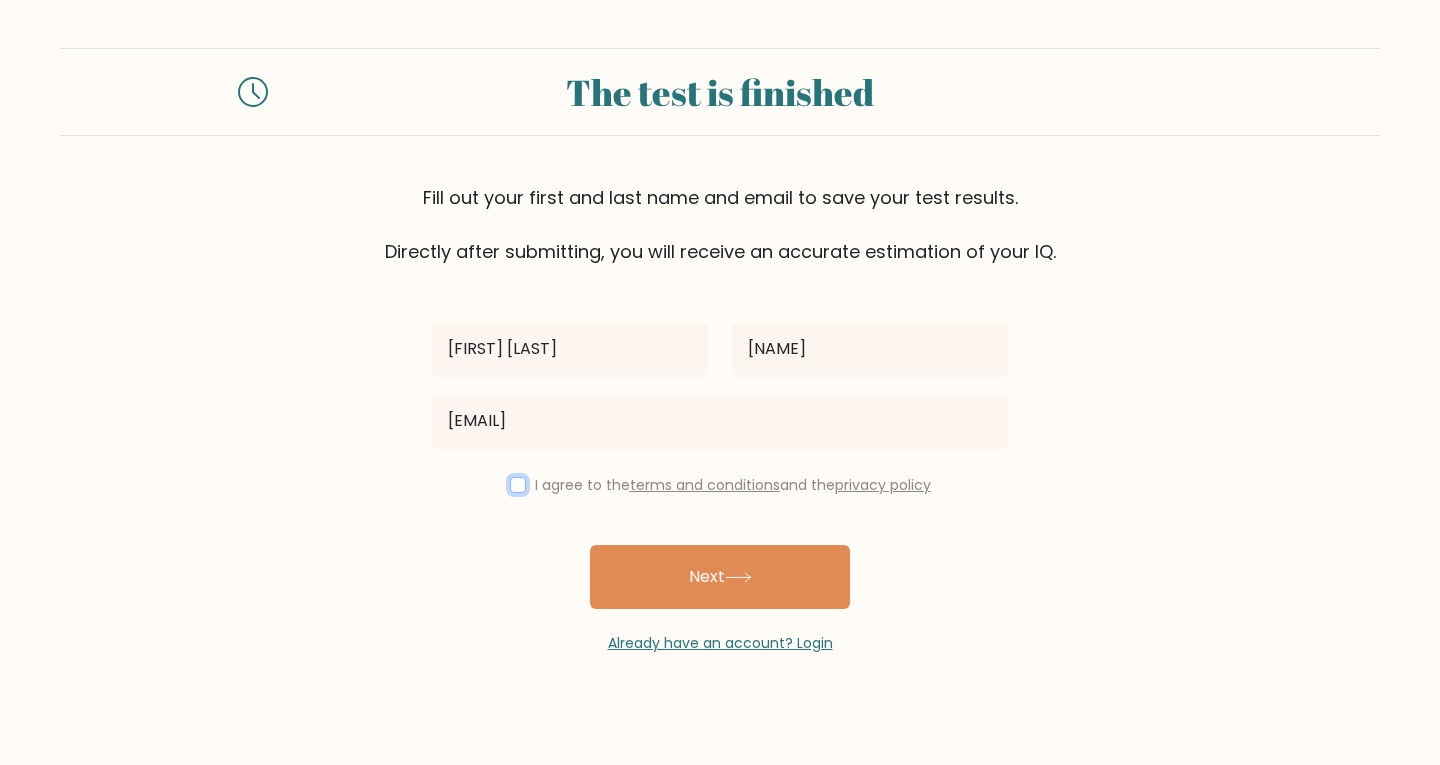 click at bounding box center [518, 485] 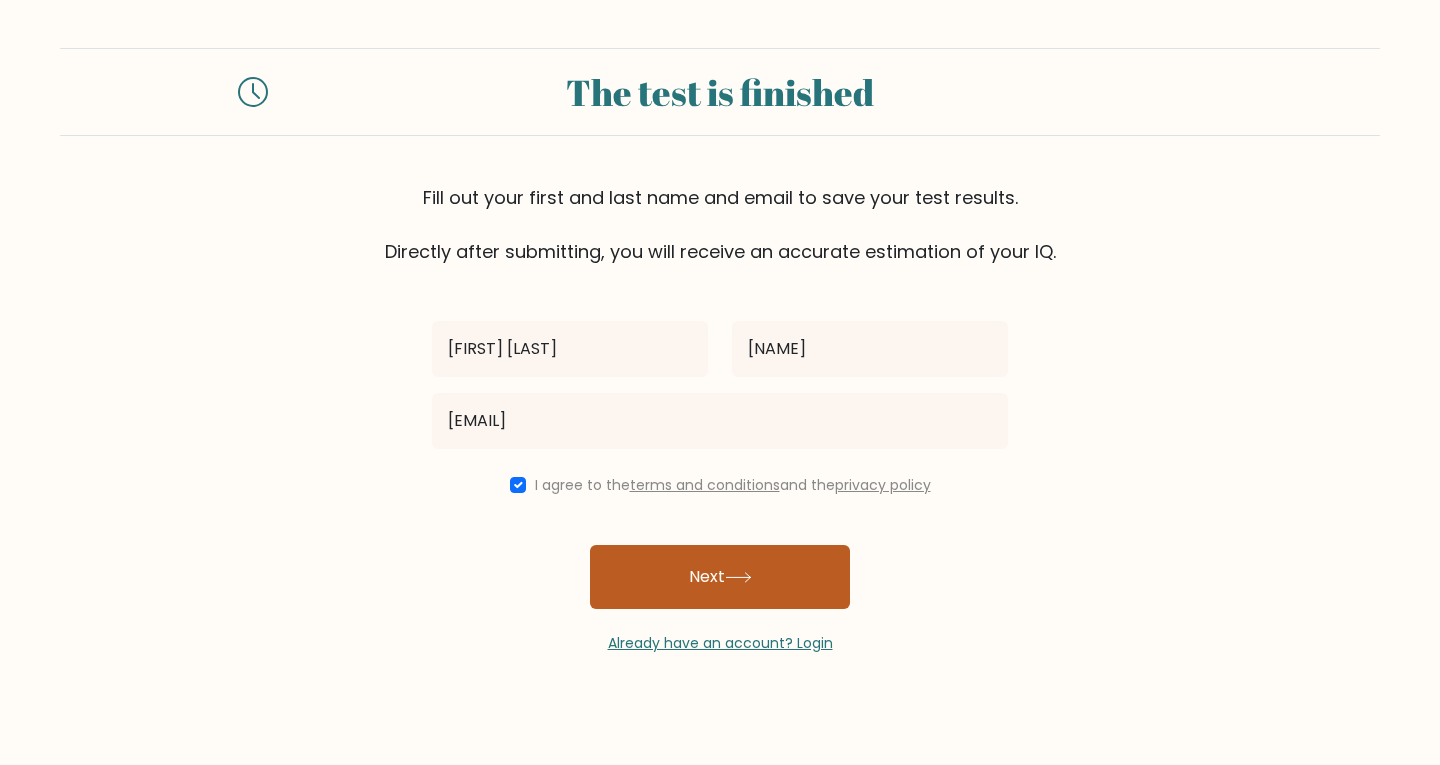 click on "Next" at bounding box center (720, 577) 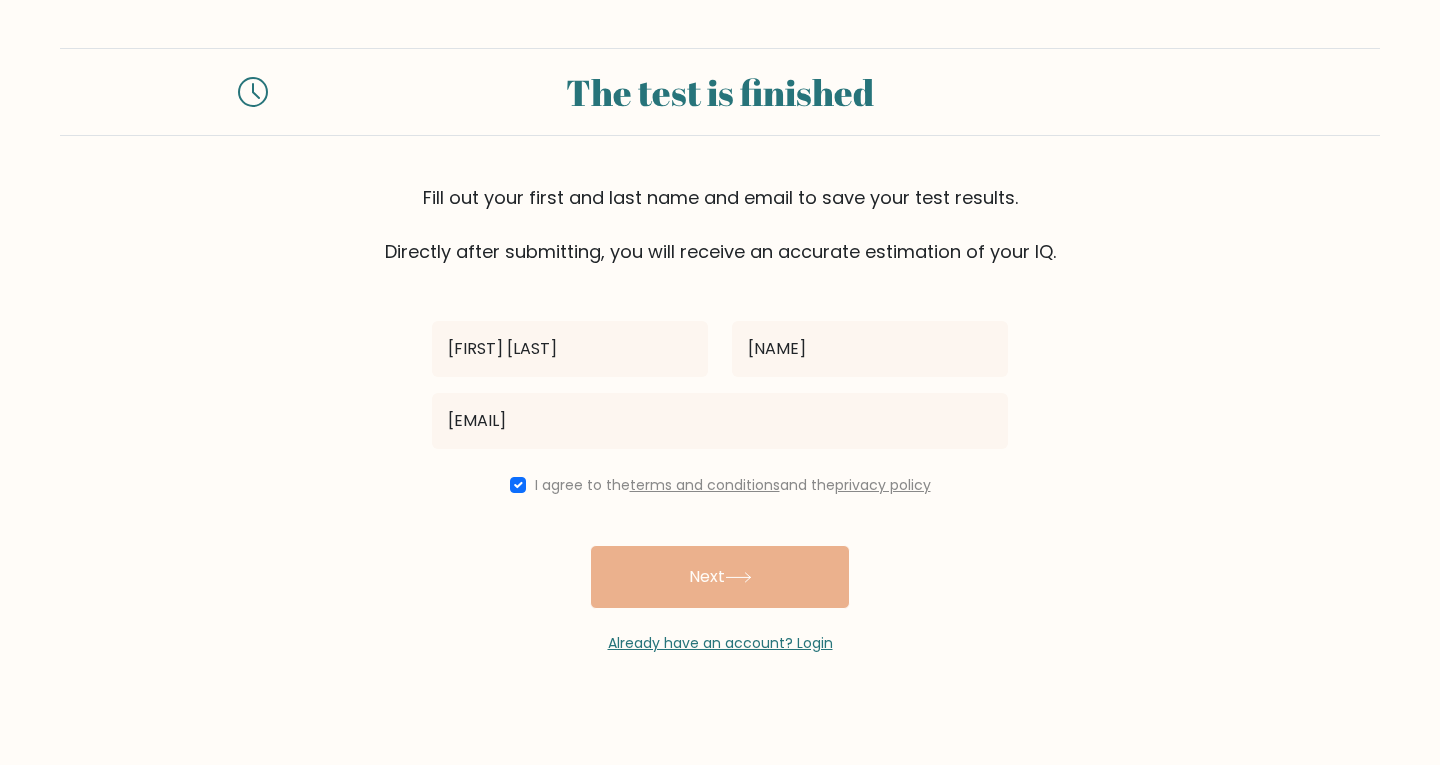 click on "The test is finished
Fill out your first and last name and email to save your test results.
Directly after submitting, you will receive an accurate estimation of your IQ.
[FIRST] [LAST]" at bounding box center (720, 351) 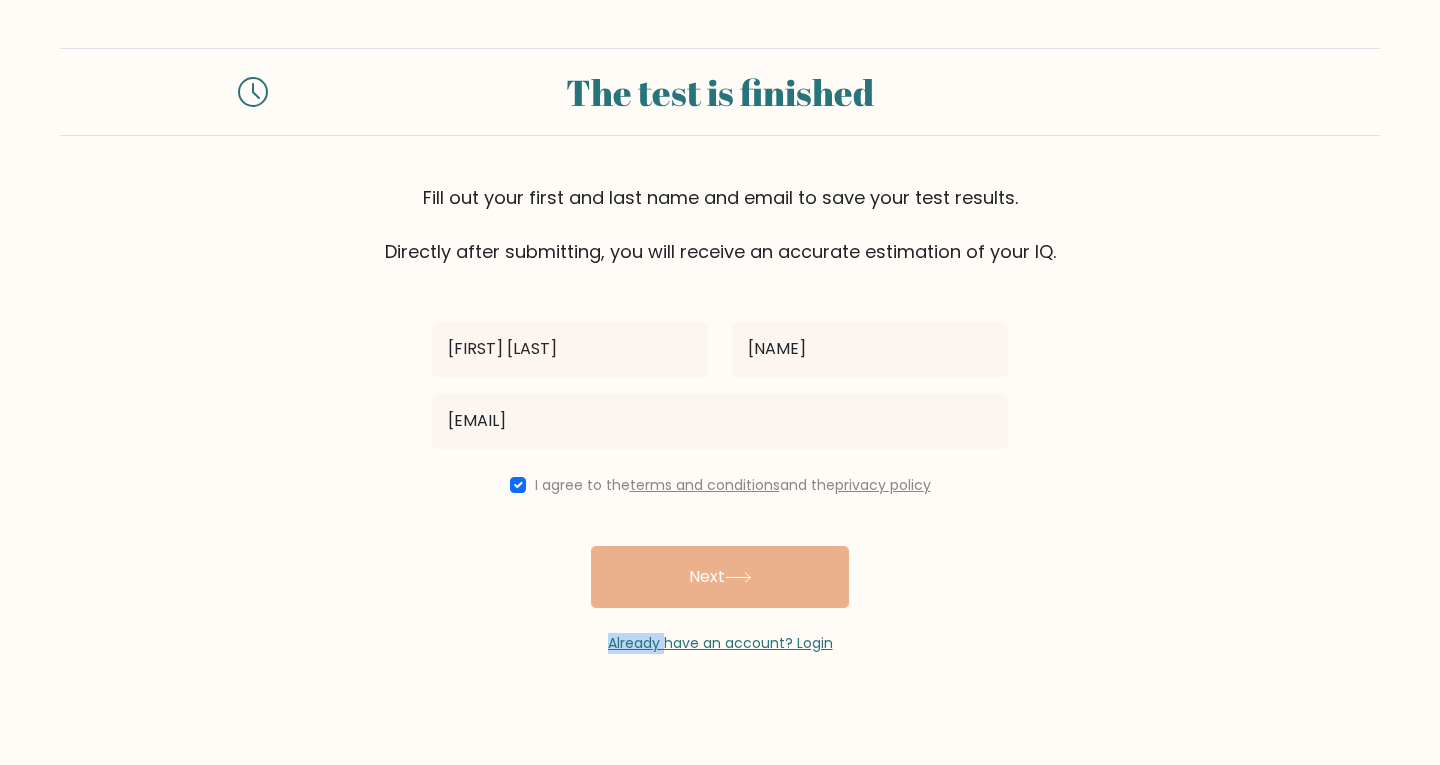 click on "Sofi ayu
resti
sofiayuresti06@gmail.com
I agree to the  terms and conditions  and the  privacy policy
Next
Already have an account? Login" at bounding box center [720, 459] 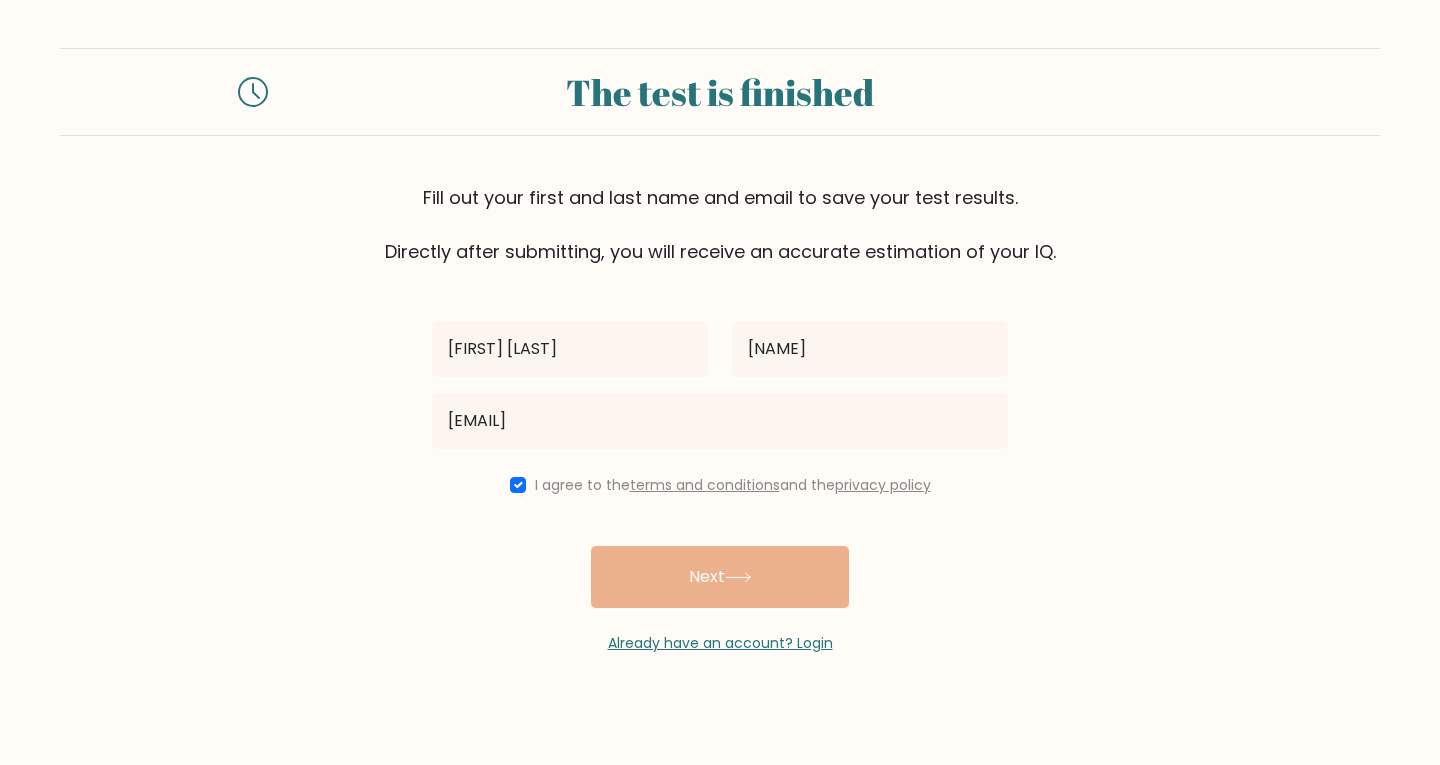 click on "Sofi ayu
resti
sofiayuresti06@gmail.com
I agree to the  terms and conditions  and the  privacy policy
Next
Already have an account? Login" at bounding box center [720, 459] 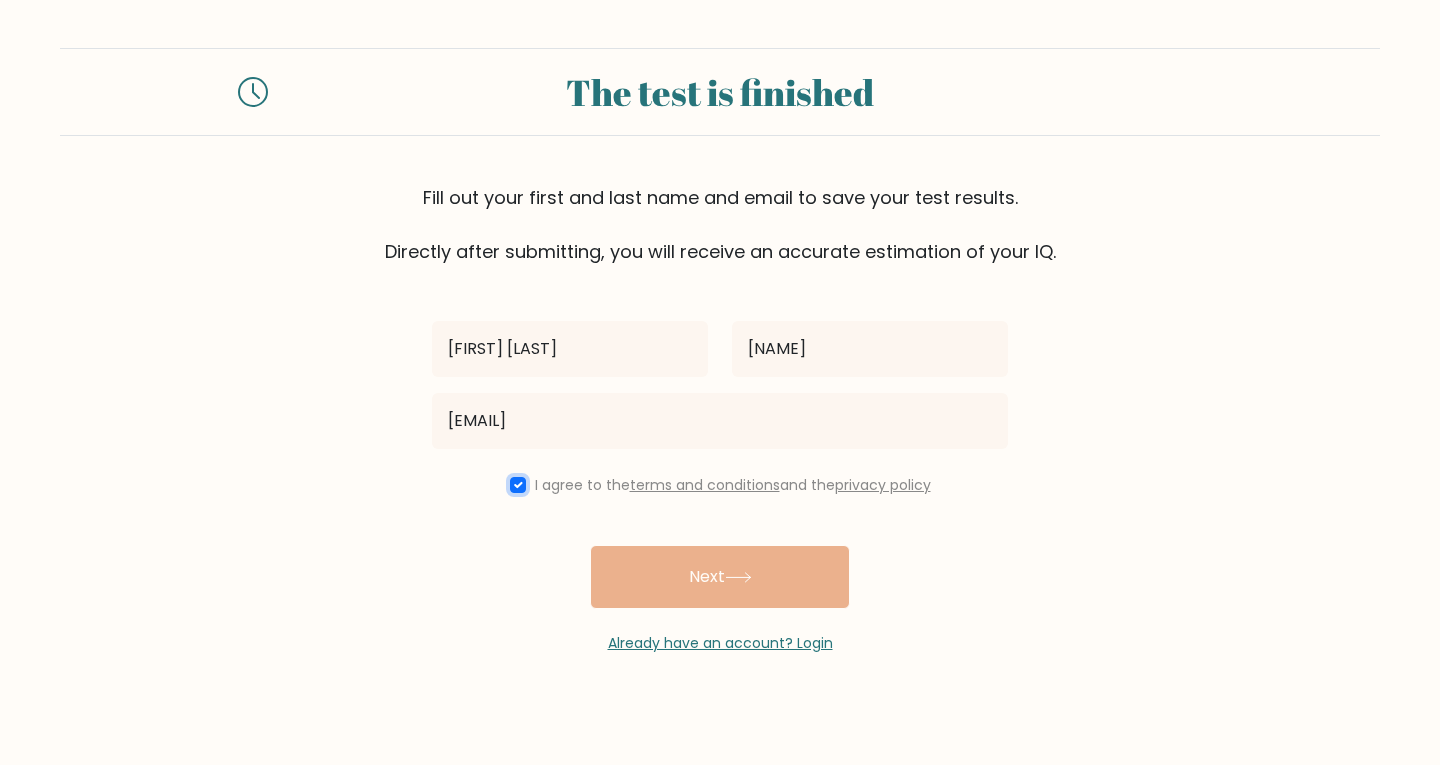 click at bounding box center [518, 485] 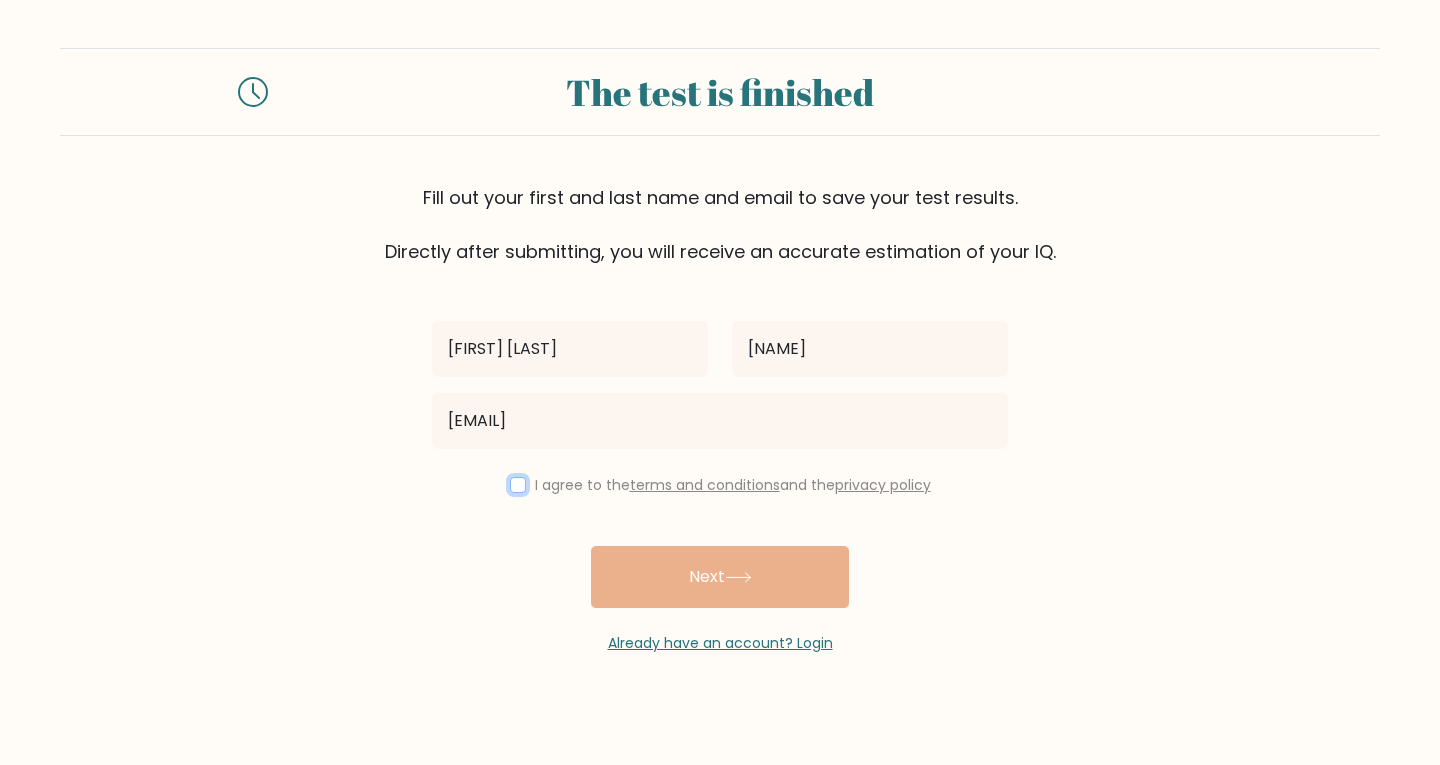 click at bounding box center [518, 485] 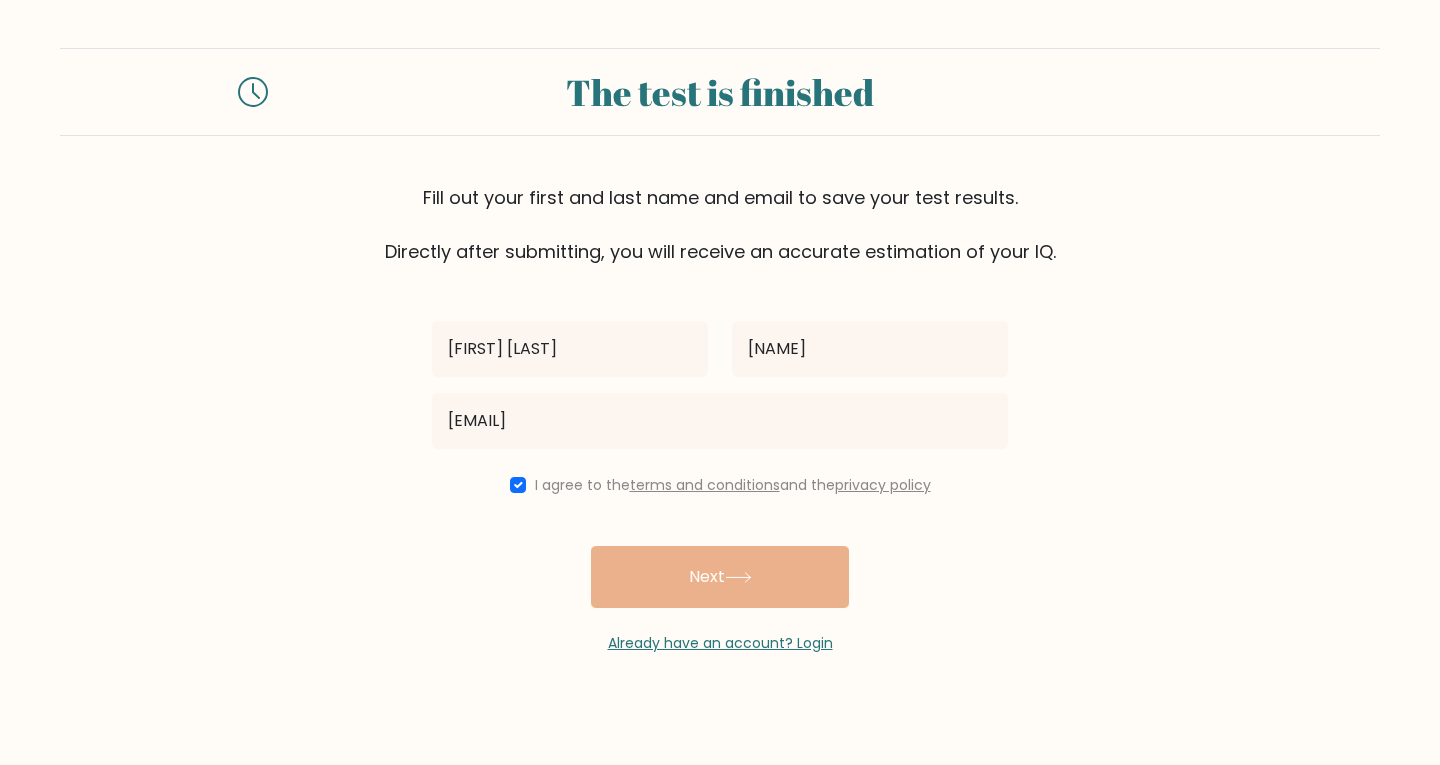 click on "Sofi ayu
resti
sofiayuresti06@gmail.com
I agree to the  terms and conditions  and the  privacy policy
Next
Already have an account? Login" at bounding box center (720, 459) 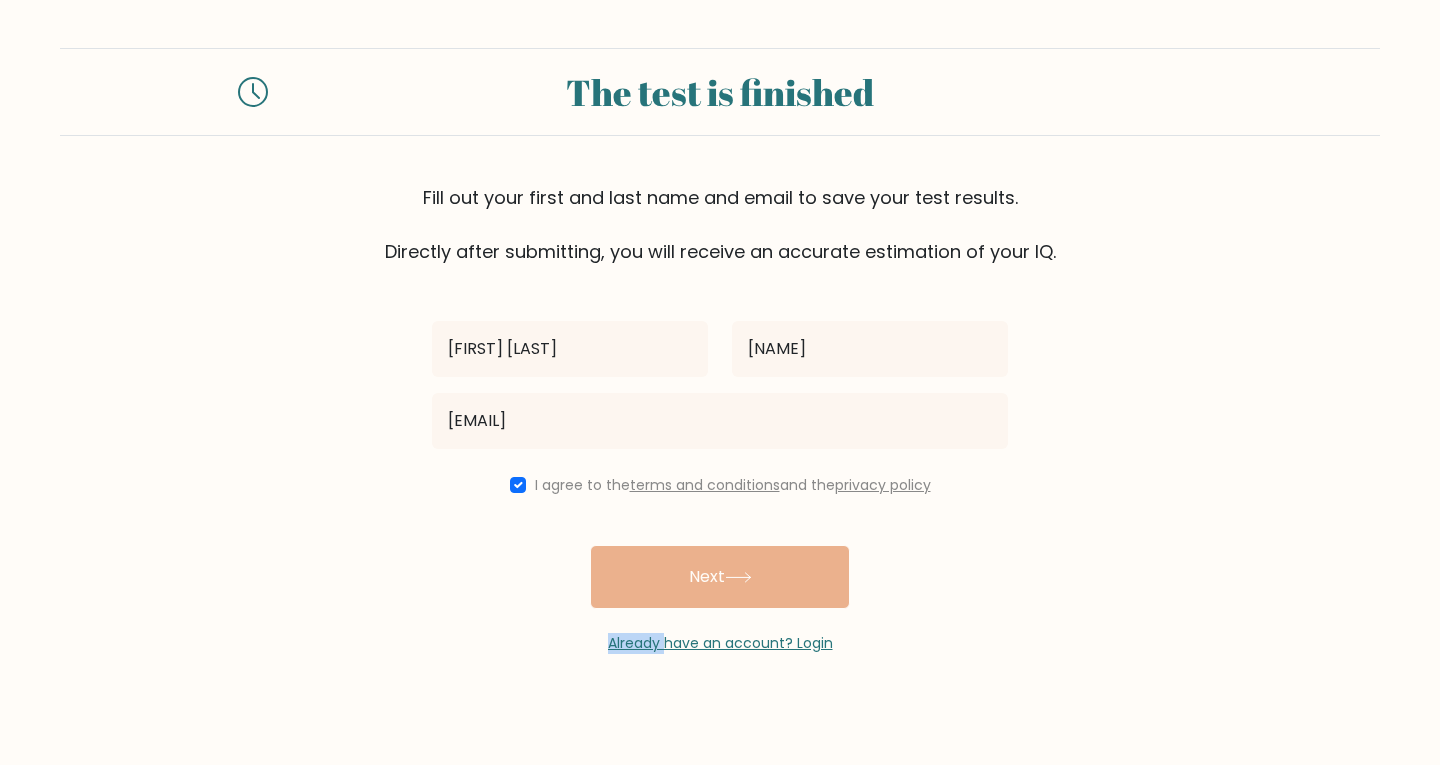 click on "Sofi ayu
resti
sofiayuresti06@gmail.com
I agree to the  terms and conditions  and the  privacy policy
Next
Already have an account? Login" at bounding box center (720, 459) 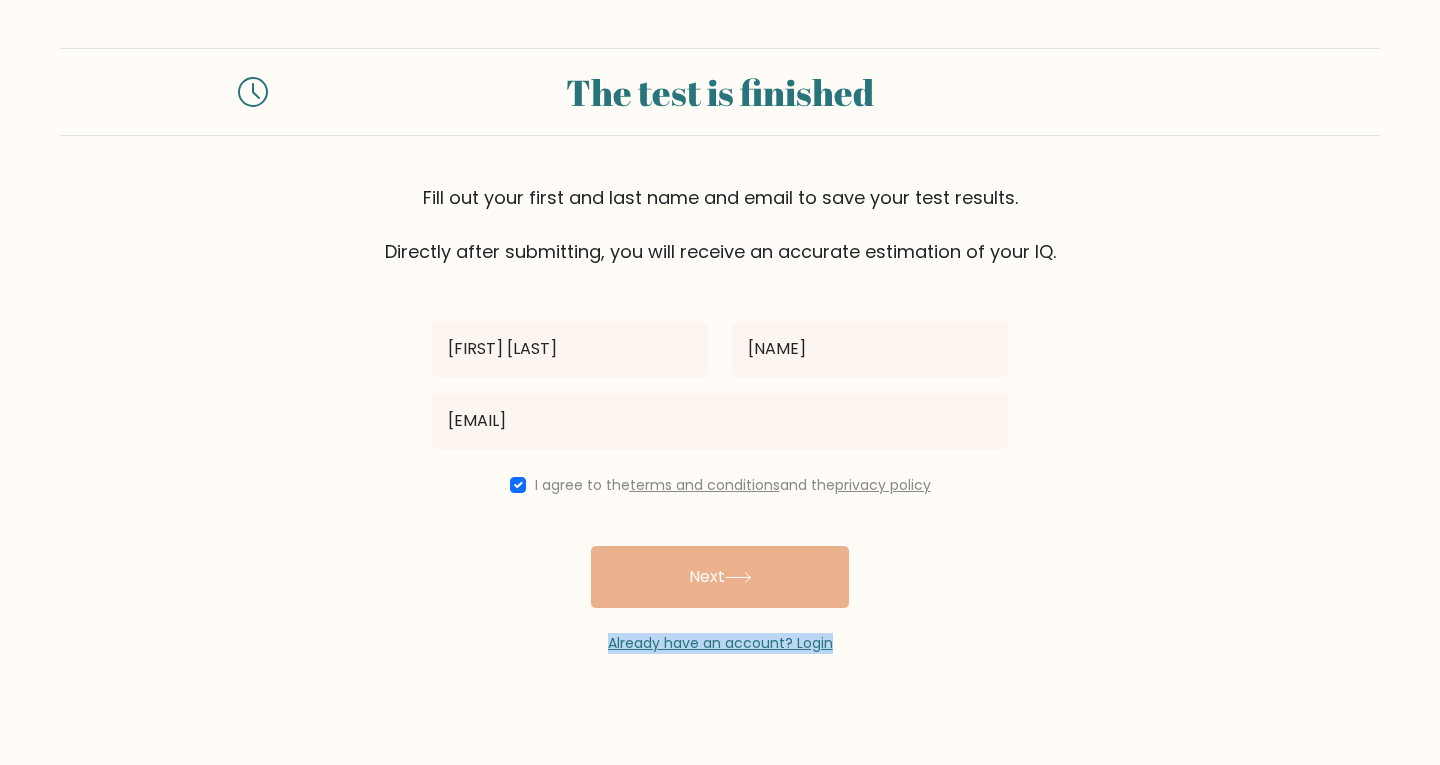 click on "Sofi ayu
resti
sofiayuresti06@gmail.com
I agree to the  terms and conditions  and the  privacy policy
Next
Already have an account? Login" at bounding box center [720, 459] 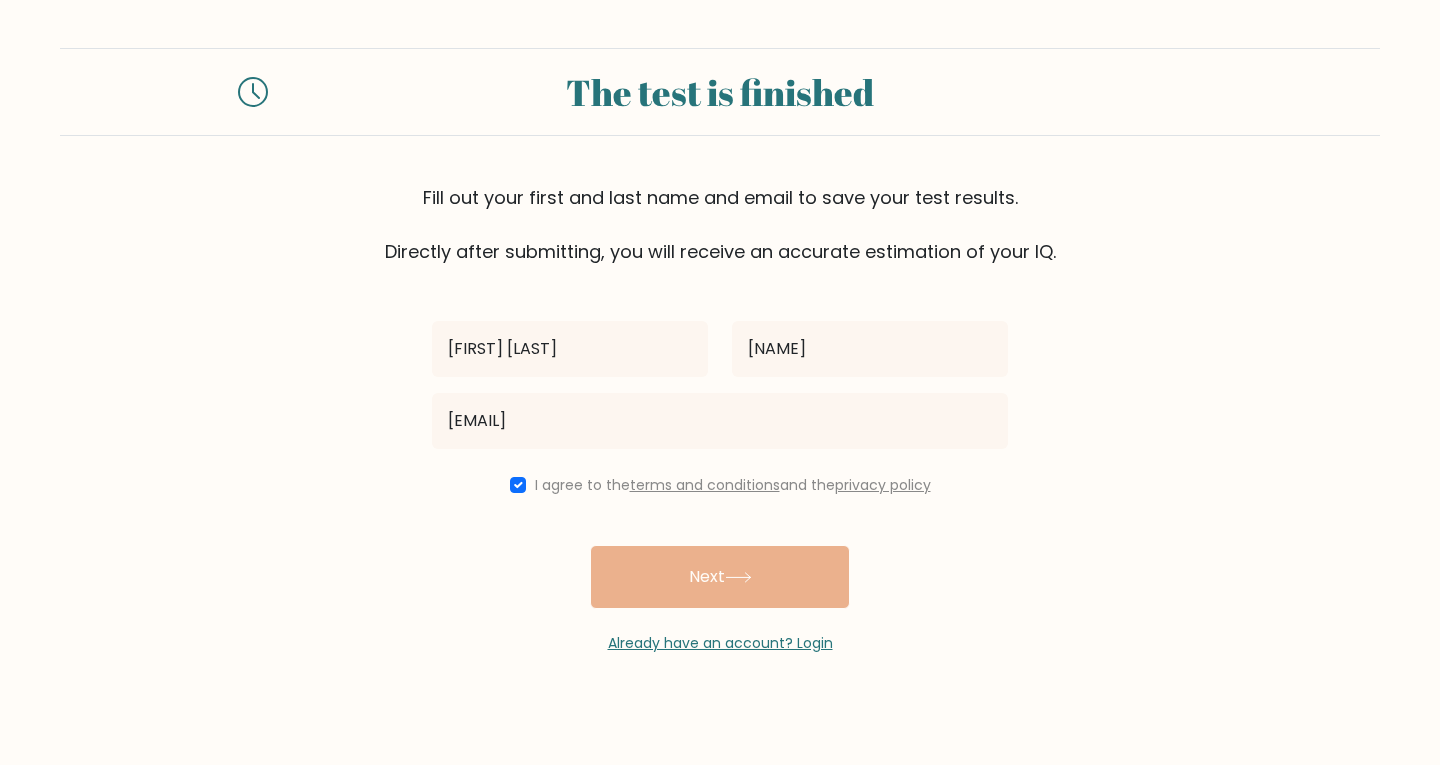 click on "Sofi ayu
resti
sofiayuresti06@gmail.com
I agree to the  terms and conditions  and the  privacy policy
Next
Already have an account? Login" at bounding box center [720, 459] 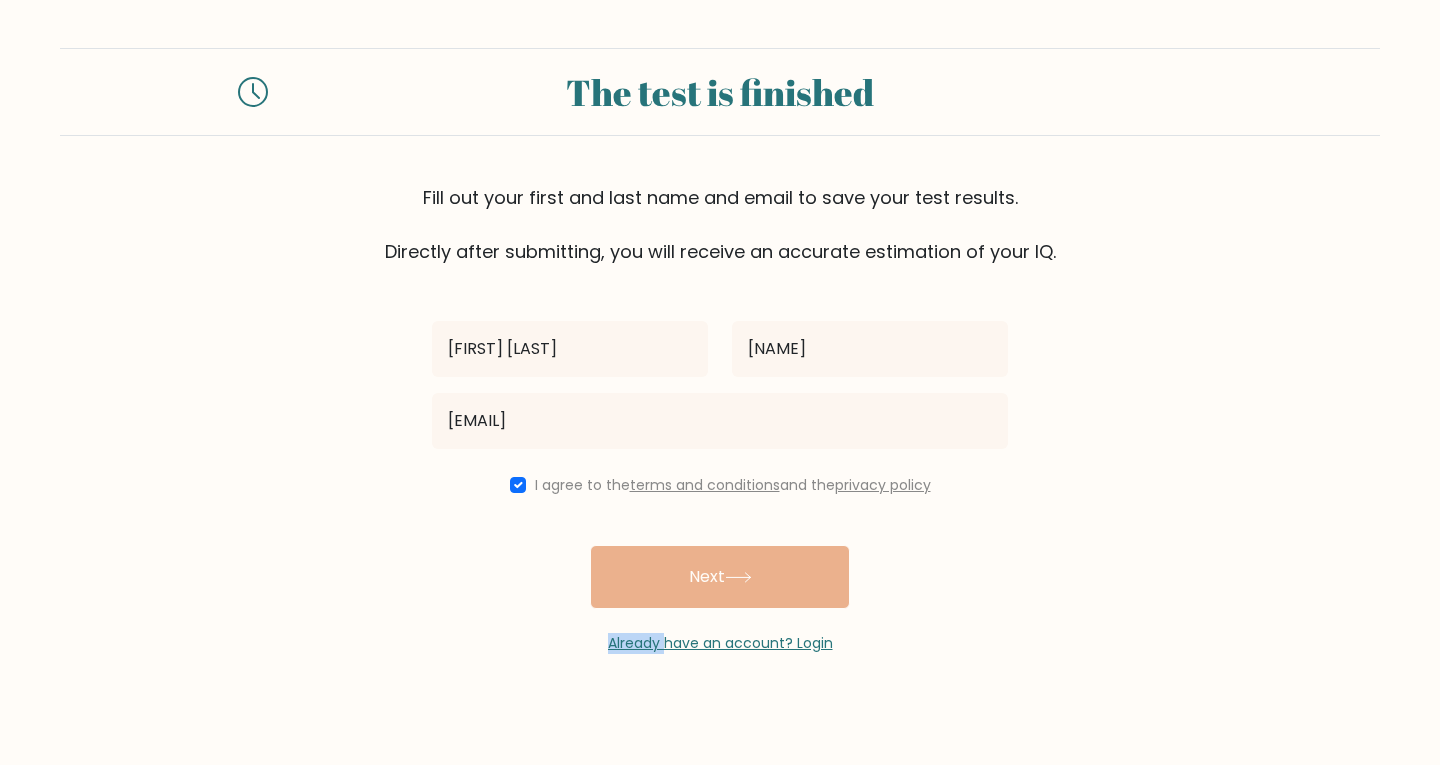 click on "Sofi ayu
resti
sofiayuresti06@gmail.com
I agree to the  terms and conditions  and the  privacy policy
Next
Already have an account? Login" at bounding box center [720, 459] 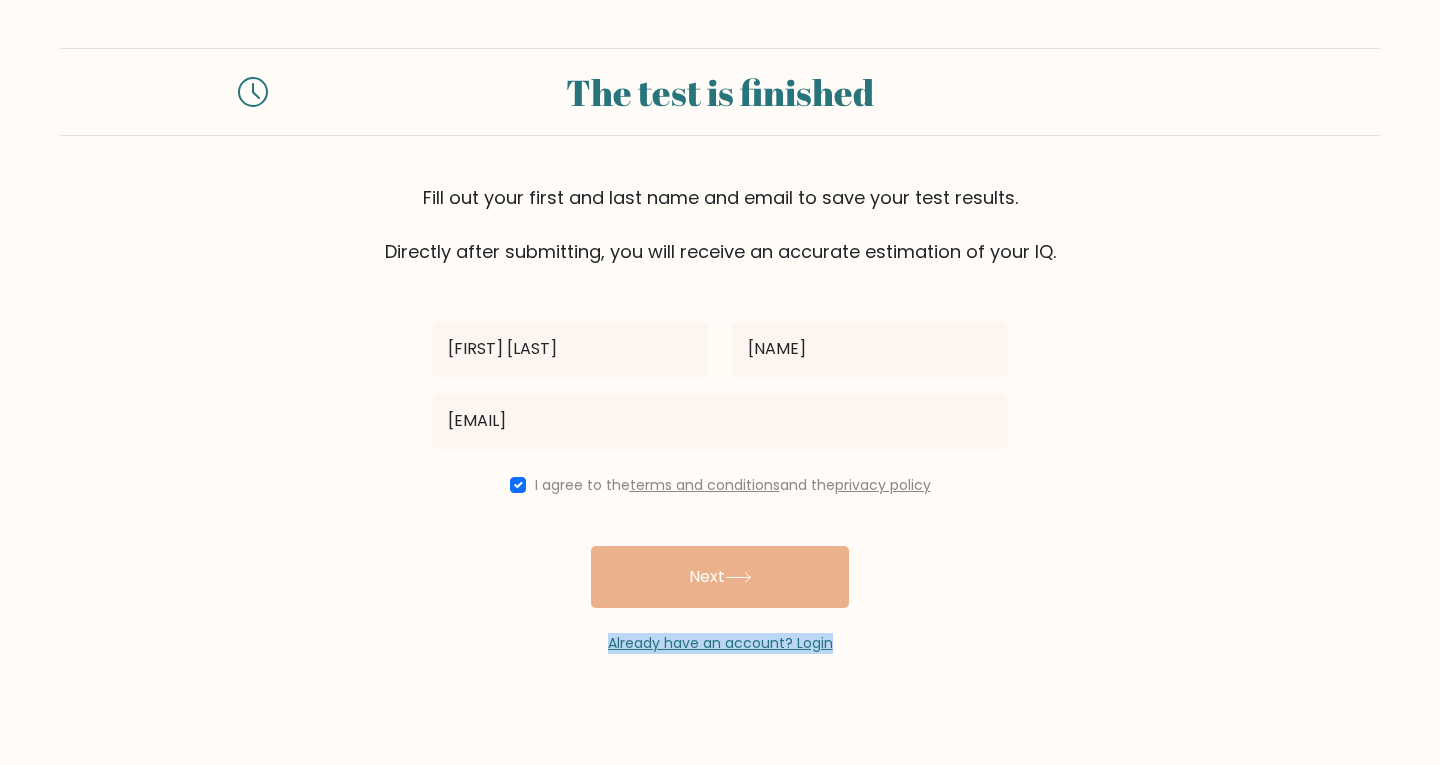 click on "Sofi ayu
resti
sofiayuresti06@gmail.com
I agree to the  terms and conditions  and the  privacy policy
Next
Already have an account? Login" at bounding box center (720, 459) 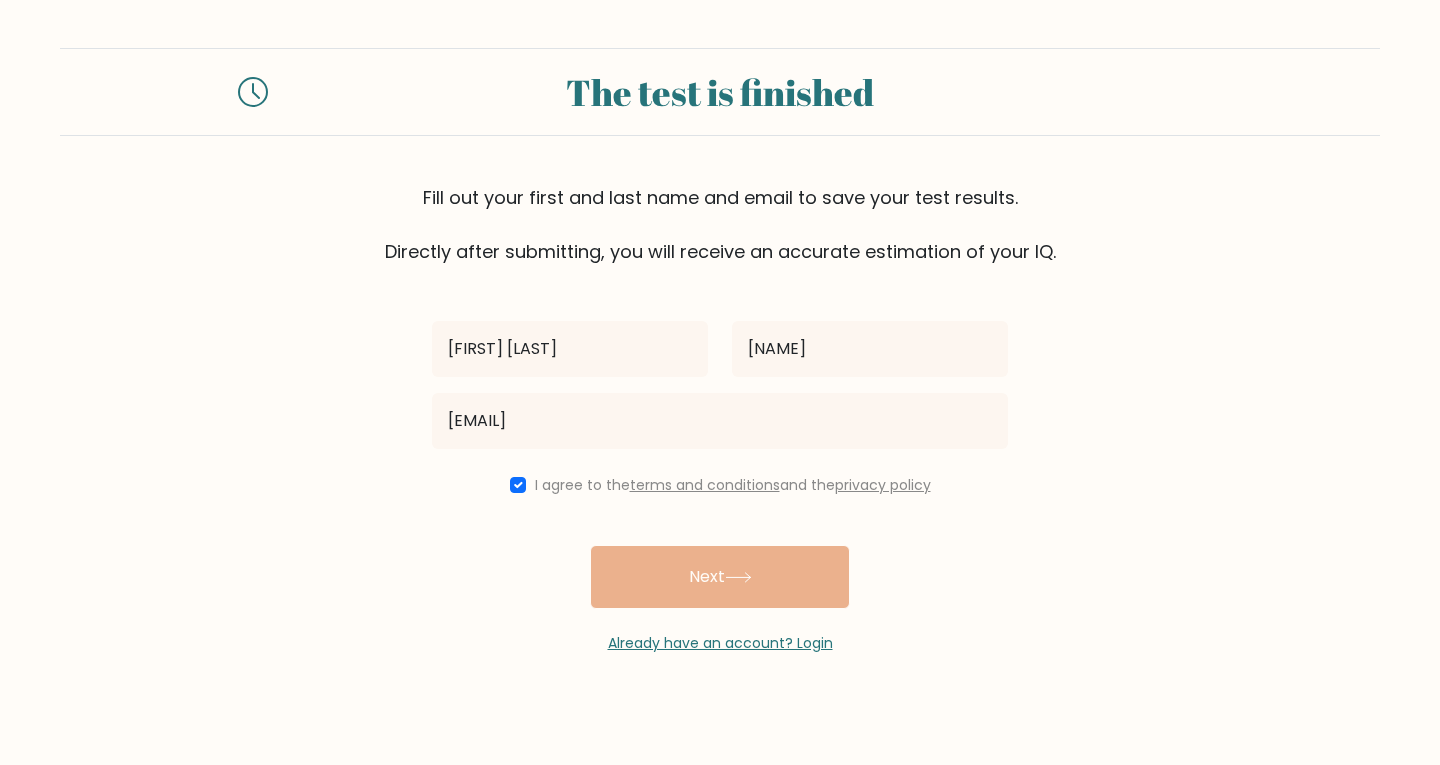 click on "Sofi ayu
resti
sofiayuresti06@gmail.com
I agree to the  terms and conditions  and the  privacy policy
Next
Already have an account? Login" at bounding box center (720, 459) 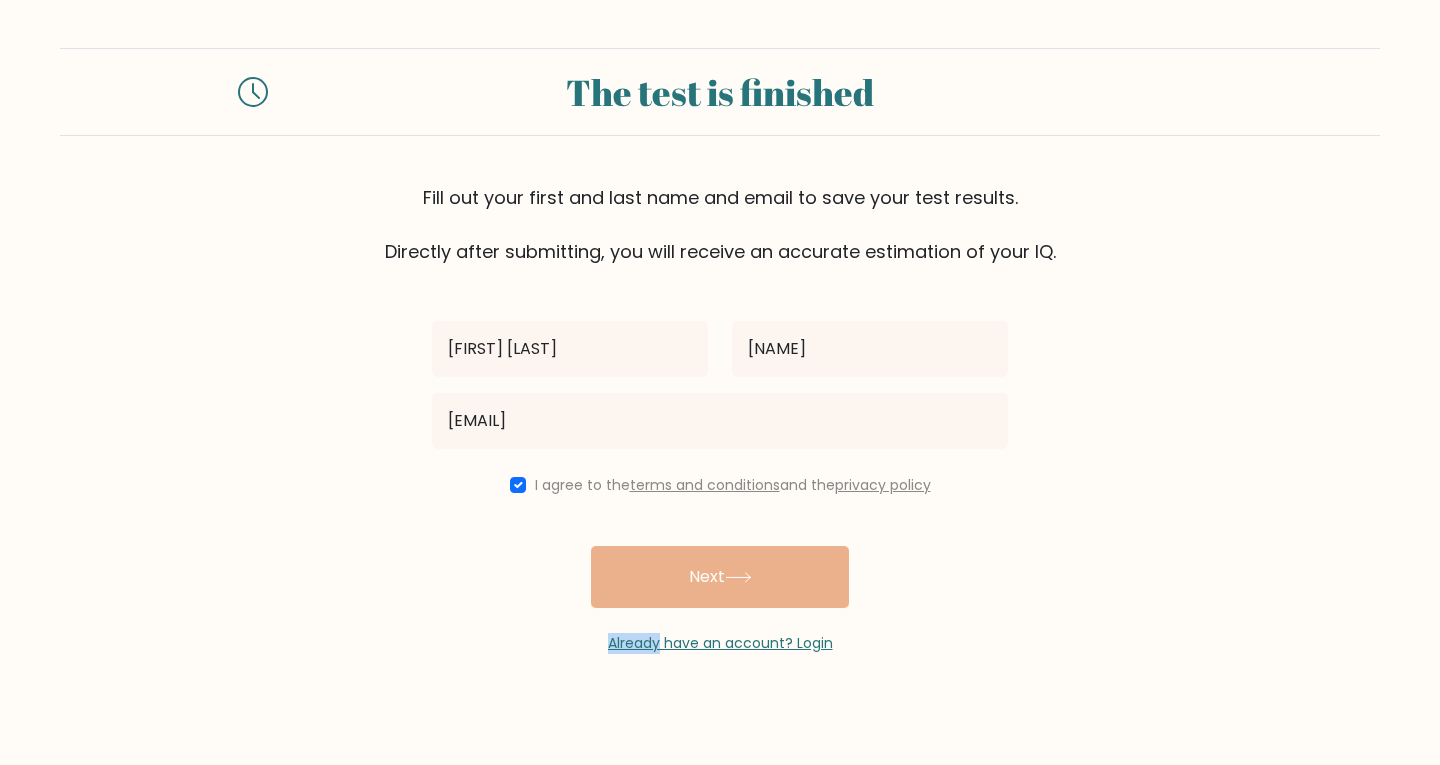 click on "Sofi ayu
resti
sofiayuresti06@gmail.com
I agree to the  terms and conditions  and the  privacy policy
Next
Already have an account? Login" at bounding box center [720, 459] 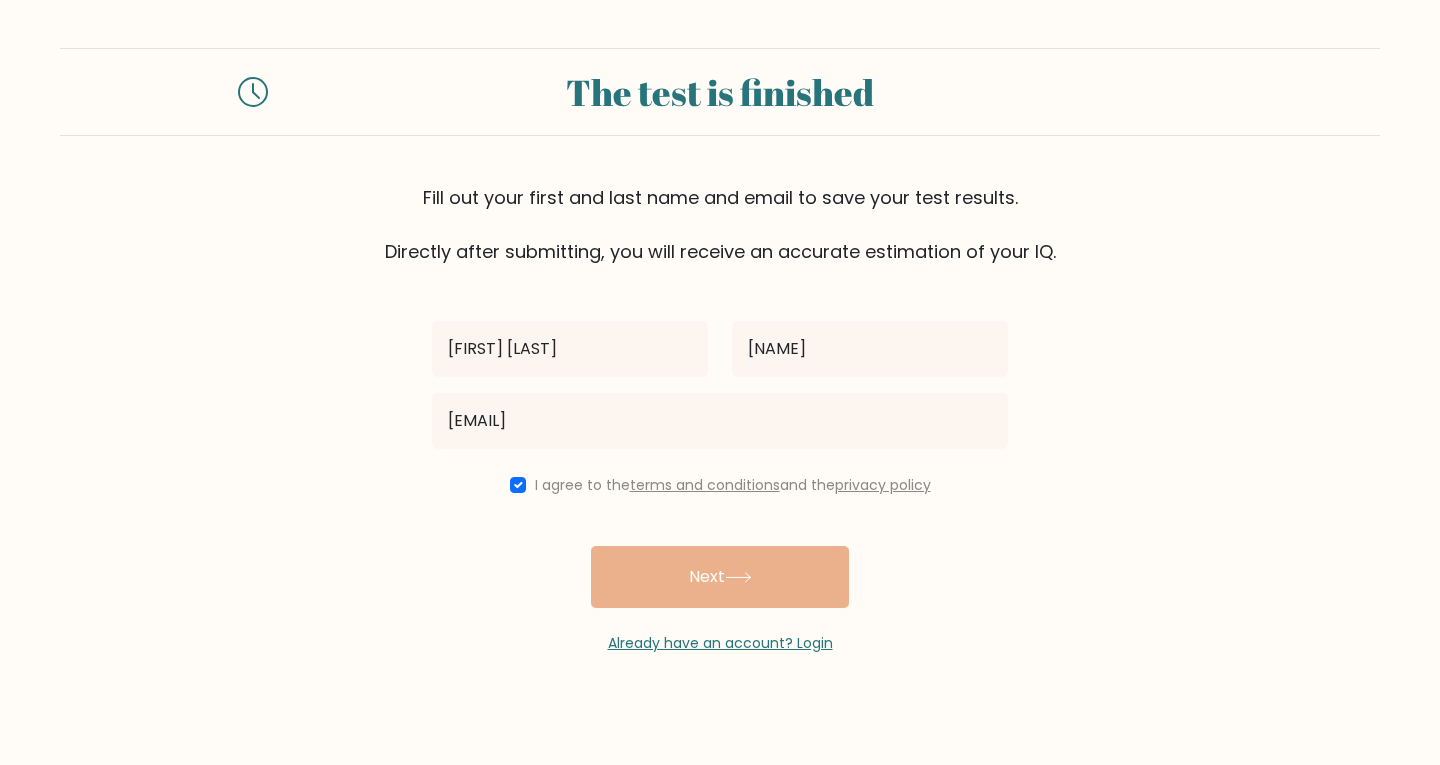 click on "Sofi ayu
resti
sofiayuresti06@gmail.com
I agree to the  terms and conditions  and the  privacy policy
Next
Already have an account? Login" at bounding box center [720, 459] 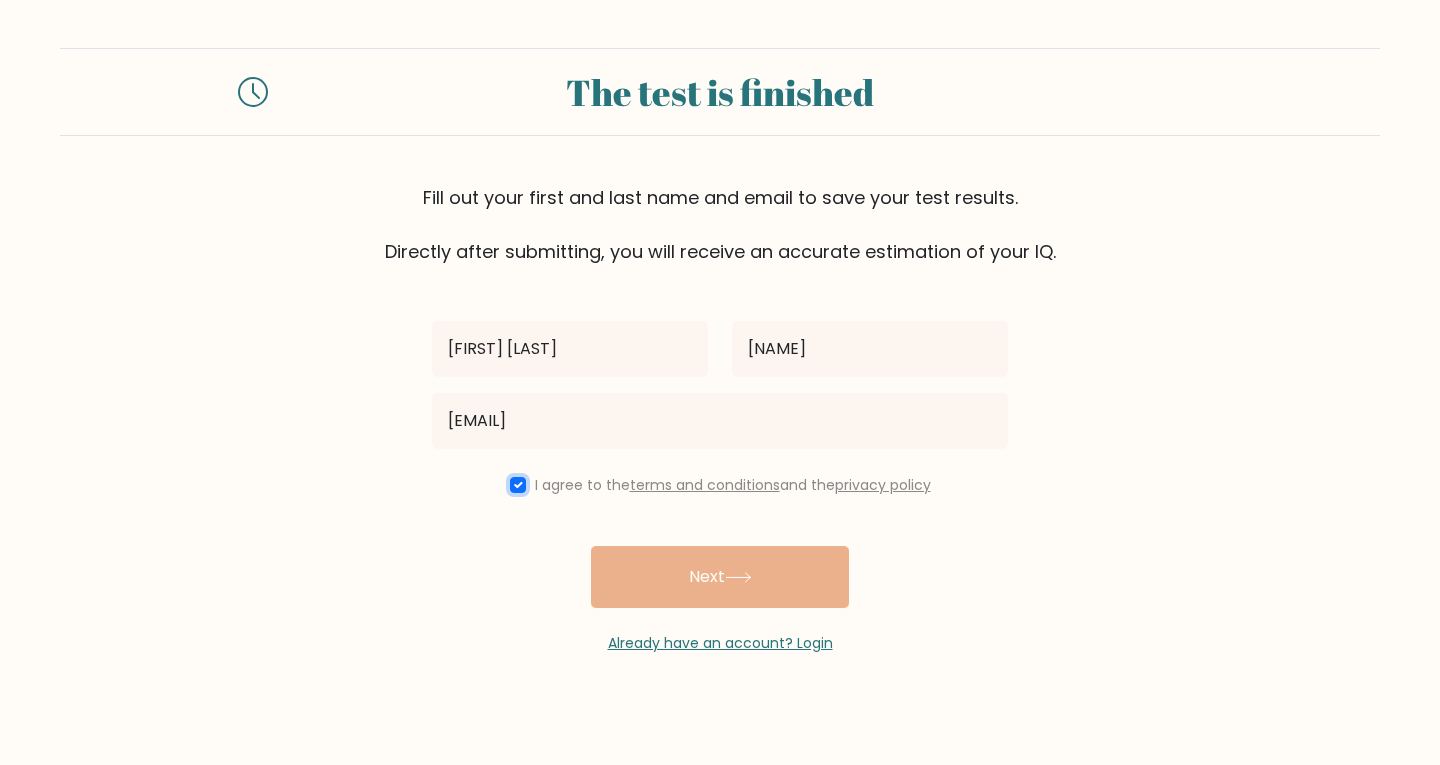 click at bounding box center [518, 485] 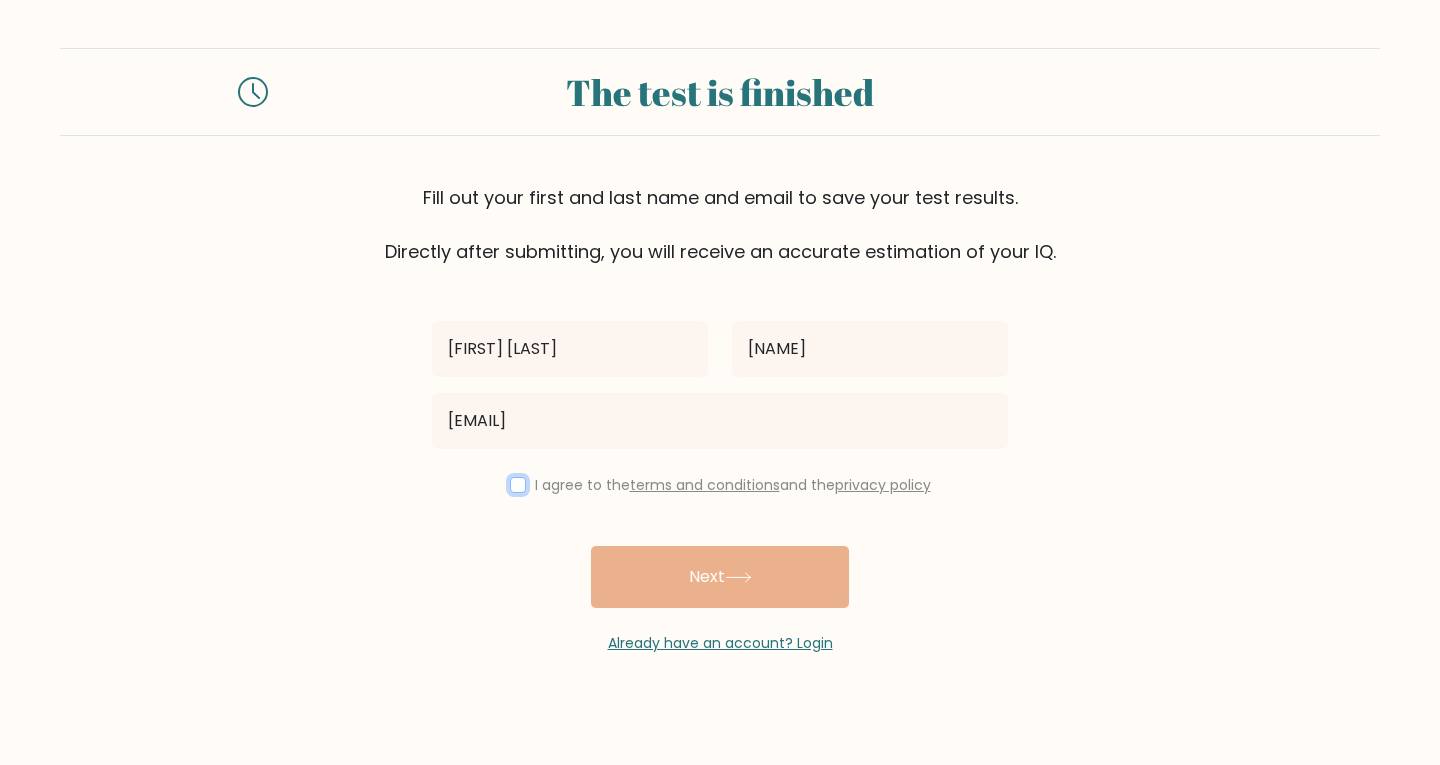 click at bounding box center [518, 485] 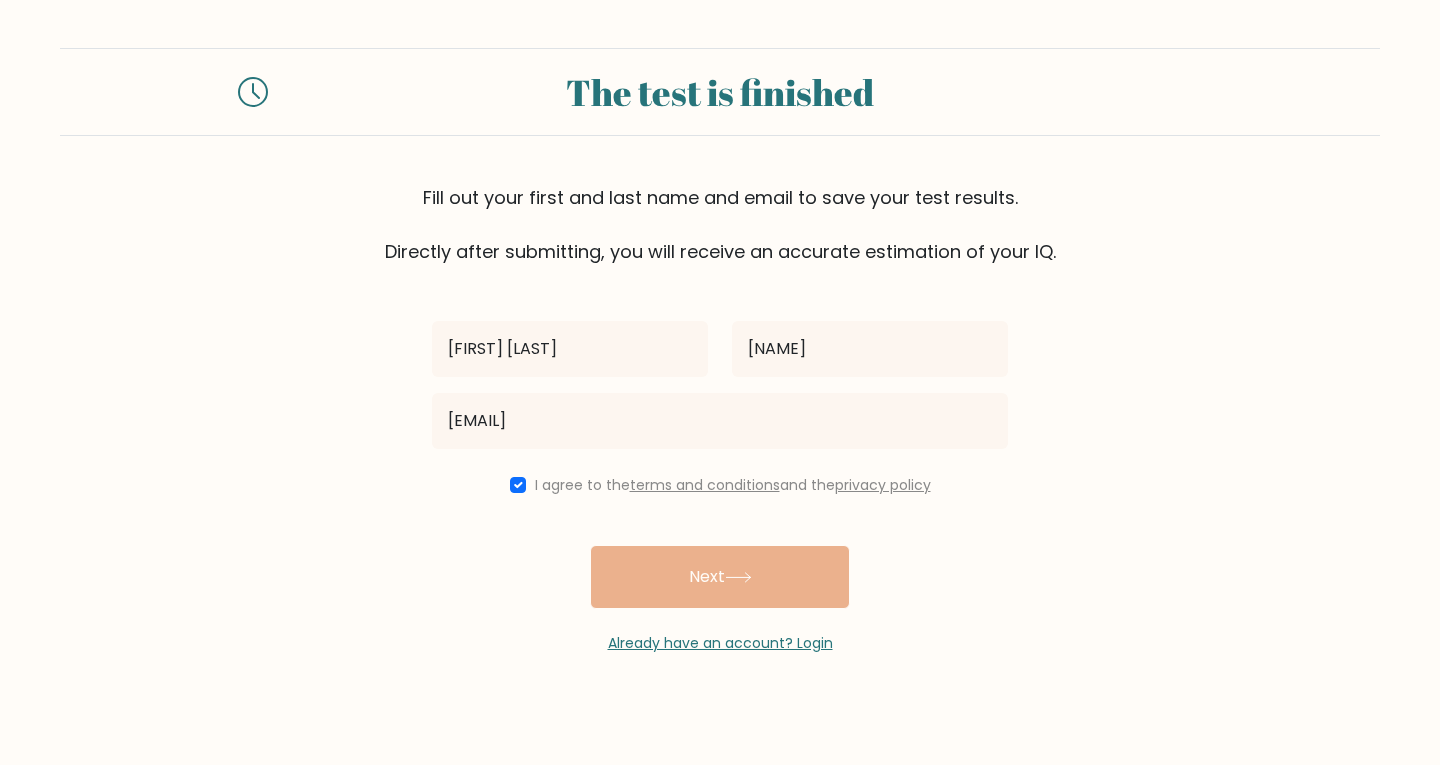 click on "Sofi ayu
resti
sofiayuresti06@gmail.com
I agree to the  terms and conditions  and the  privacy policy
Next
Already have an account? Login" at bounding box center [720, 459] 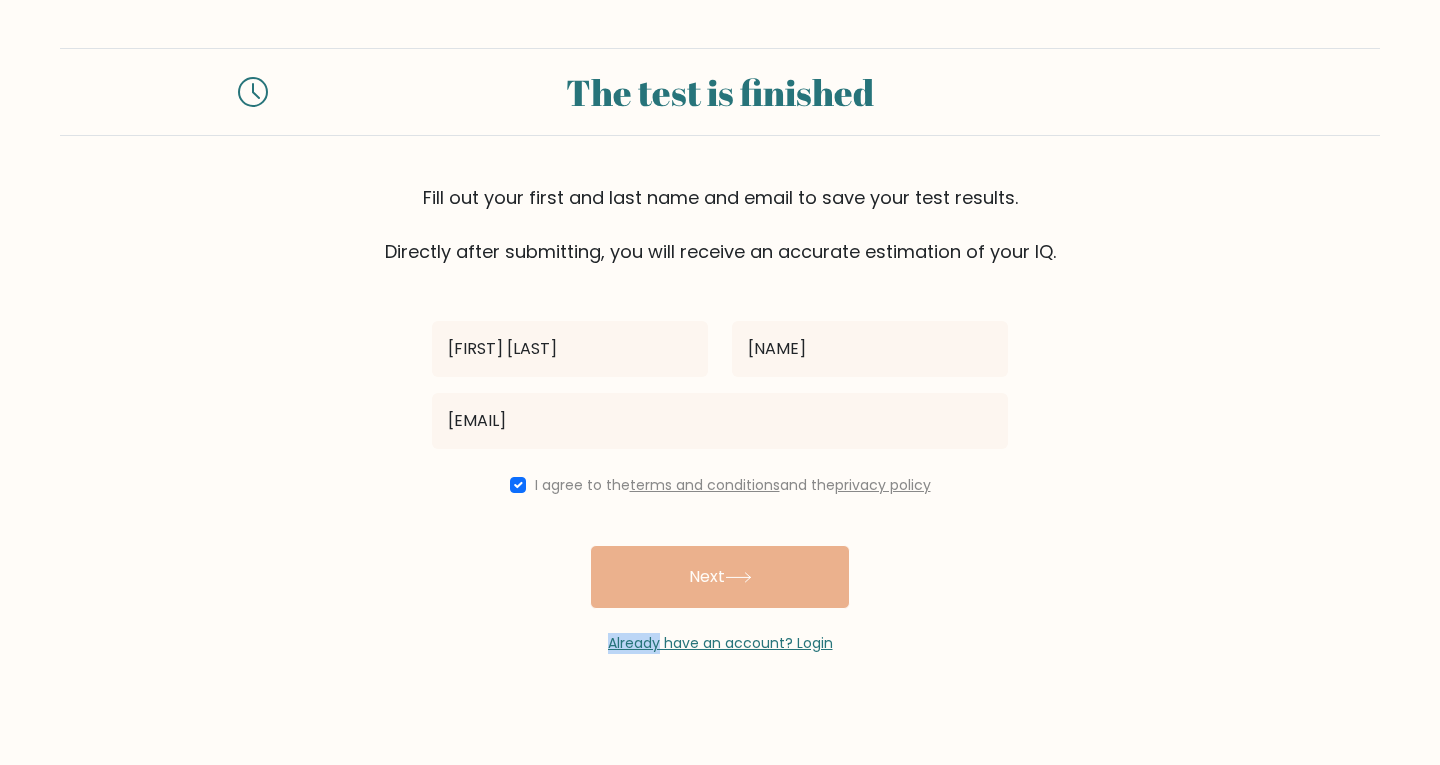 click on "Sofi ayu
resti
sofiayuresti06@gmail.com
I agree to the  terms and conditions  and the  privacy policy
Next
Already have an account? Login" at bounding box center [720, 459] 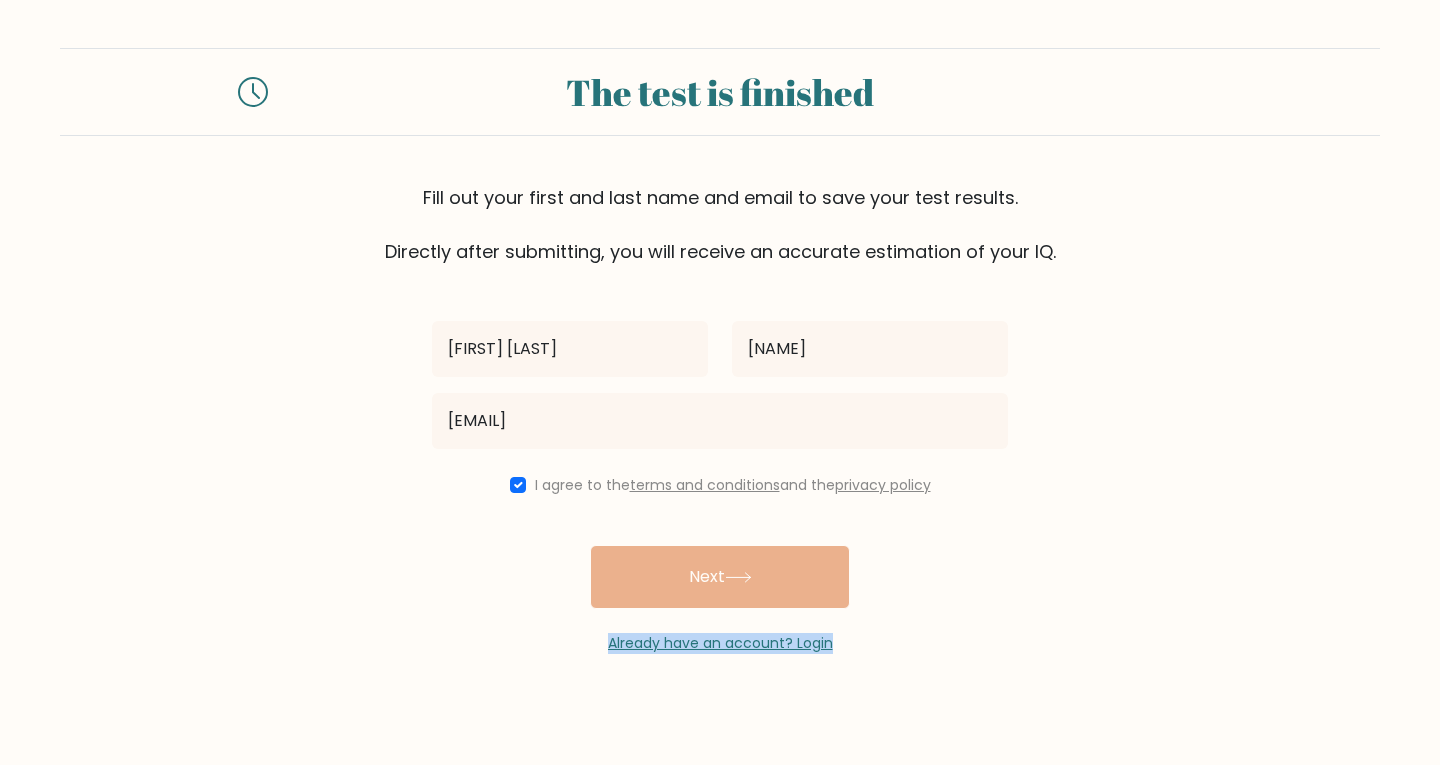 click on "Sofi ayu
resti
sofiayuresti06@gmail.com
I agree to the  terms and conditions  and the  privacy policy
Next
Already have an account? Login" at bounding box center [720, 459] 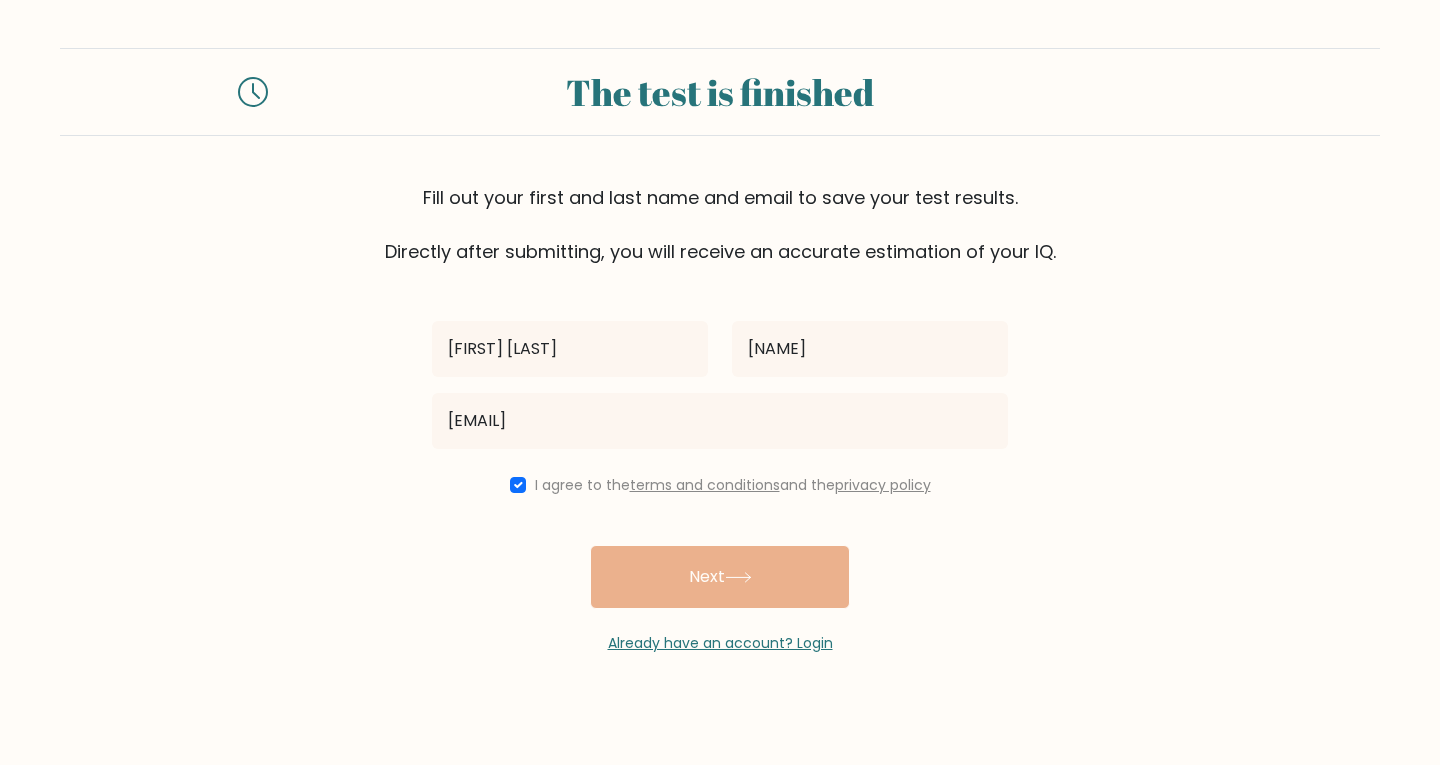 click on "Sofi ayu
resti
sofiayuresti06@gmail.com
I agree to the  terms and conditions  and the  privacy policy
Next
Already have an account? Login" at bounding box center (720, 459) 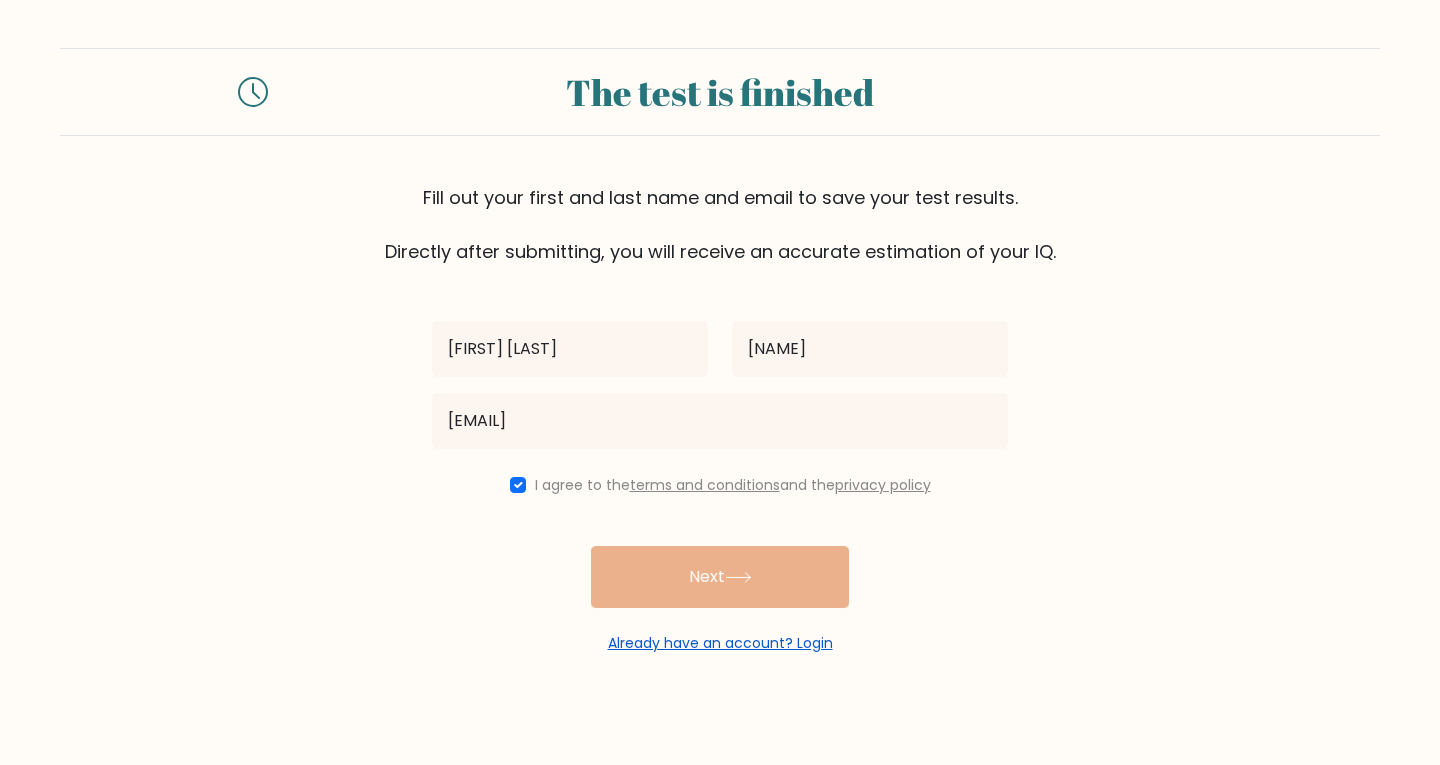 click on "Already have an account? Login" at bounding box center (720, 643) 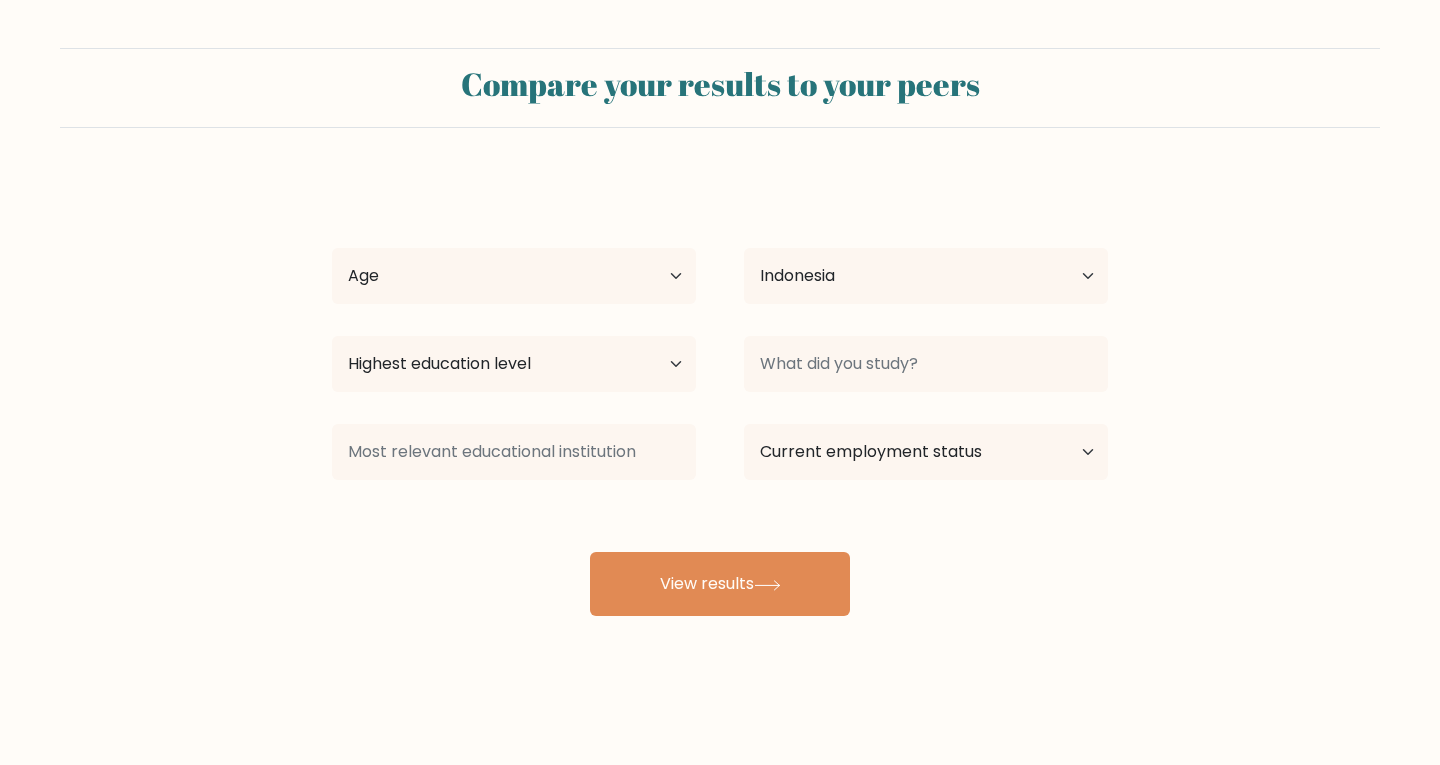 select on "ID" 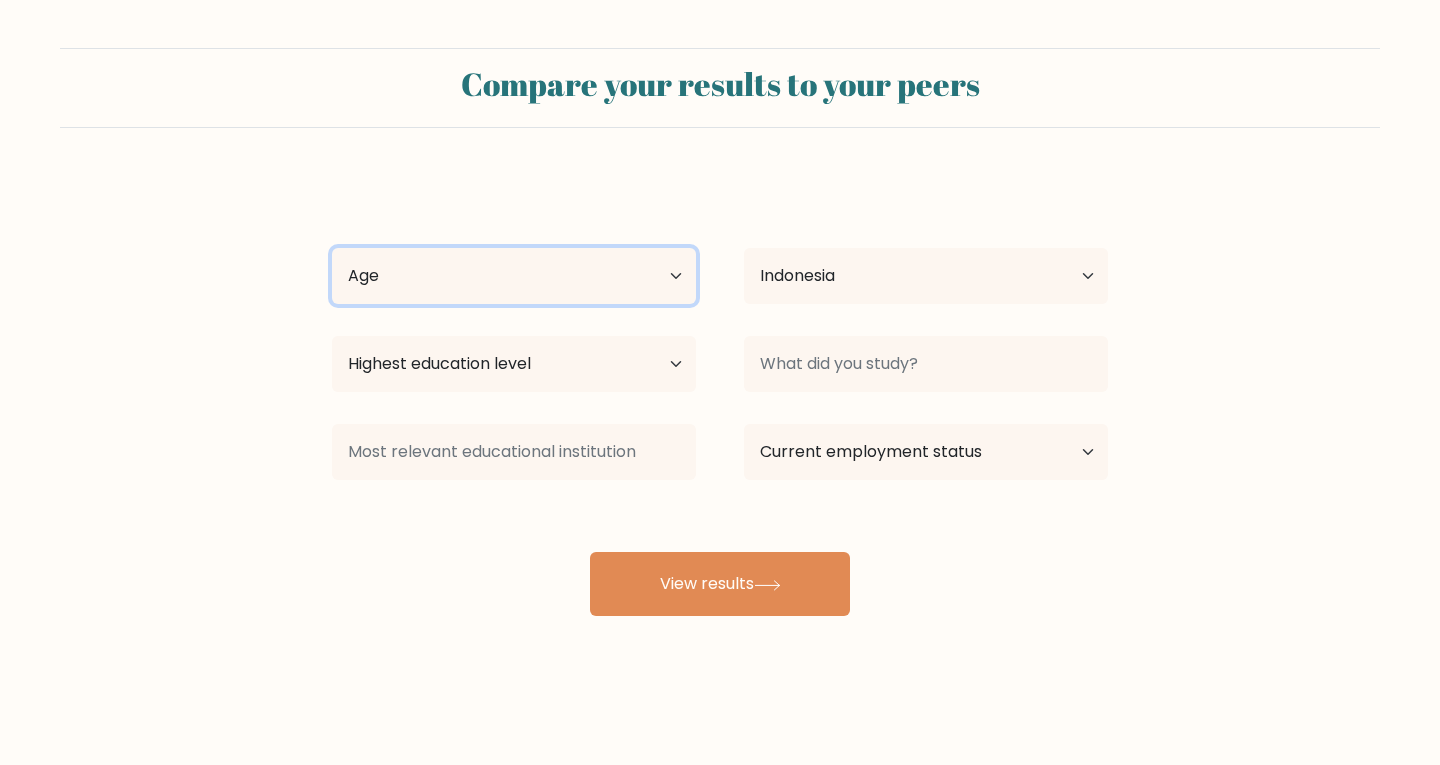click on "Age
Under 18 years old
18-24 years old
25-34 years old
35-44 years old
45-54 years old
55-64 years old
65 years old and above" at bounding box center [514, 276] 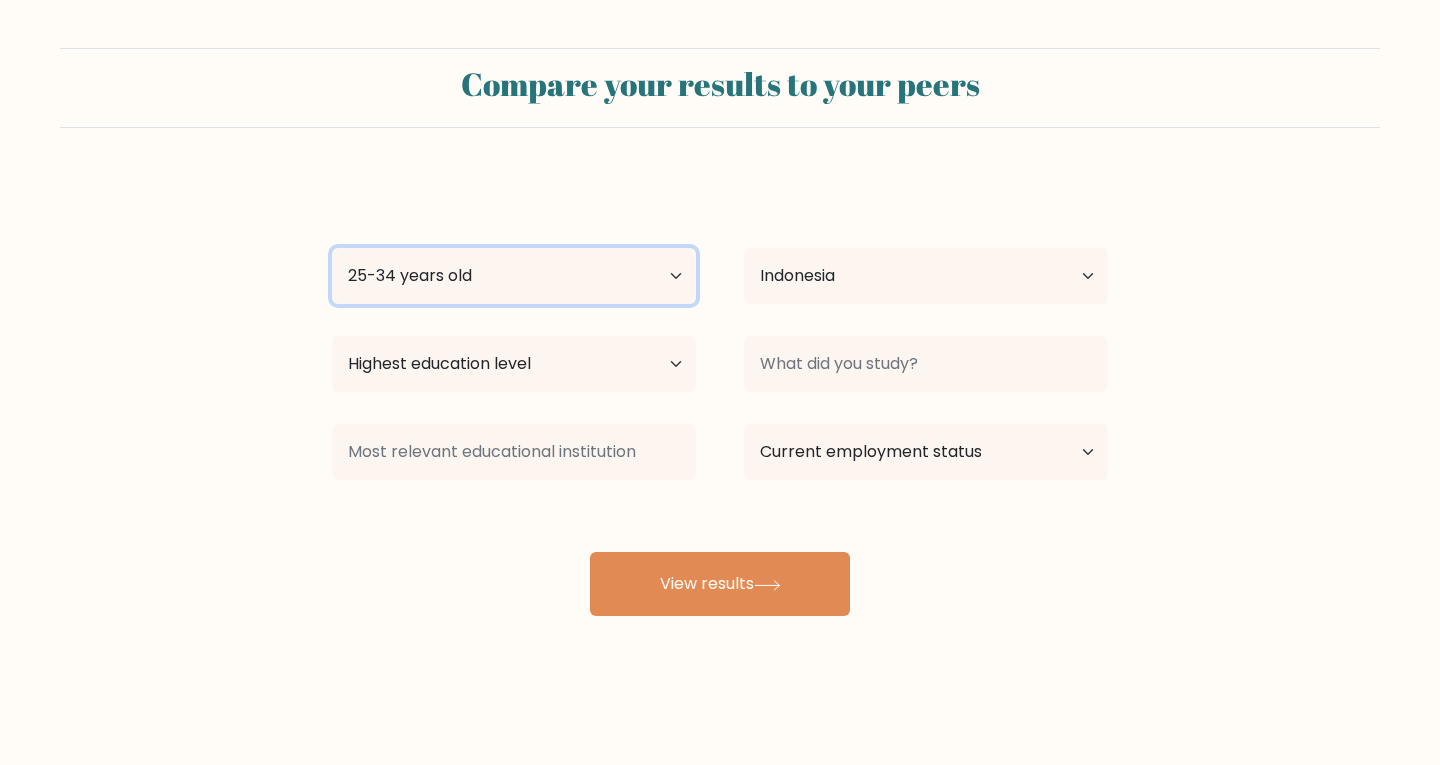click on "Age
Under 18 years old
18-24 years old
25-34 years old
35-44 years old
45-54 years old
55-64 years old
65 years old and above" at bounding box center (514, 276) 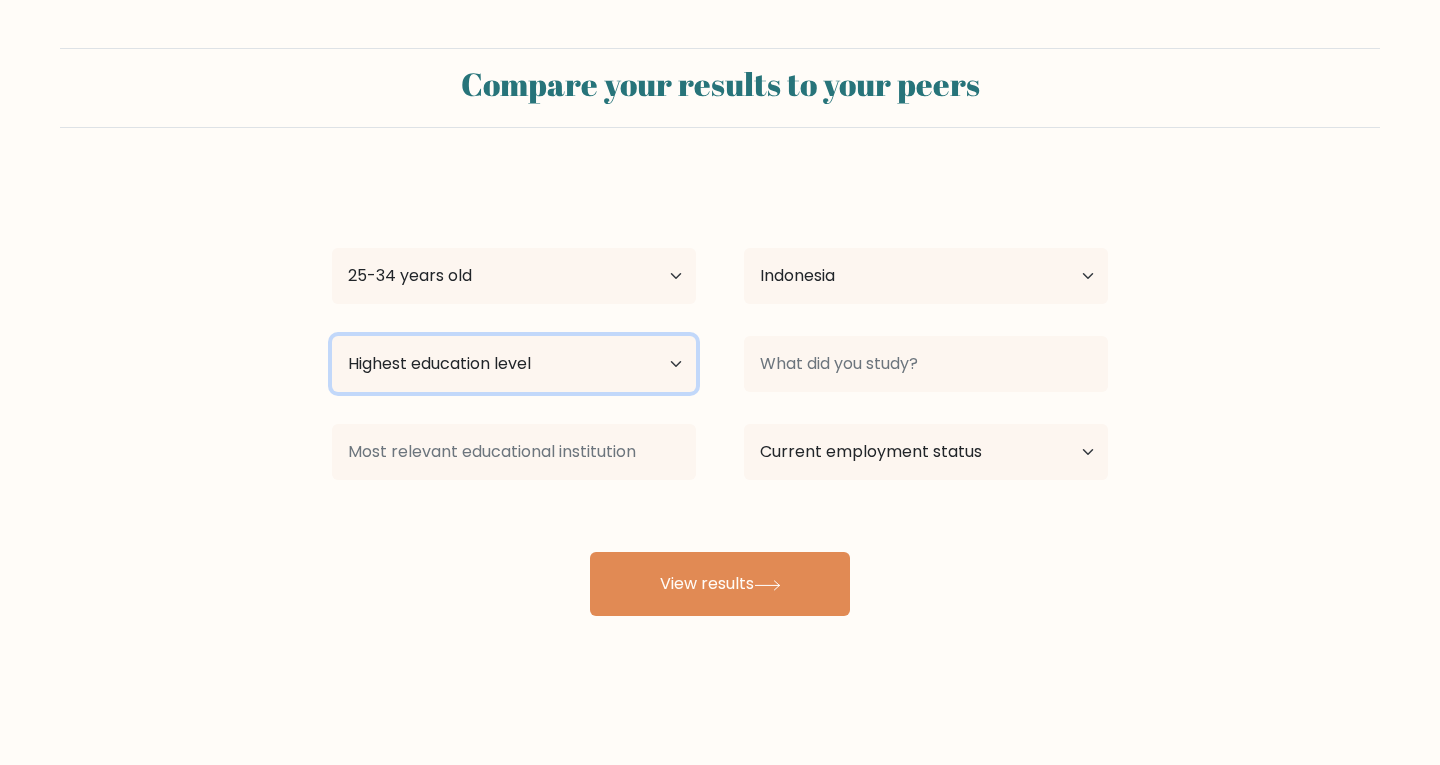 click on "Highest education level
No schooling
Primary
Lower Secondary
Upper Secondary
Occupation Specific
Bachelor's degree
Master's degree
Doctoral degree" at bounding box center (514, 364) 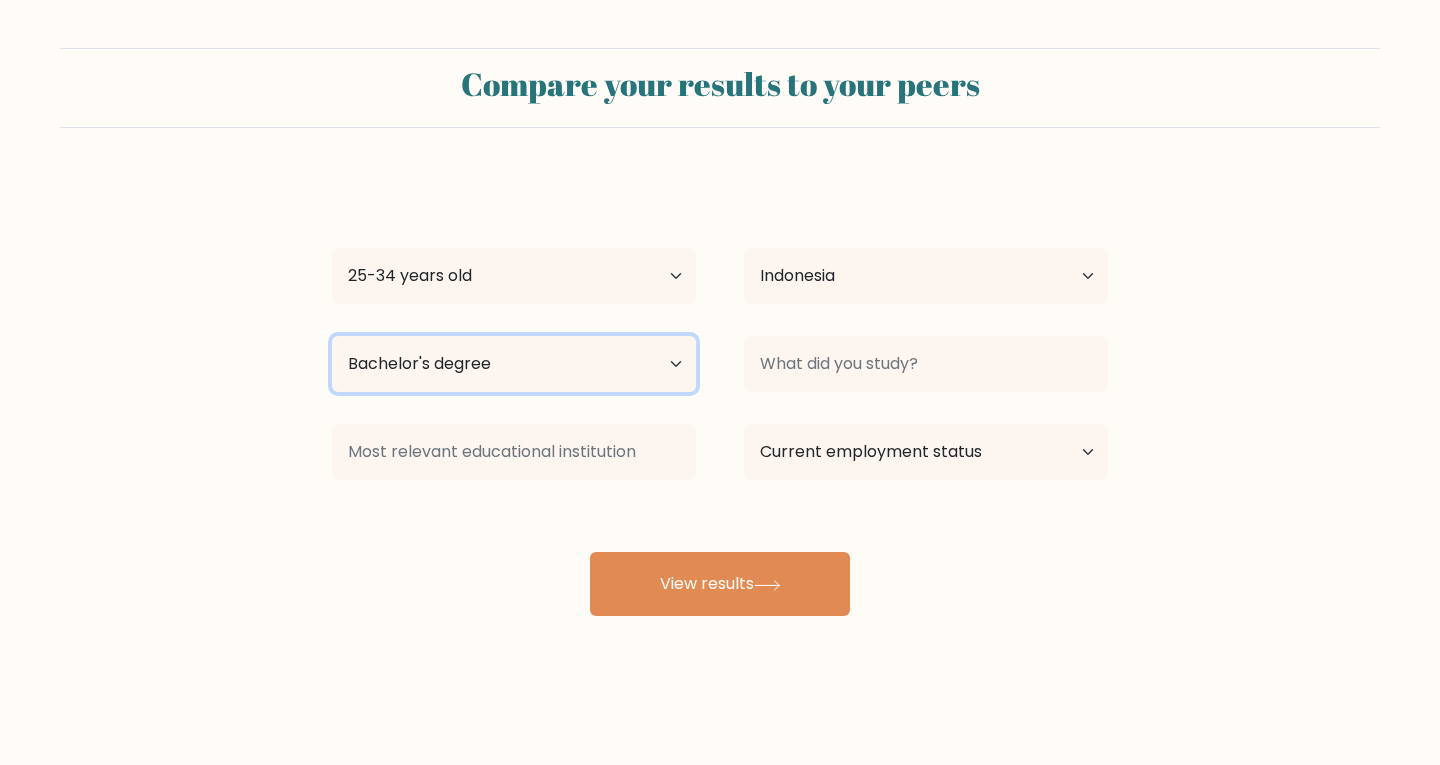 click on "Highest education level
No schooling
Primary
Lower Secondary
Upper Secondary
Occupation Specific
Bachelor's degree
Master's degree
Doctoral degree" at bounding box center (514, 364) 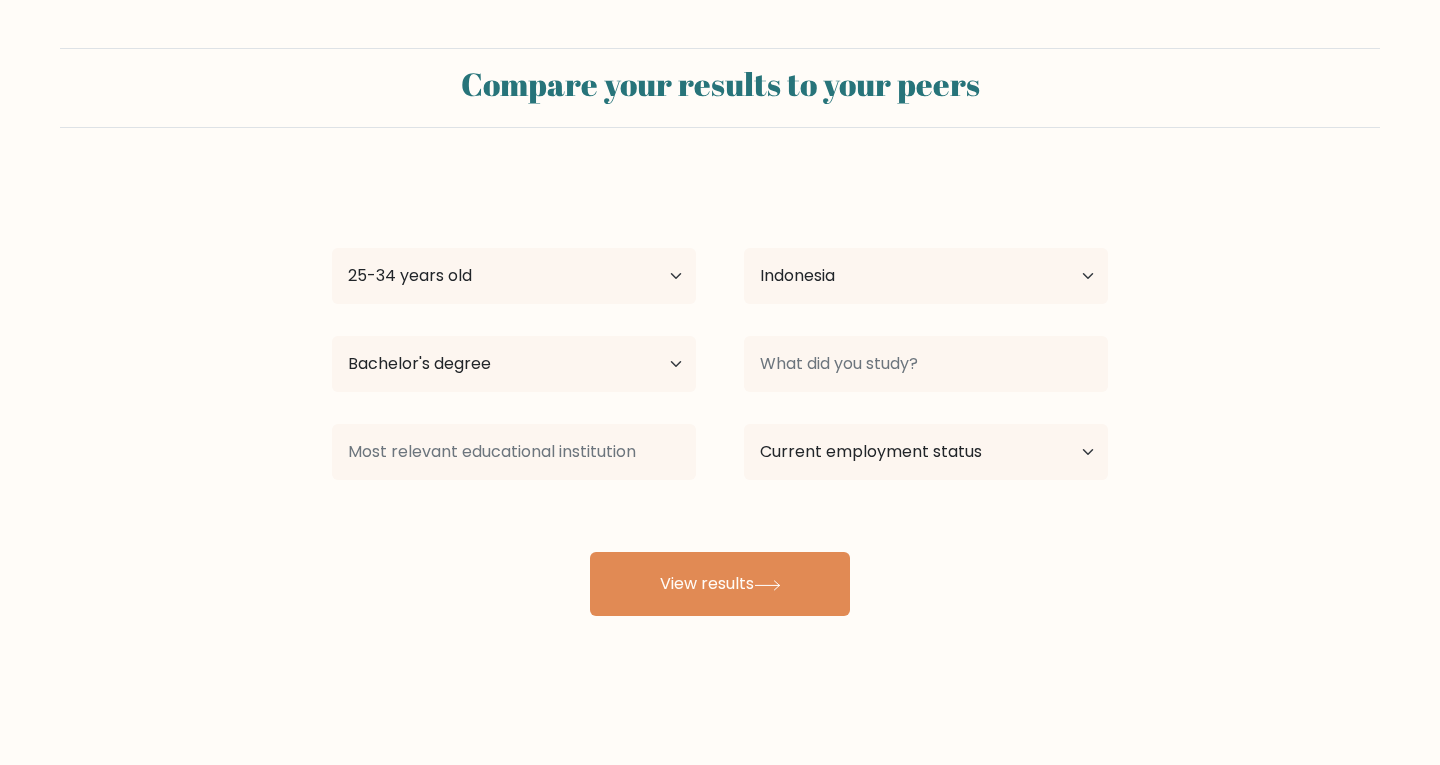 click at bounding box center (514, 452) 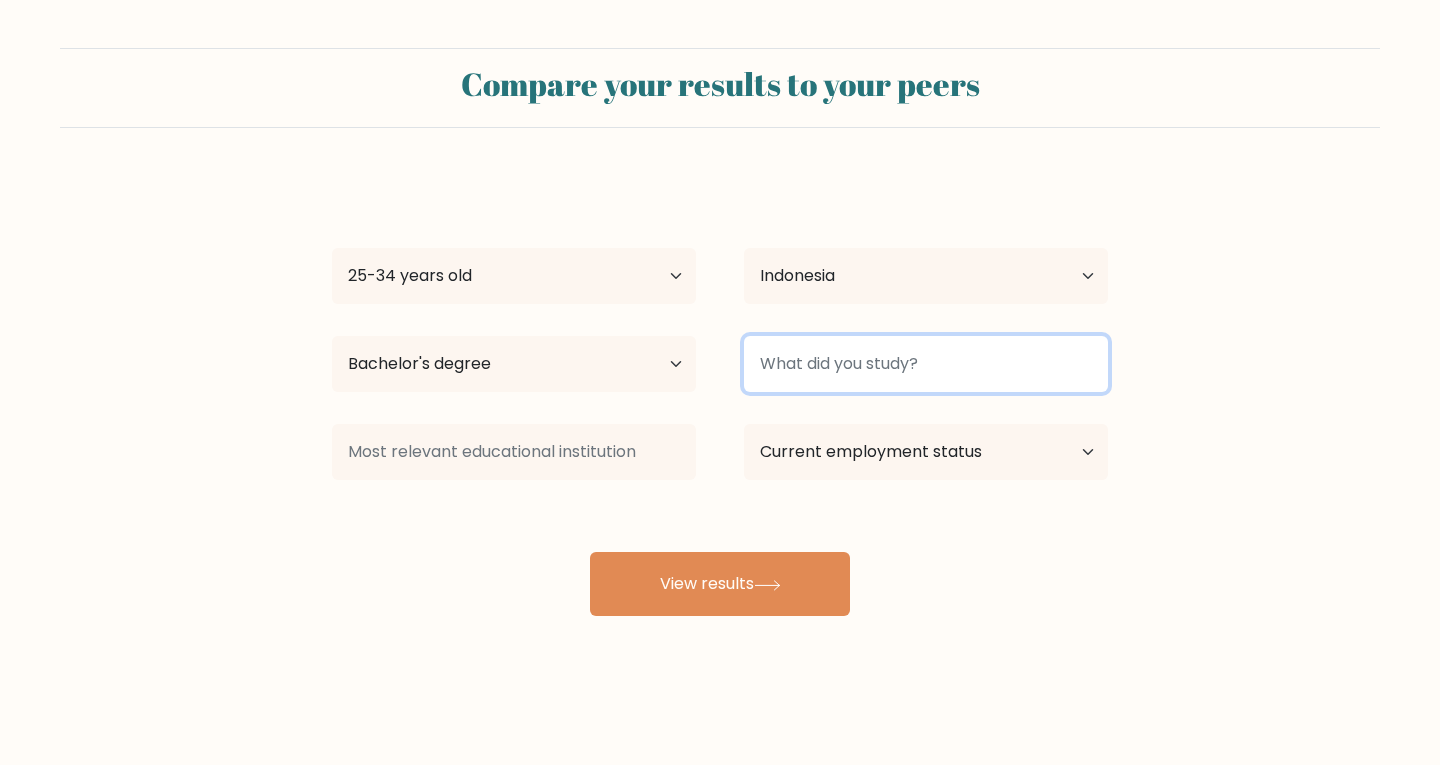click at bounding box center (926, 364) 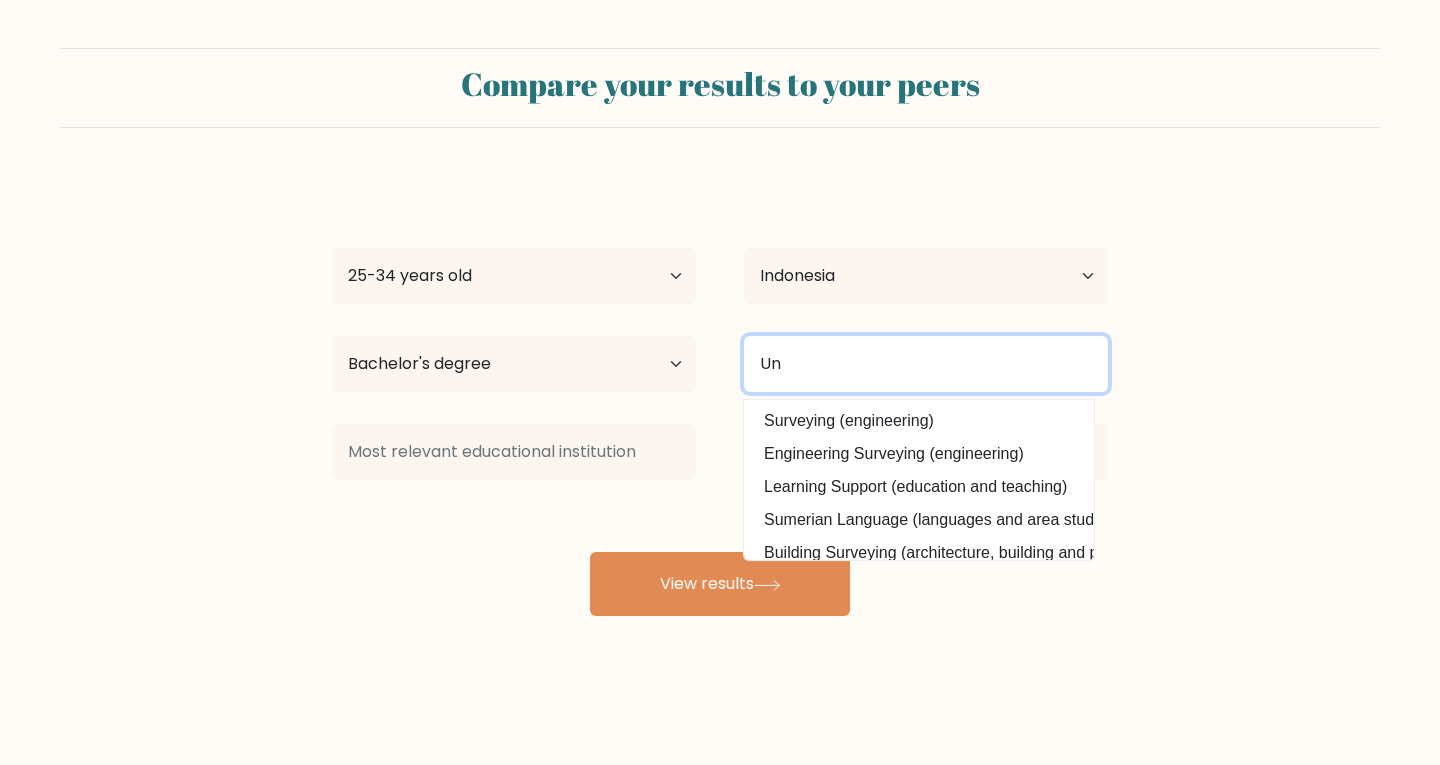 type on "U" 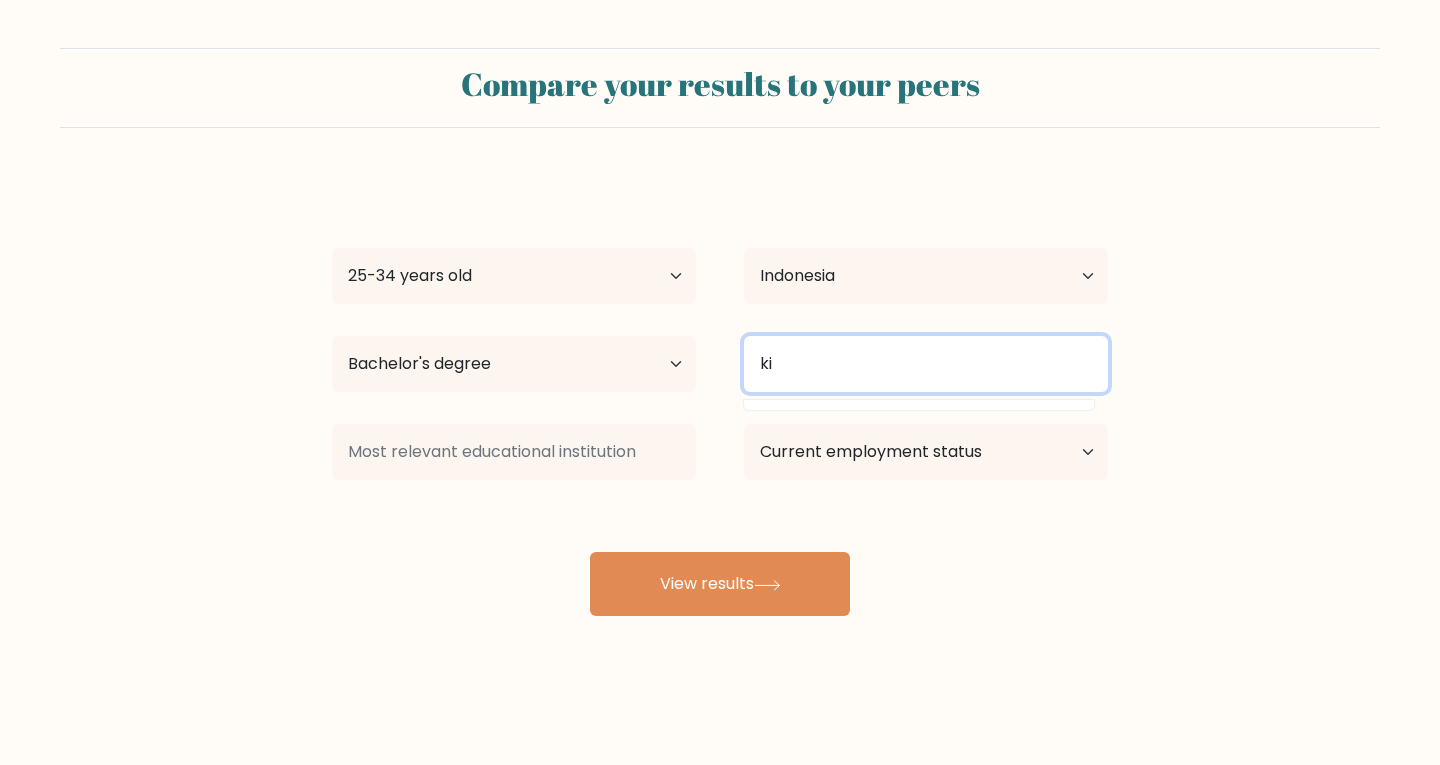 type on "k" 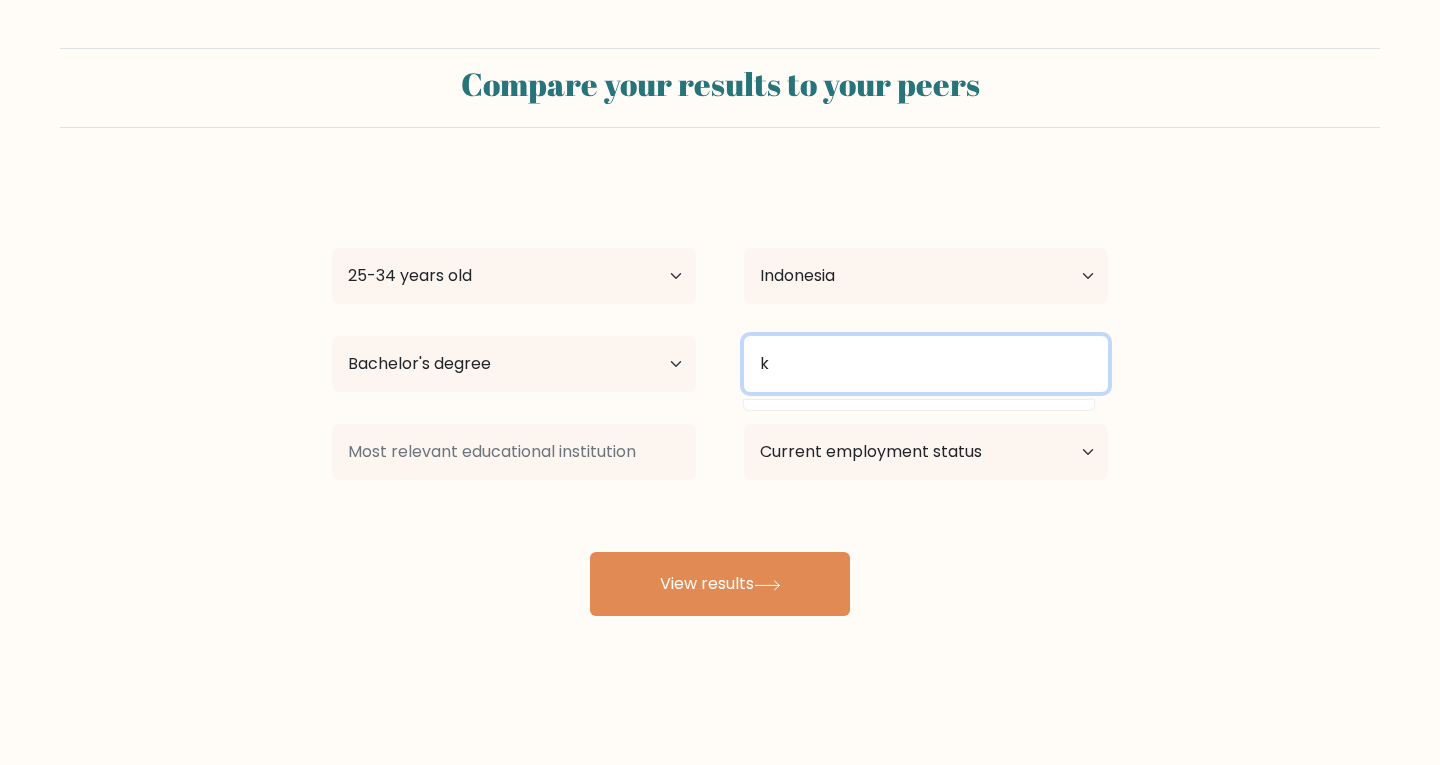 type 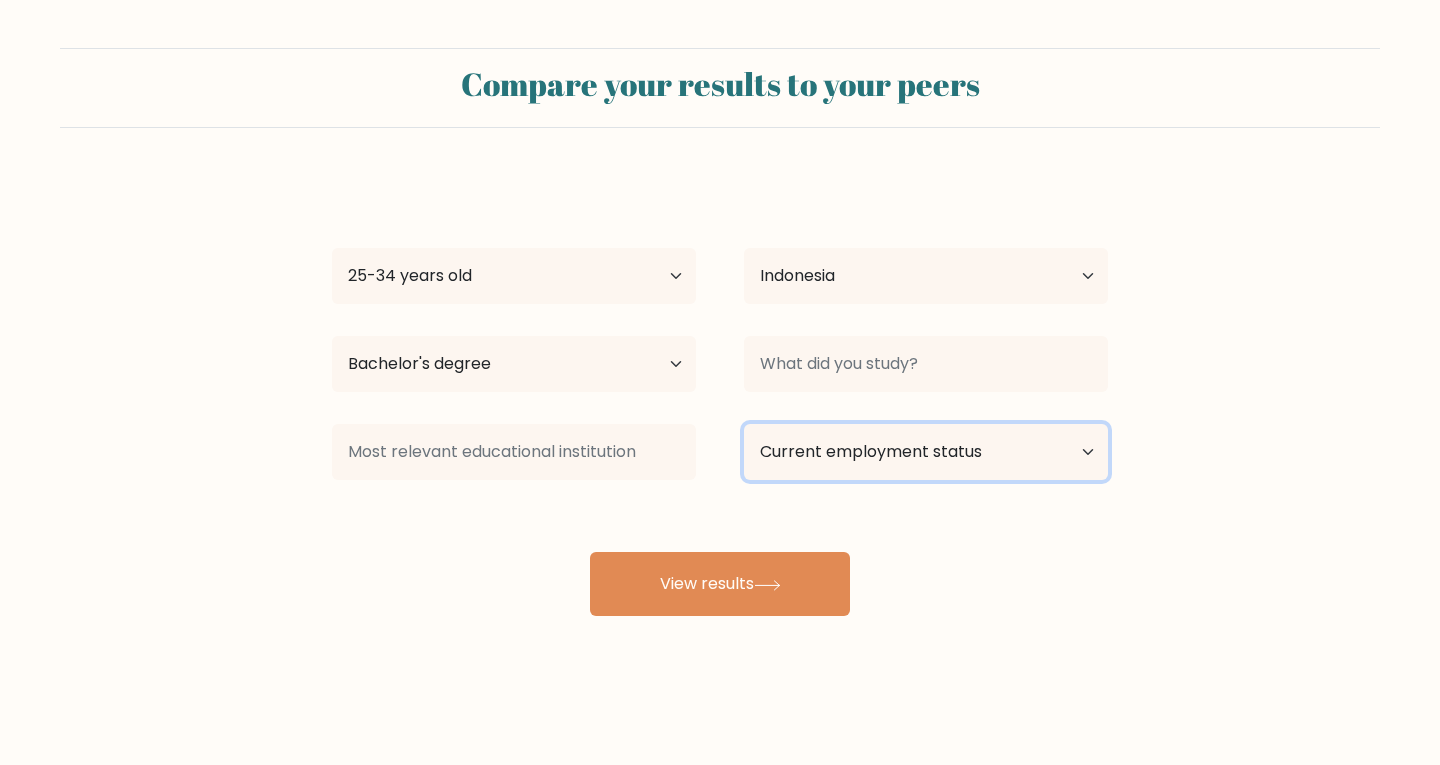 click on "Current employment status
Employed
Student
Retired
Other / prefer not to answer" at bounding box center (926, 452) 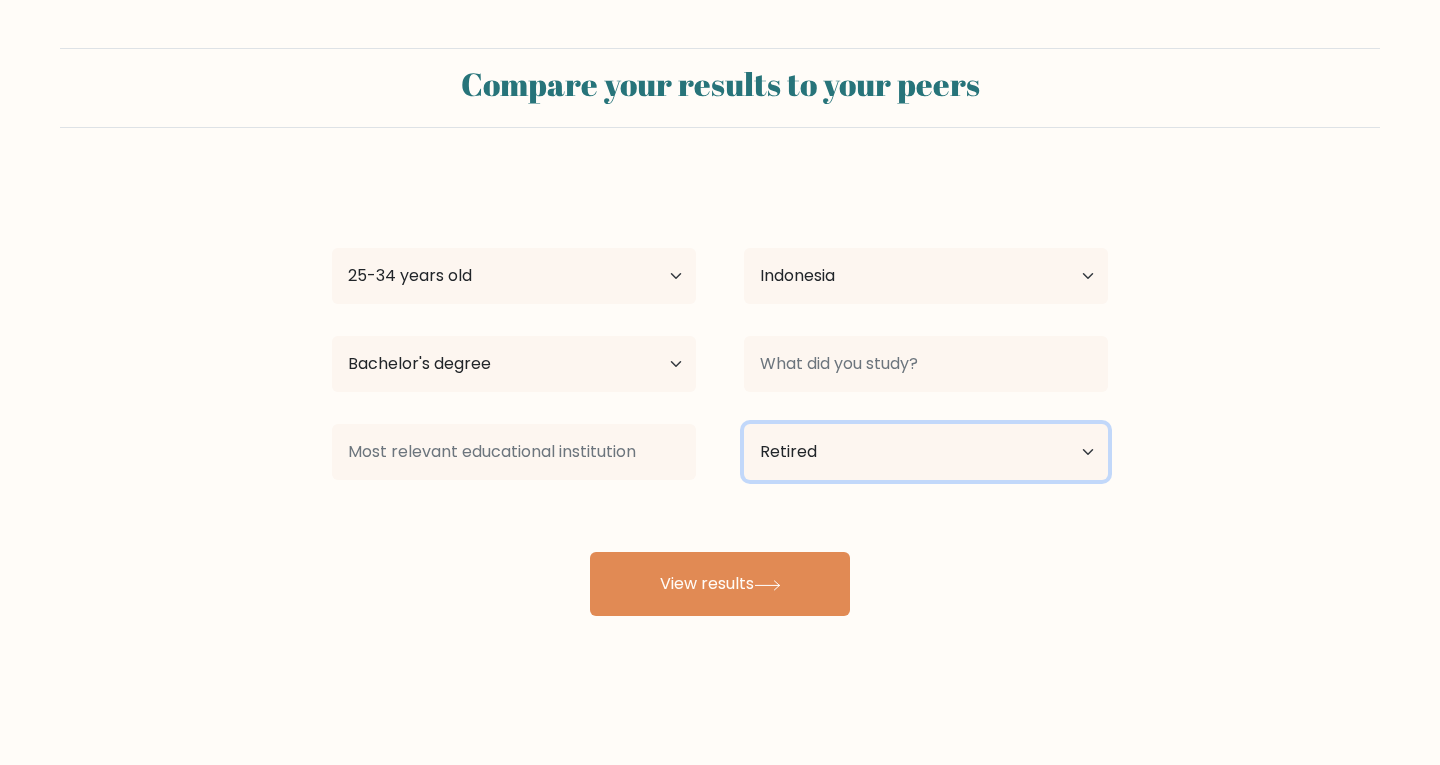 click on "Current employment status
Employed
Student
Retired
Other / prefer not to answer" at bounding box center (926, 452) 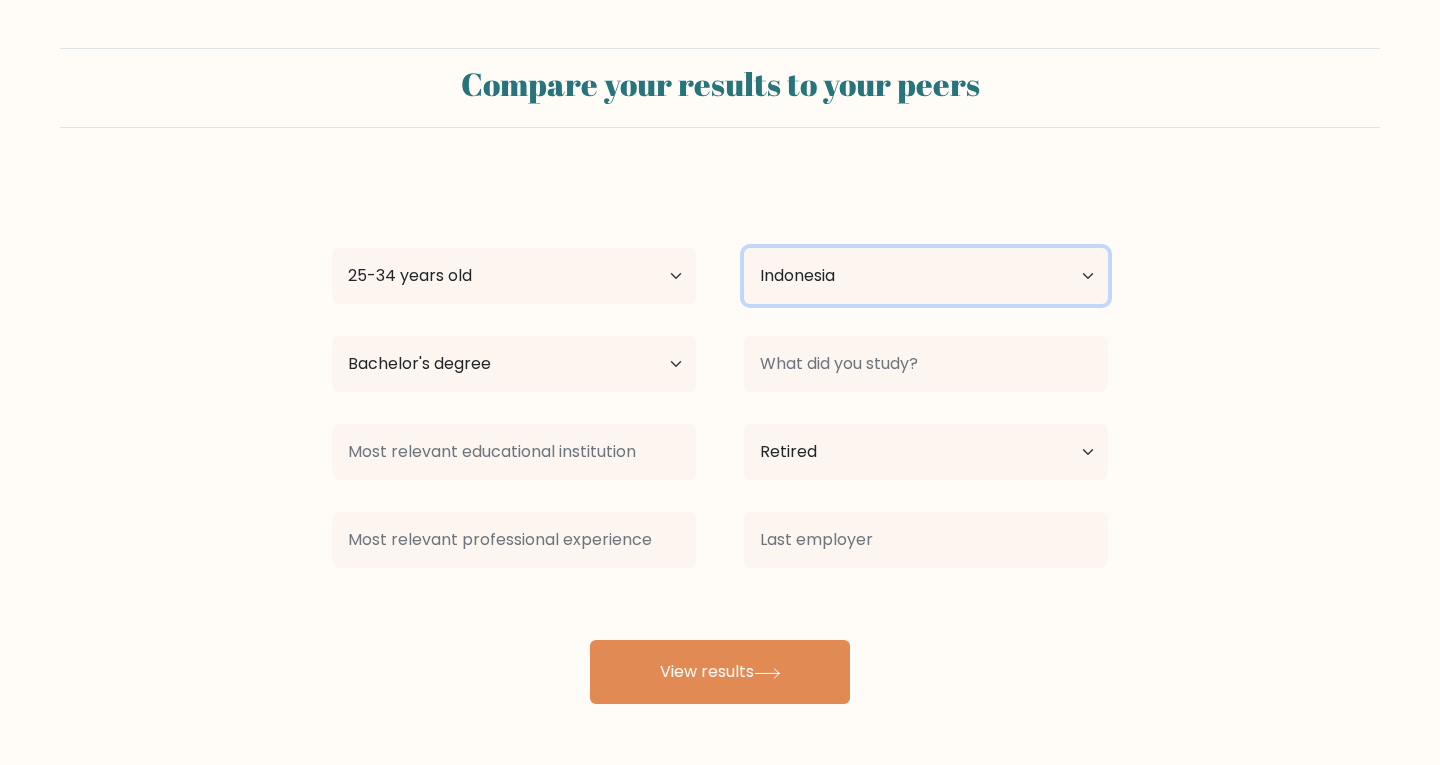 click on "Country
Afghanistan
Albania
Algeria
American Samoa
Andorra
Angola
Anguilla
Antarctica
Antigua and Barbuda
Argentina
Armenia
Aruba
Australia
Austria
Azerbaijan
Bahamas
Bahrain
Bangladesh
Barbados
Belarus
Belgium
Belize
Benin
Bermuda
Bhutan
Bolivia
Bonaire, Sint Eustatius and Saba
Bosnia and Herzegovina
Botswana
Bouvet Island
Brazil
British Indian Ocean Territory
Brunei
Bulgaria
Burkina Faso
Burundi
Cabo Verde
Cambodia
Cameroon
Canada
Cayman Islands
Central African Republic
Chad
Chile
China
Christmas Island
Cocos (Keeling) Islands
Colombia
Comoros
Congo
Congo (the Democratic Republic of the)
Cook Islands
Costa Rica
Côte d'Ivoire
Croatia
Cuba" at bounding box center (926, 276) 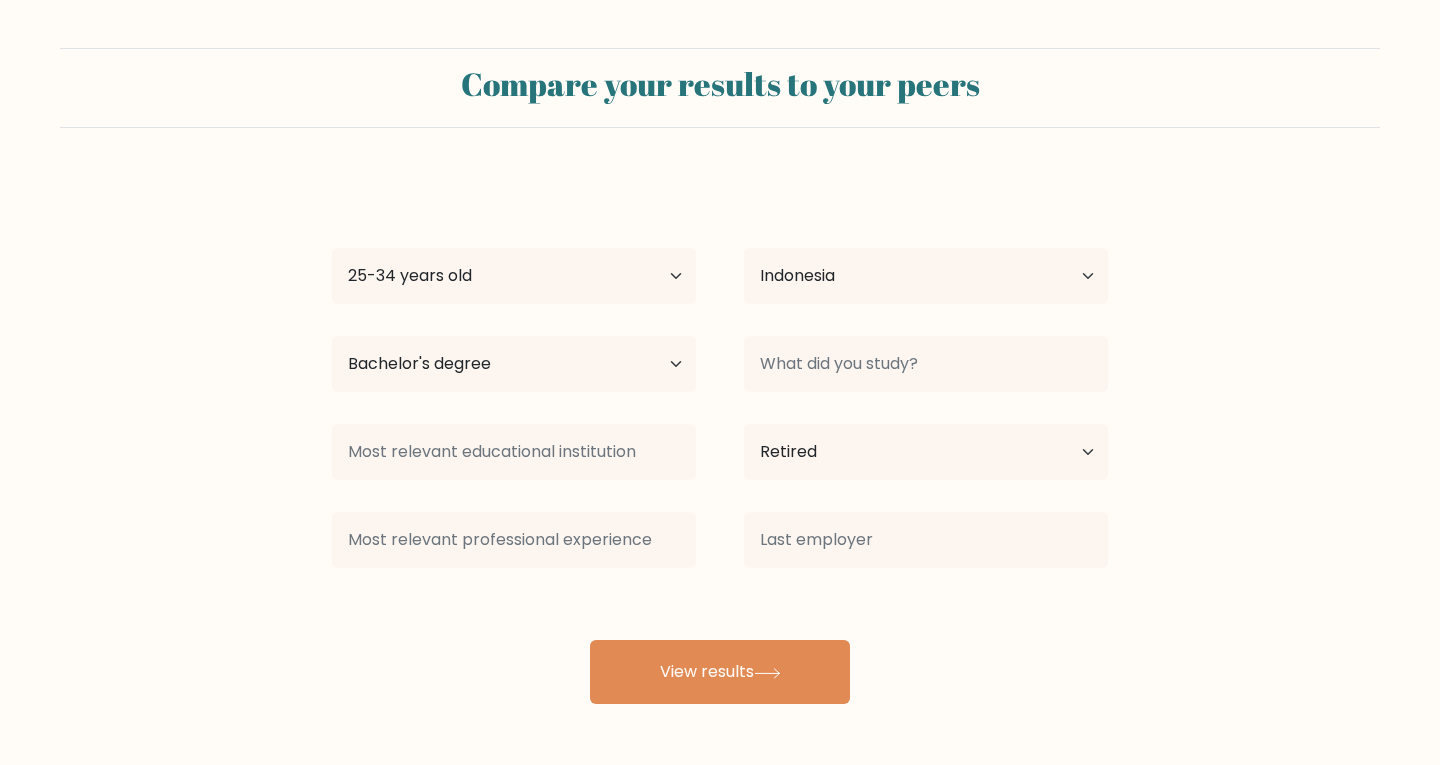 click at bounding box center [926, 364] 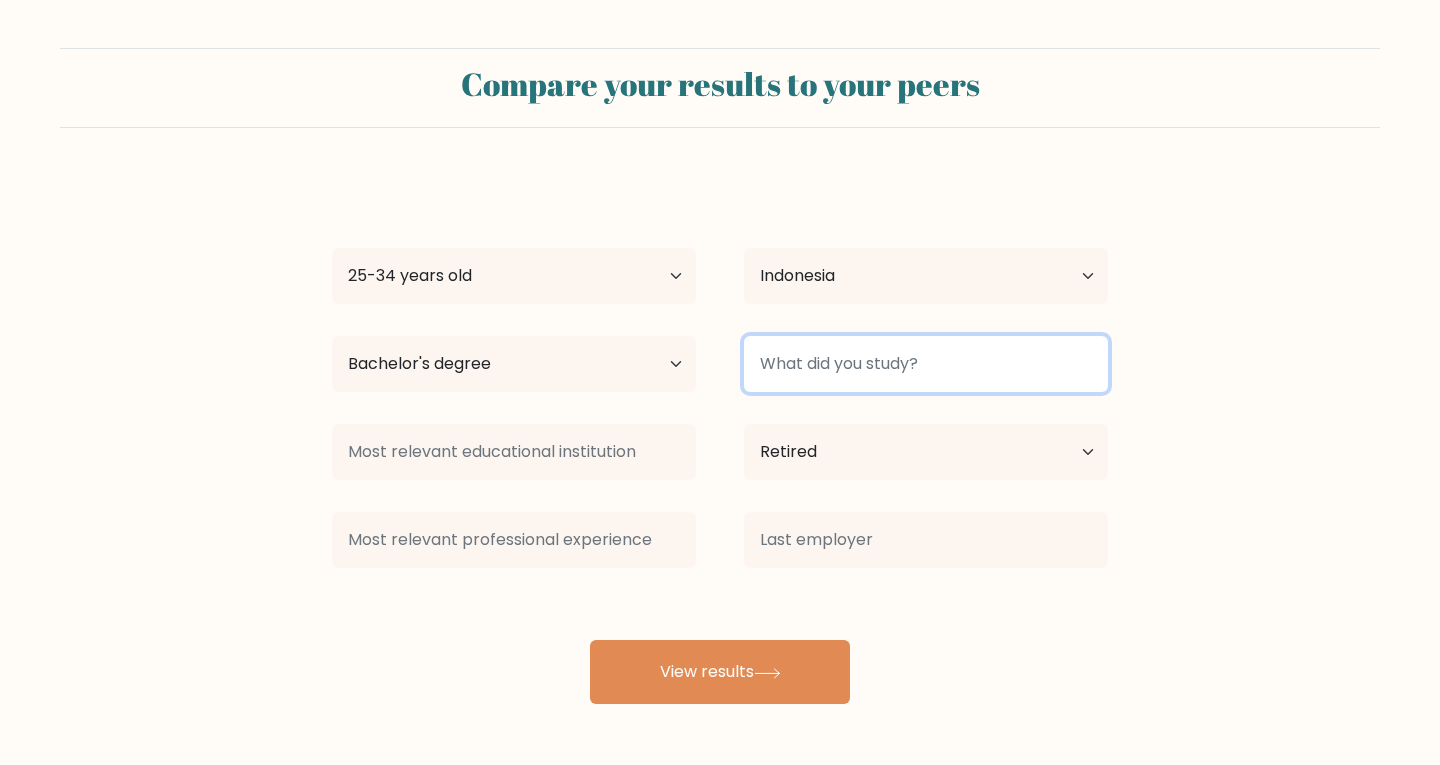 click at bounding box center (926, 364) 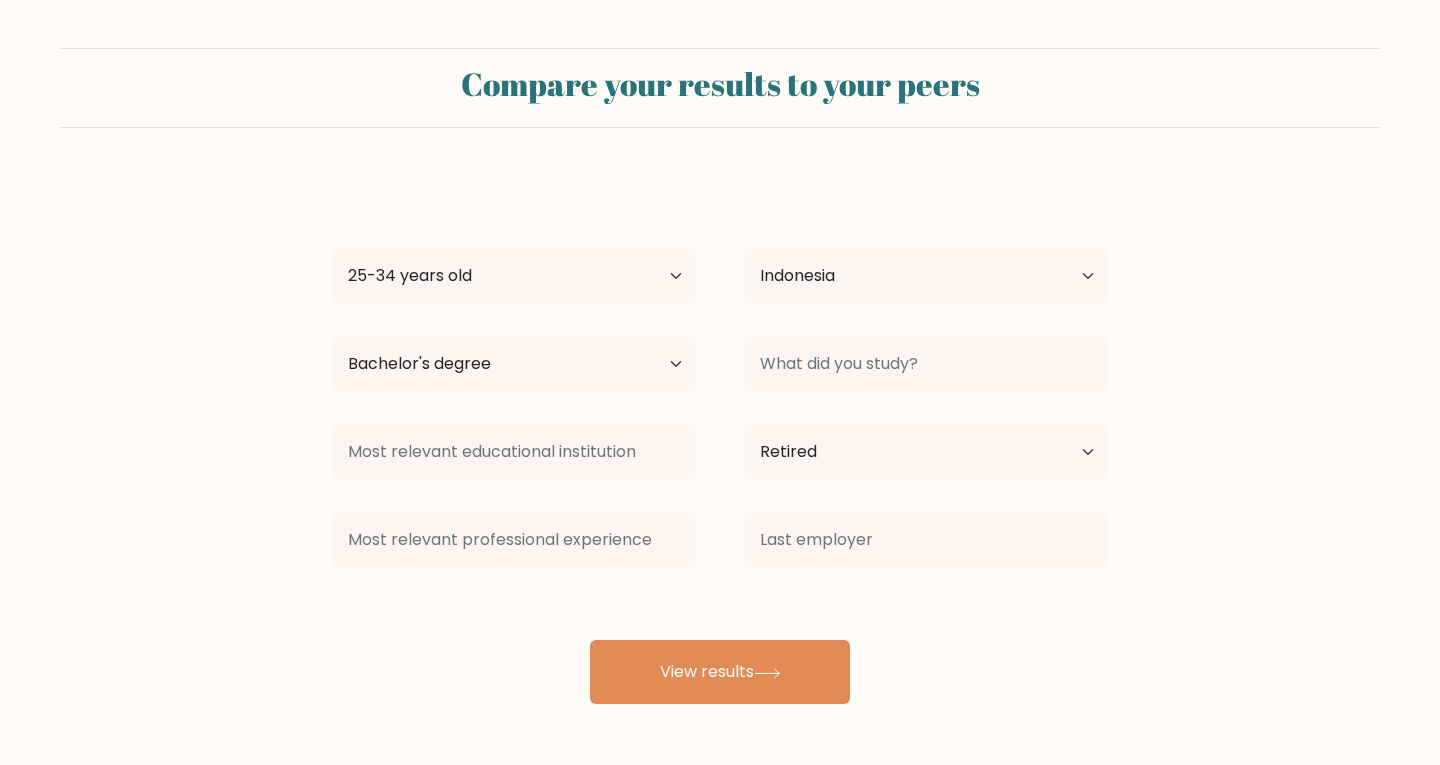 click at bounding box center (926, 364) 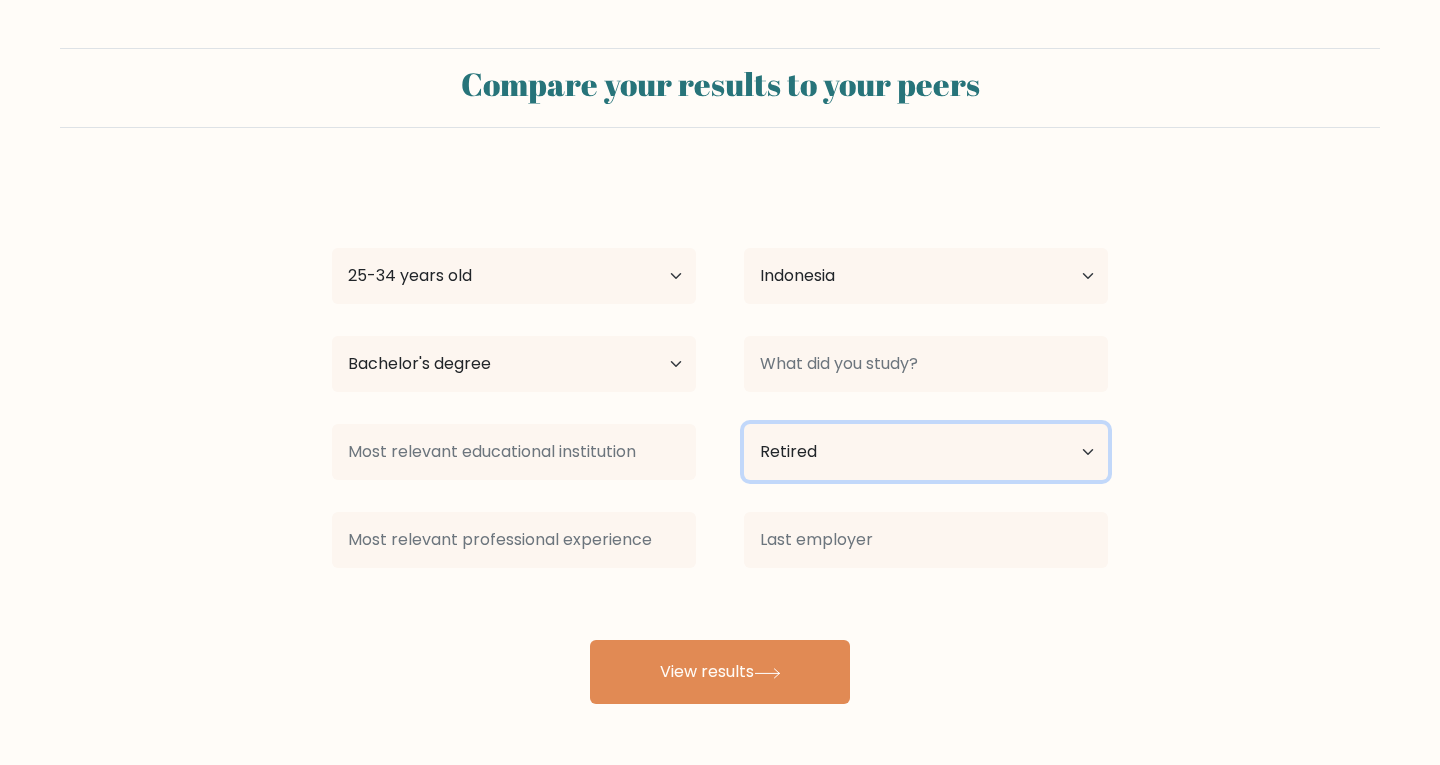 click on "Current employment status
Employed
Student
Retired
Other / prefer not to answer" at bounding box center [926, 452] 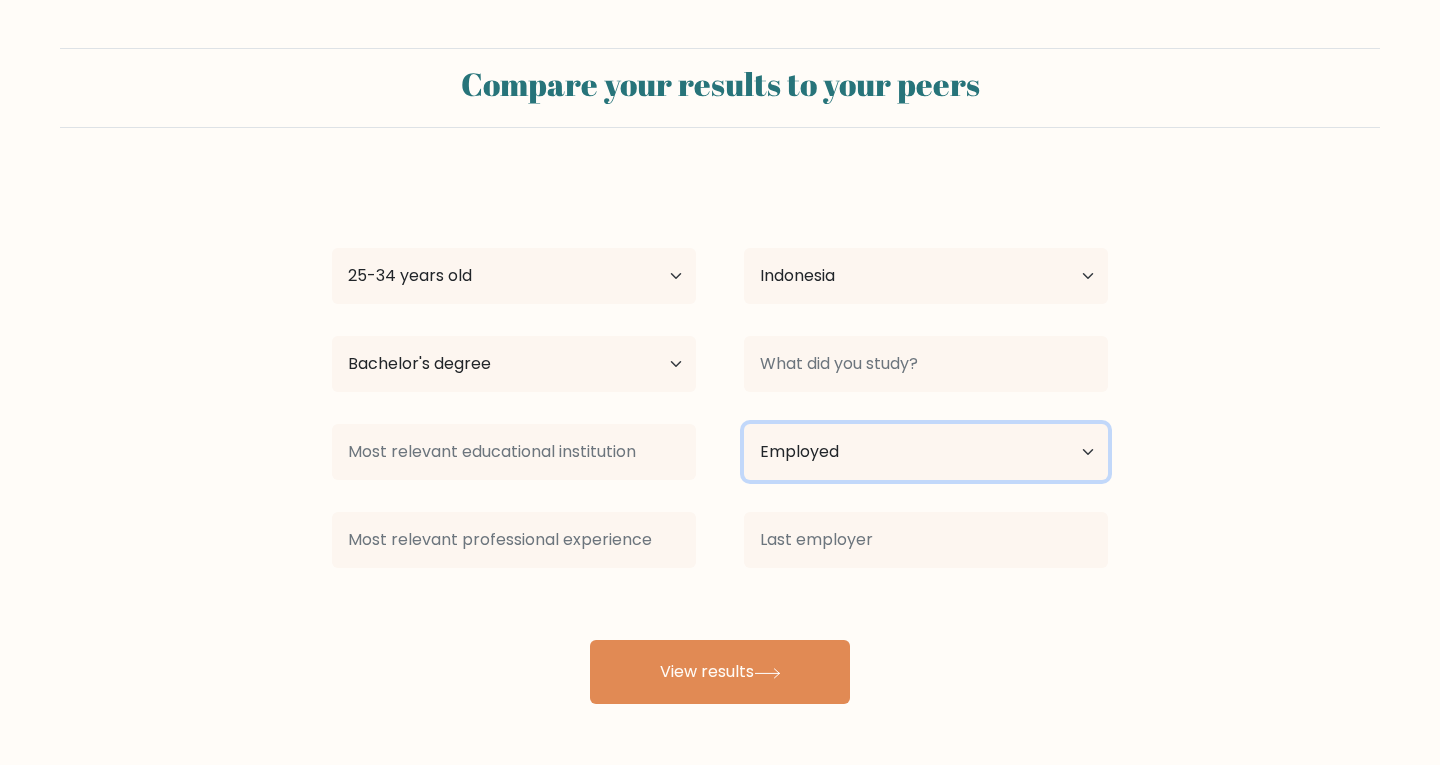 click on "Current employment status
Employed
Student
Retired
Other / prefer not to answer" at bounding box center (926, 452) 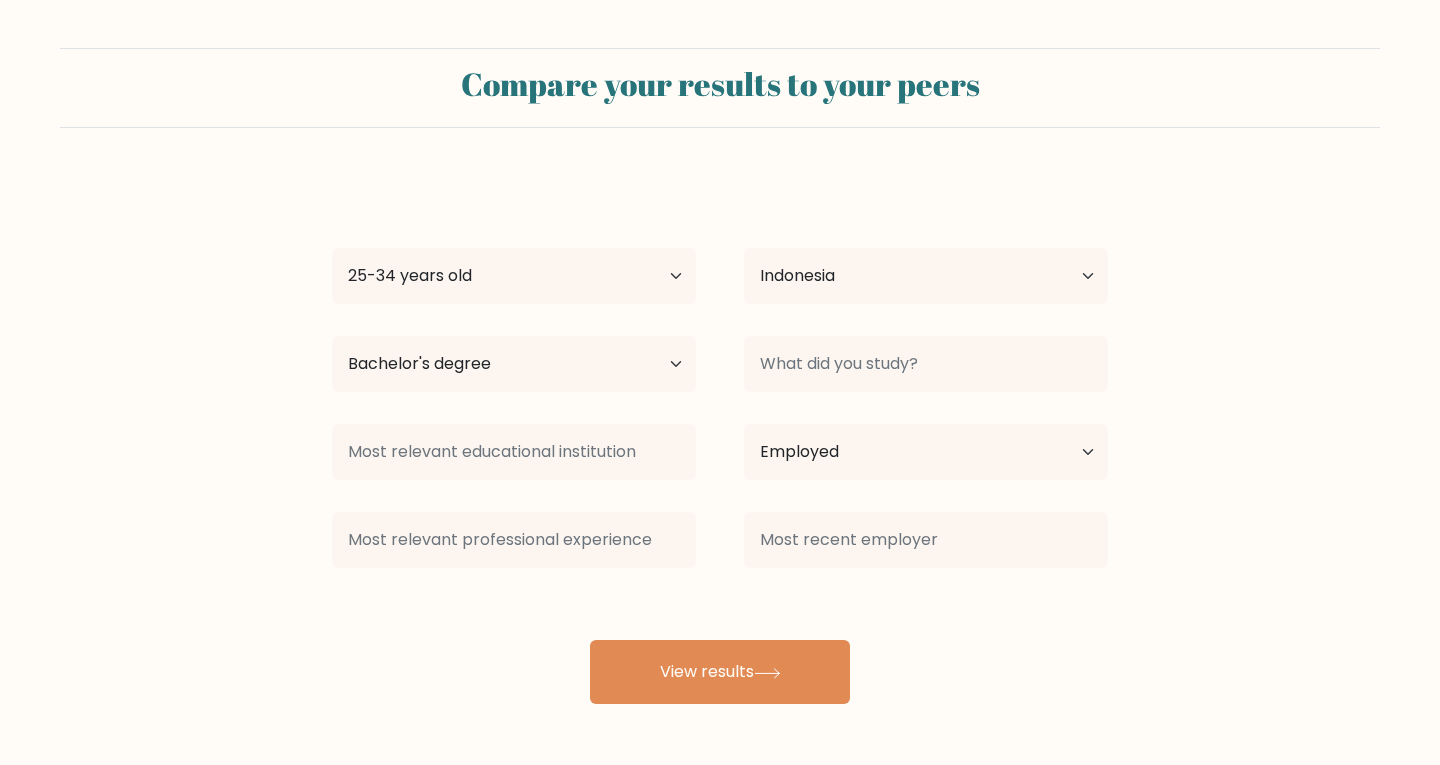 click on "Current employment status
Employed
Student
Retired
Other / prefer not to answer" at bounding box center (926, 452) 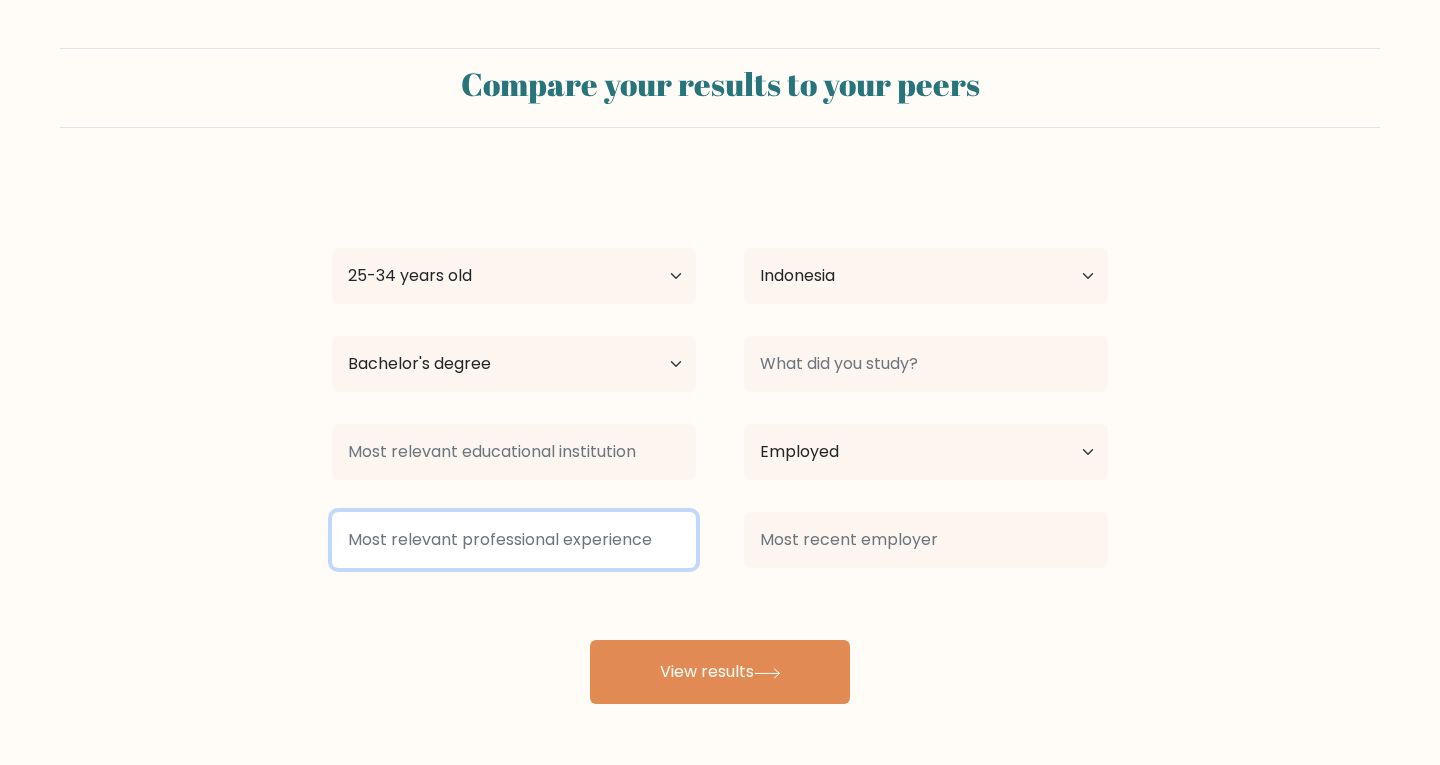 click at bounding box center [514, 540] 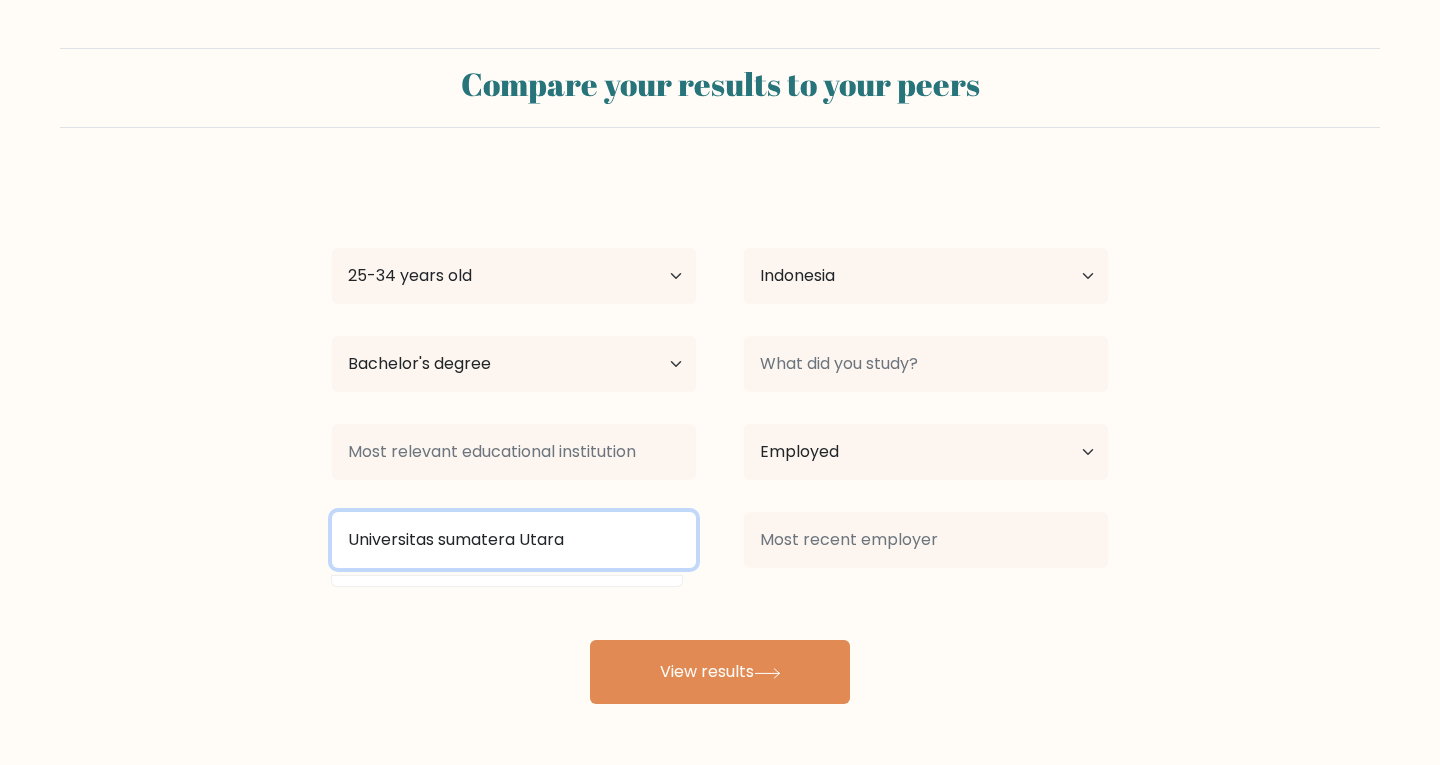 click on "Universitas sumatera Utara" at bounding box center [514, 540] 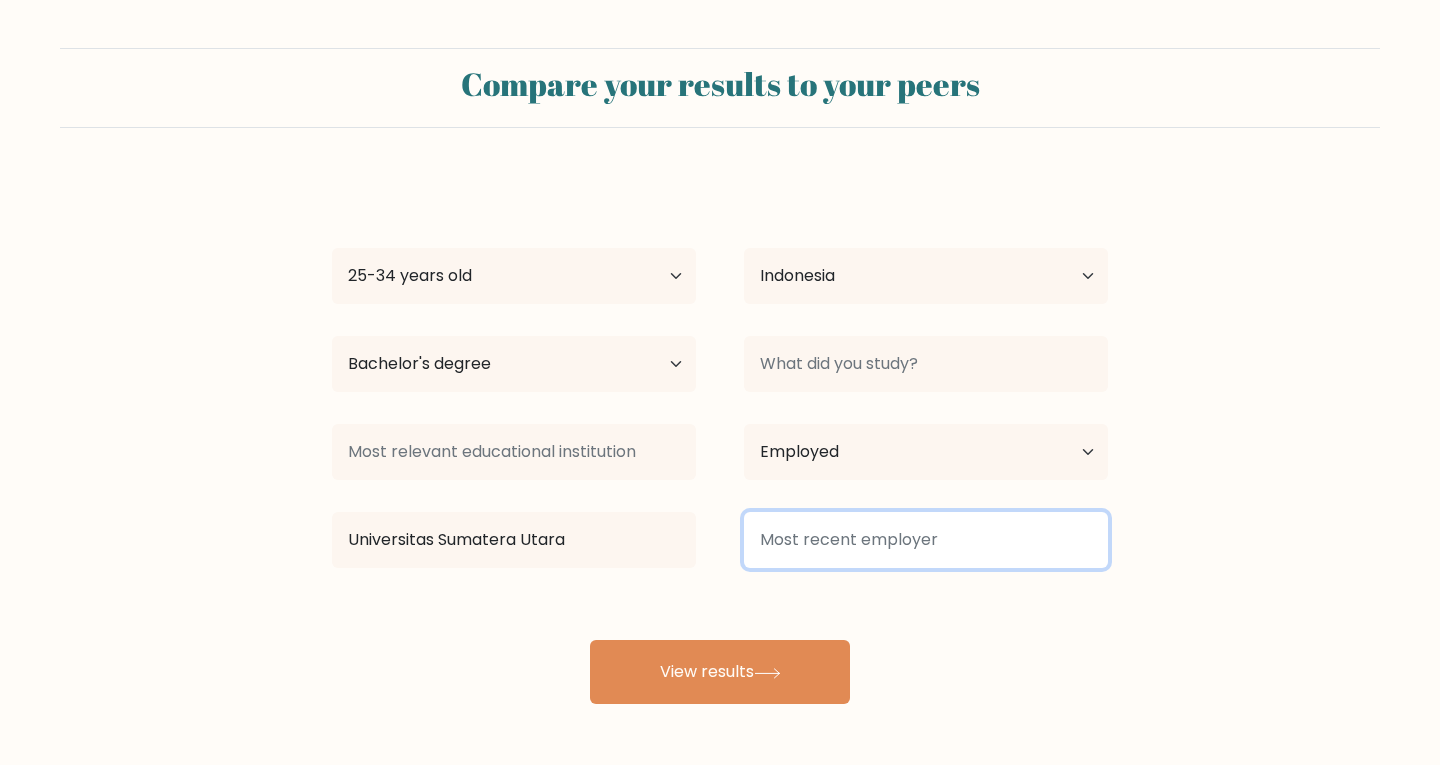 click at bounding box center (926, 540) 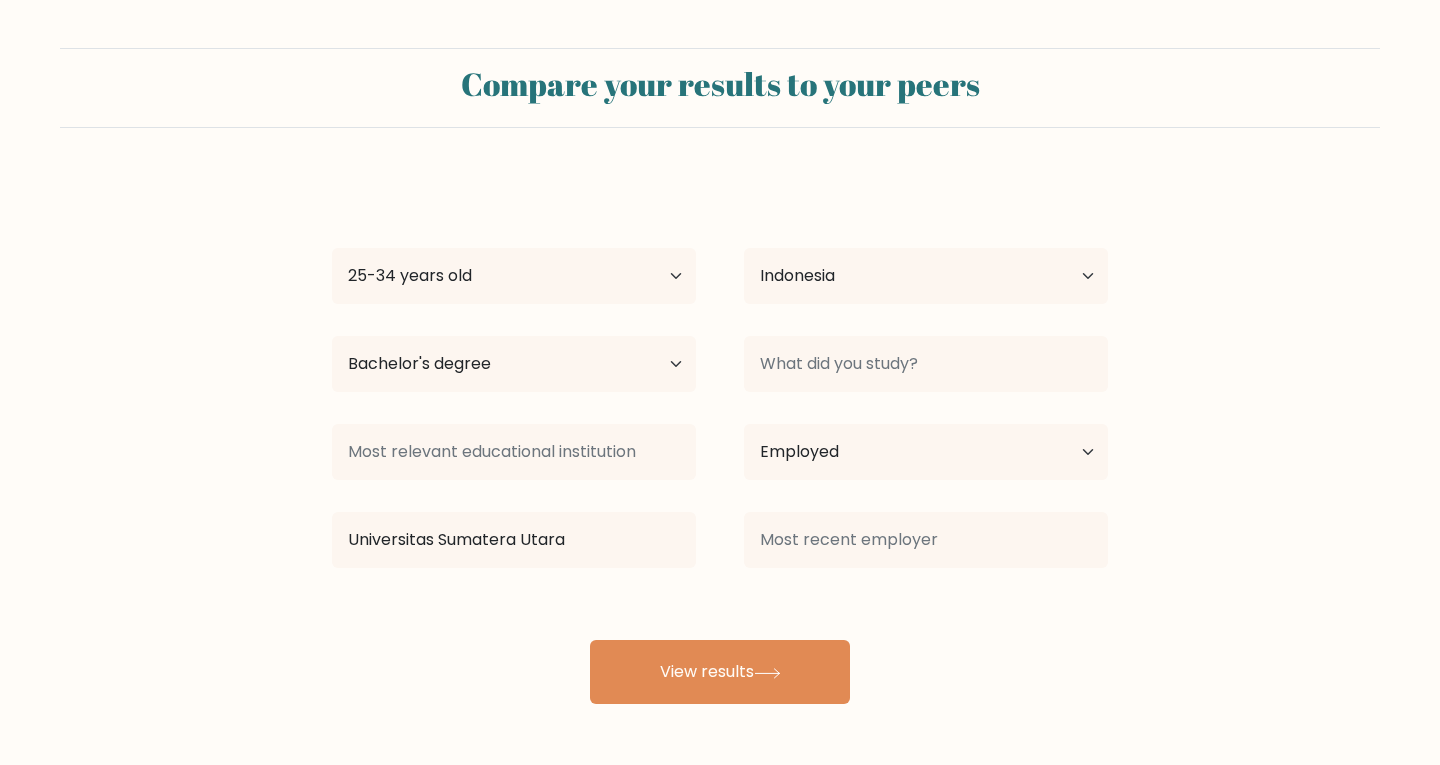 click on "Sofi ayu
resti
Age
Under 18 years old
18-24 years old
25-34 years old
35-44 years old
45-54 years old
55-64 years old
65 years old and above
Country
Afghanistan
Albania
Algeria
American Samoa
Andorra
Angola
Anguilla
Antarctica
Antigua and Barbuda
Argentina
Armenia
Aruba
Australia
Austria
Azerbaijan
Bahamas
Bahrain
Bangladesh
Barbados
Belarus
Belgium
Belize
Benin
Bermuda
Bhutan
Bolivia
Bonaire, Sint Eustatius and Saba
Bosnia and Herzegovina
Botswana
Bouvet Island
Brazil
Brunei" at bounding box center [720, 440] 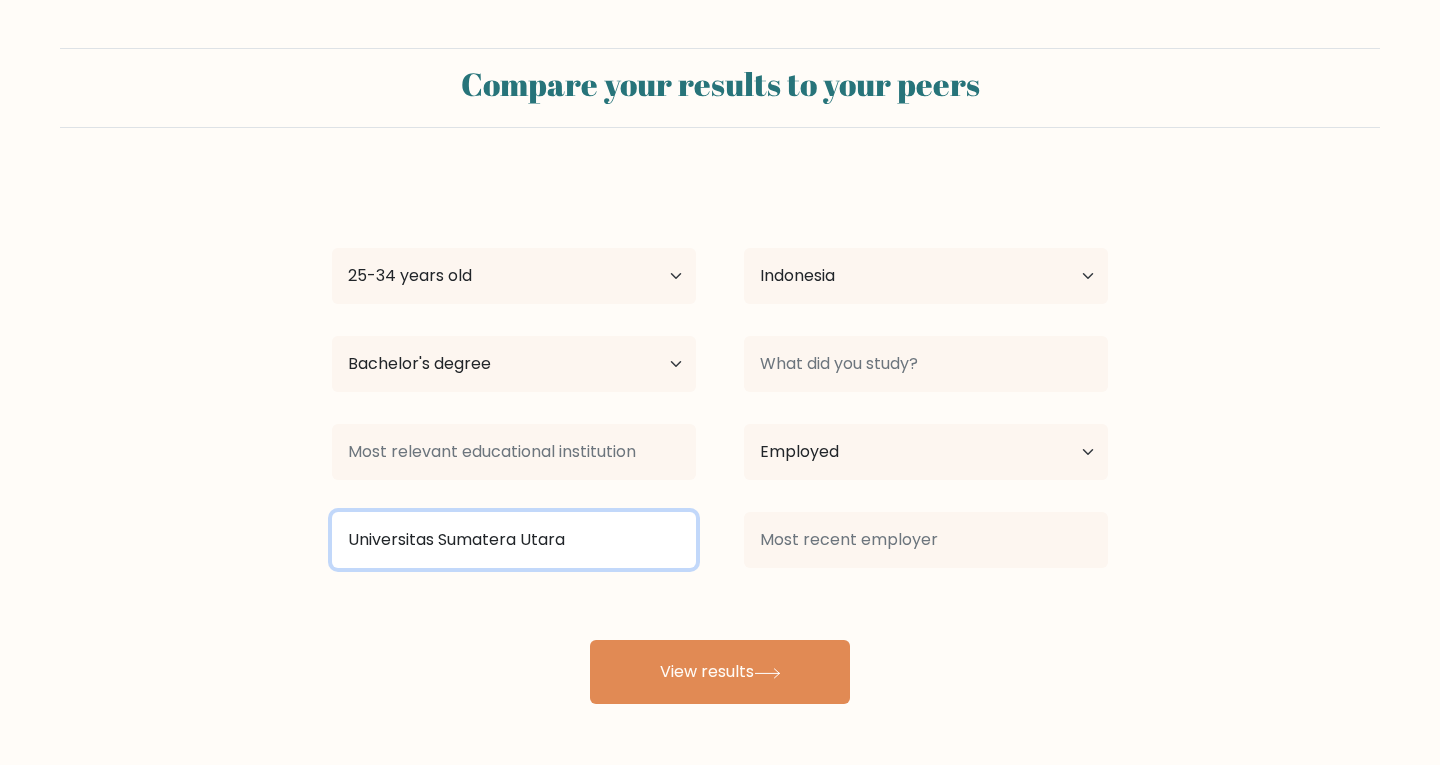 click on "Universitas Sumatera Utara" at bounding box center [514, 540] 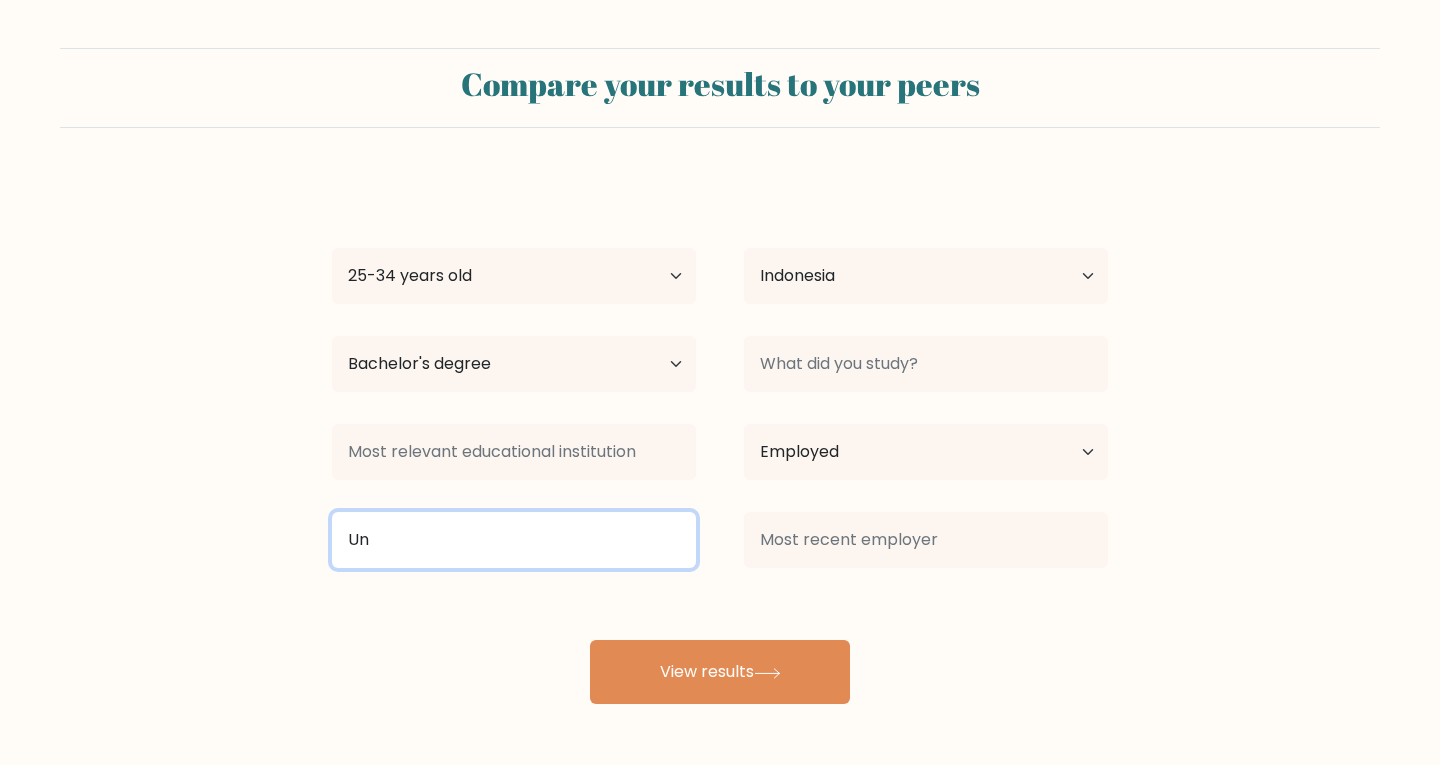 type on "U" 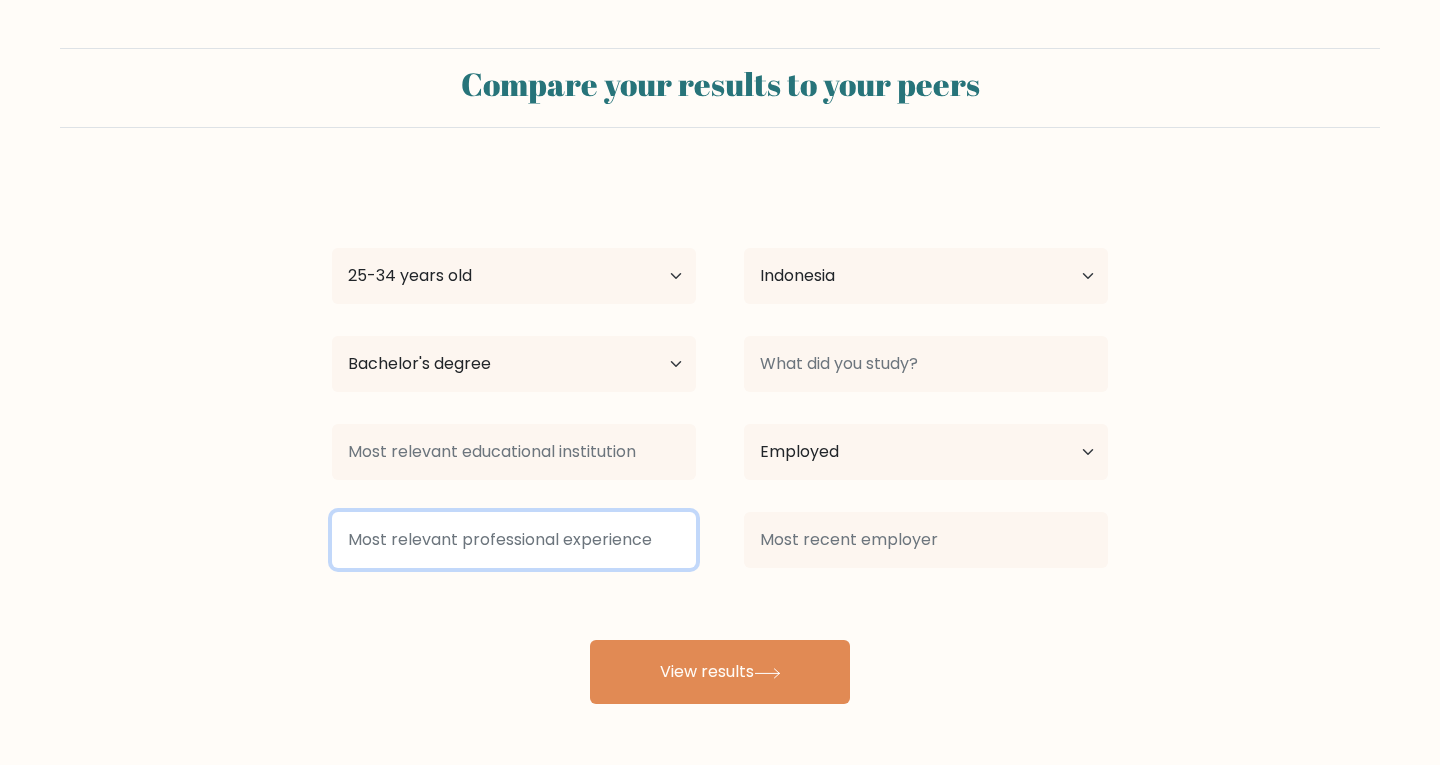 type 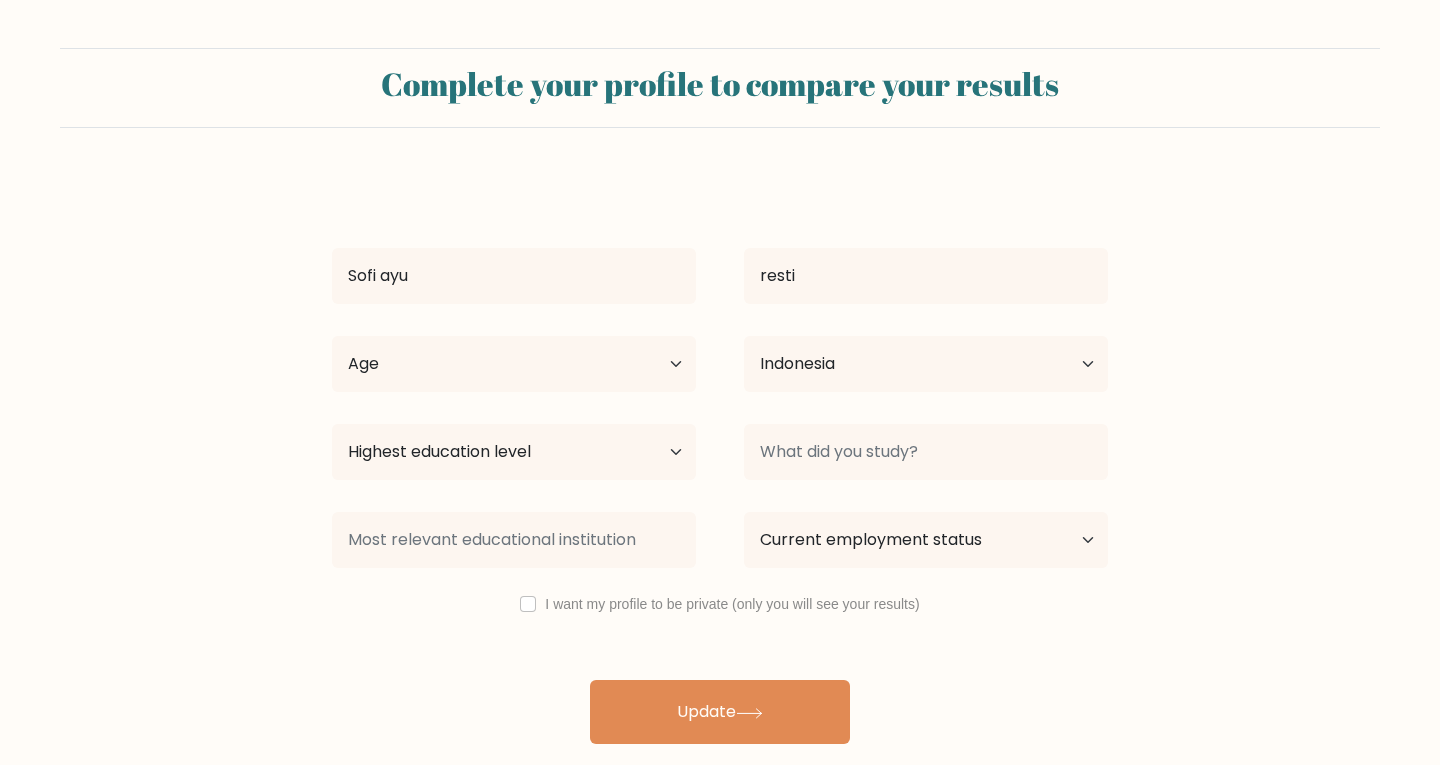 select on "ID" 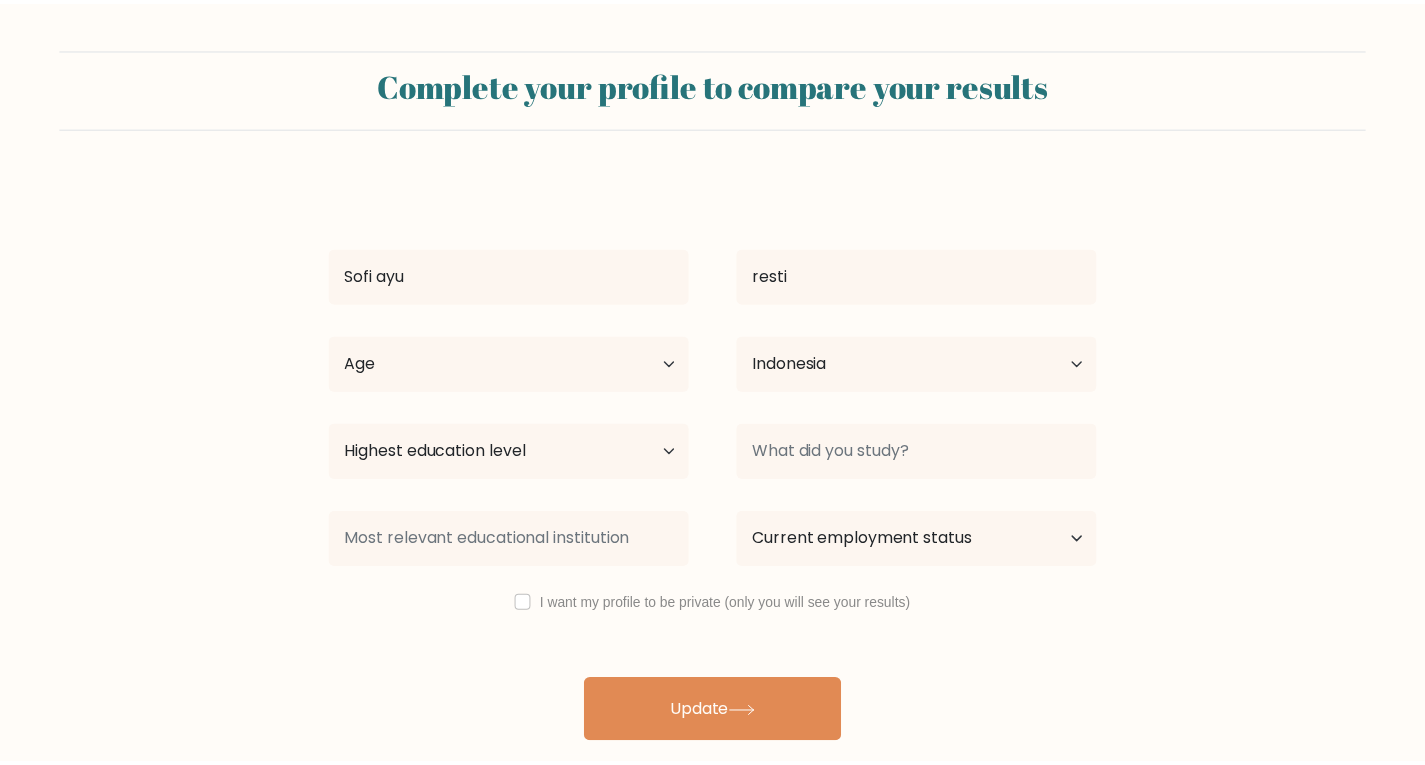 scroll, scrollTop: 0, scrollLeft: 0, axis: both 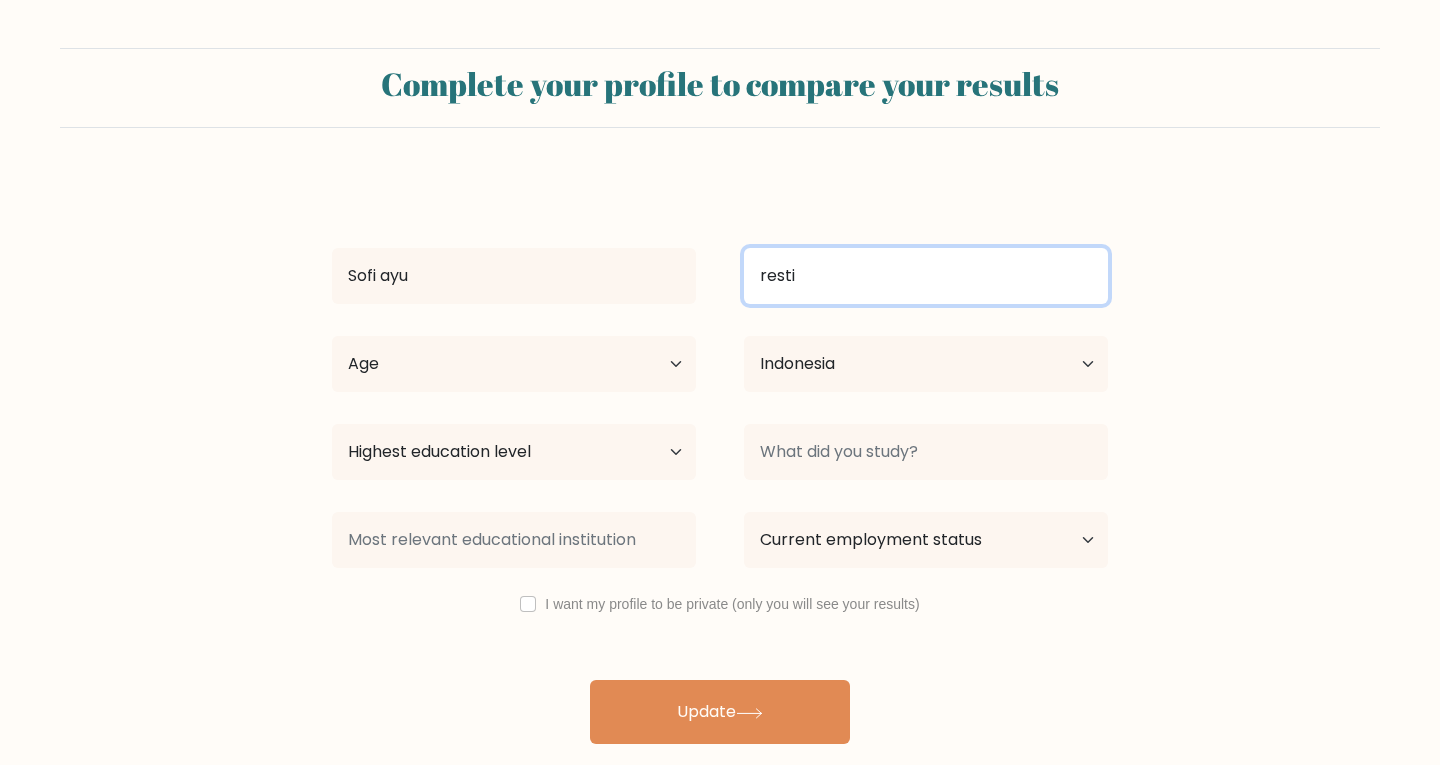 click on "resti" at bounding box center [926, 276] 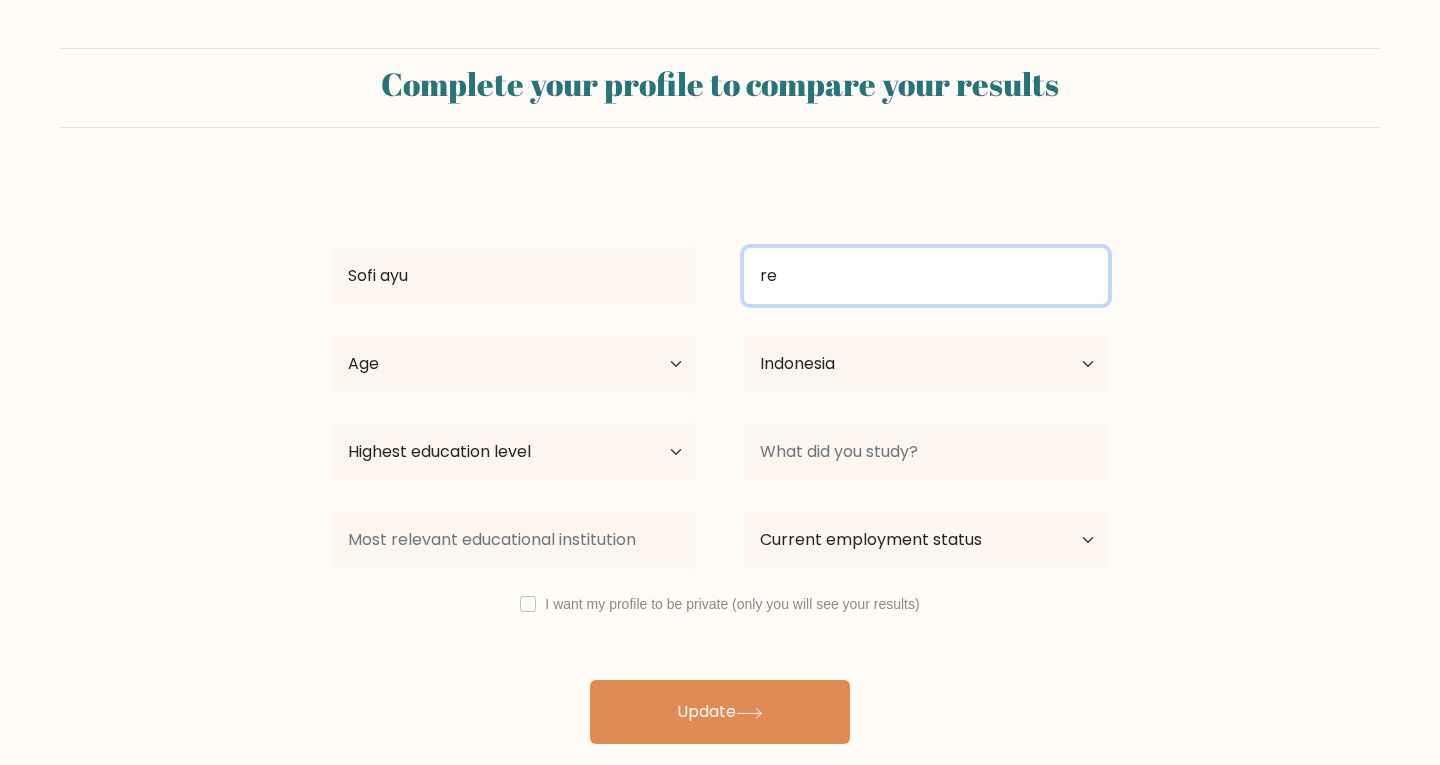 type on "r" 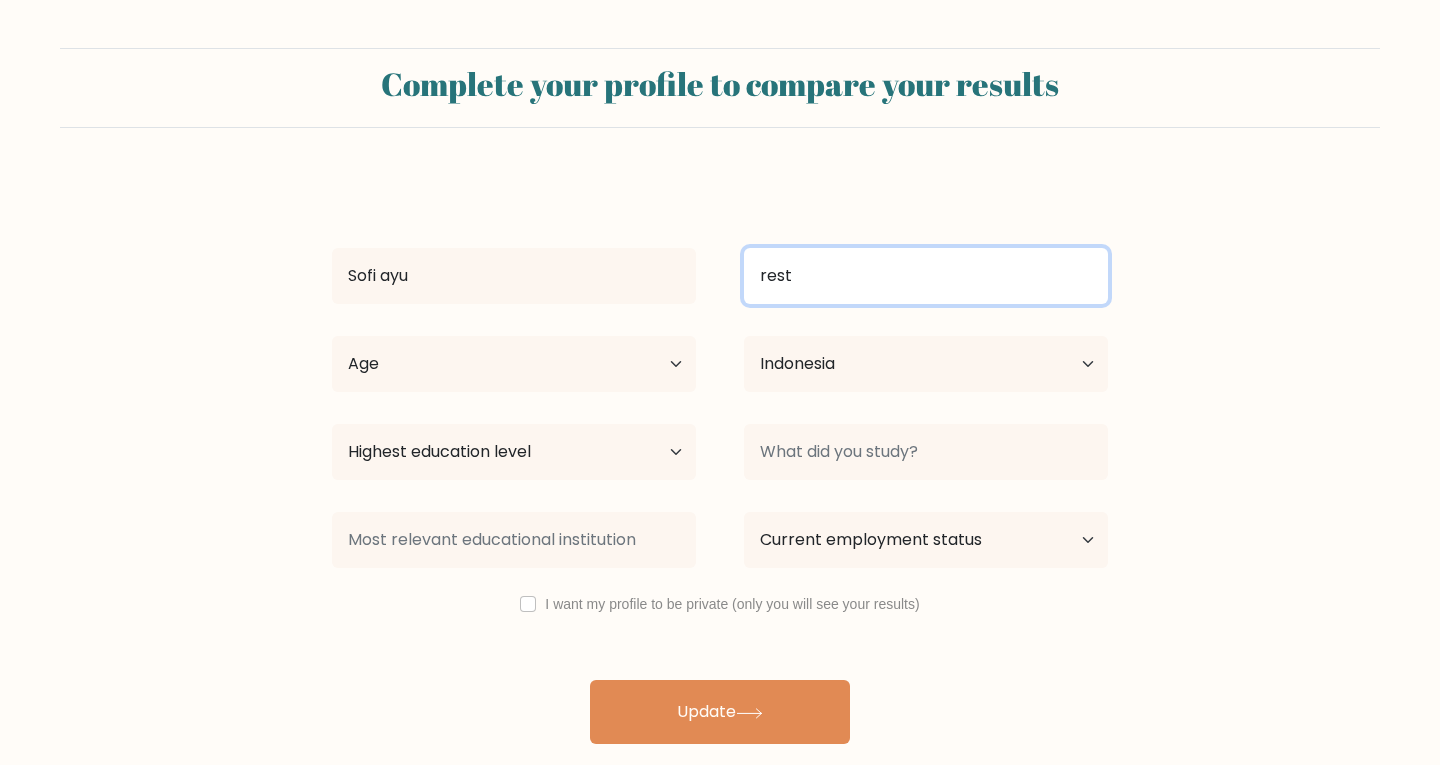 type on "resti" 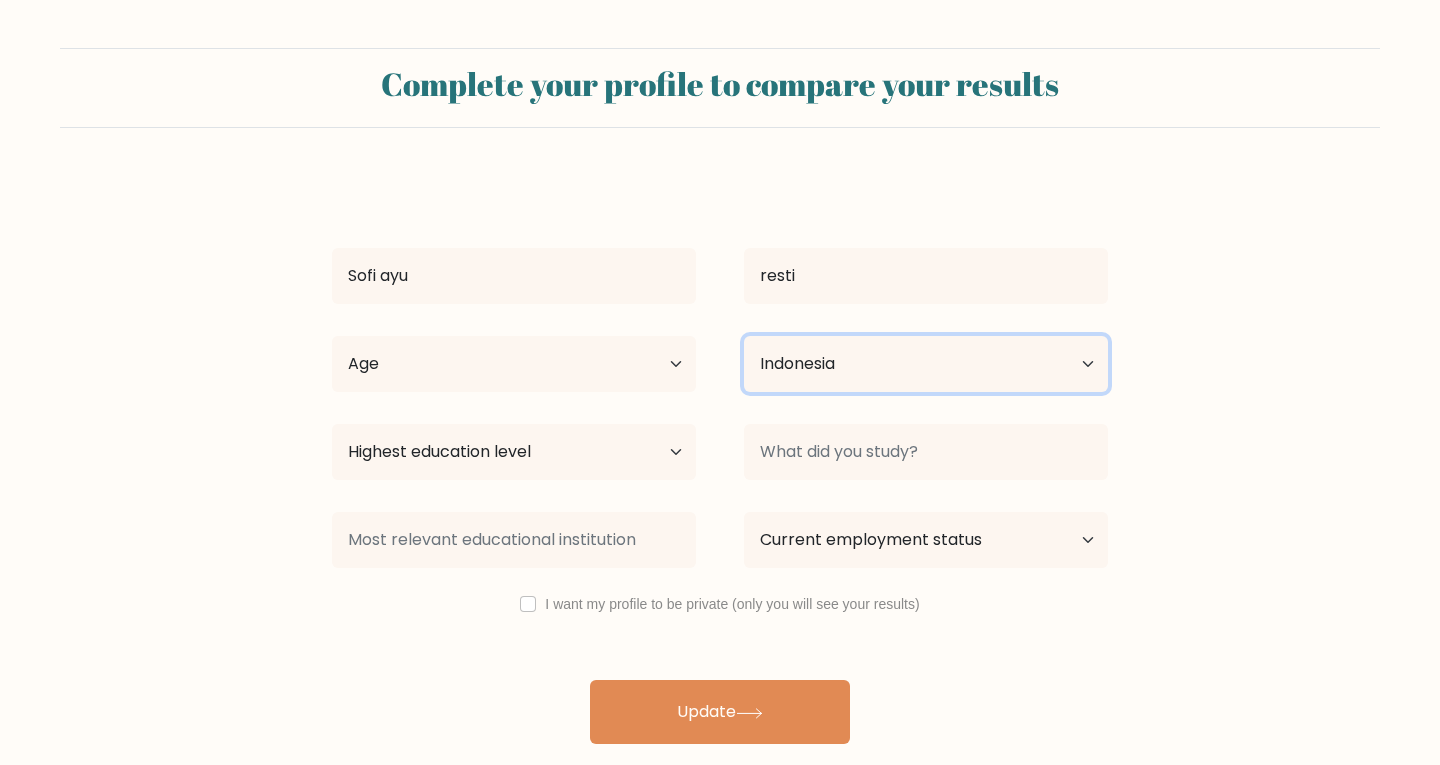 click on "Country
Afghanistan
Albania
Algeria
American Samoa
Andorra
Angola
Anguilla
Antarctica
Antigua and Barbuda
Argentina
Armenia
Aruba
Australia
Austria
Azerbaijan
Bahamas
Bahrain
Bangladesh
Barbados
Belarus
Belgium
Belize
Benin
Bermuda
Bhutan
Bolivia
Bonaire, Sint Eustatius and Saba
Bosnia and Herzegovina
Botswana
Bouvet Island
Brazil
British Indian Ocean Territory
Brunei
Bulgaria
Burkina Faso
Burundi
Cabo Verde
Cambodia
Cameroon
Canada
Cayman Islands
Central African Republic
Chad
Chile
China
Christmas Island
Cocos (Keeling) Islands
Colombia
Comoros
Congo
Congo (the Democratic Republic of the)
Cook Islands
Costa Rica
Côte d'Ivoire
Croatia
Cuba" at bounding box center [926, 364] 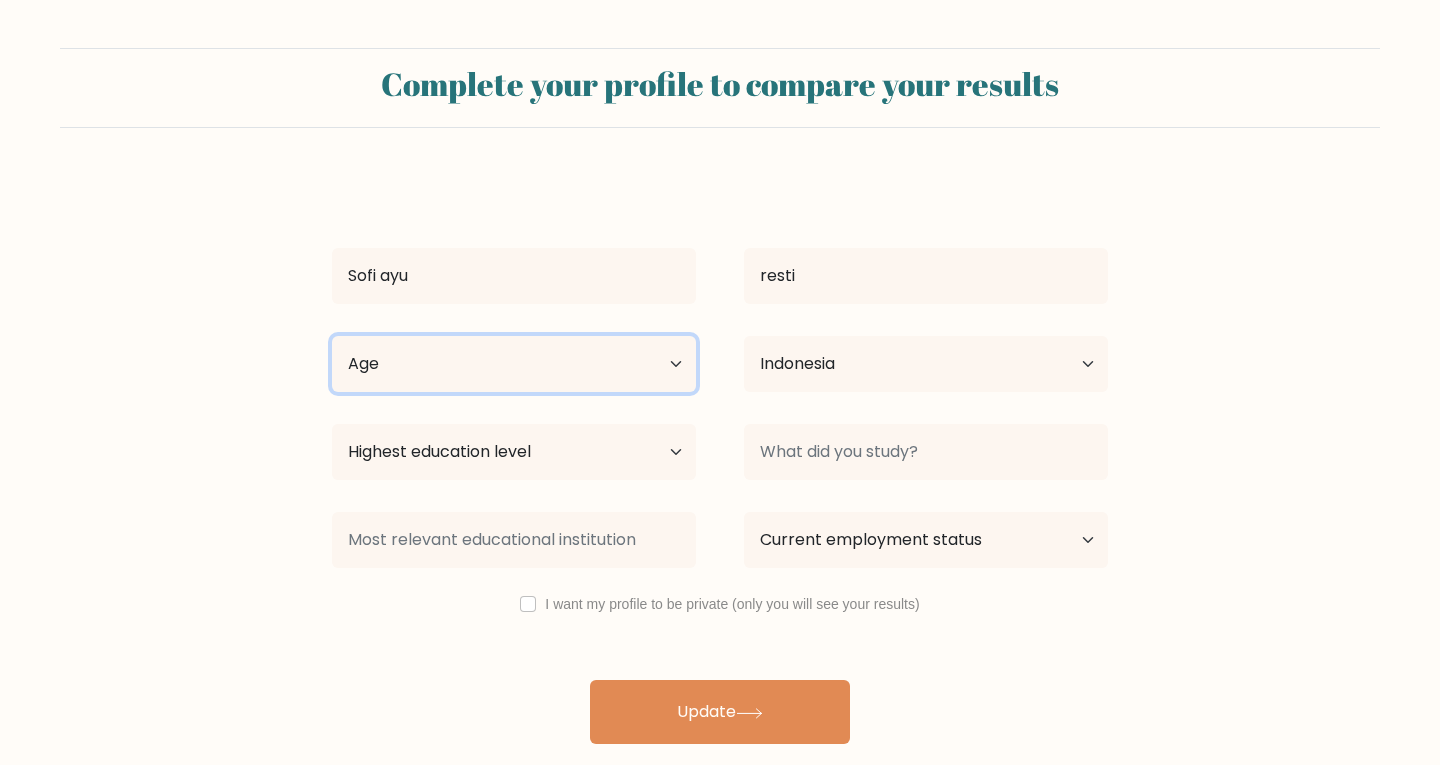 click on "Age
Under 18 years old
18-24 years old
25-34 years old
35-44 years old
45-54 years old
55-64 years old
65 years old and above" at bounding box center [514, 364] 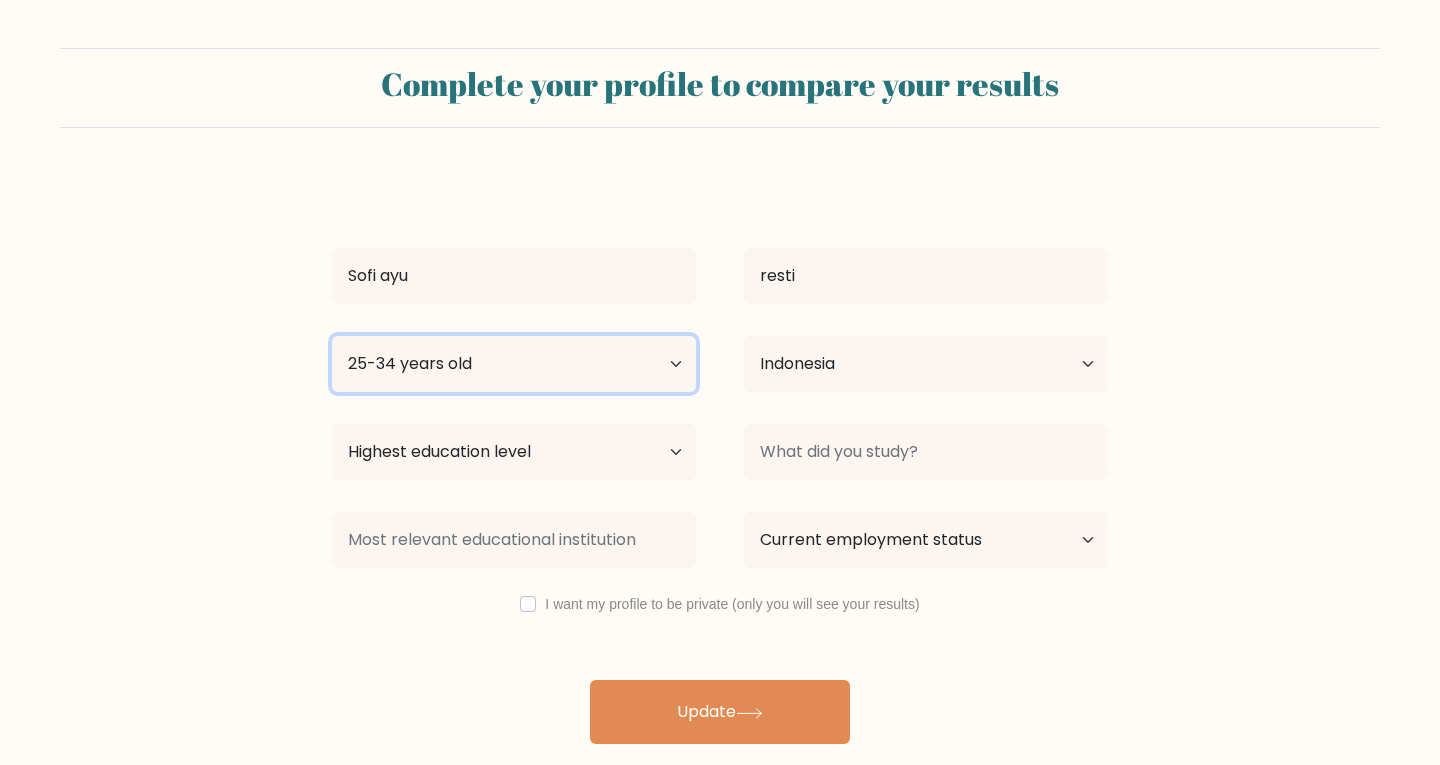 click on "Age
Under 18 years old
18-24 years old
25-34 years old
35-44 years old
45-54 years old
55-64 years old
65 years old and above" at bounding box center [514, 364] 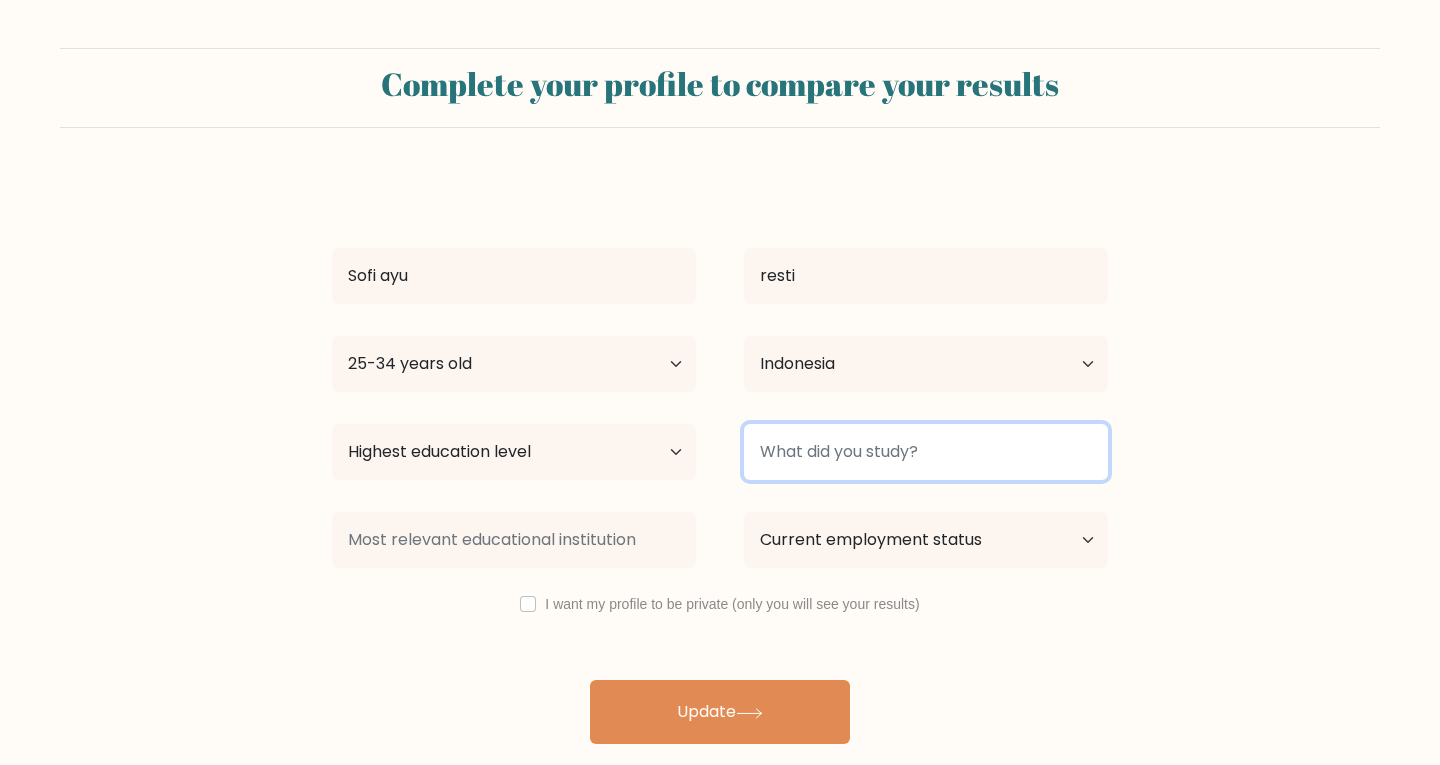 click at bounding box center [926, 452] 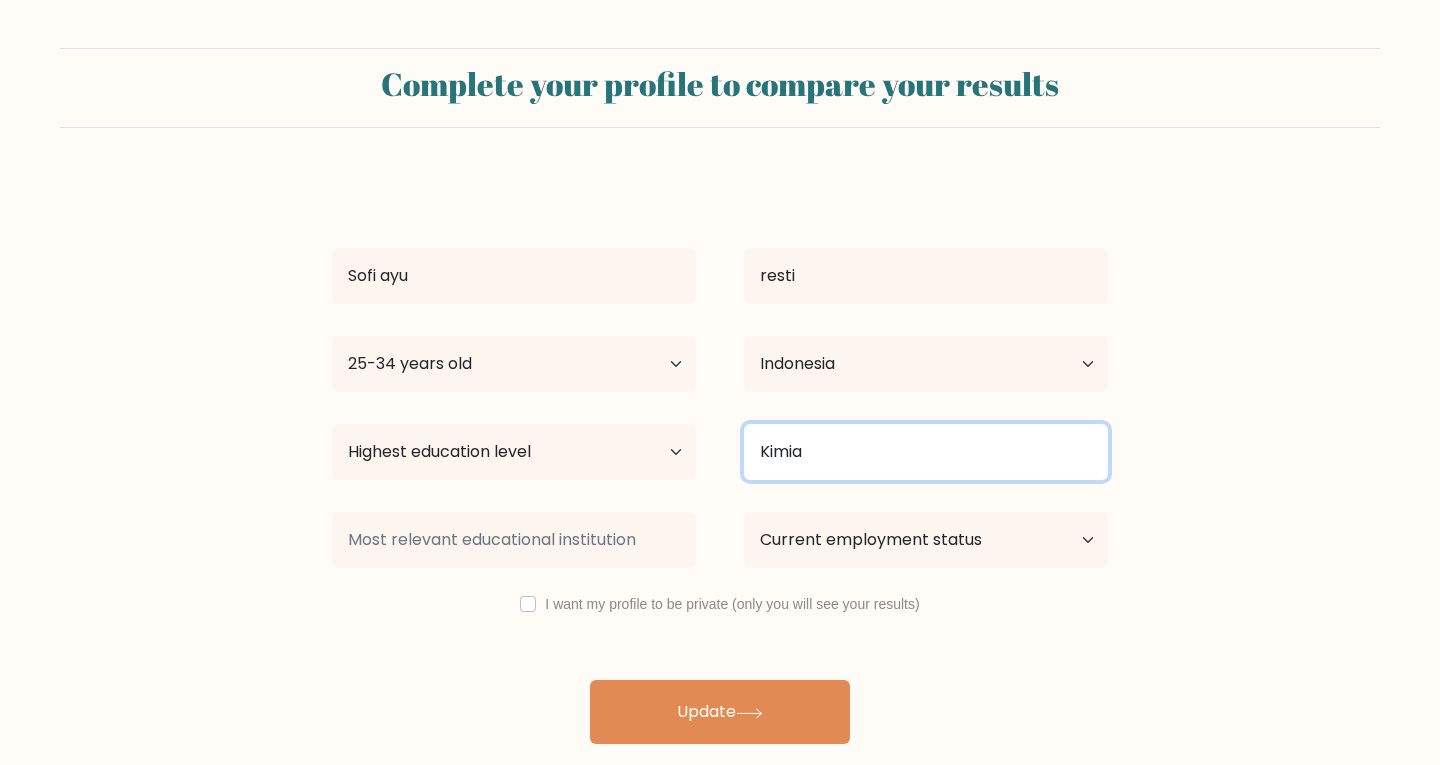 type on "Kimia" 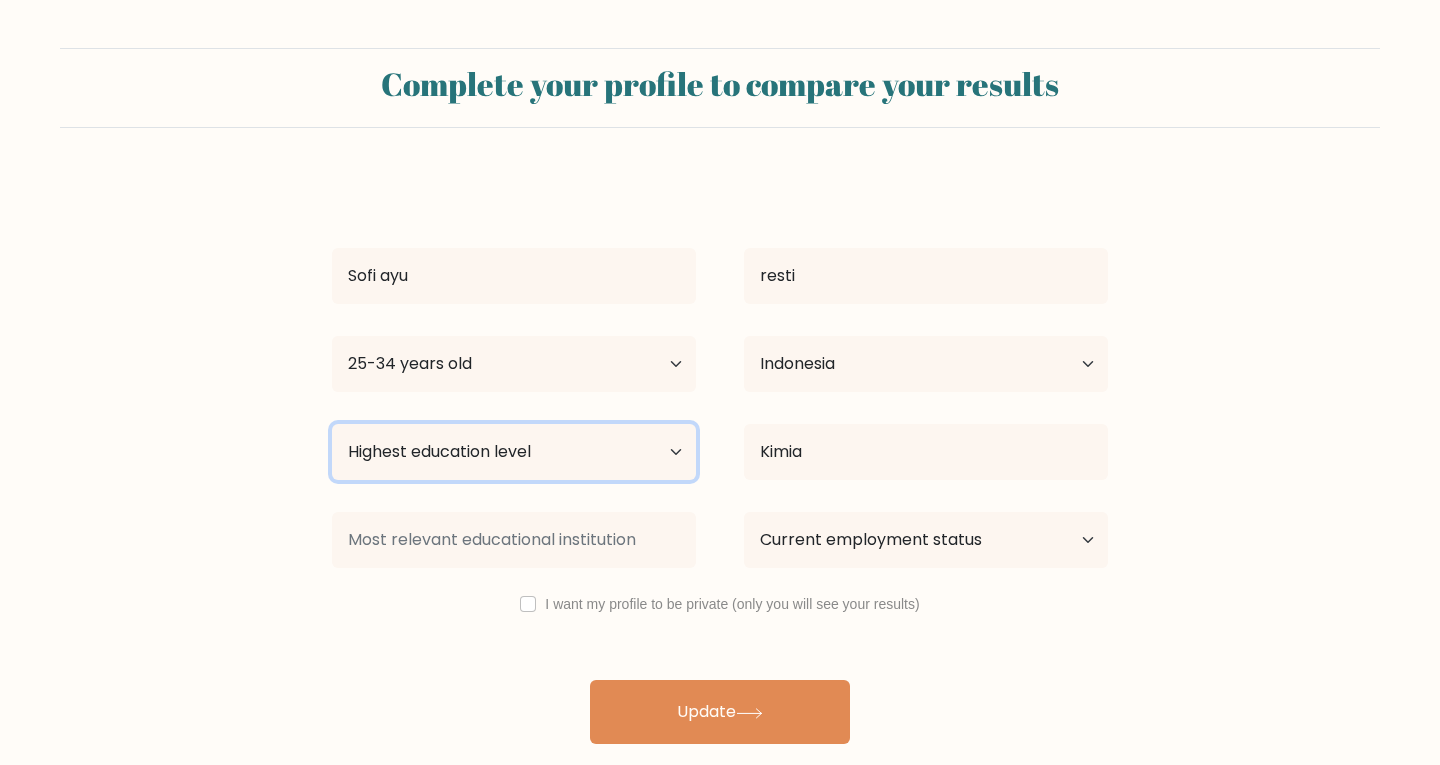 click on "Highest education level
No schooling
Primary
Lower Secondary
Upper Secondary
Occupation Specific
Bachelor's degree
Master's degree
Doctoral degree" at bounding box center (514, 452) 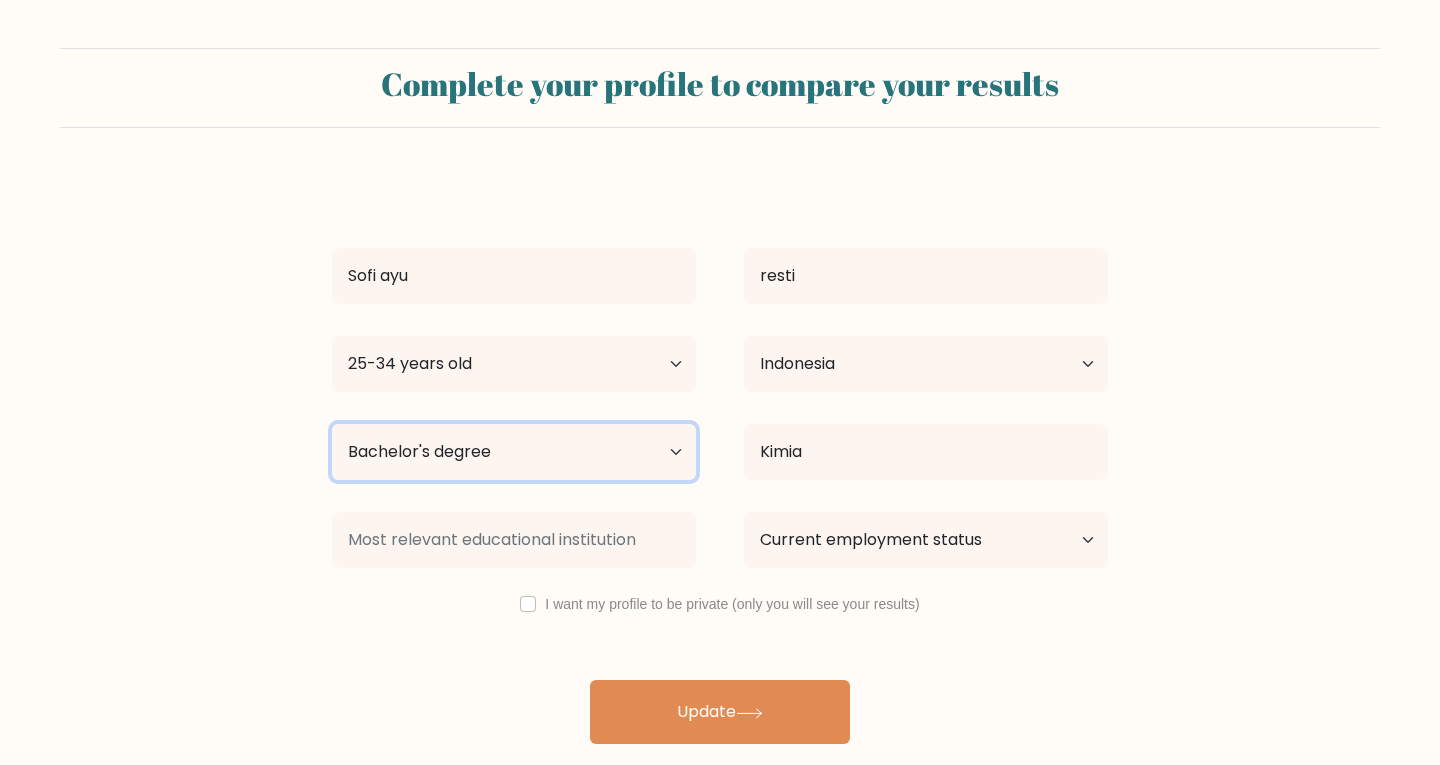click on "Highest education level
No schooling
Primary
Lower Secondary
Upper Secondary
Occupation Specific
Bachelor's degree
Master's degree
Doctoral degree" at bounding box center (514, 452) 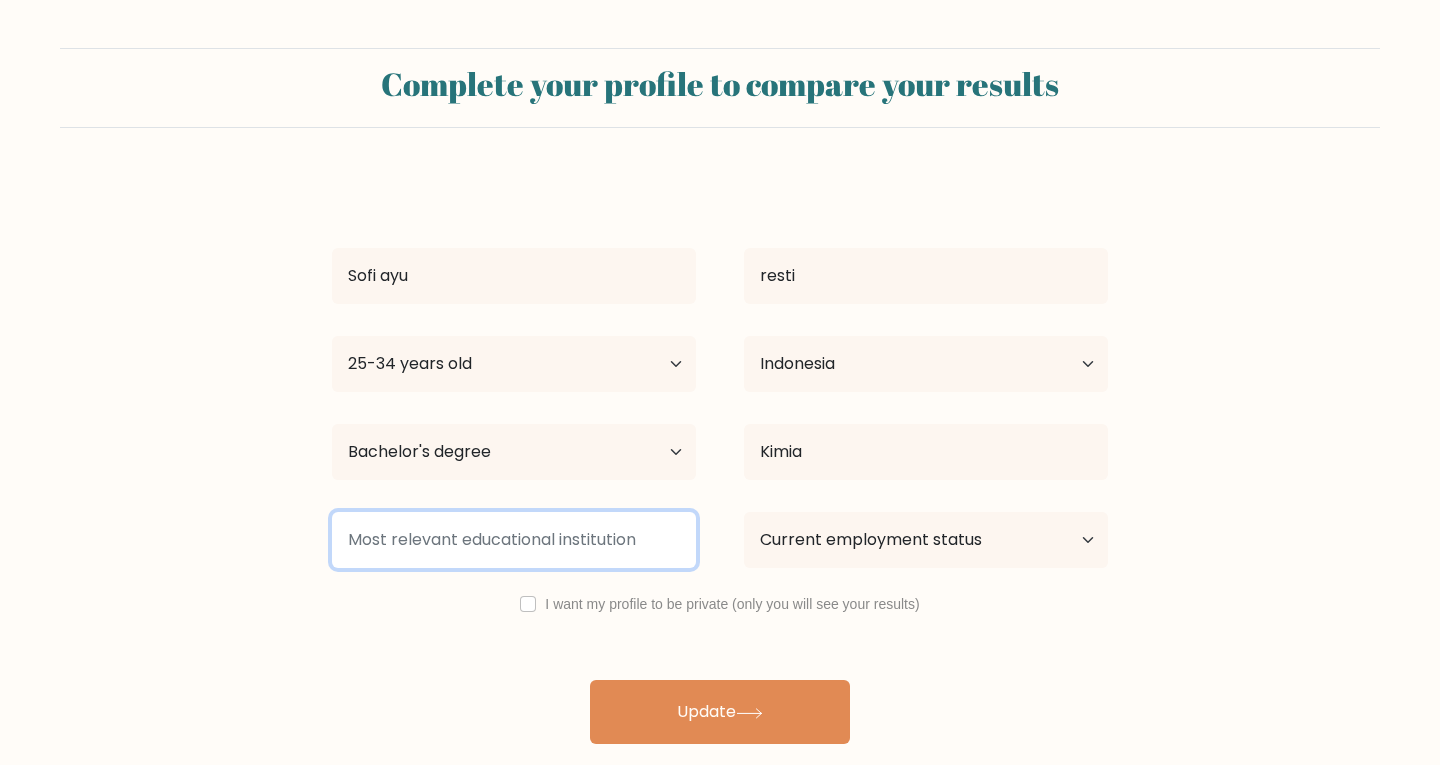 click at bounding box center (514, 540) 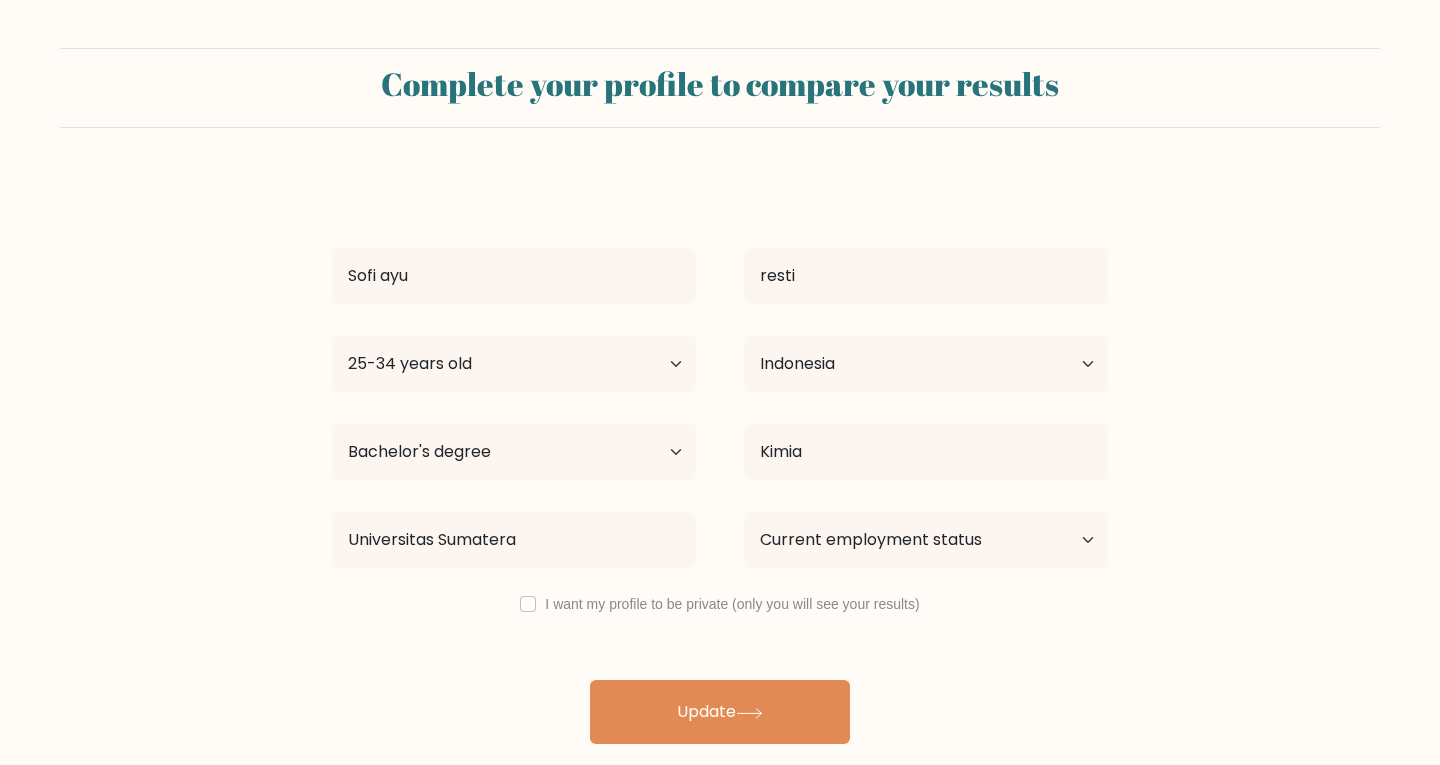 click on "Sofi ayu
resti
Age
Under 18 years old
18-24 years old
25-34 years old
35-44 years old
45-54 years old
55-64 years old
65 years old and above
Country
Afghanistan
Albania
Algeria
American Samoa
Andorra
Angola
Anguilla
Antarctica
Antigua and Barbuda
Argentina
Armenia
Aruba
Australia
Austria
Azerbaijan
Bahamas
Bahrain
Bangladesh
Barbados
Belarus
Belgium
Belize
Benin
Bermuda
Bhutan
Chad" at bounding box center (720, 460) 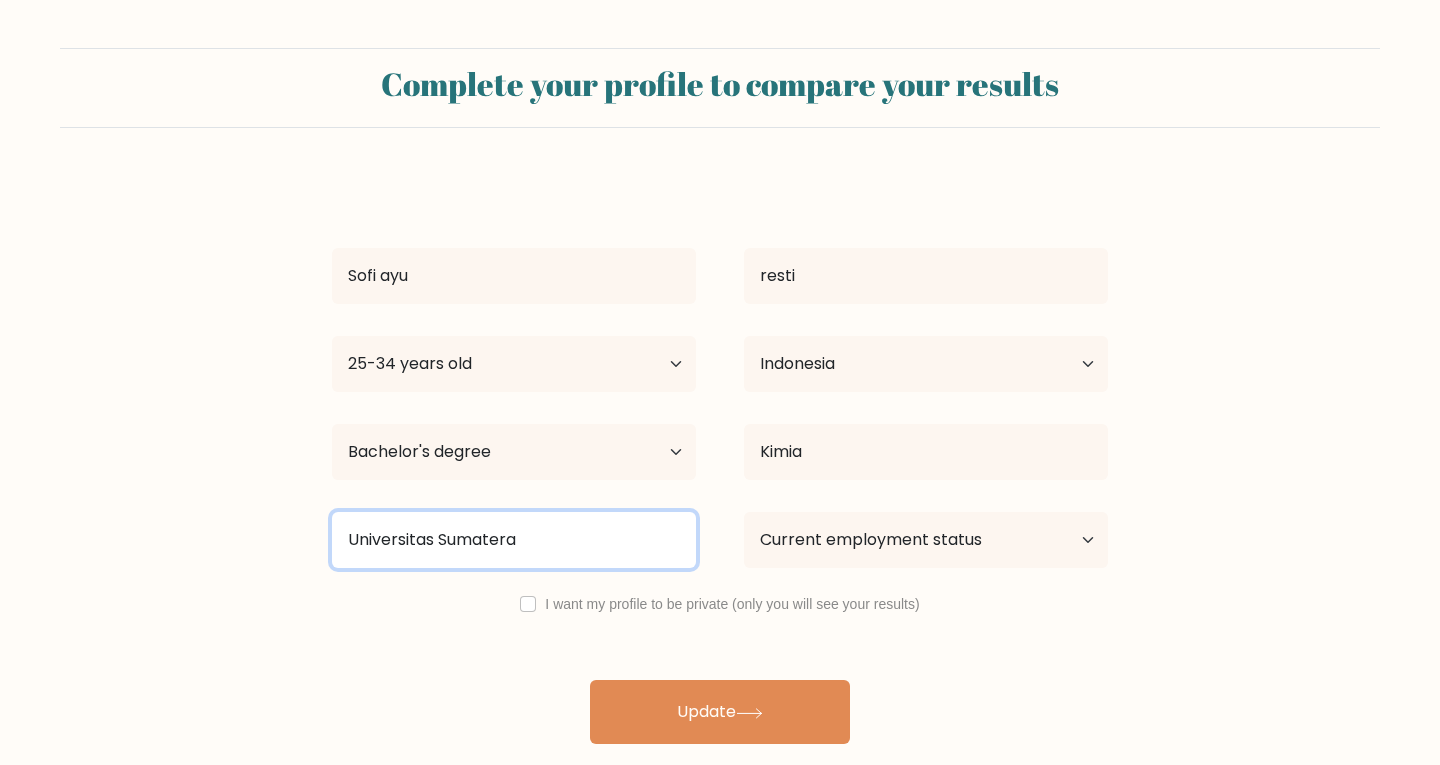 click on "Universitas Sumatera" at bounding box center (514, 540) 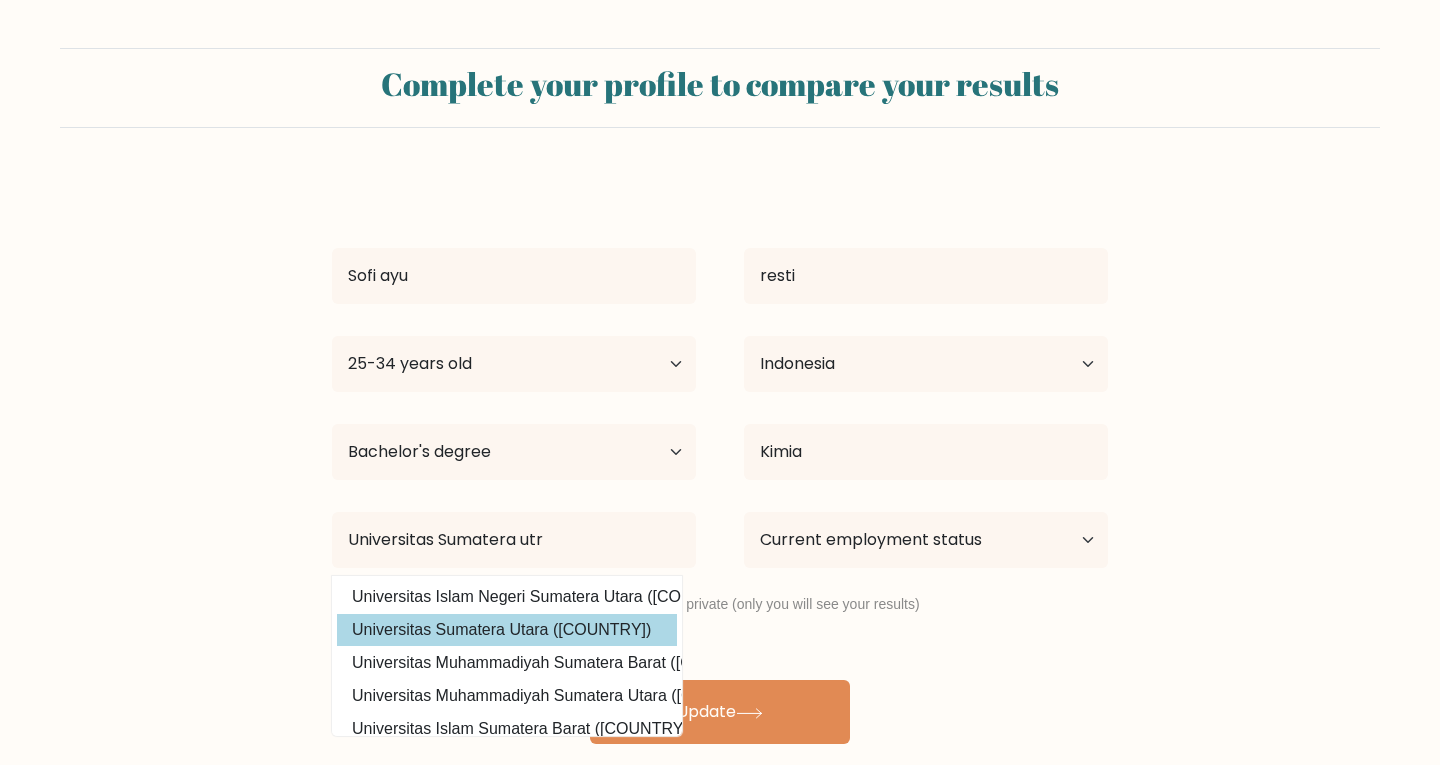 click on "Sofi ayu
resti
Age
Under 18 years old
18-24 years old
25-34 years old
35-44 years old
45-54 years old
55-64 years old
65 years old and above
Country
Afghanistan
Albania
Algeria
American Samoa
Andorra
Angola
Anguilla
Antarctica
Antigua and Barbuda
Argentina
Armenia
Aruba
Australia
Austria
Azerbaijan
Bahamas
Bahrain
Bangladesh
Barbados
Belarus
Belgium
Belize
Benin
Bermuda
Bhutan
Chad" at bounding box center (720, 460) 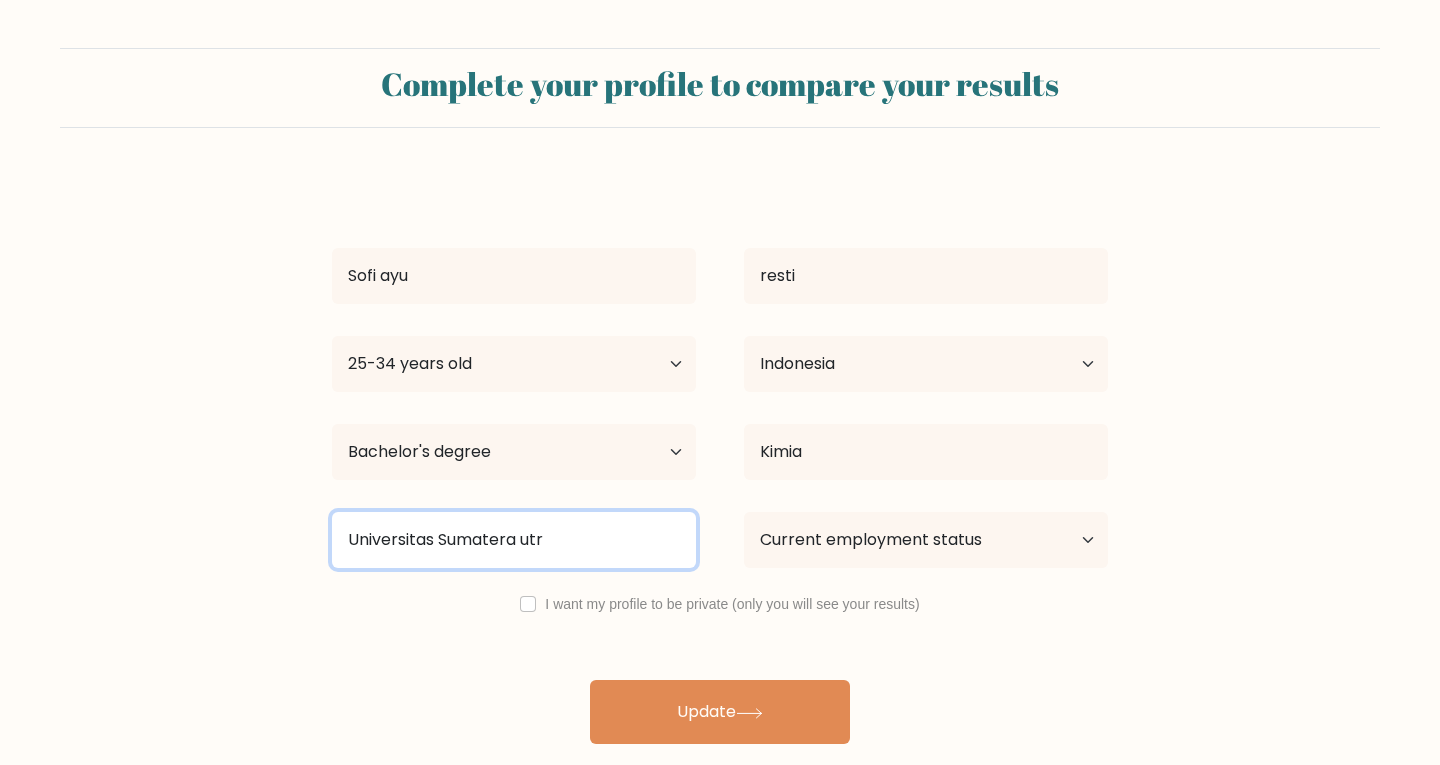 click on "Universitas Sumatera utr" at bounding box center [514, 540] 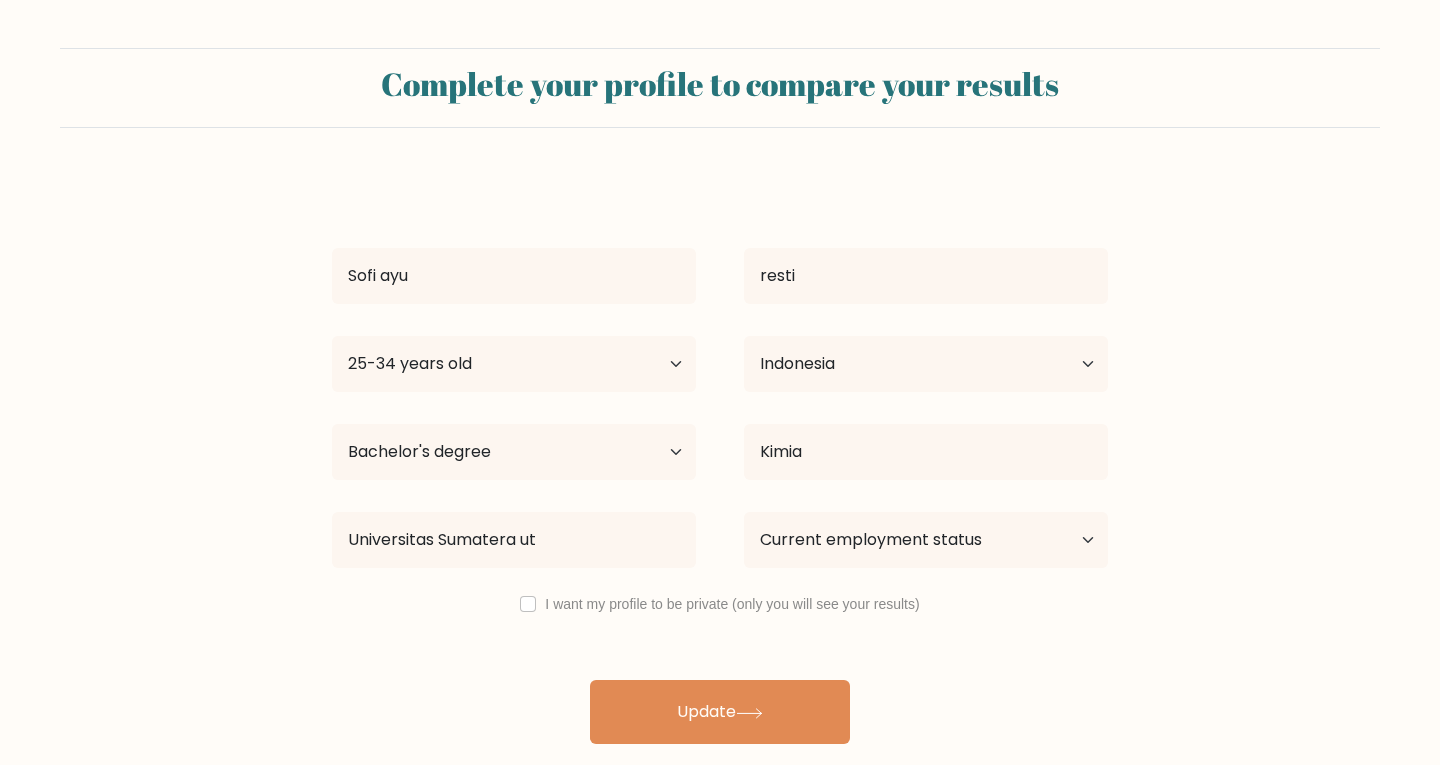 click on "Sofi ayu
resti
Age
Under 18 years old
18-24 years old
25-34 years old
35-44 years old
45-54 years old
55-64 years old
65 years old and above
Country
Afghanistan
Albania
Algeria
American Samoa
Andorra
Angola
Anguilla
Antarctica
Antigua and Barbuda
Argentina
Armenia
Aruba
Australia
Austria
Azerbaijan
Bahamas
Bahrain
Bangladesh
Barbados
Belarus
Belgium
Belize
Benin
Bermuda
Bhutan
Chad" at bounding box center [720, 460] 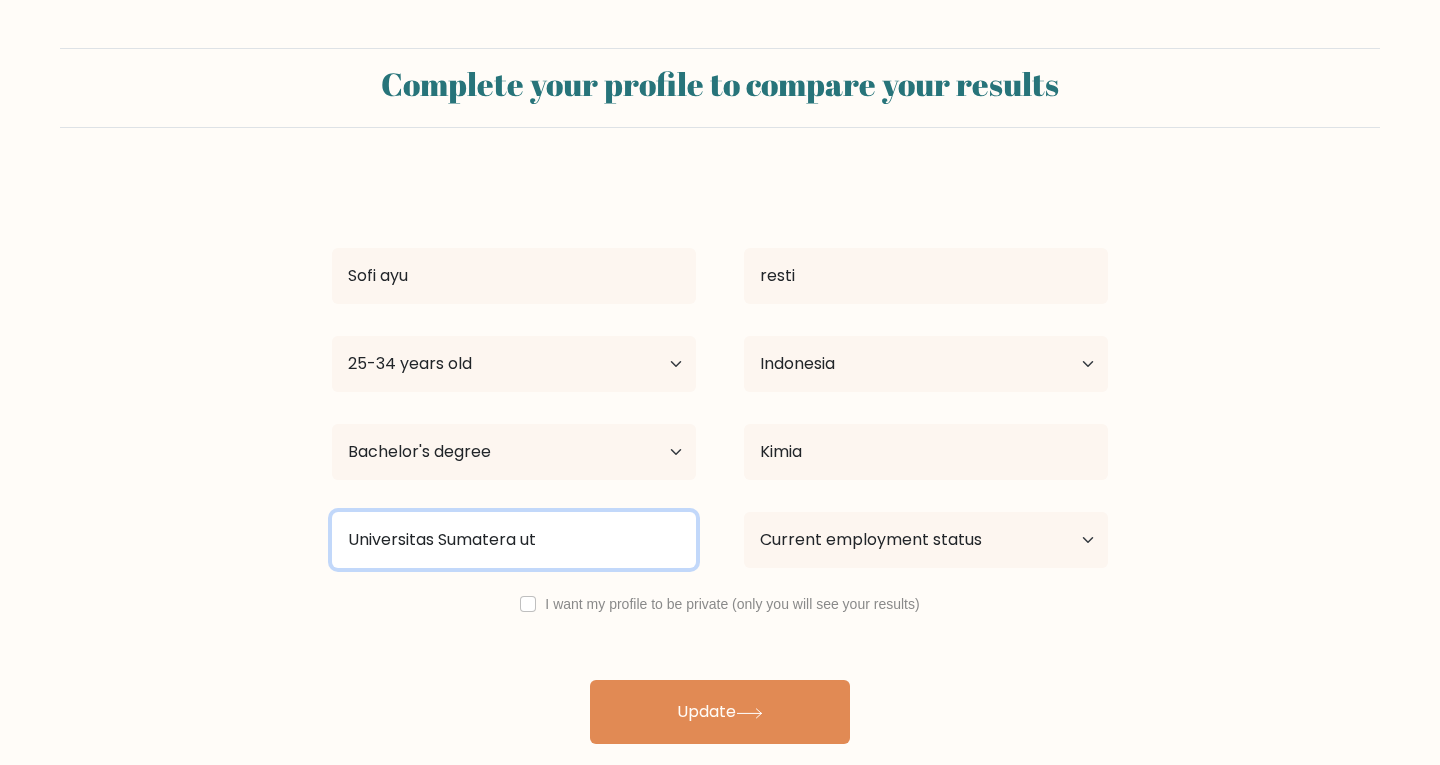 click on "Universitas Sumatera ut" at bounding box center [514, 540] 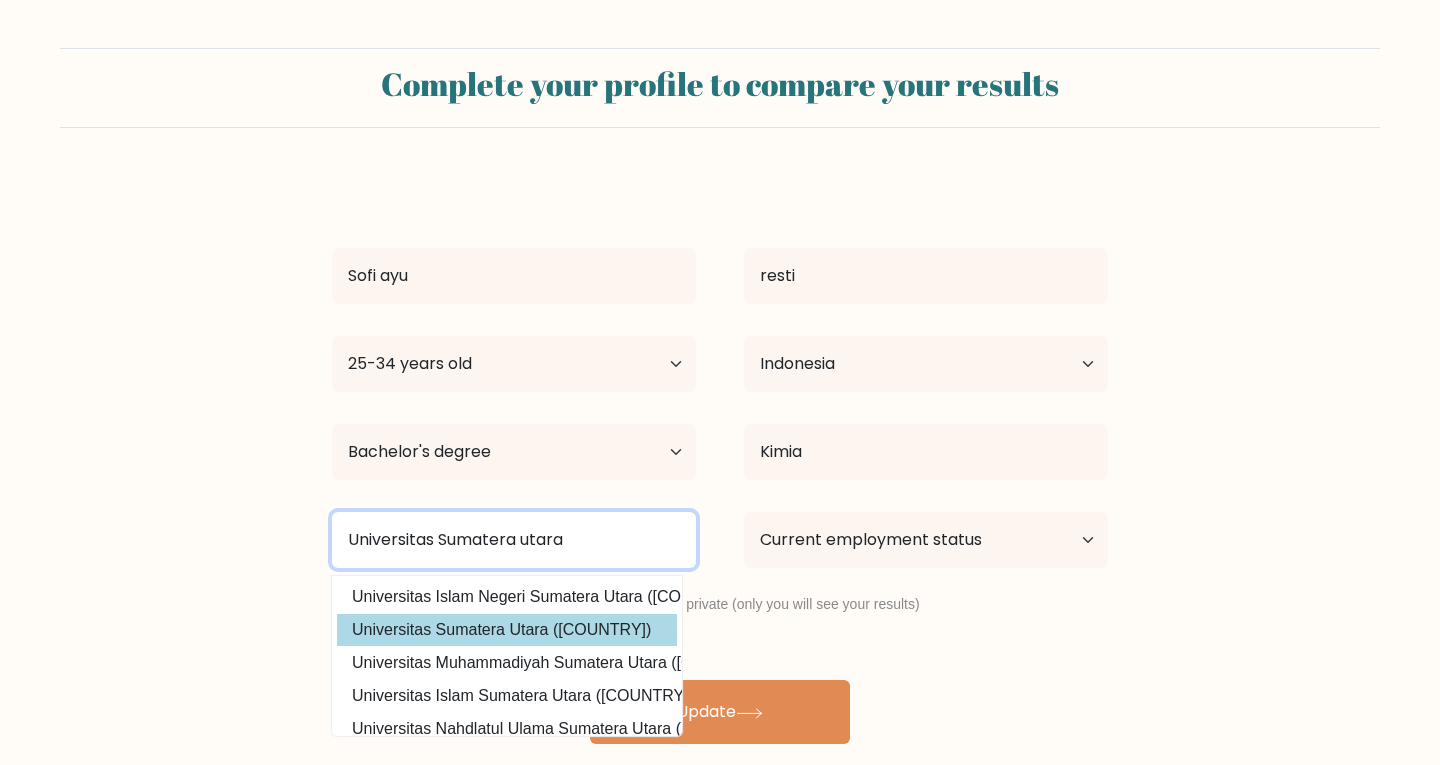type on "Universitas Sumatera utara" 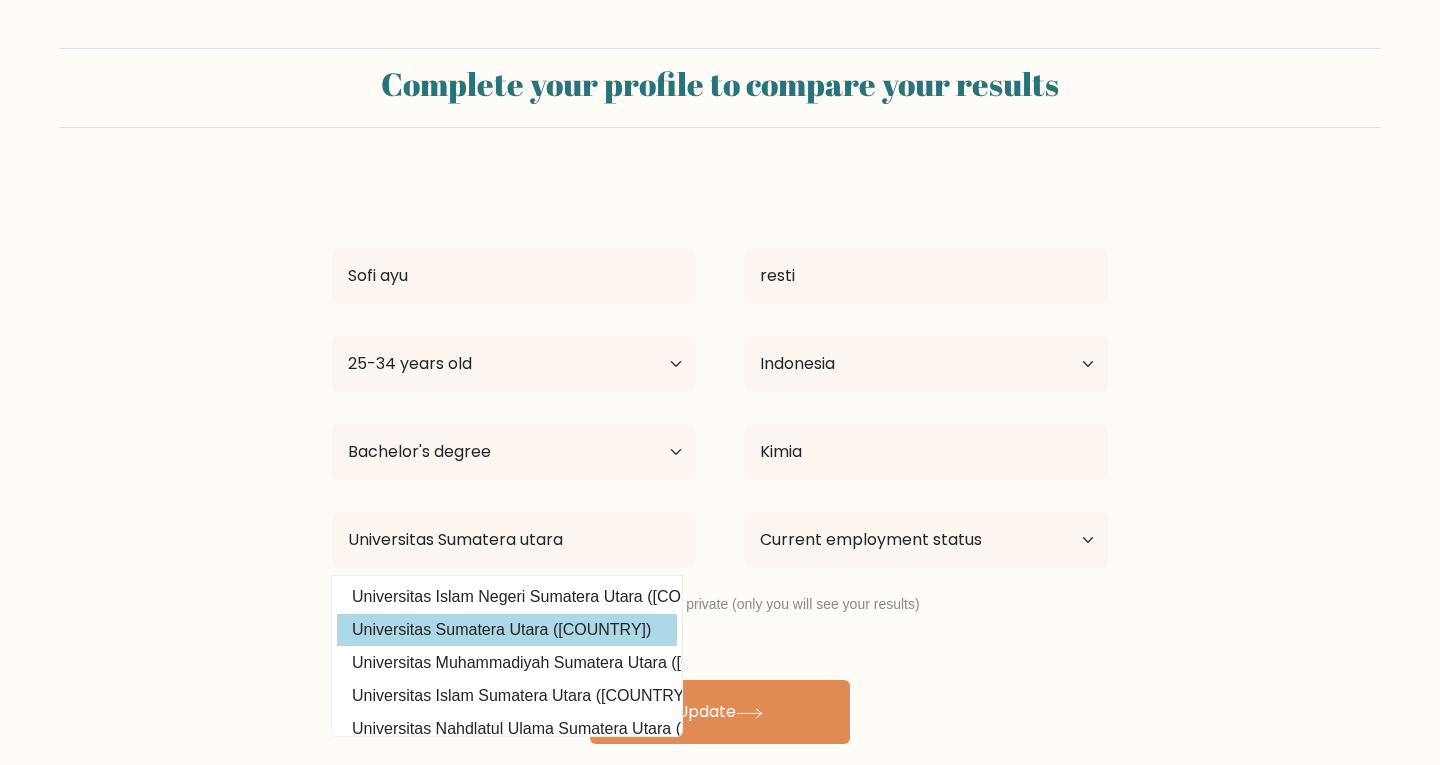 click on "Sofi ayu
resti
Age
Under 18 years old
18-24 years old
25-34 years old
35-44 years old
45-54 years old
55-64 years old
65 years old and above
Country
Afghanistan
Albania
Algeria
American Samoa
Andorra
Angola
Anguilla
Antarctica
Antigua and Barbuda
Argentina
Armenia
Aruba
Australia
Austria
Azerbaijan
Bahamas
Bahrain
Bangladesh
Barbados
Belarus
Belgium
Belize
Benin
Bermuda
Bhutan
Chad" at bounding box center (720, 460) 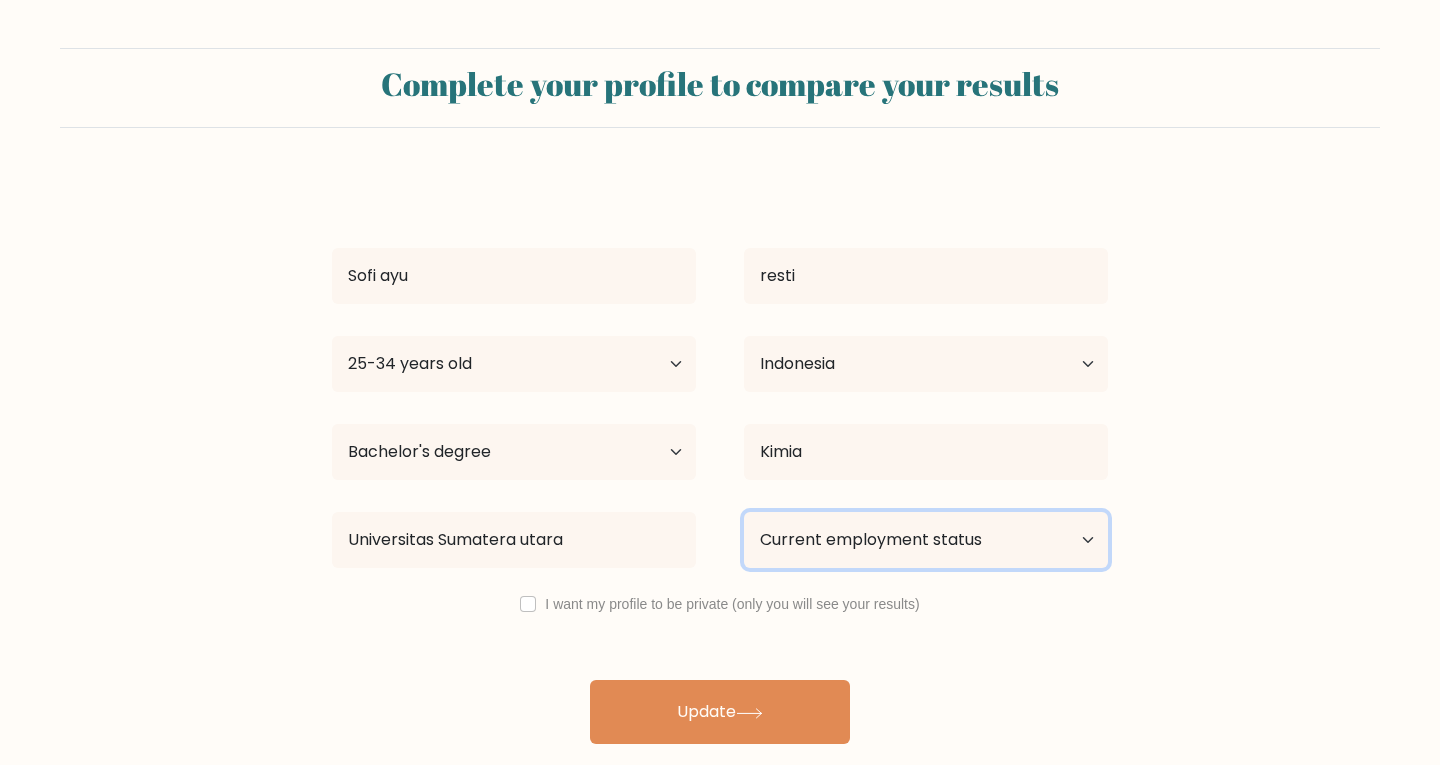 drag, startPoint x: 1013, startPoint y: 539, endPoint x: 910, endPoint y: 582, distance: 111.61541 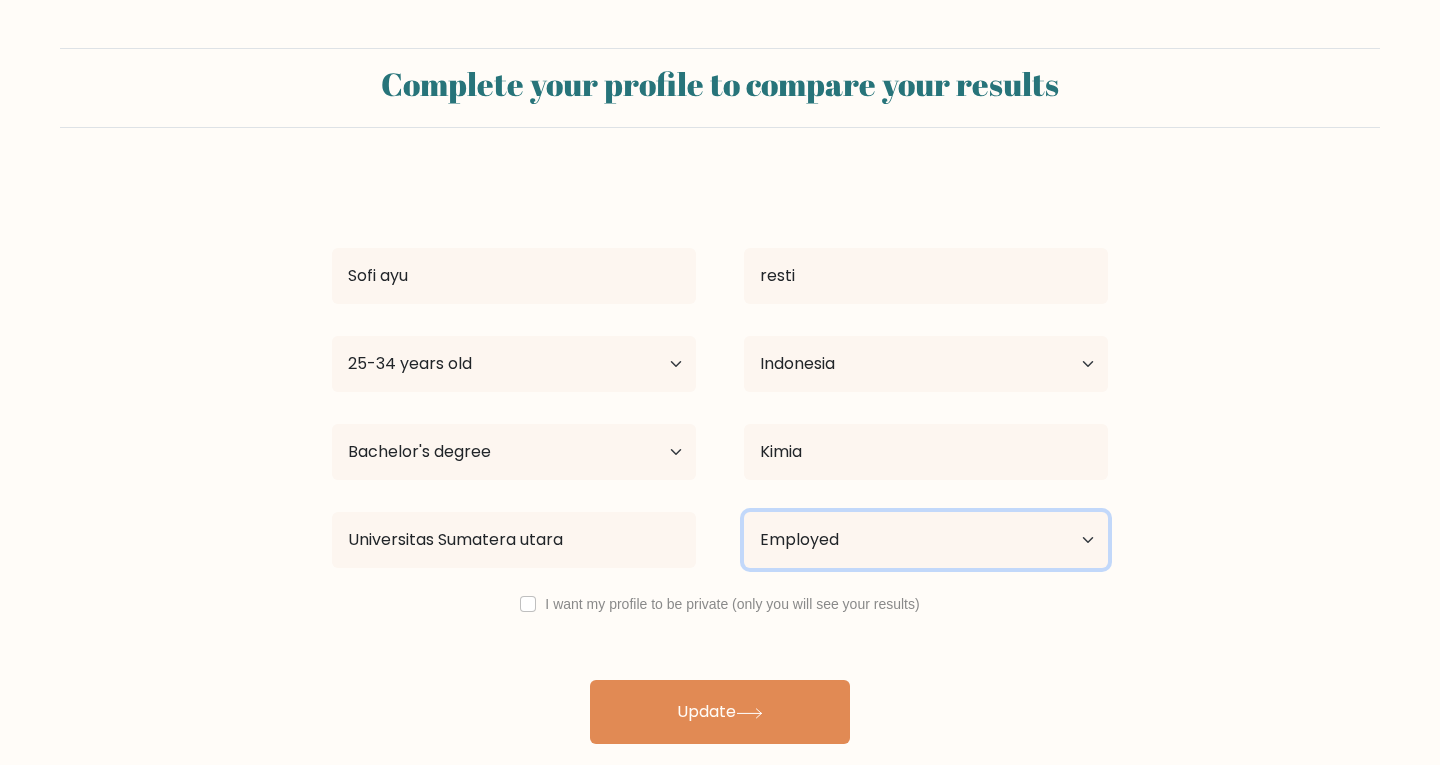 click on "Current employment status
Employed
Student
Retired
Other / prefer not to answer" at bounding box center (926, 540) 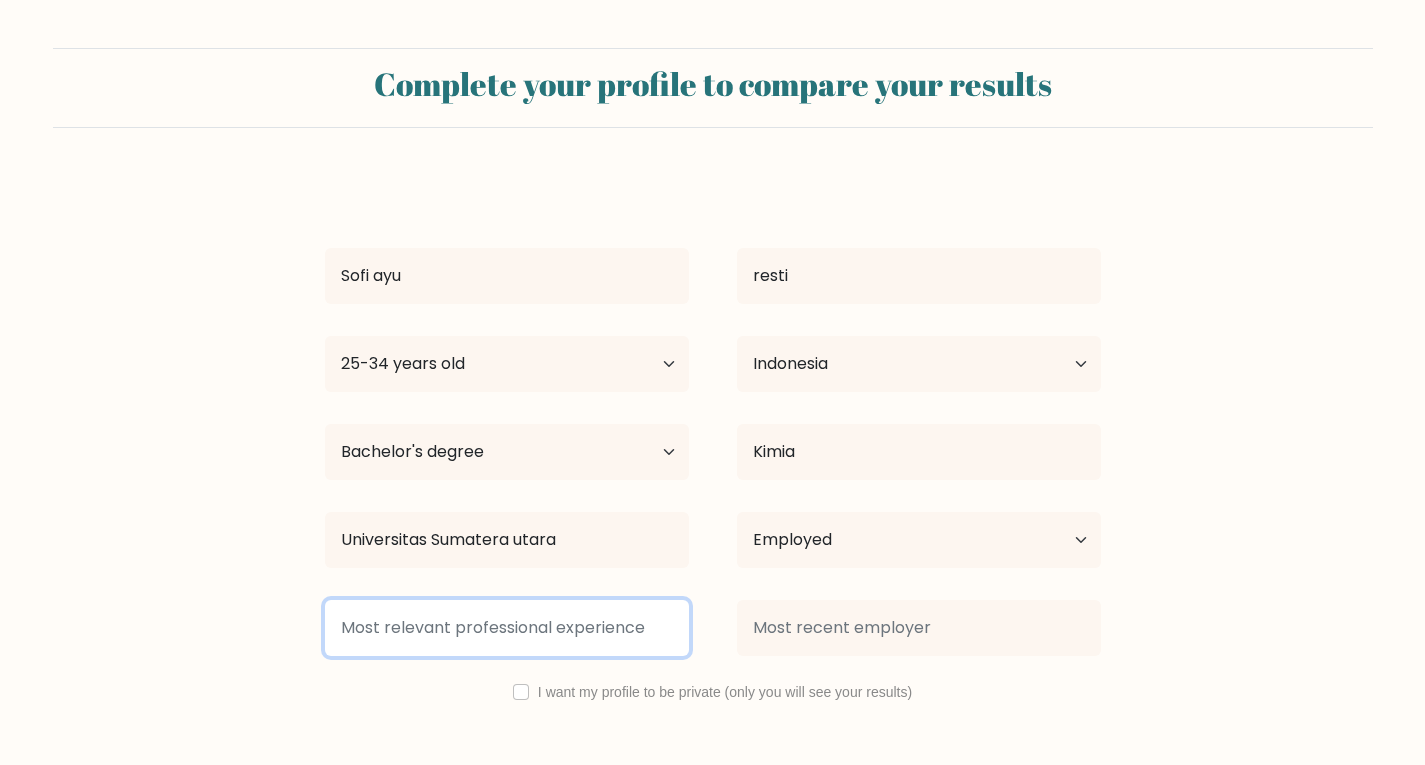 click at bounding box center [507, 628] 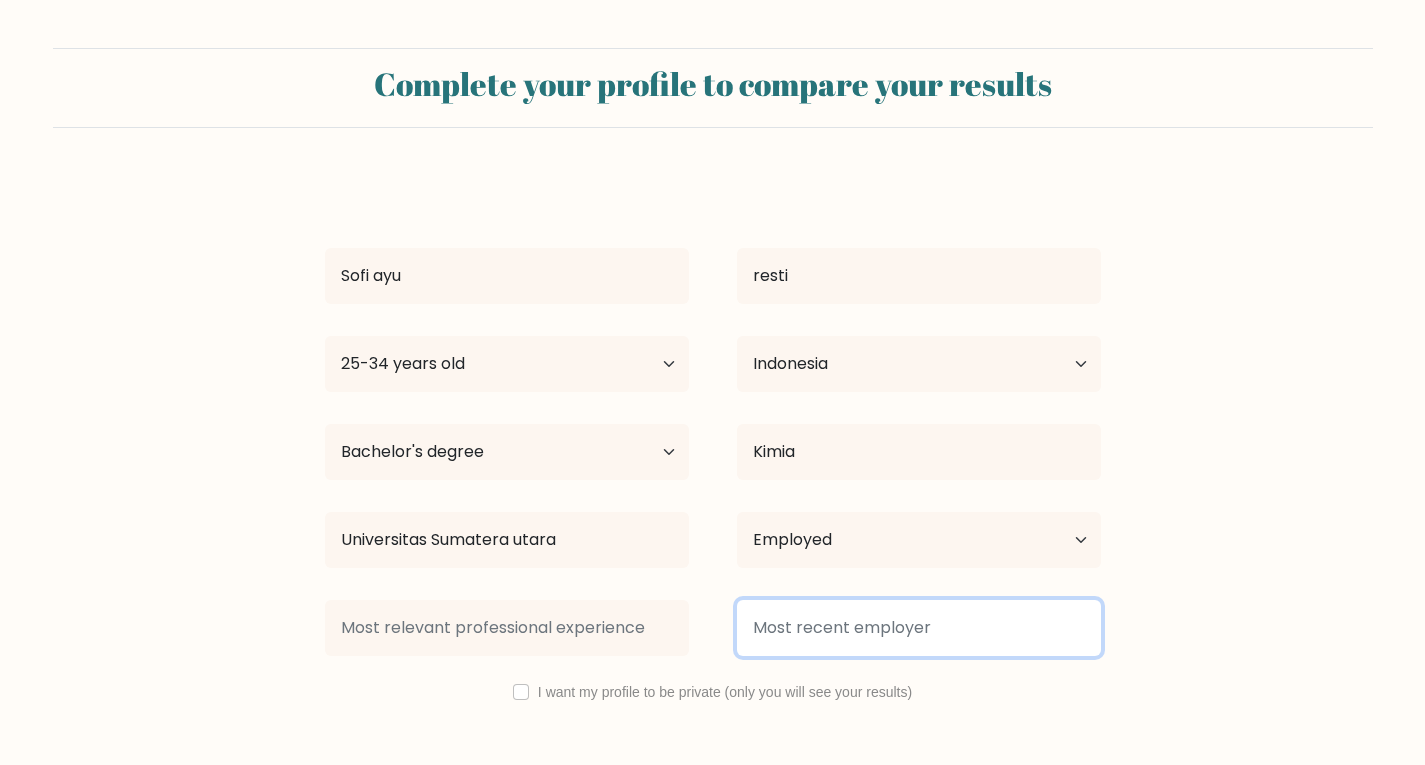 click at bounding box center (919, 628) 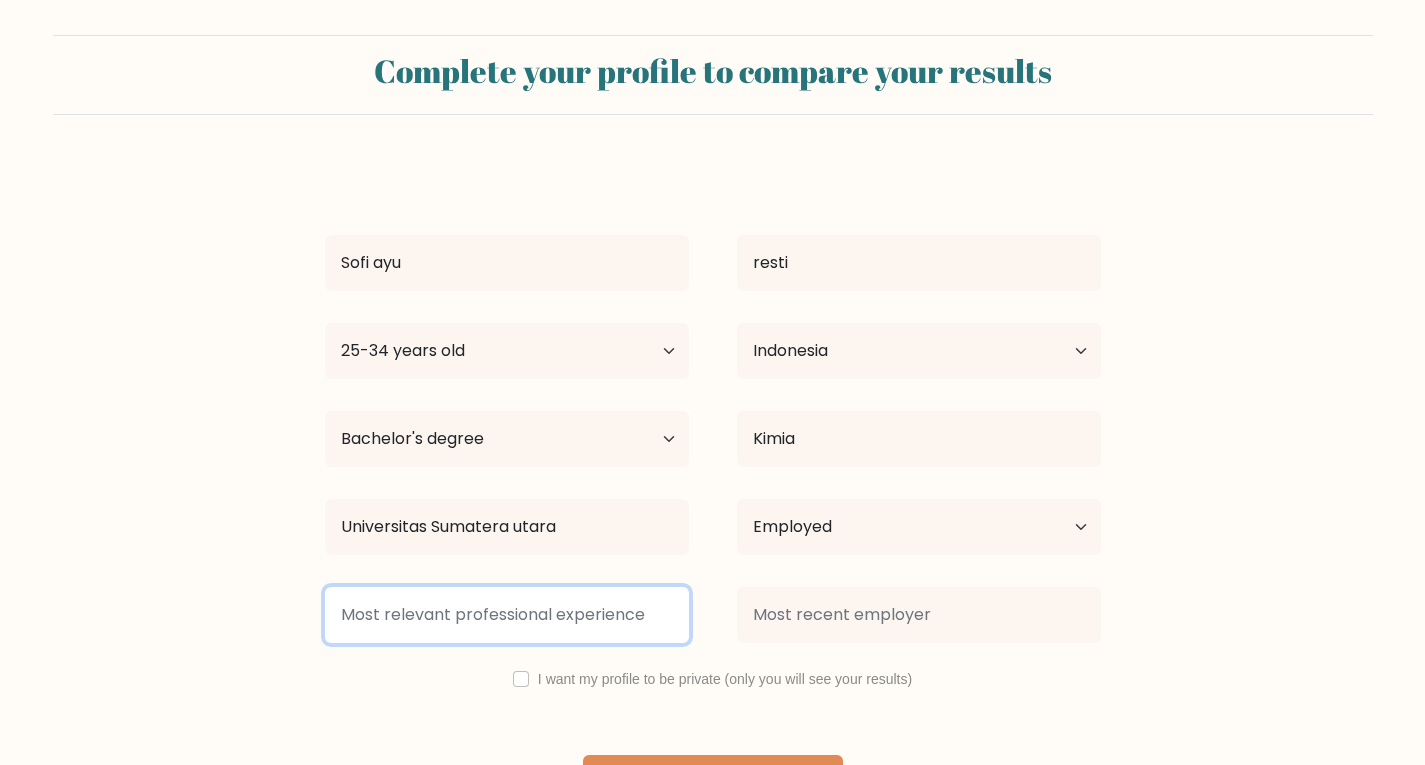 click at bounding box center [507, 615] 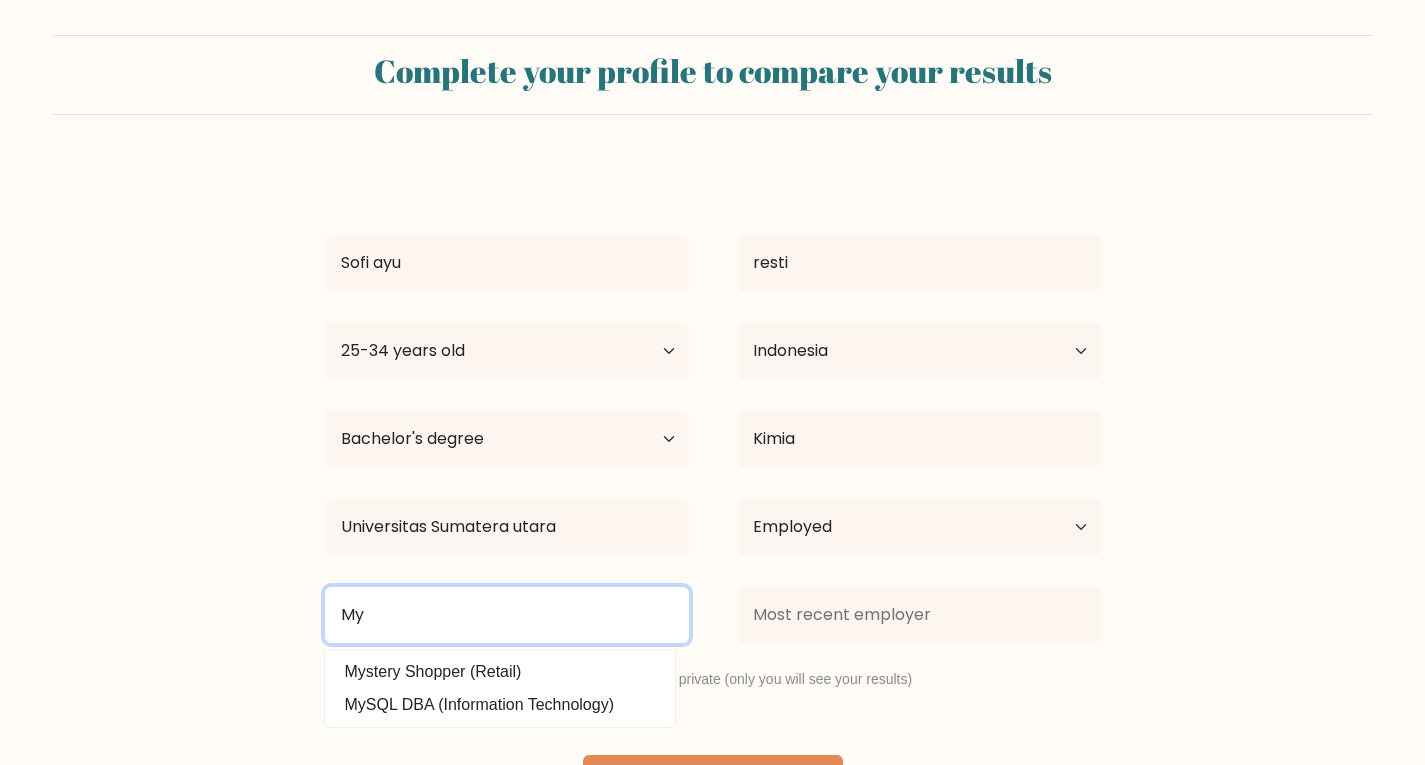 type on "M" 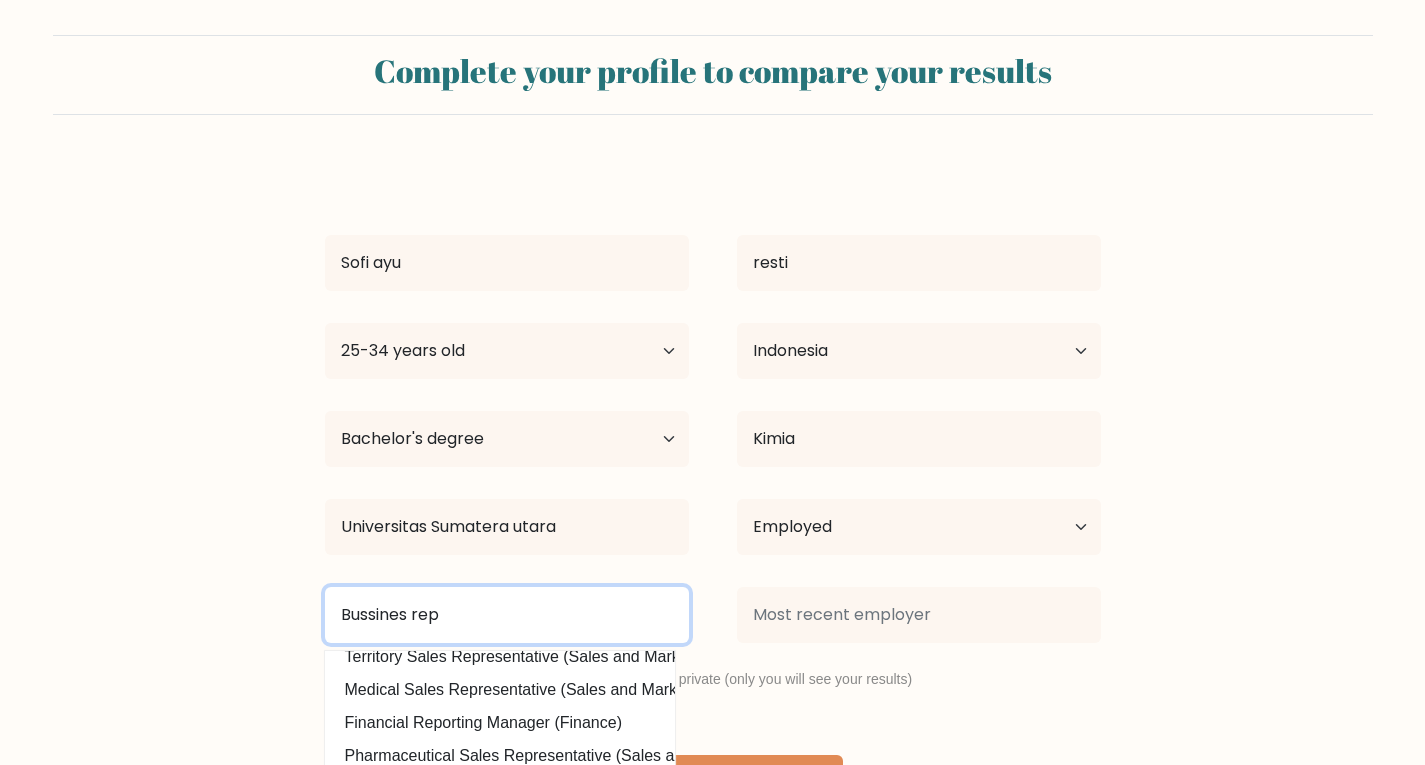 scroll, scrollTop: 0, scrollLeft: 0, axis: both 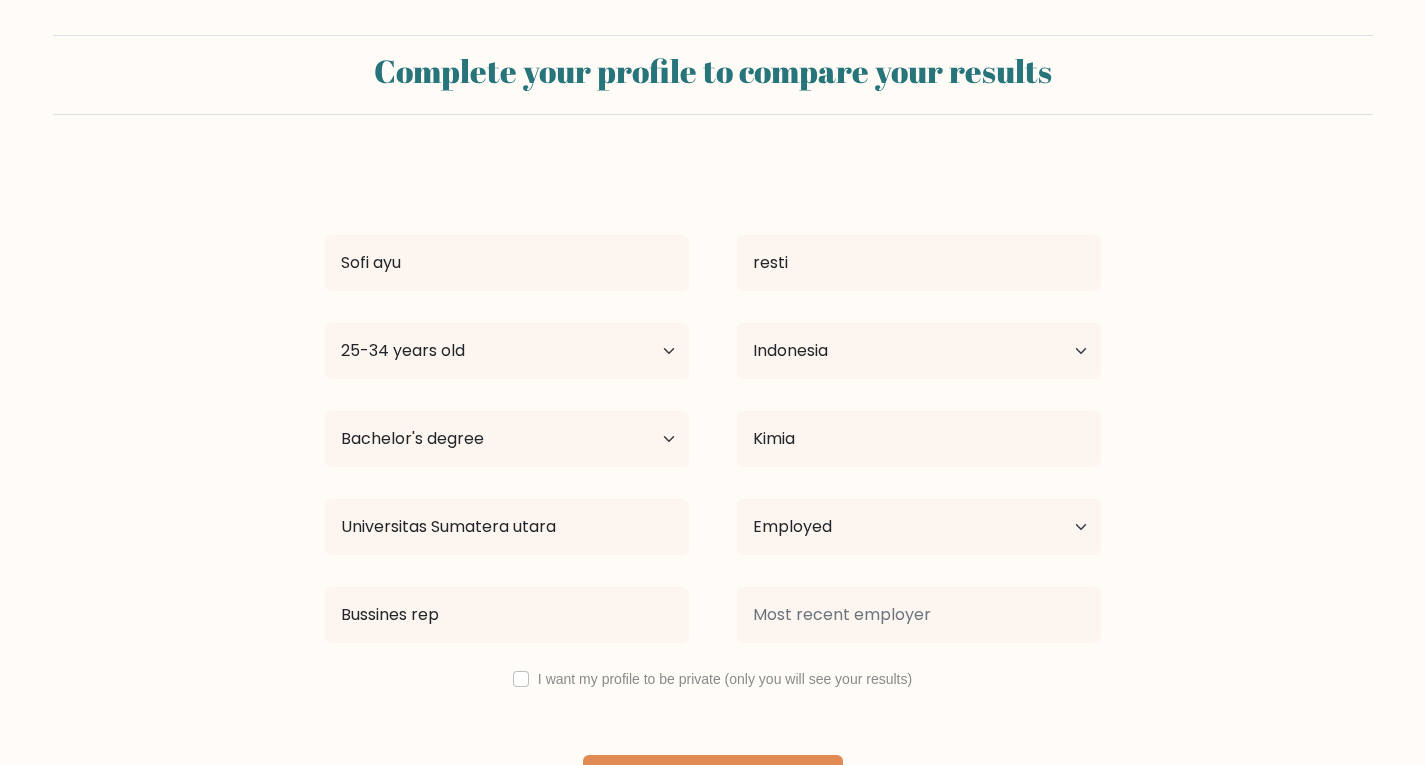 click on "Sofi ayu
resti
Age
Under 18 years old
18-24 years old
25-34 years old
35-44 years old
45-54 years old
55-64 years old
65 years old and above
Country
Afghanistan
Albania
Algeria
American Samoa
Andorra
Angola
Anguilla
Antarctica
Antigua and Barbuda
Argentina
Armenia
Aruba
Australia
Austria
Azerbaijan
Bahamas
Bahrain
Bangladesh
Barbados
Belarus
Belgium
Belize
Benin
Bermuda
Bhutan
Chad" at bounding box center (713, 491) 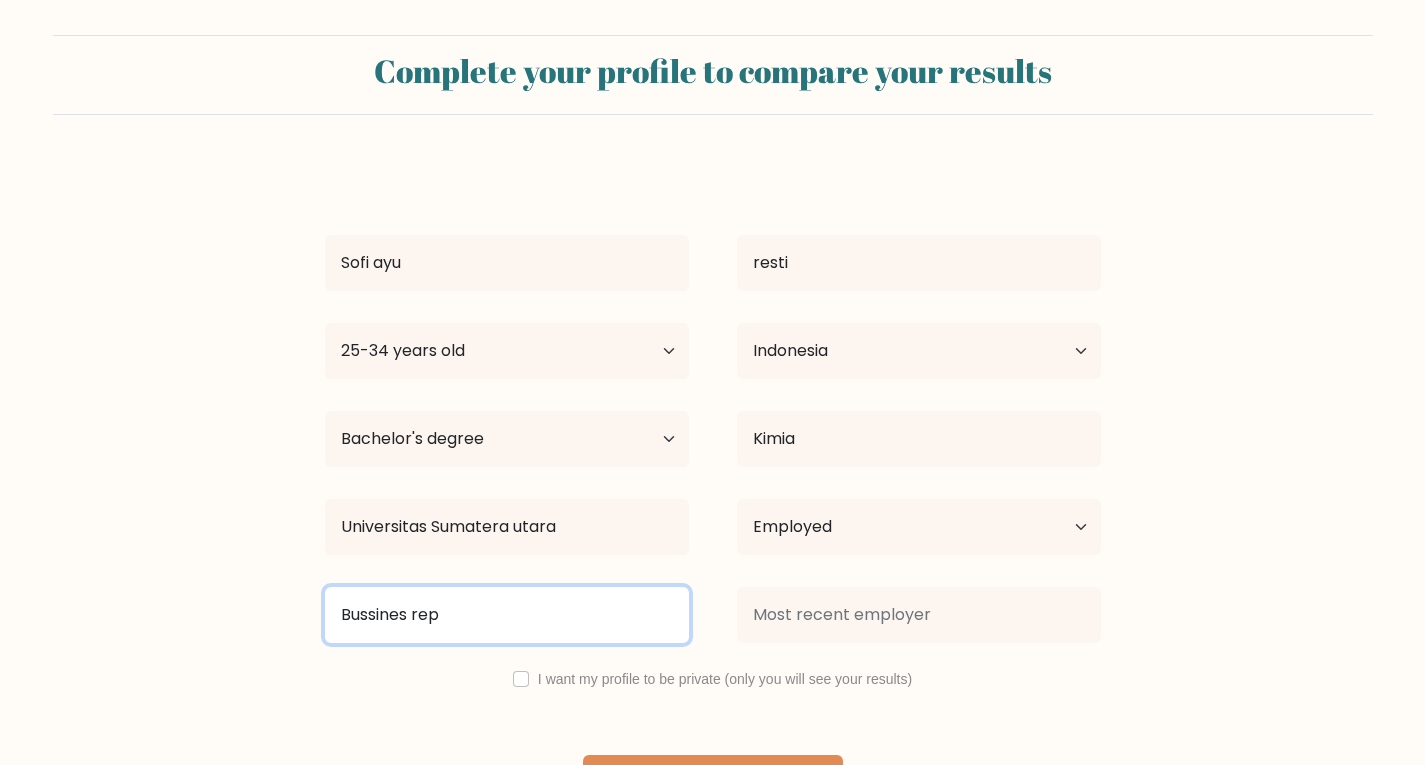 click on "Bussines rep" at bounding box center [507, 615] 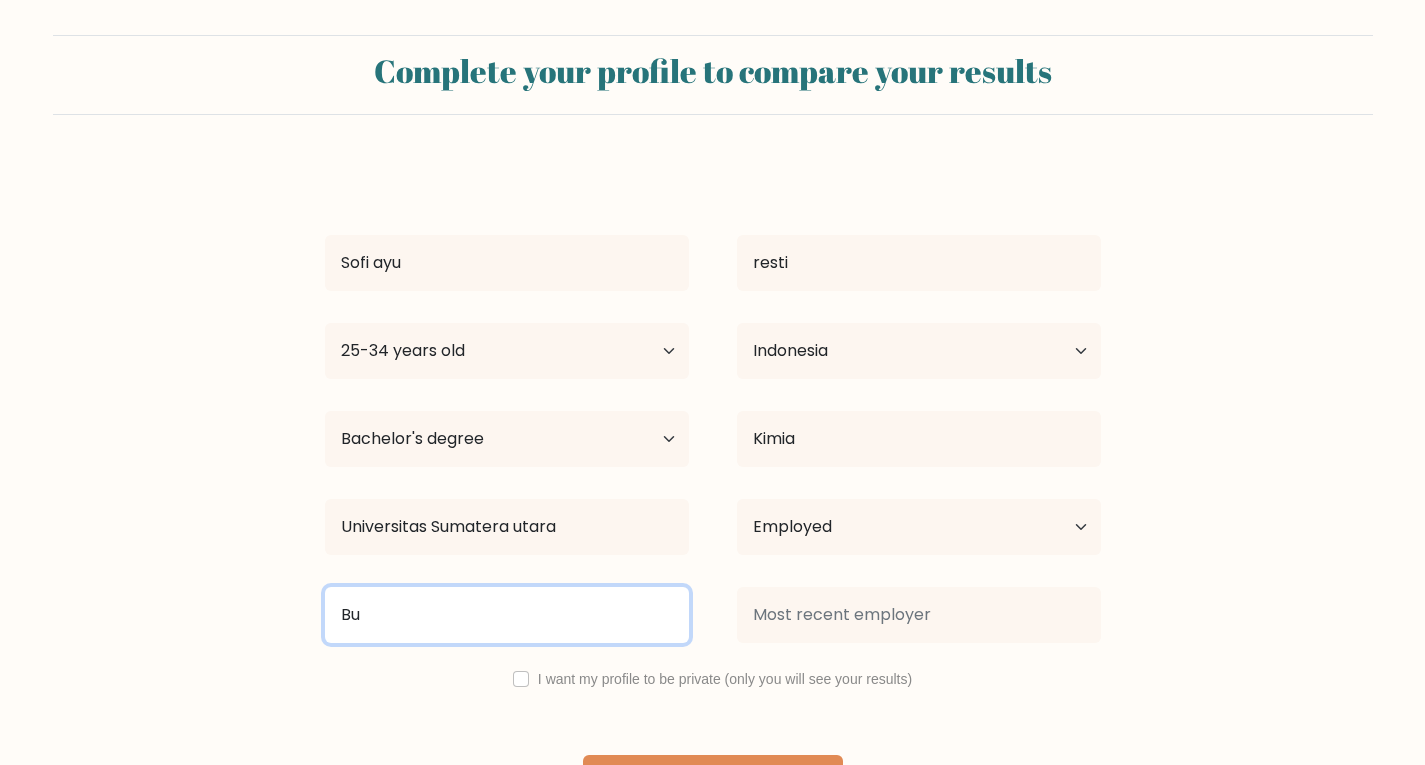 type on "B" 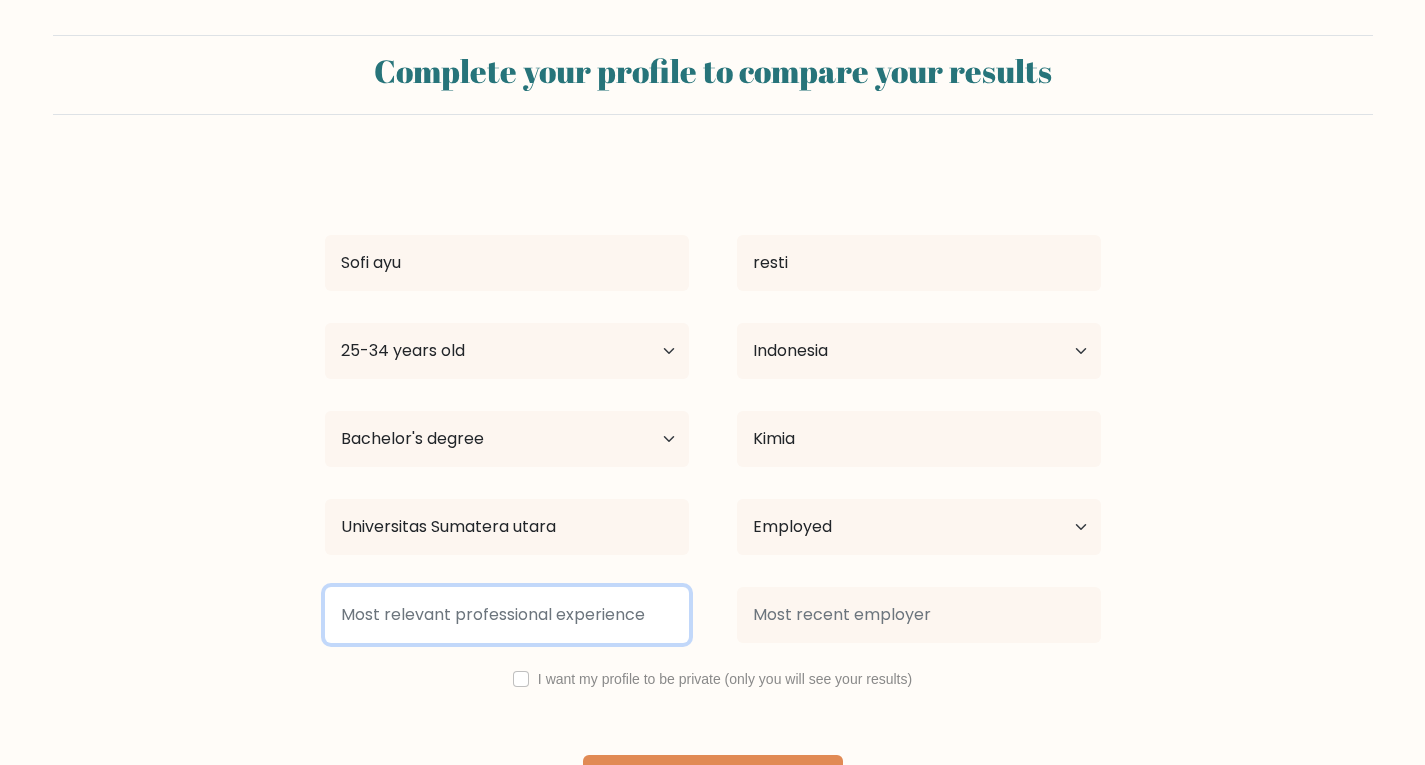 paste on "business representative" 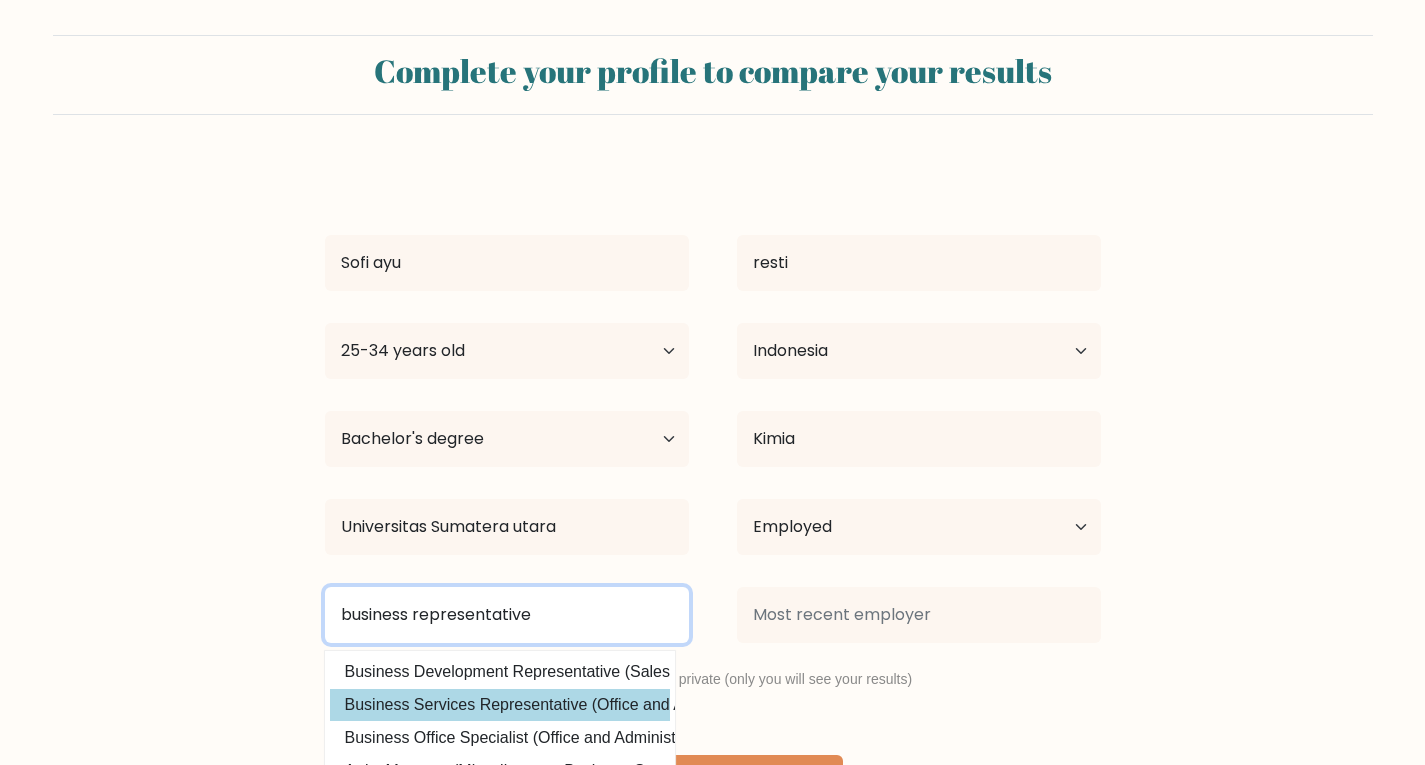 type on "business representative" 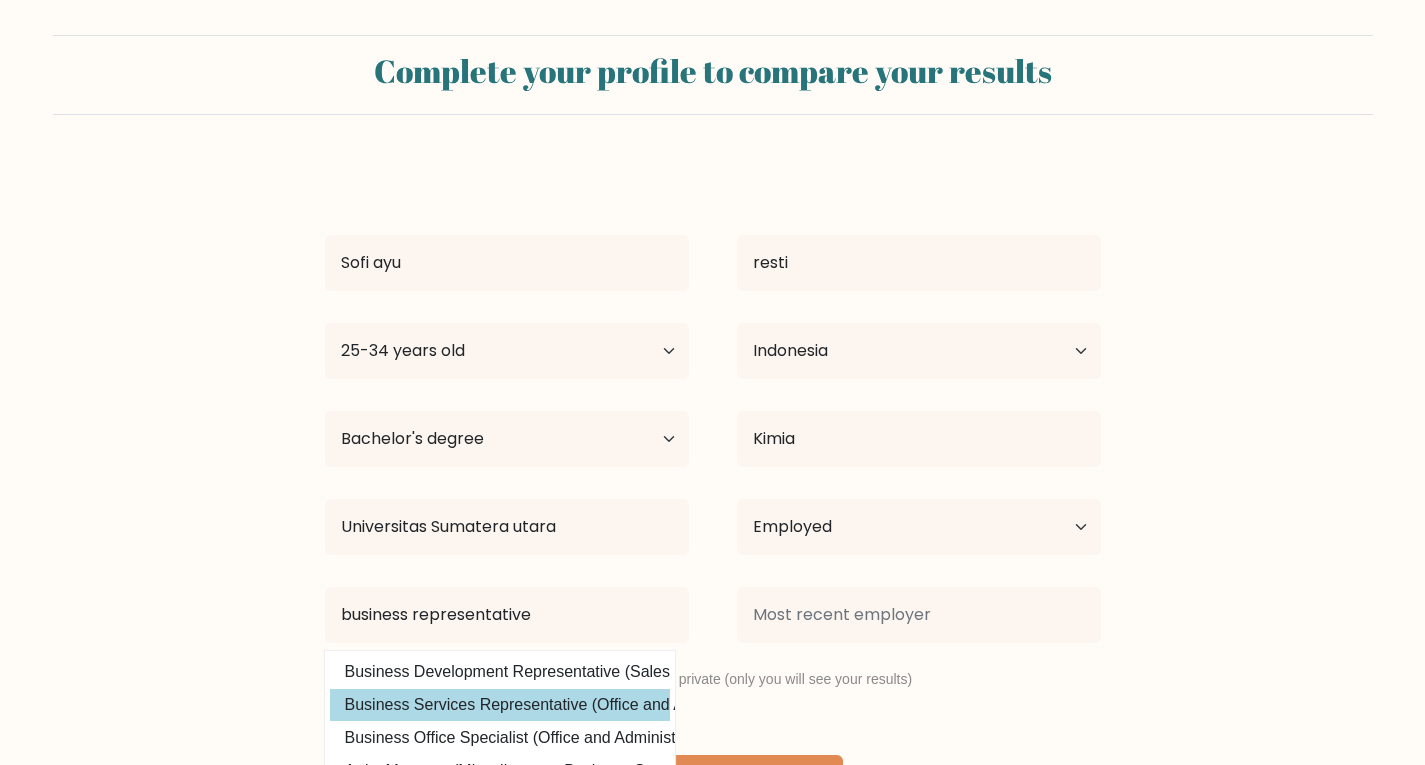 click on "Sofi ayu
resti
Age
Under 18 years old
18-24 years old
25-34 years old
35-44 years old
45-54 years old
55-64 years old
65 years old and above
Country
Afghanistan
Albania
Algeria
American Samoa
Andorra
Angola
Anguilla
Antarctica
Antigua and Barbuda
Argentina
Armenia
Aruba
Australia
Austria
Azerbaijan
Bahamas
Bahrain
Bangladesh
Barbados
Belarus
Belgium
Belize
Benin
Bermuda
Bhutan
Chad" at bounding box center [713, 491] 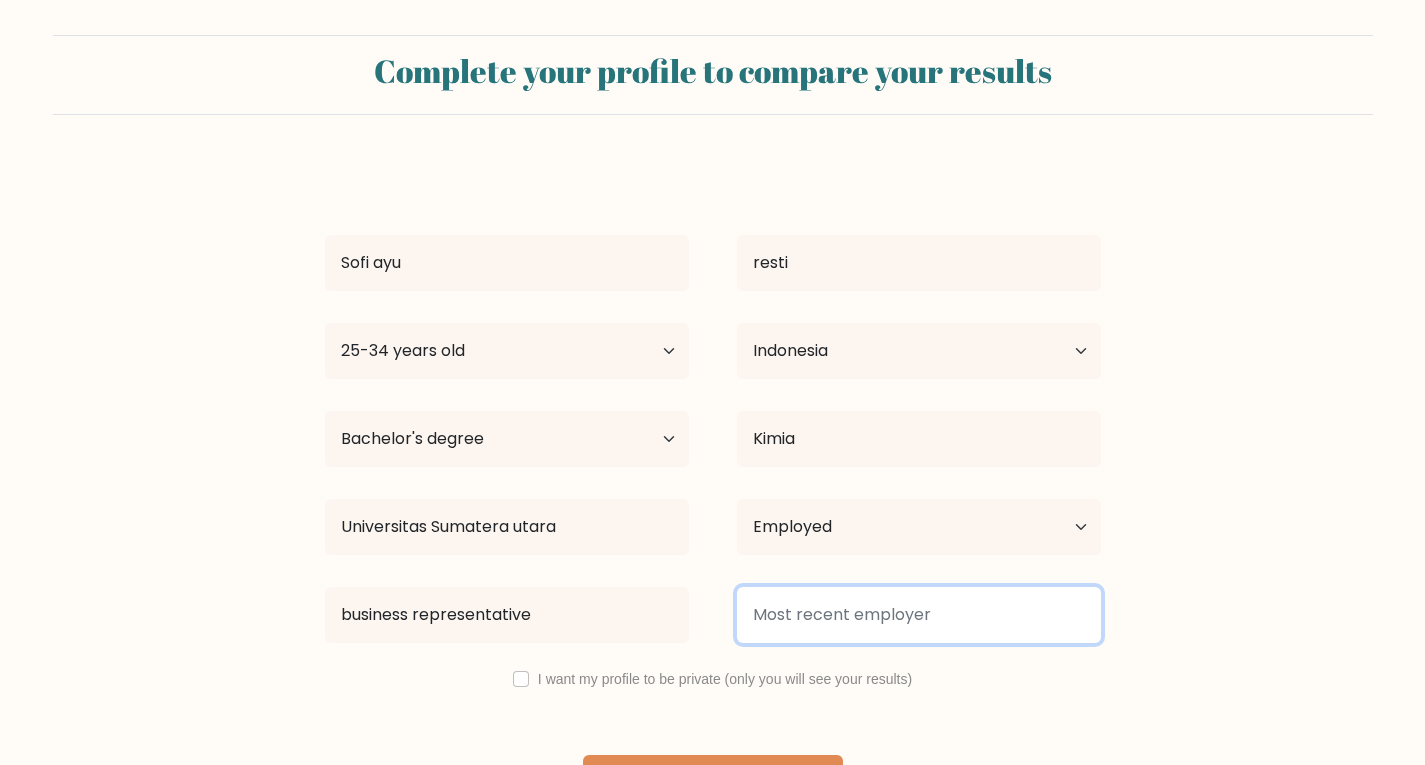 click at bounding box center (919, 615) 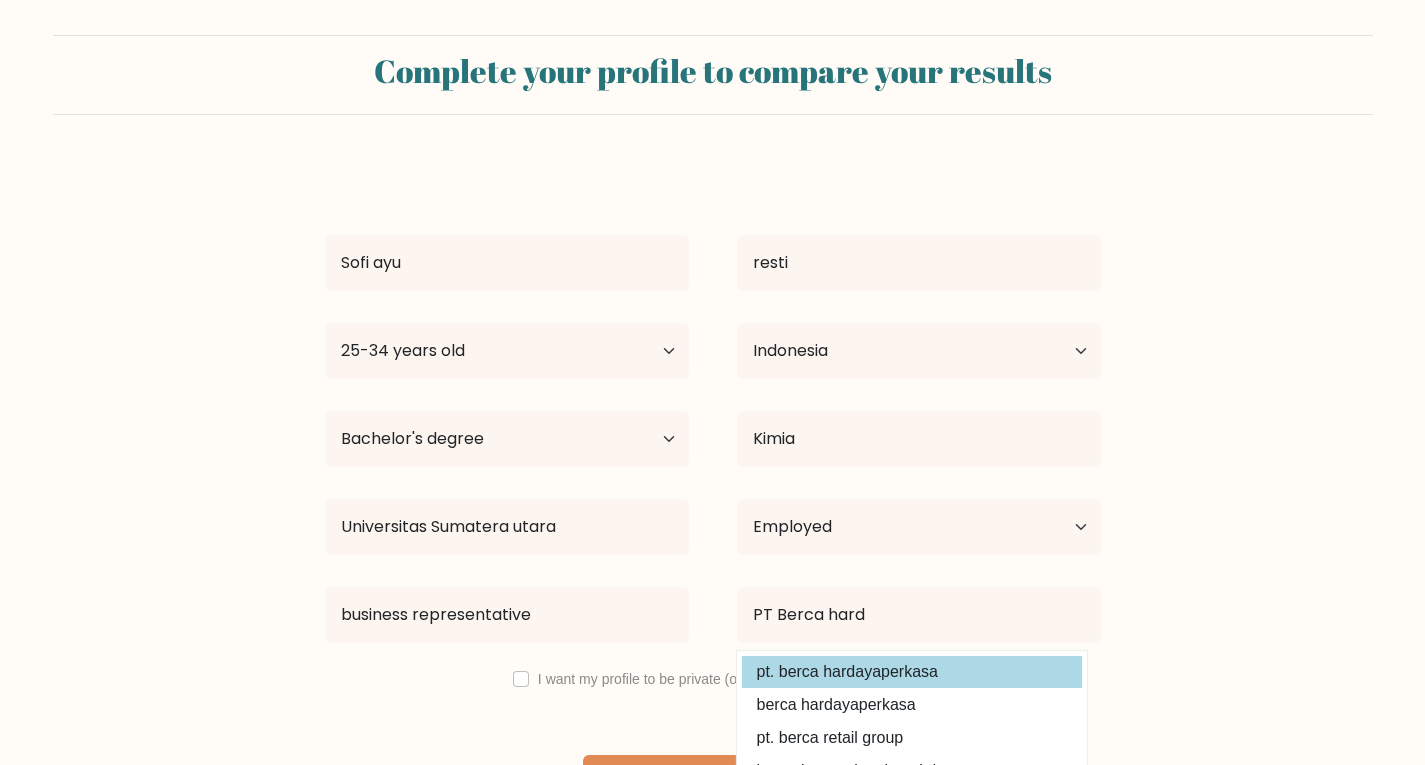 click on "Sofi ayu
resti
Age
Under 18 years old
18-24 years old
25-34 years old
35-44 years old
45-54 years old
55-64 years old
65 years old and above
Country
Afghanistan
Albania
Algeria
American Samoa
Andorra
Angola
Anguilla
Antarctica
Antigua and Barbuda
Argentina
Armenia
Aruba
Australia
Austria
Azerbaijan
Bahamas
Bahrain
Bangladesh
Barbados
Belarus
Belgium
Belize
Benin
Bermuda
Bhutan
Chad" at bounding box center [713, 491] 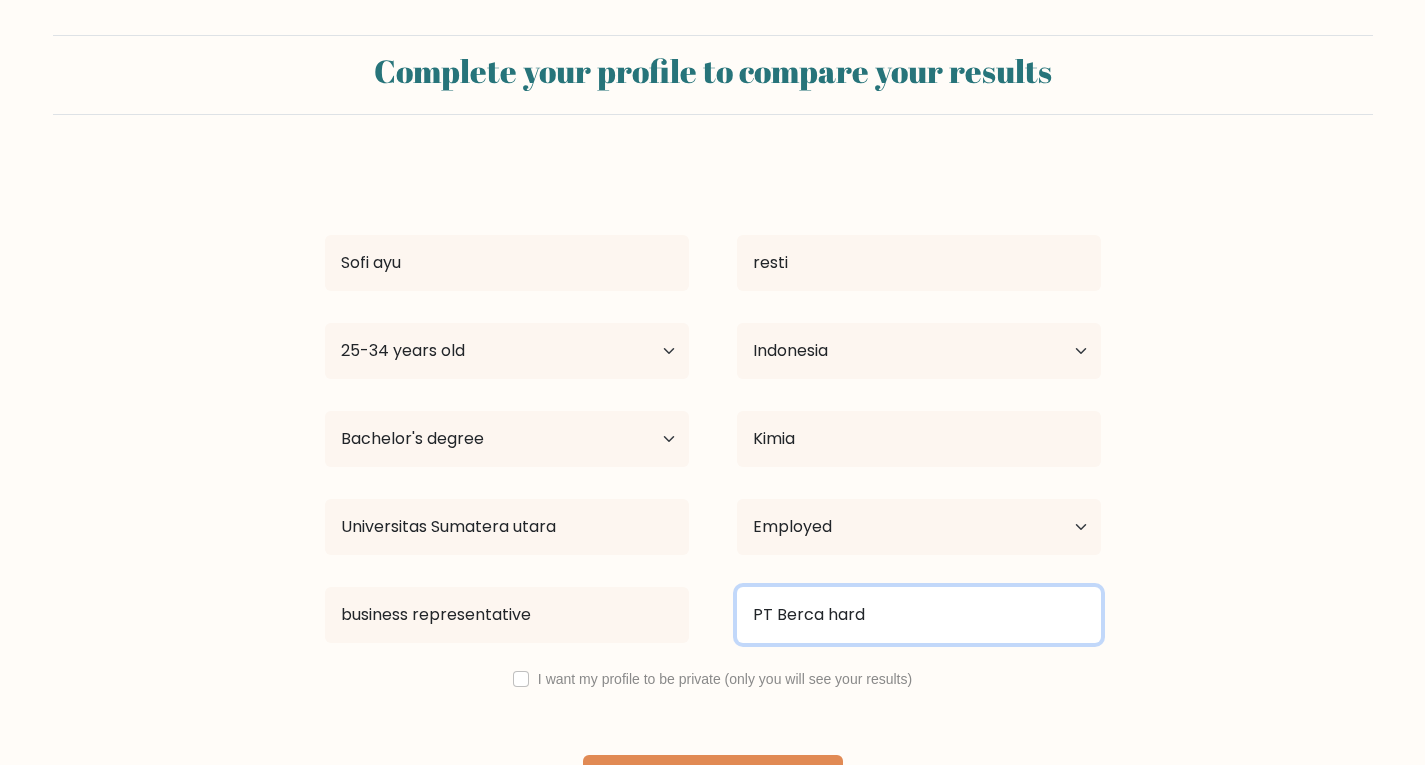 click on "PT Berca hard" at bounding box center [919, 615] 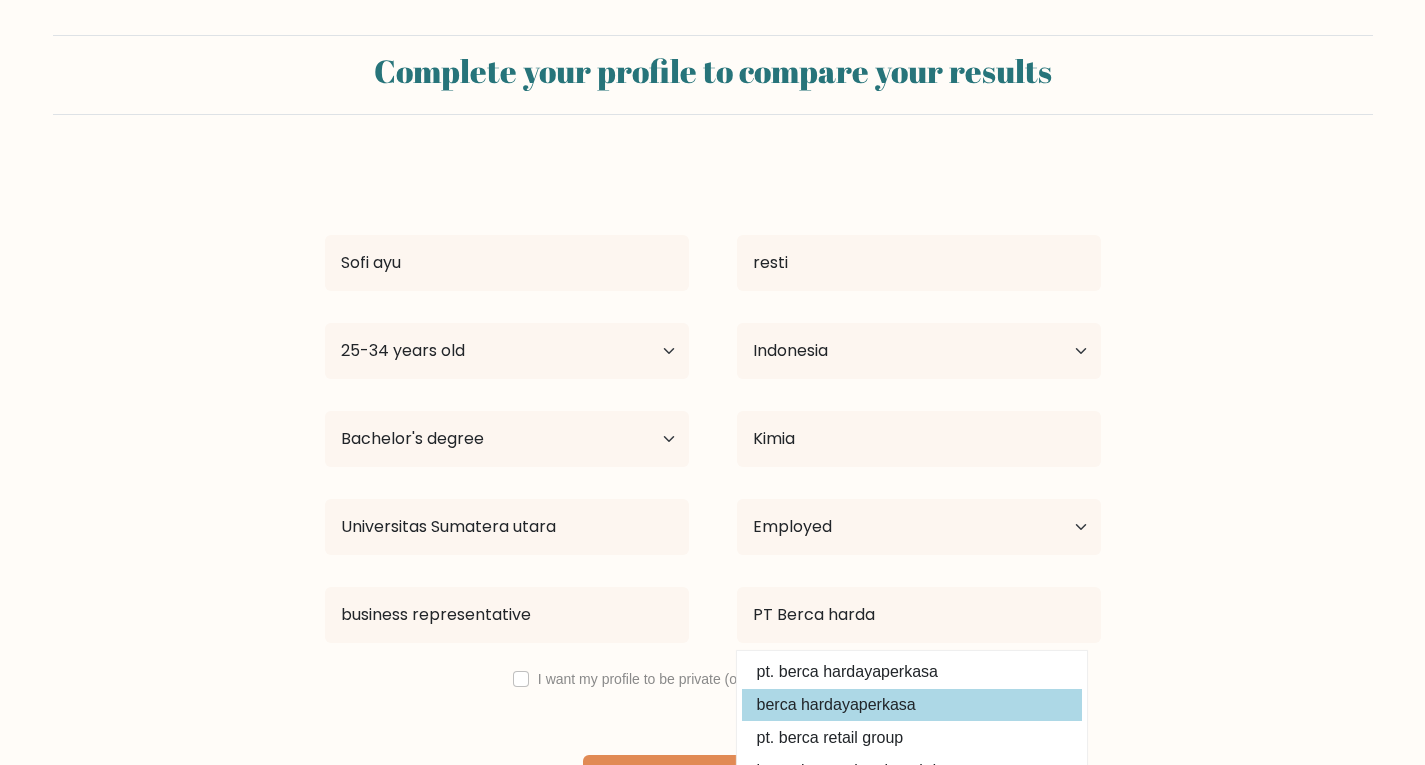 click on "Sofi ayu
resti
Age
Under 18 years old
18-24 years old
25-34 years old
35-44 years old
45-54 years old
55-64 years old
65 years old and above
Country
Afghanistan
Albania
Algeria
American Samoa
Andorra
Angola
Anguilla
Antarctica
Antigua and Barbuda
Argentina
Armenia
Aruba
Australia
Austria
Azerbaijan
Bahamas
Bahrain
Bangladesh
Barbados
Belarus
Belgium
Belize
Benin
Bermuda
Bhutan
Chad" at bounding box center [713, 491] 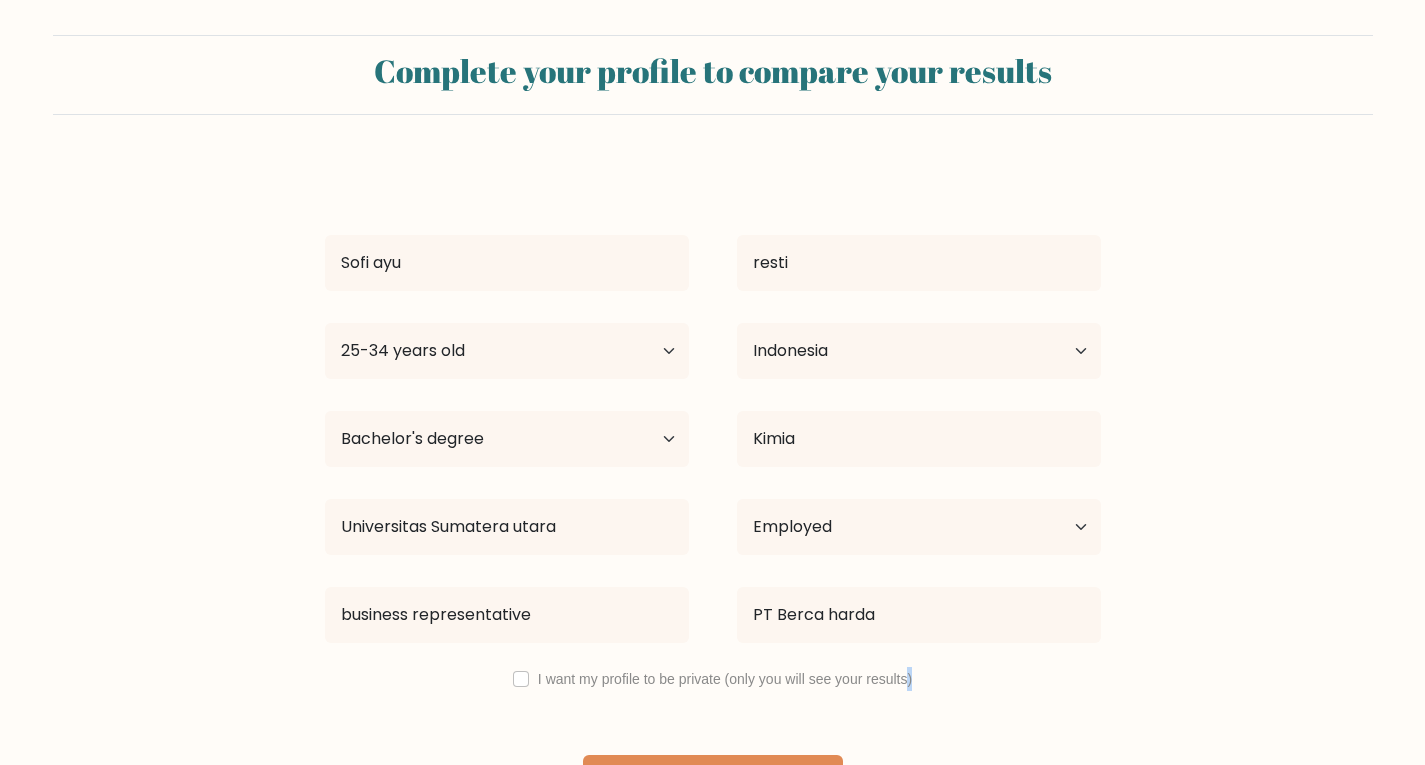 click on "Sofi ayu
resti
Age
Under 18 years old
18-24 years old
25-34 years old
35-44 years old
45-54 years old
55-64 years old
65 years old and above
Country
Afghanistan
Albania
Algeria
American Samoa
Andorra
Angola
Anguilla
Antarctica
Antigua and Barbuda
Argentina
Armenia
Aruba
Australia
Austria
Azerbaijan
Bahamas
Bahrain
Bangladesh
Barbados
Belarus
Belgium
Belize
Benin
Bermuda
Bhutan
Chad" at bounding box center (713, 491) 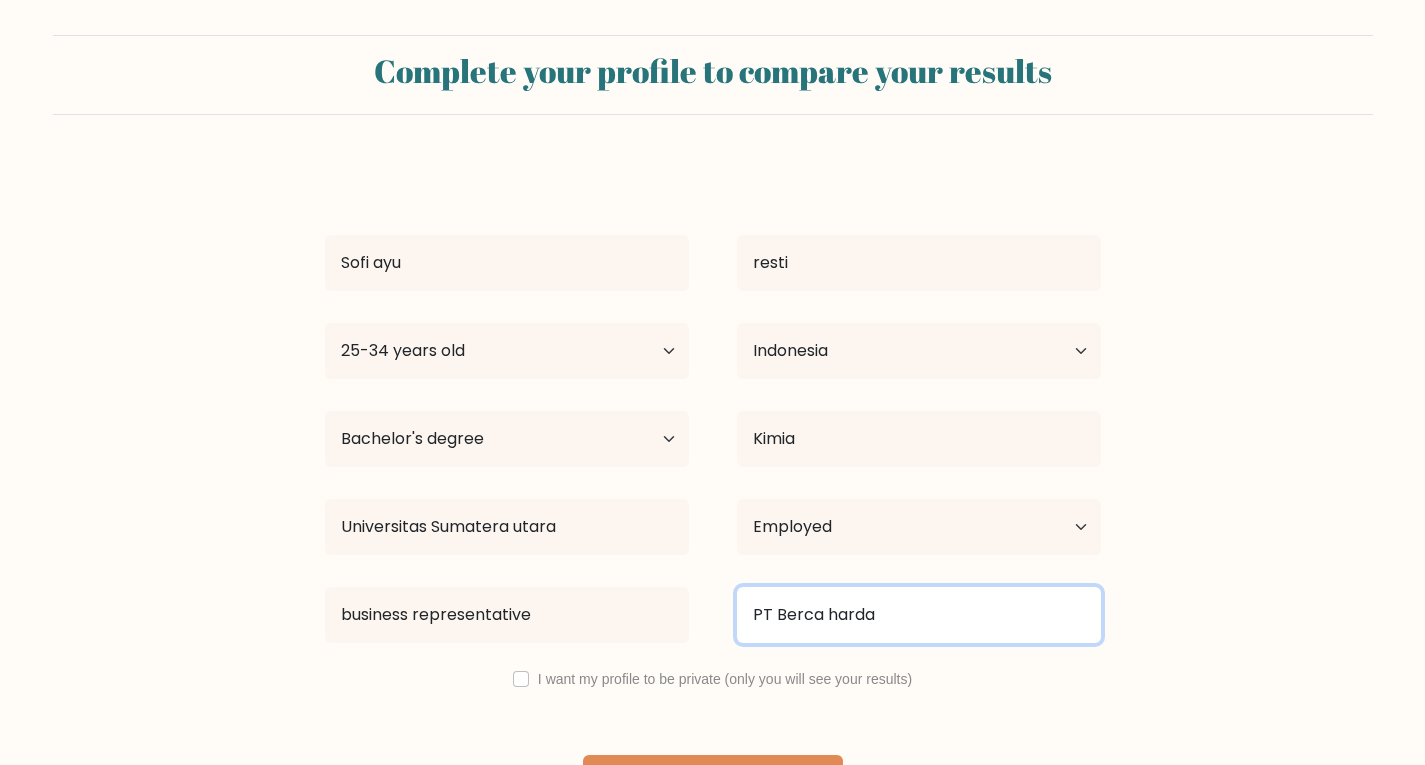click on "PT Berca harda" at bounding box center [919, 615] 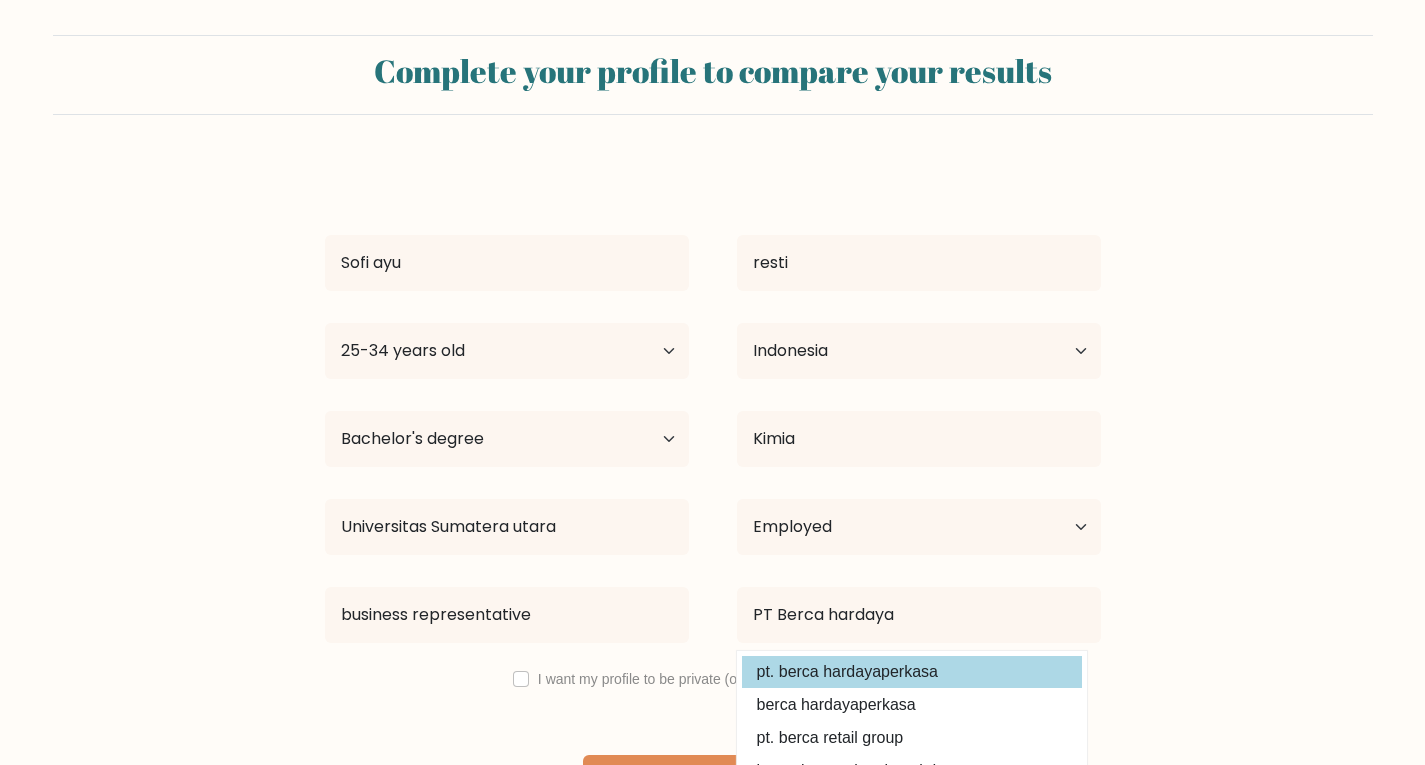click on "Sofi ayu
resti
Age
Under 18 years old
18-24 years old
25-34 years old
35-44 years old
45-54 years old
55-64 years old
65 years old and above
Country
Afghanistan
Albania
Algeria
American Samoa
Andorra
Angola
Anguilla
Antarctica
Antigua and Barbuda
Argentina
Armenia
Aruba
Australia
Austria
Azerbaijan
Bahamas
Bahrain
Bangladesh
Barbados
Belarus
Belgium
Belize
Benin
Bermuda
Bhutan
Chad" at bounding box center (713, 491) 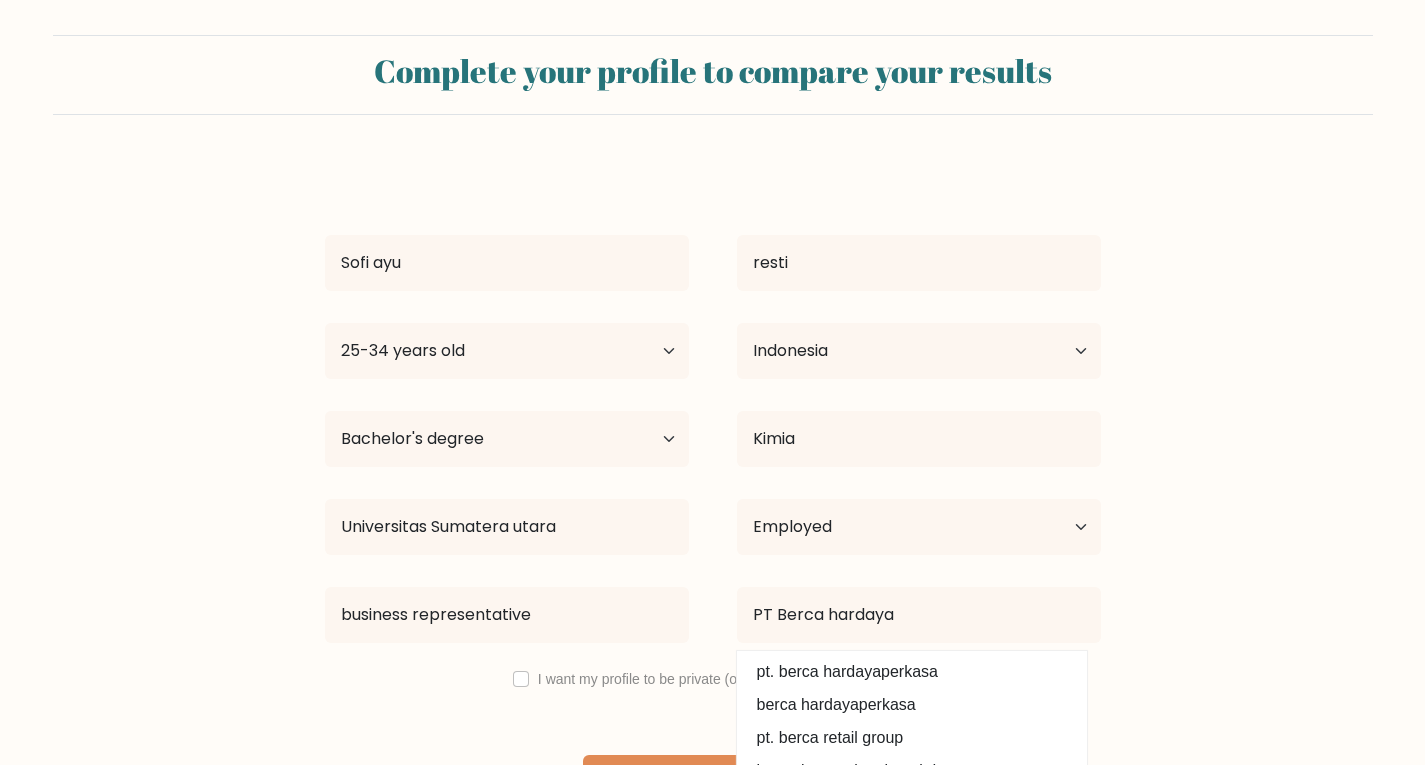 click on "Sofi ayu
resti
Age
Under 18 years old
18-24 years old
25-34 years old
35-44 years old
45-54 years old
55-64 years old
65 years old and above
Country
Afghanistan
Albania
Algeria
American Samoa
Andorra
Angola
Anguilla
Antarctica
Antigua and Barbuda
Argentina
Armenia
Aruba
Australia
Austria
Azerbaijan
Bahamas
Bahrain
Bangladesh
Barbados
Belarus
Belgium
Belize
Benin
Bermuda
Bhutan
Chad" at bounding box center (713, 491) 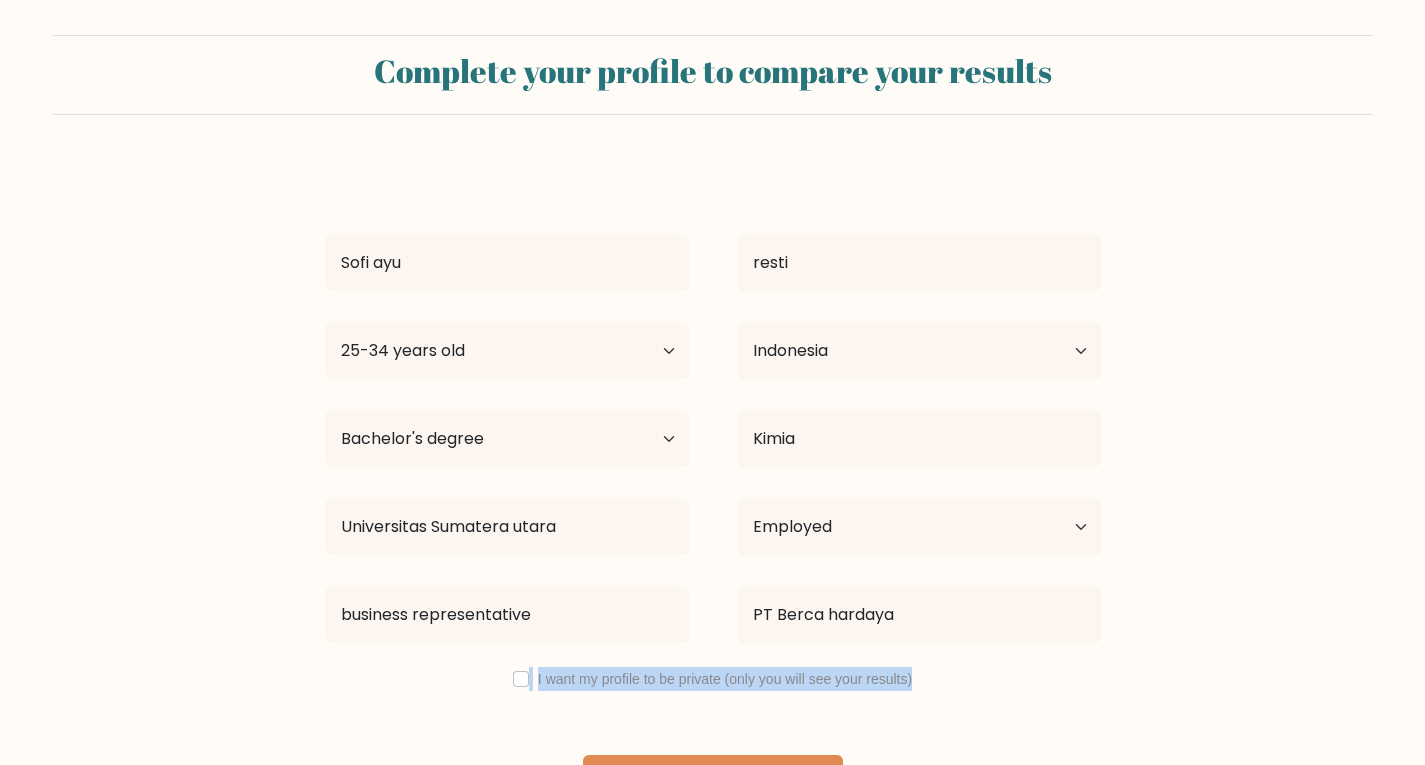 click on "Sofi ayu
resti
Age
Under 18 years old
18-24 years old
25-34 years old
35-44 years old
45-54 years old
55-64 years old
65 years old and above
Country
Afghanistan
Albania
Algeria
American Samoa
Andorra
Angola
Anguilla
Antarctica
Antigua and Barbuda
Argentina
Armenia
Aruba
Australia
Austria
Azerbaijan
Bahamas
Bahrain
Bangladesh
Barbados
Belarus
Belgium
Belize
Benin
Bermuda
Bhutan
Chad" at bounding box center (713, 491) 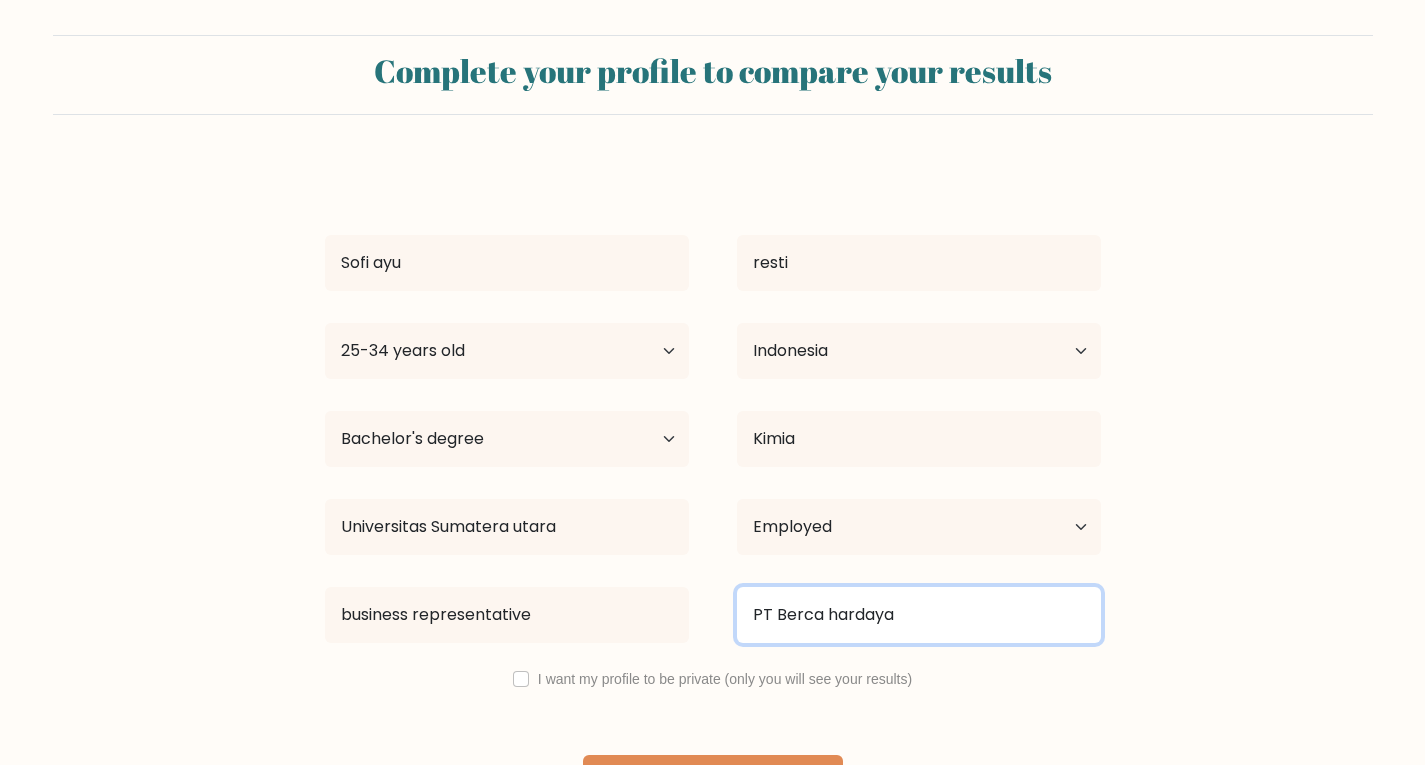click on "PT Berca hardaya" at bounding box center [919, 615] 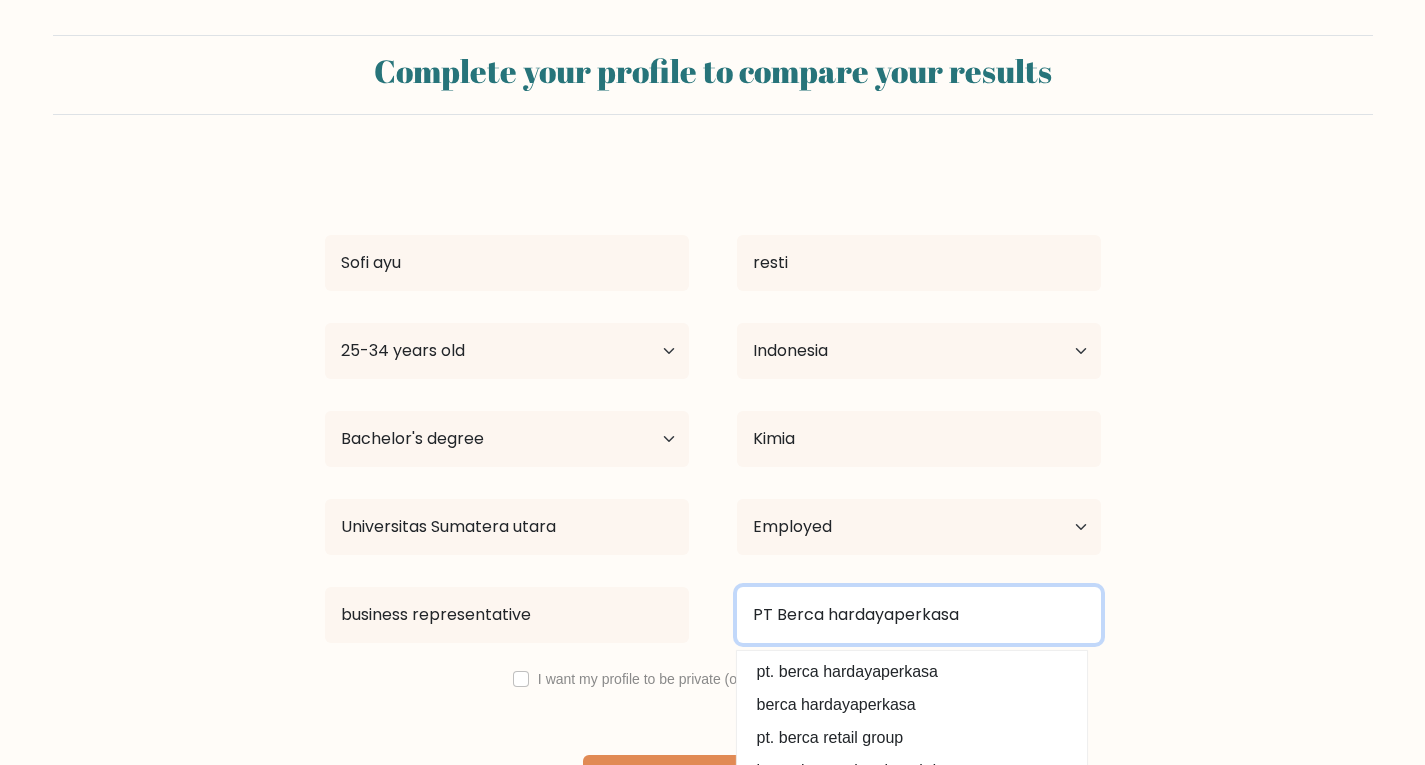 type on "PT Berca hardayaperkasa" 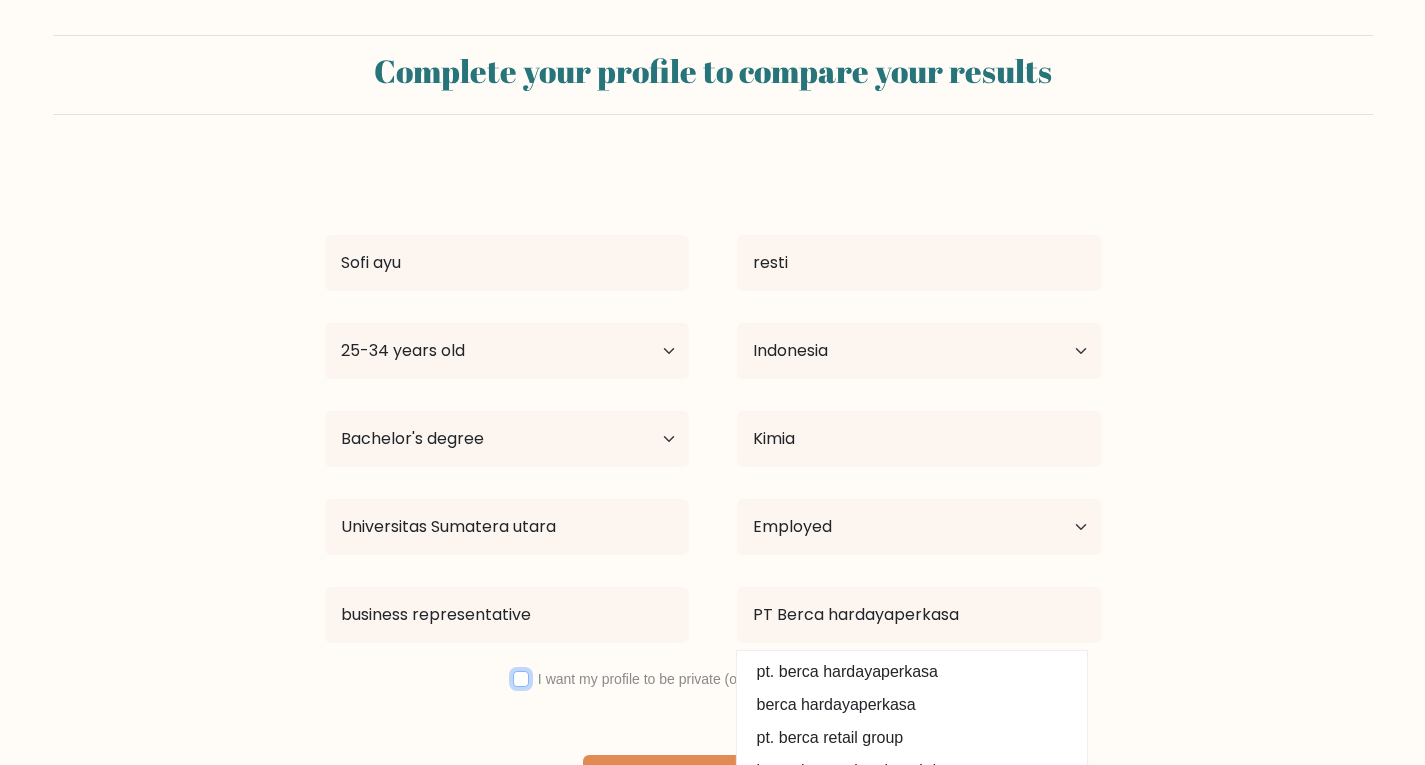 click at bounding box center [521, 679] 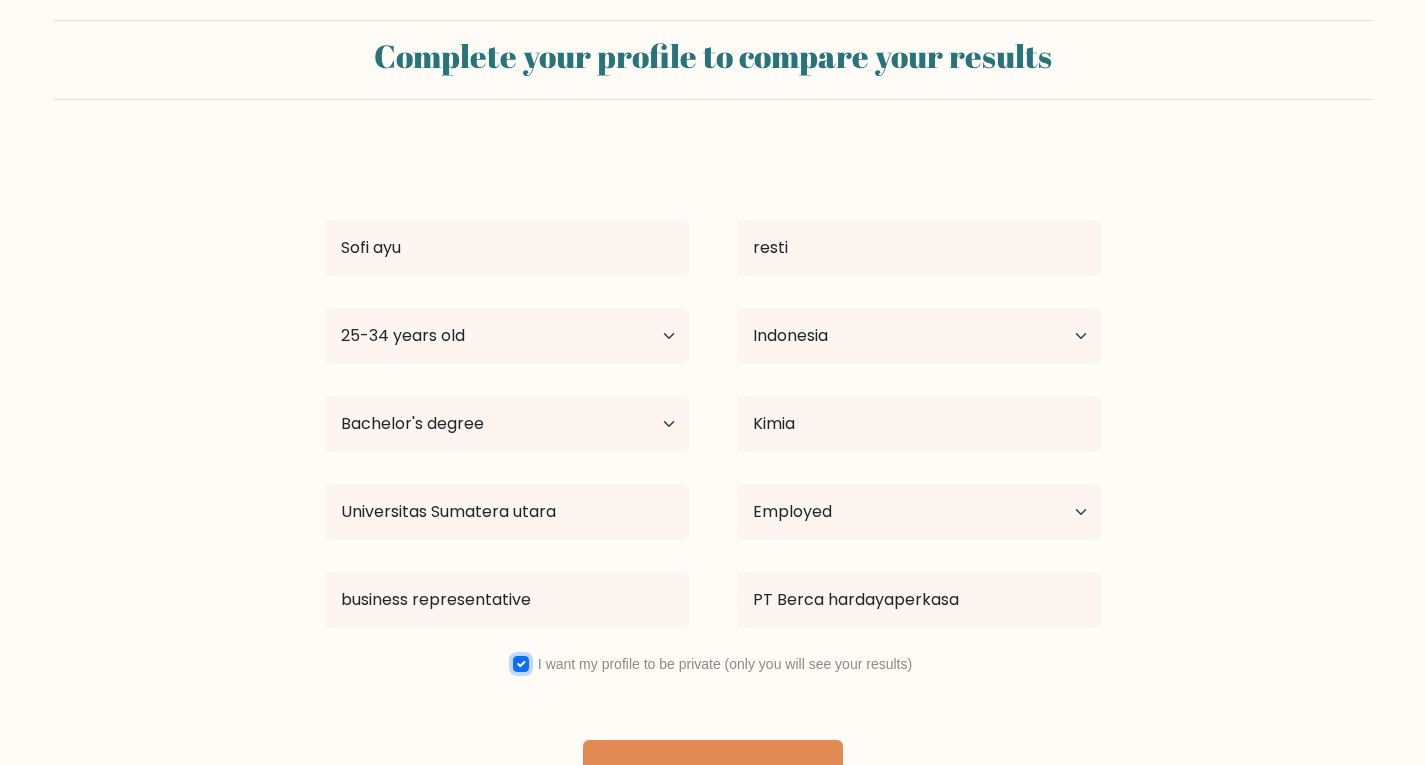 scroll, scrollTop: 67, scrollLeft: 0, axis: vertical 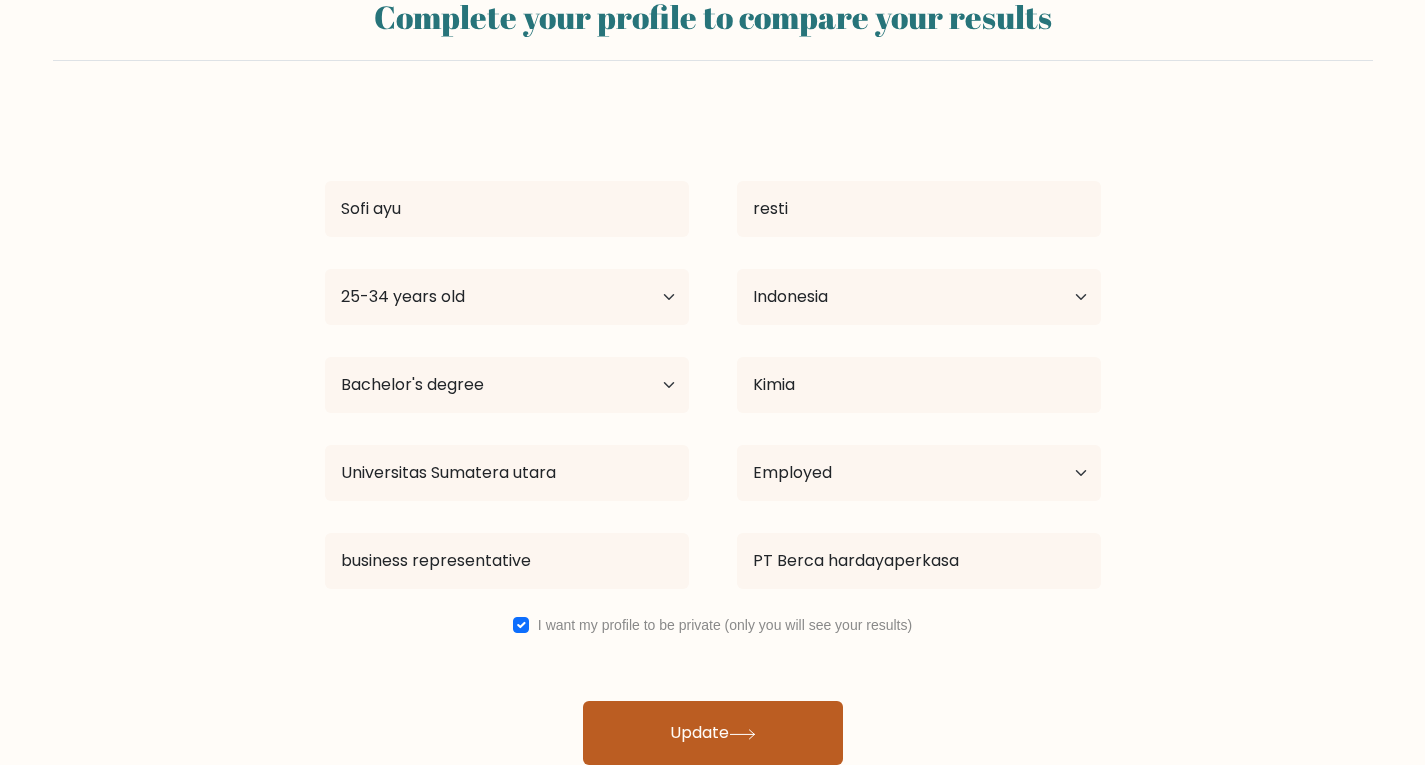 click on "Update" at bounding box center (713, 733) 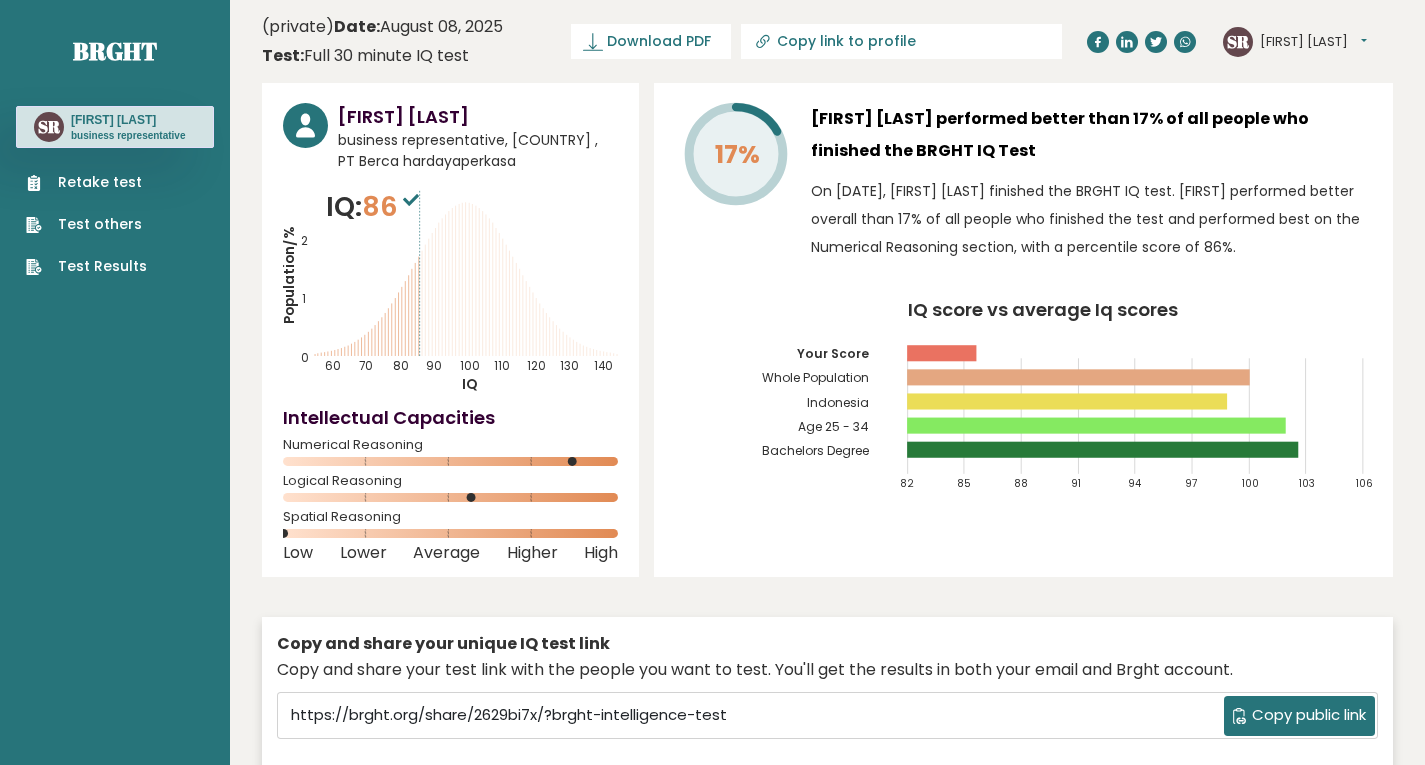scroll, scrollTop: 0, scrollLeft: 0, axis: both 